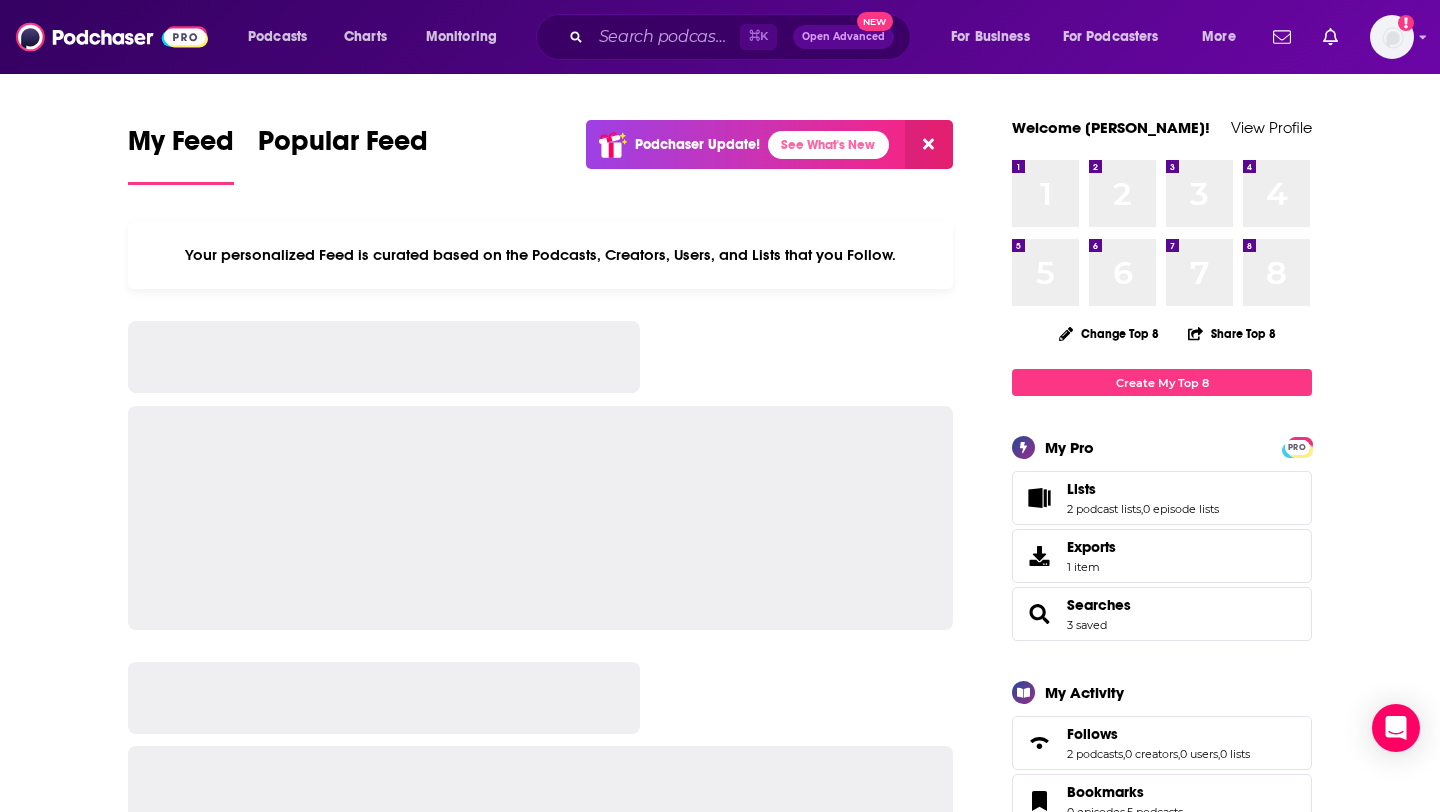 scroll, scrollTop: 0, scrollLeft: 0, axis: both 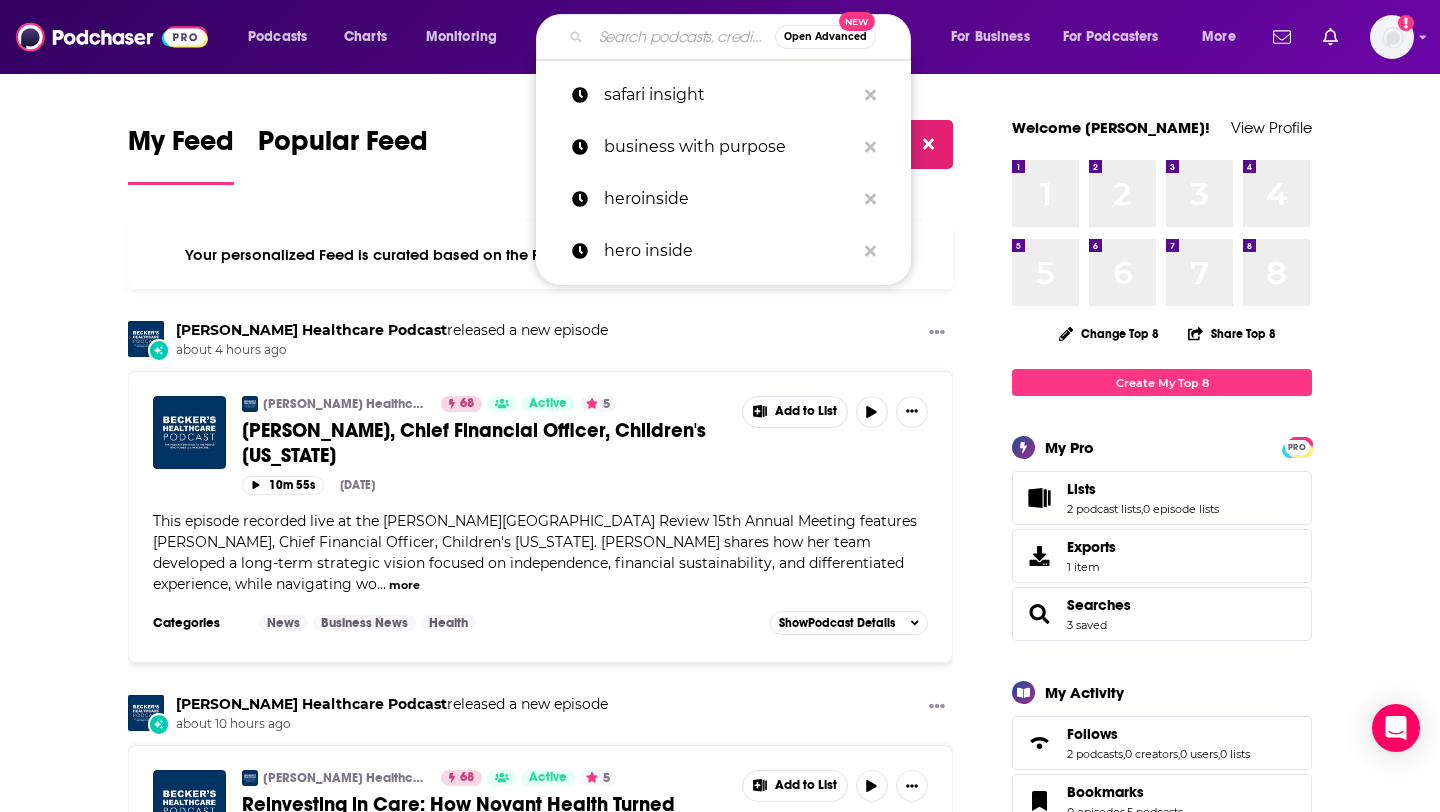 click at bounding box center [683, 37] 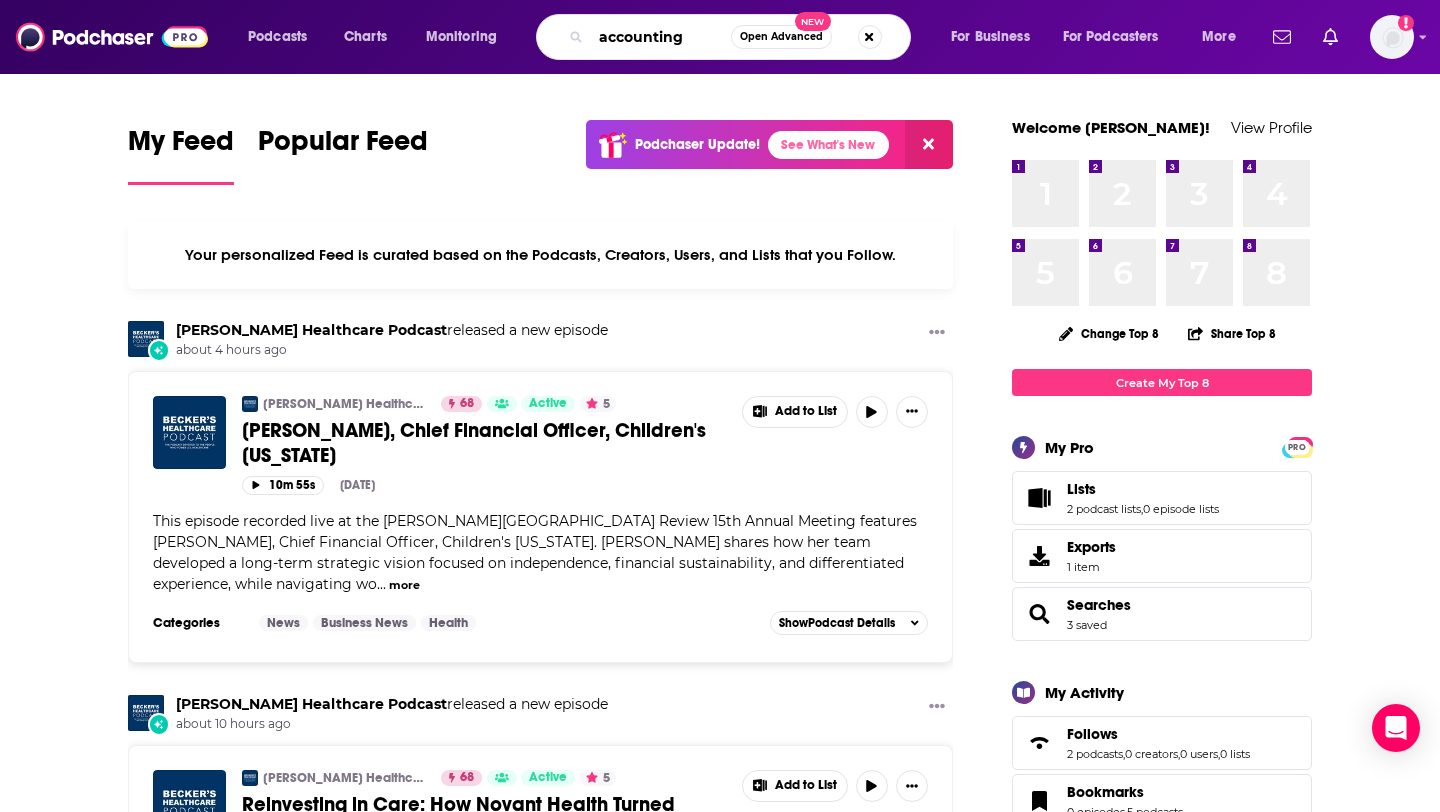 type on "accounting" 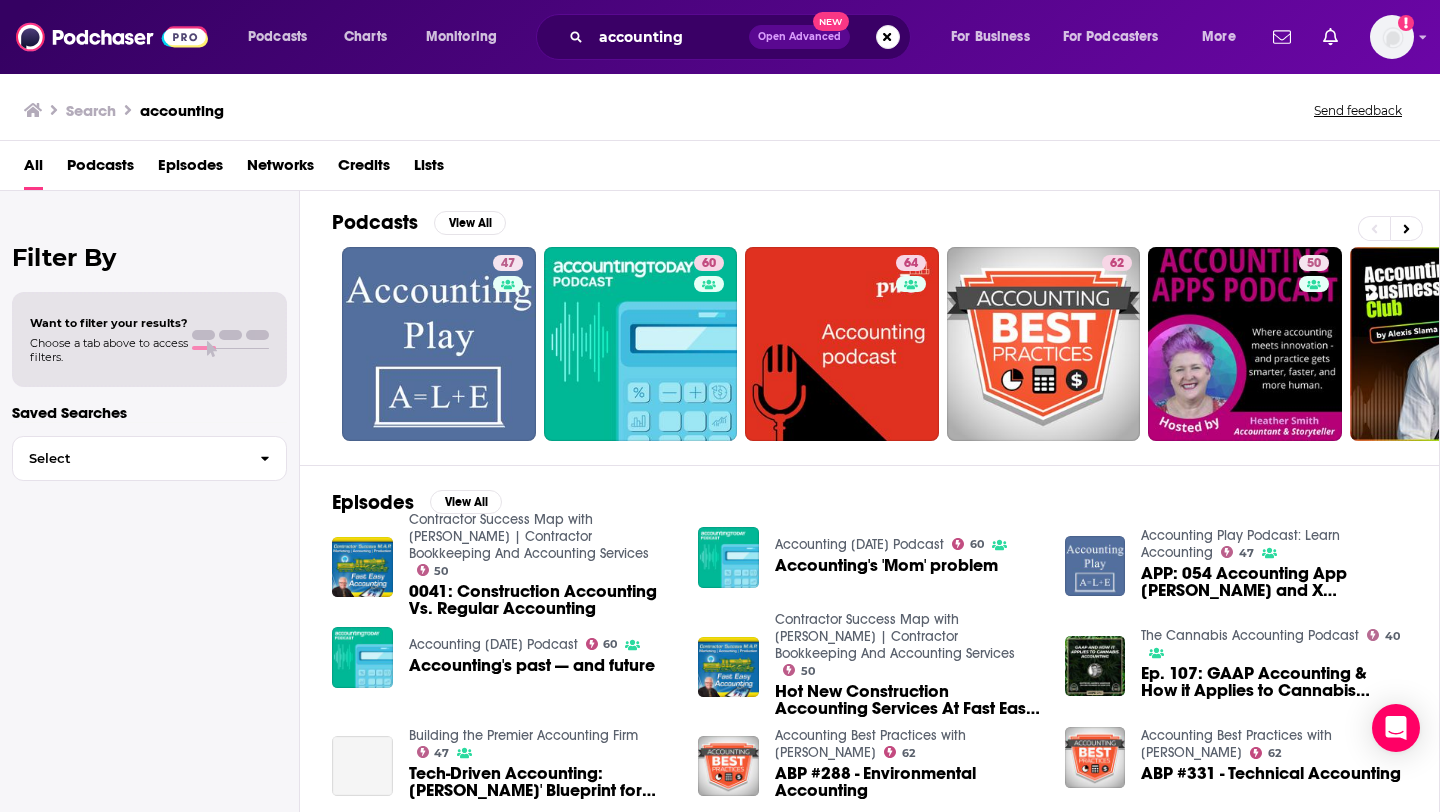 scroll, scrollTop: 129, scrollLeft: 0, axis: vertical 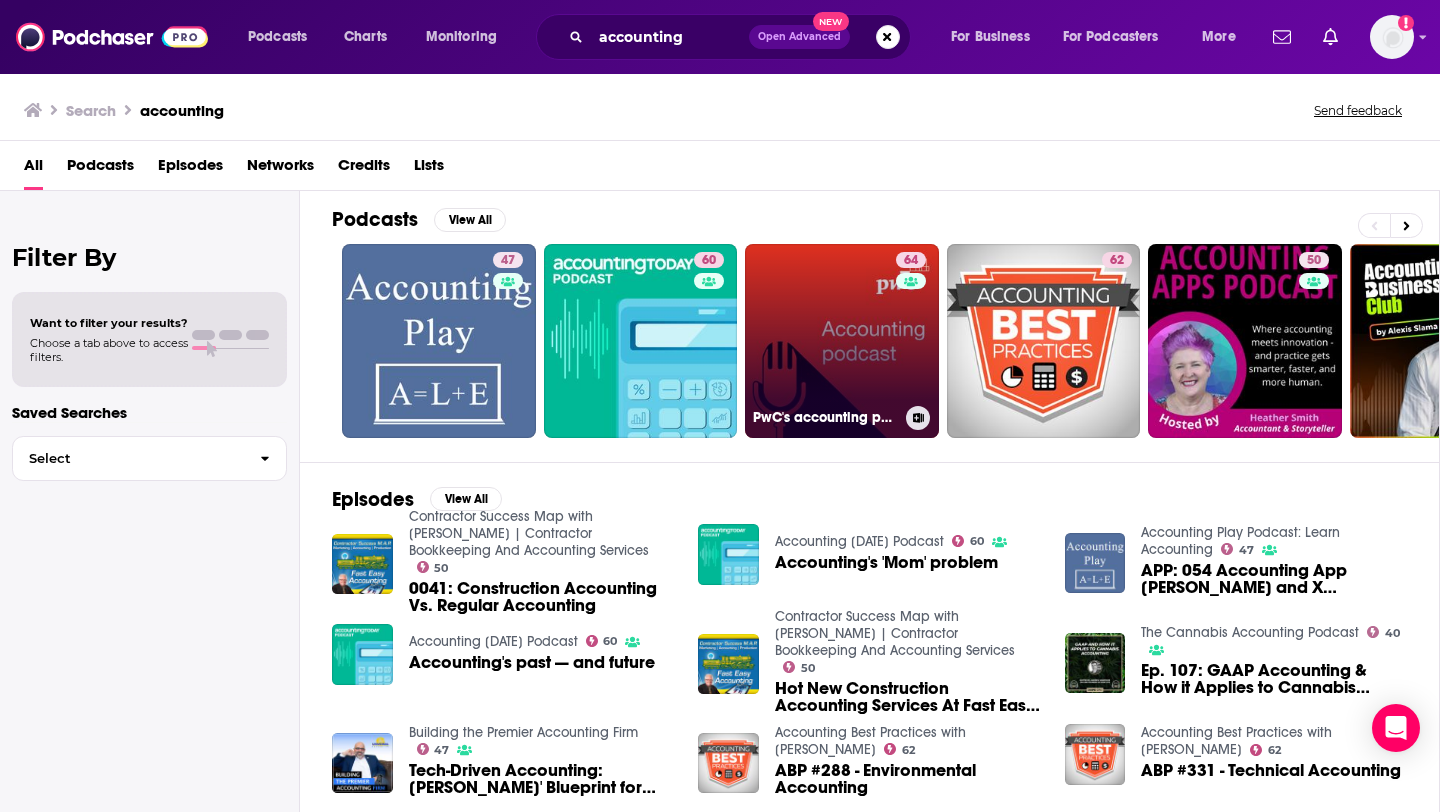 click on "64 PwC's accounting podcast" at bounding box center [842, 341] 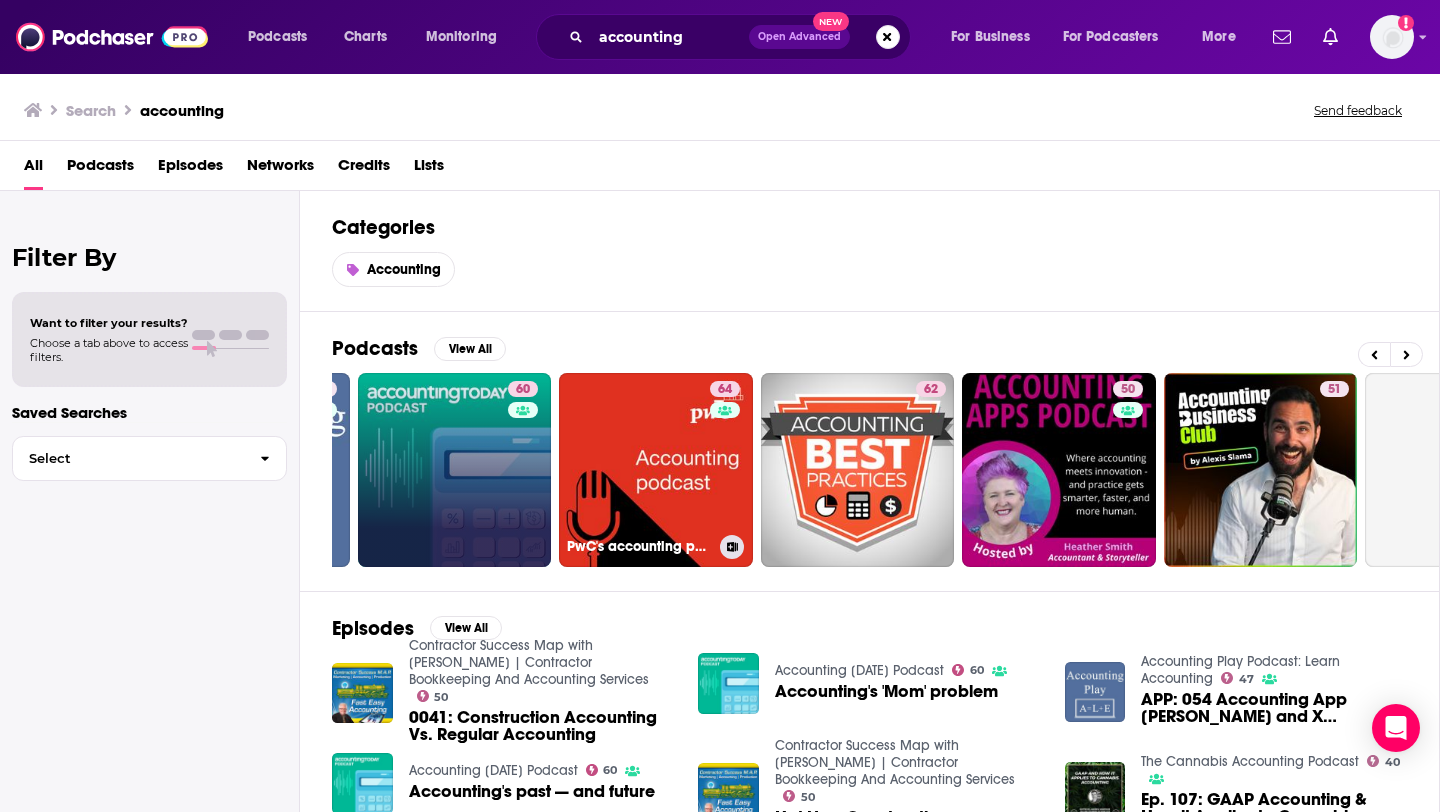 scroll, scrollTop: 0, scrollLeft: 195, axis: horizontal 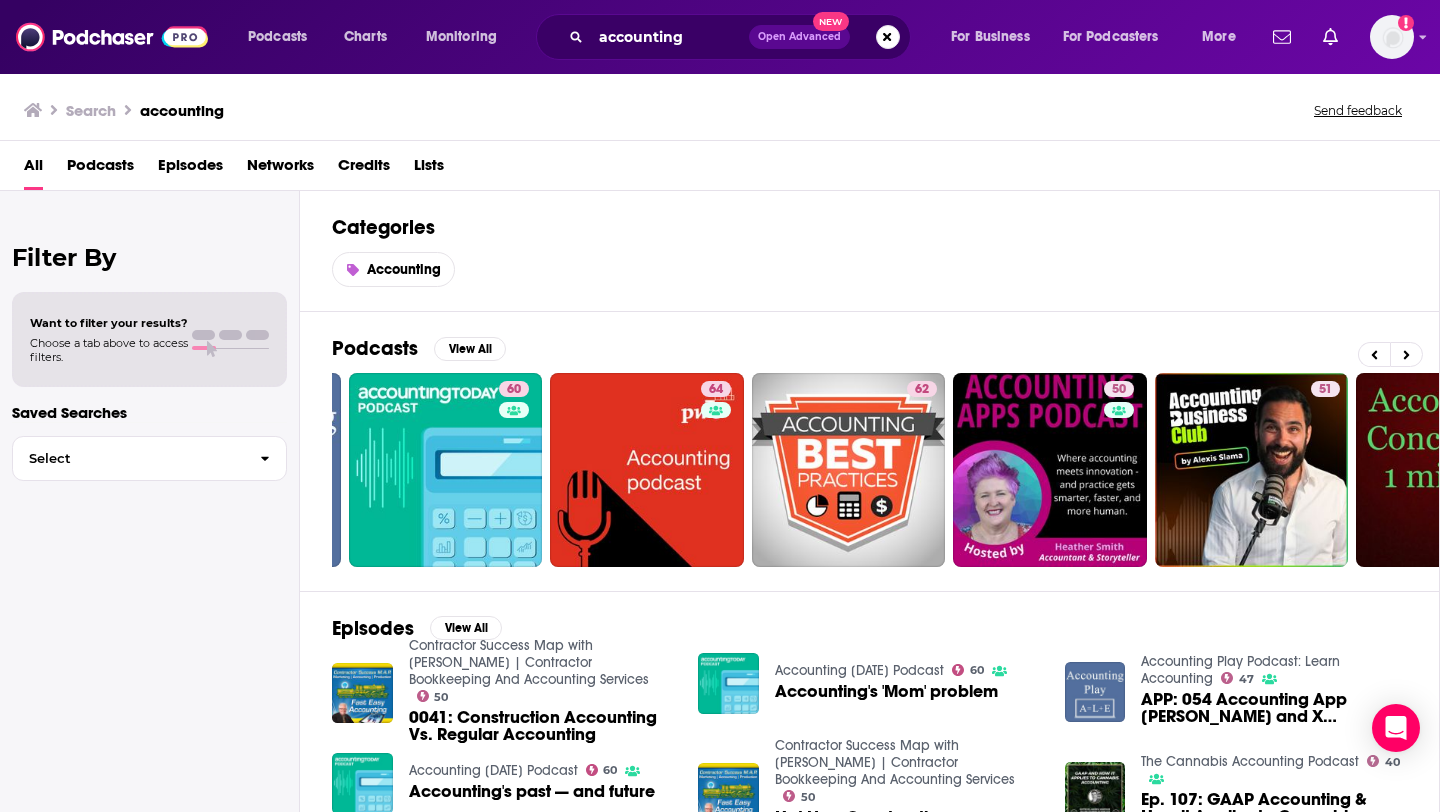 click on "Podcasts" at bounding box center (100, 169) 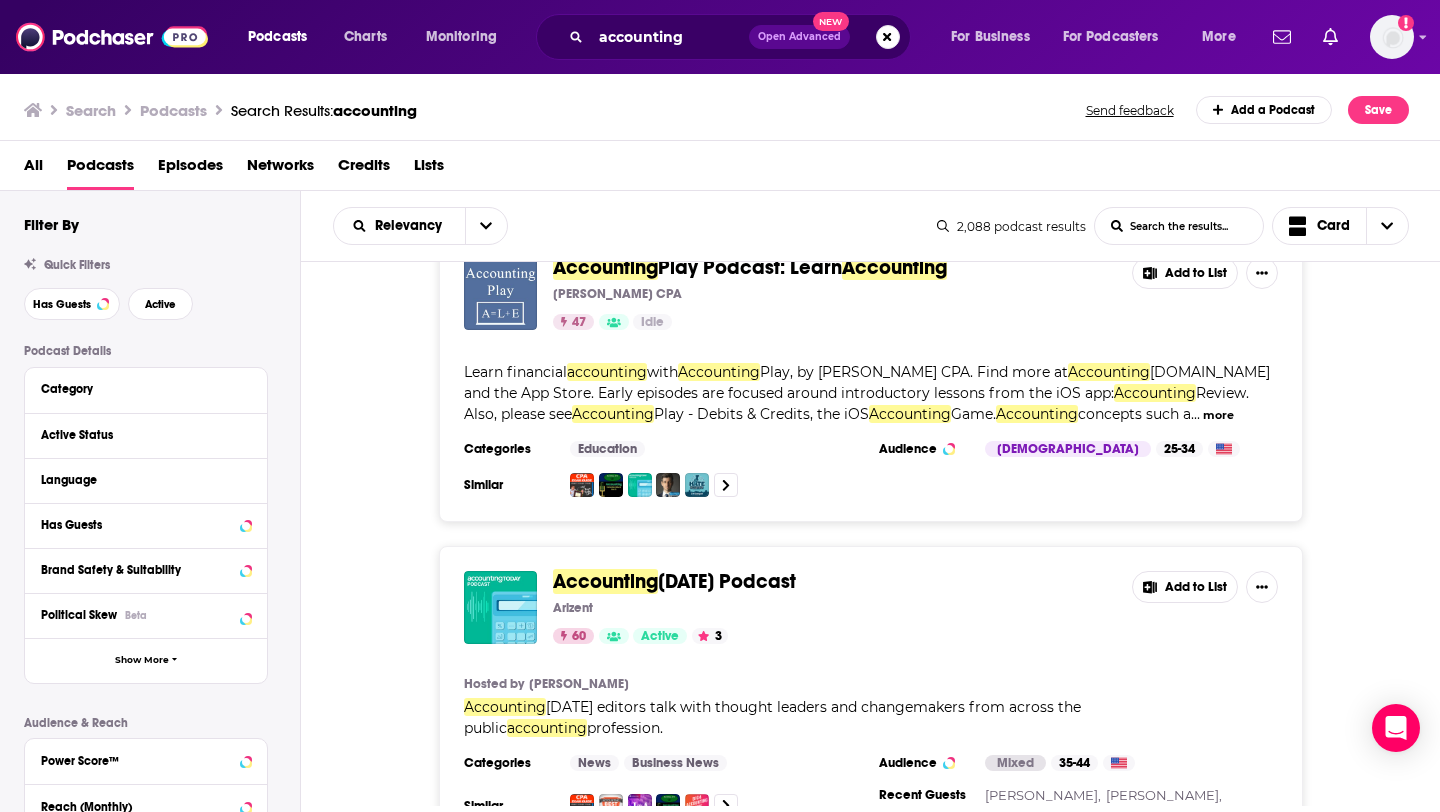 scroll, scrollTop: 1, scrollLeft: 0, axis: vertical 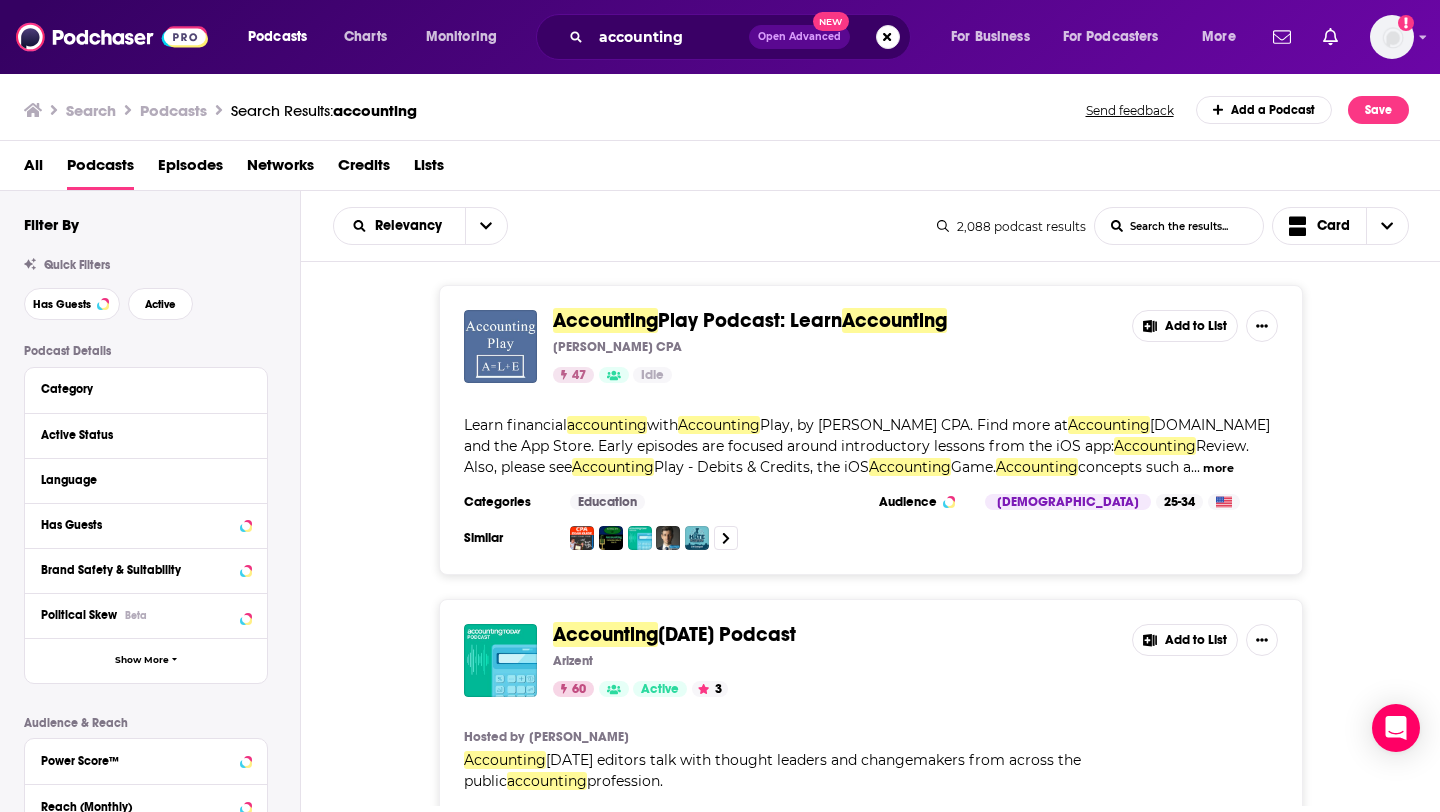 click on "Accounting  Play Podcast: Learn  Accounting [PERSON_NAME] CPA 47 Idle Add to List Learn financial  accounting  with  Accounting  Play, by [PERSON_NAME] CPA. Find more at  Accounting [DOMAIN_NAME] and the App Store. Early episodes are focused around introductory lessons from the iOS app:  Accounting  Review. Also, please see  Accounting  Play - Debits & Credits, the iOS  Accounting  Game.  Accounting  concepts such a ...   more Categories Education Audience [DEMOGRAPHIC_DATA] 25-34 Similar Add to List" at bounding box center [871, 430] 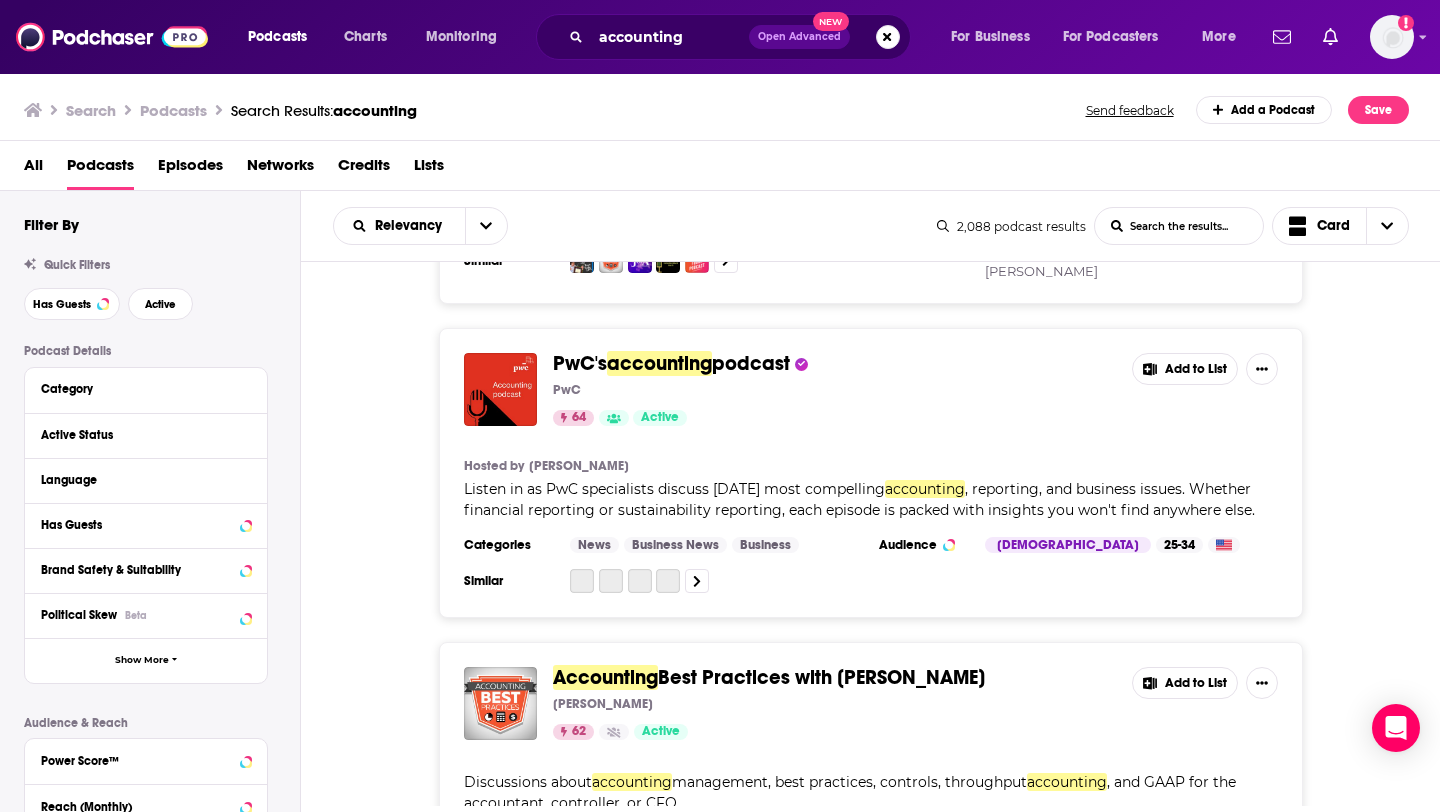 scroll, scrollTop: 665, scrollLeft: 0, axis: vertical 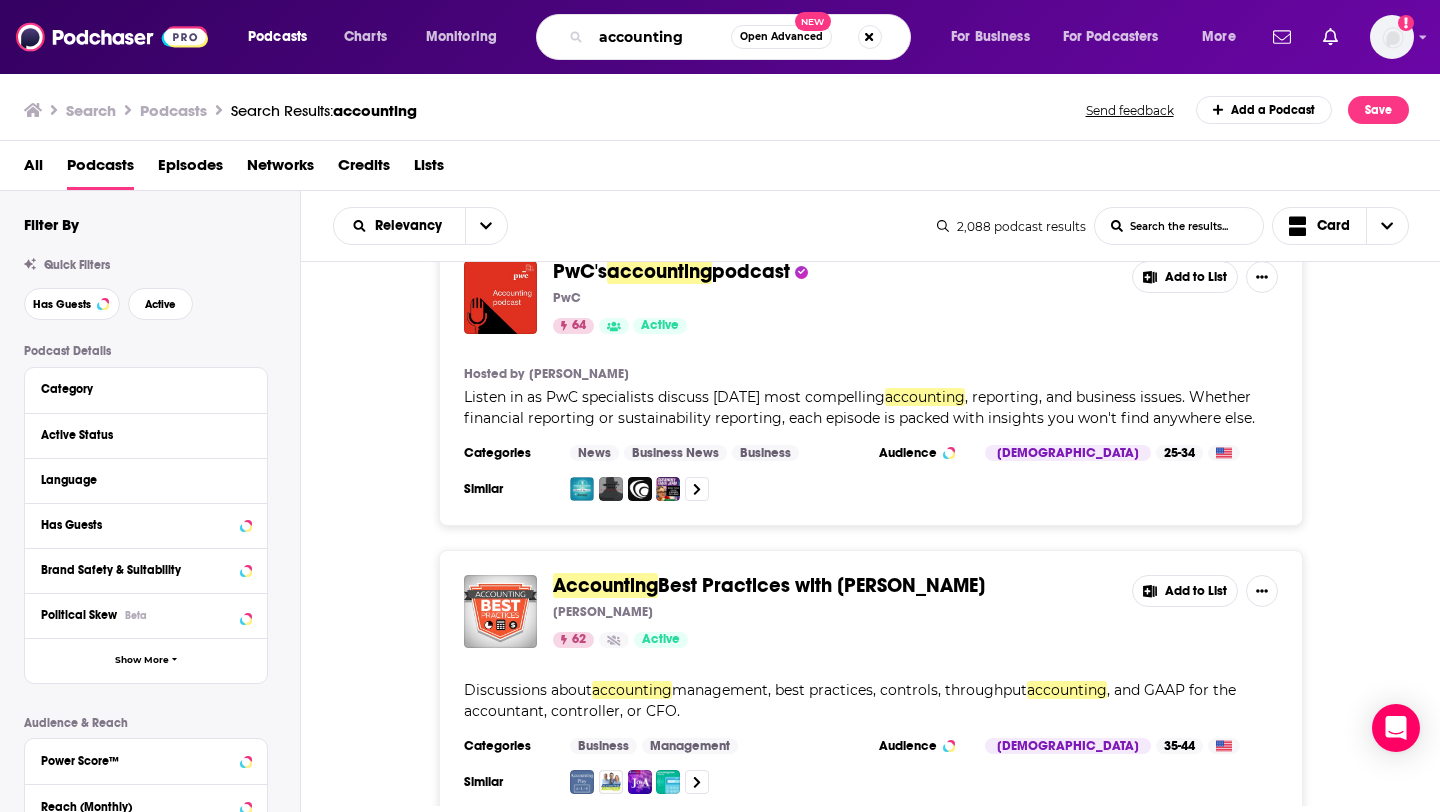 drag, startPoint x: 693, startPoint y: 38, endPoint x: 482, endPoint y: 36, distance: 211.00948 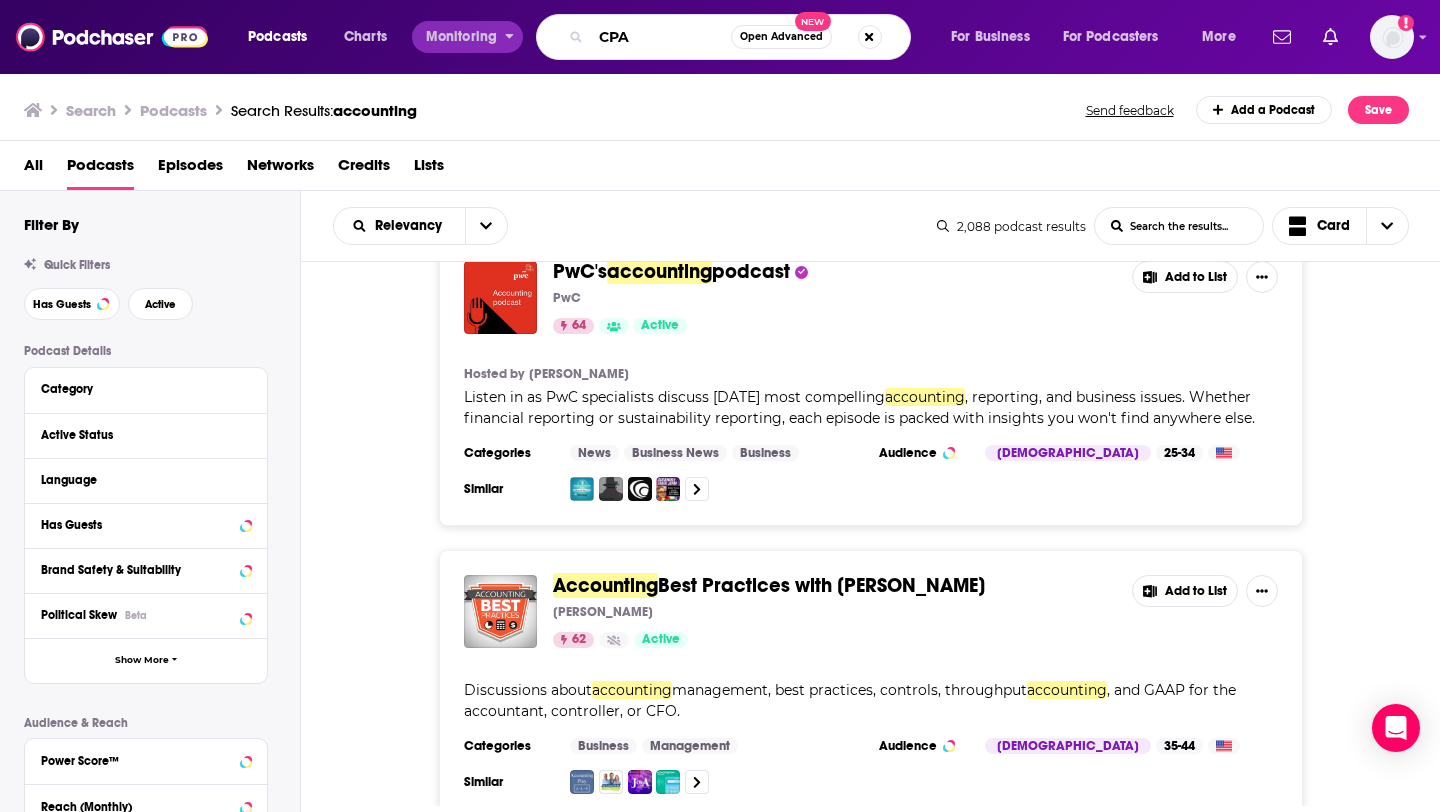 type on "CPA" 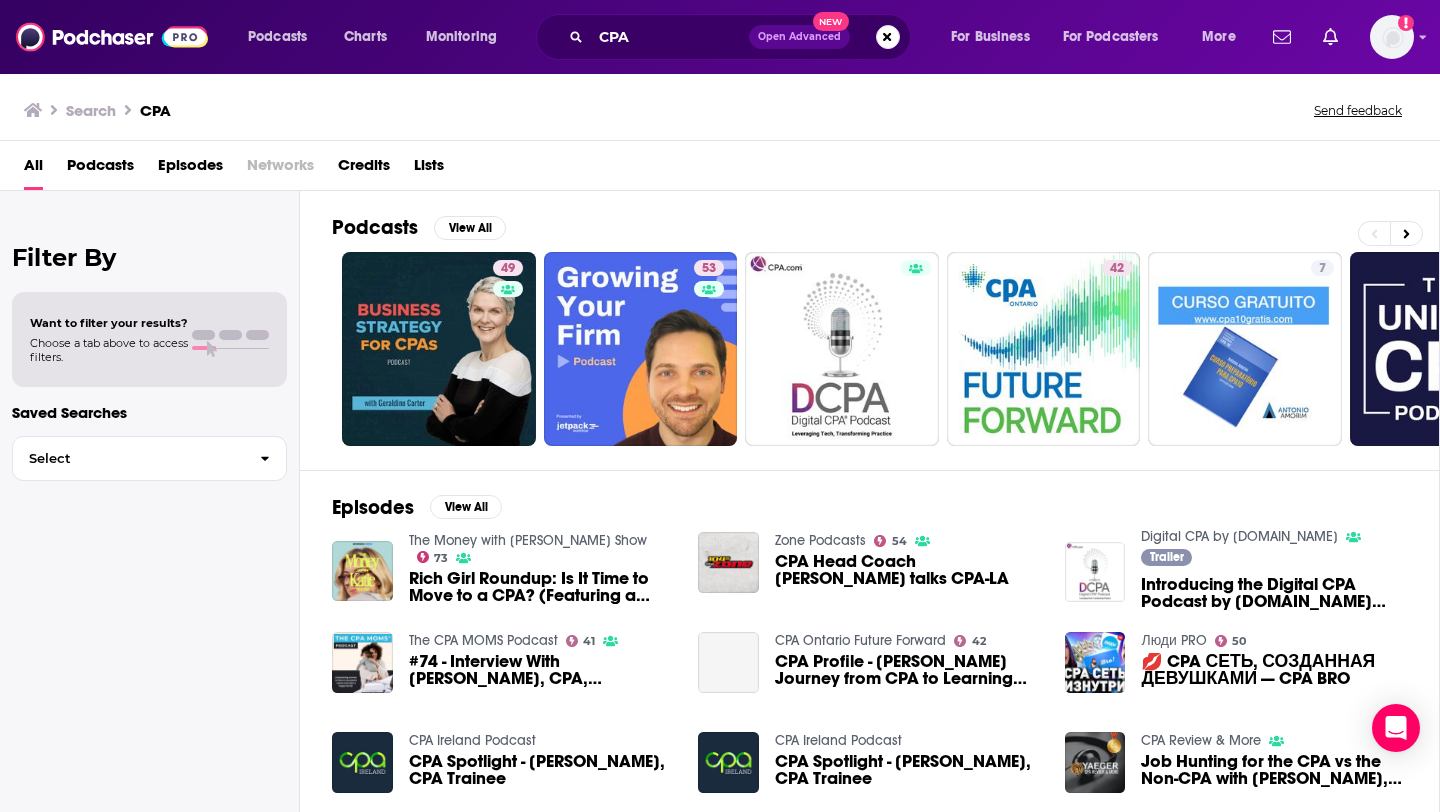 click on "Podcasts" at bounding box center [100, 169] 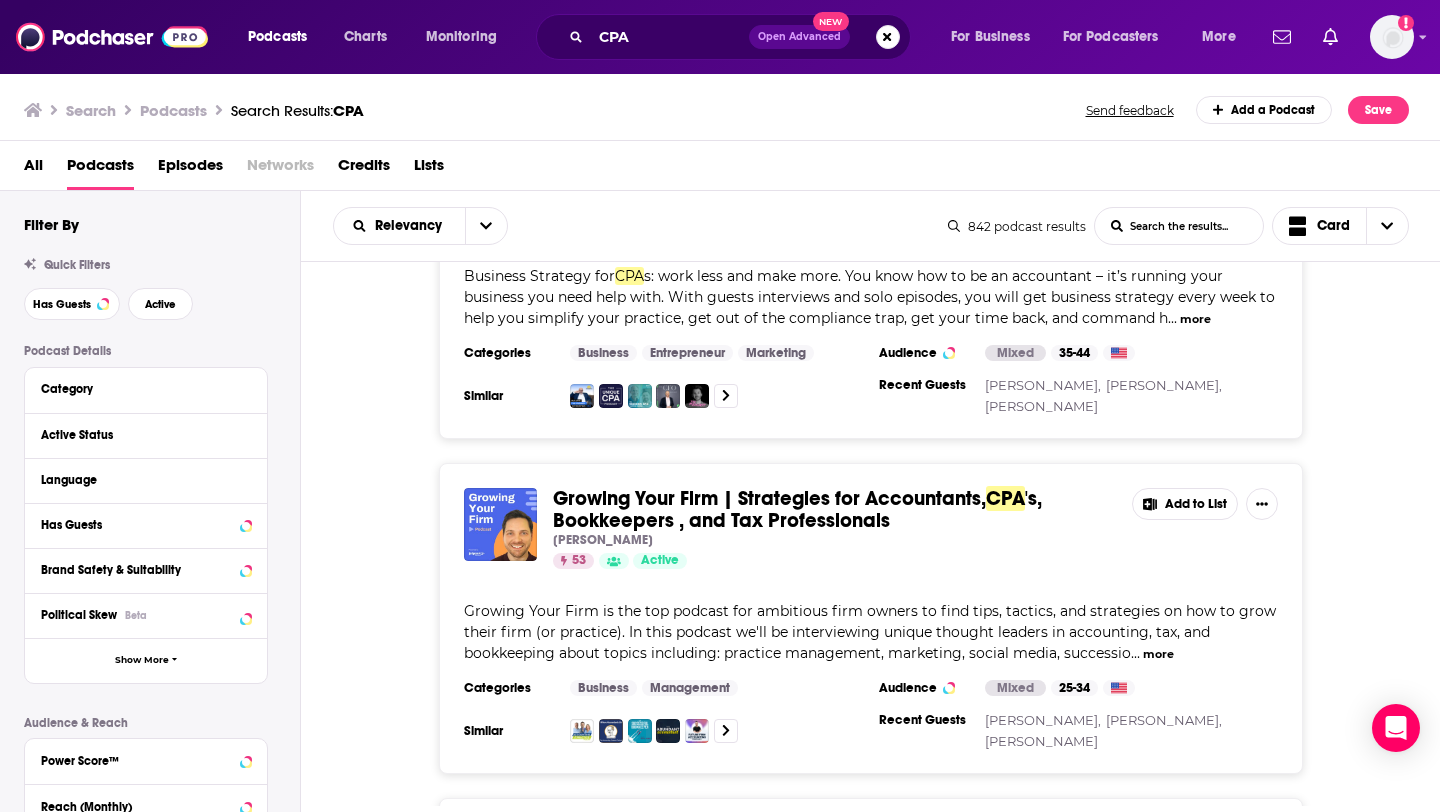 scroll, scrollTop: 153, scrollLeft: 0, axis: vertical 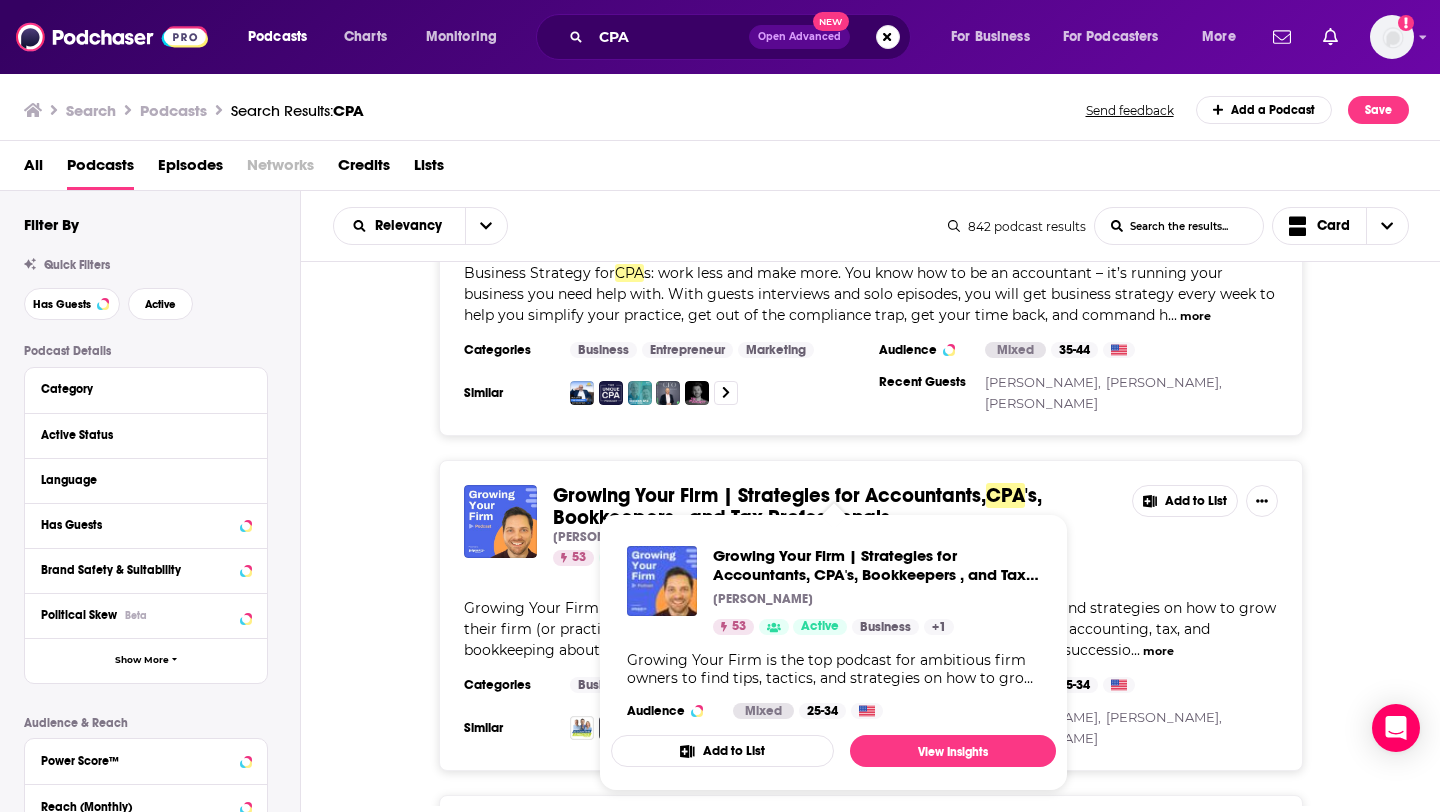 click on "'s, Bookkeepers , and Tax Professionals" at bounding box center (797, 506) 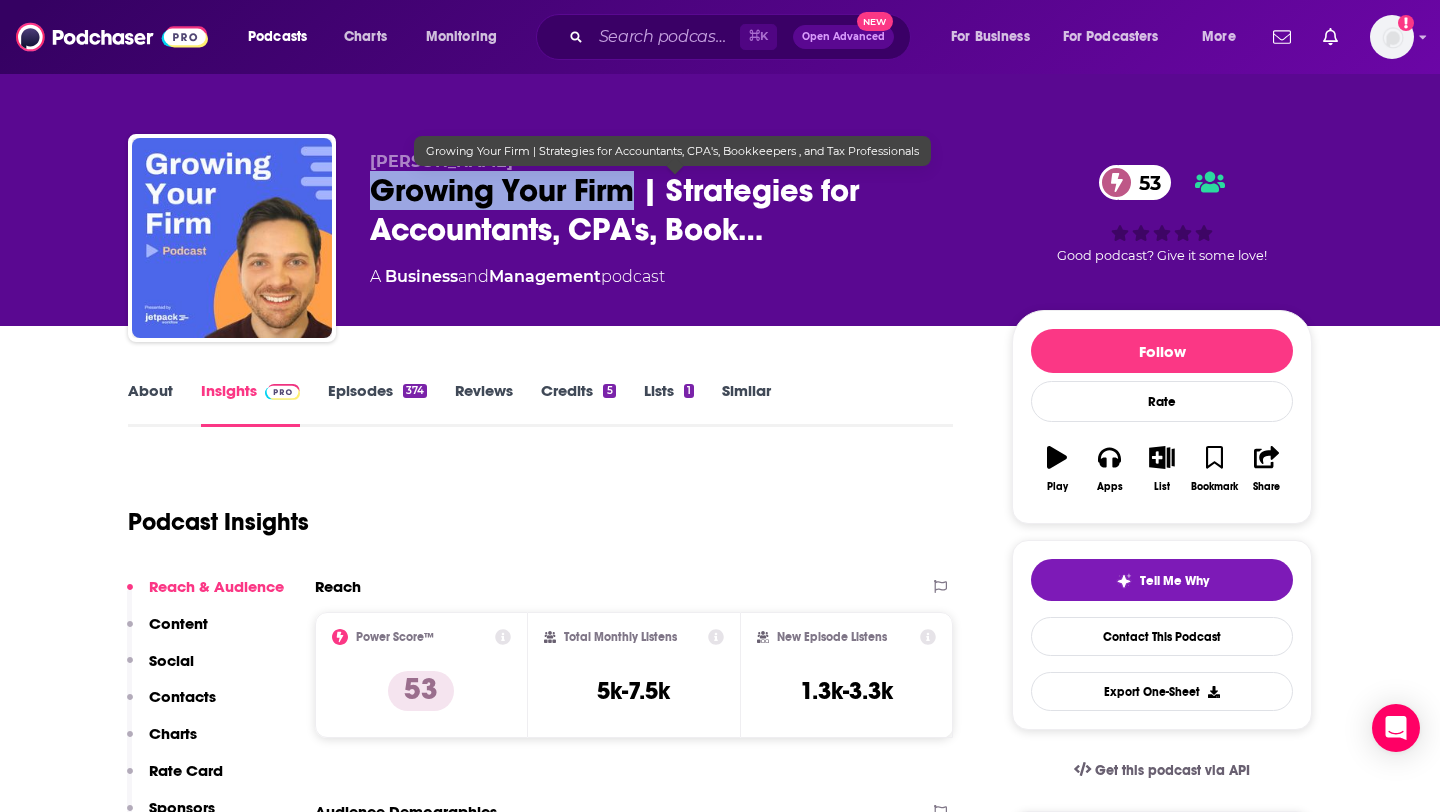 drag, startPoint x: 342, startPoint y: 180, endPoint x: 636, endPoint y: 191, distance: 294.20572 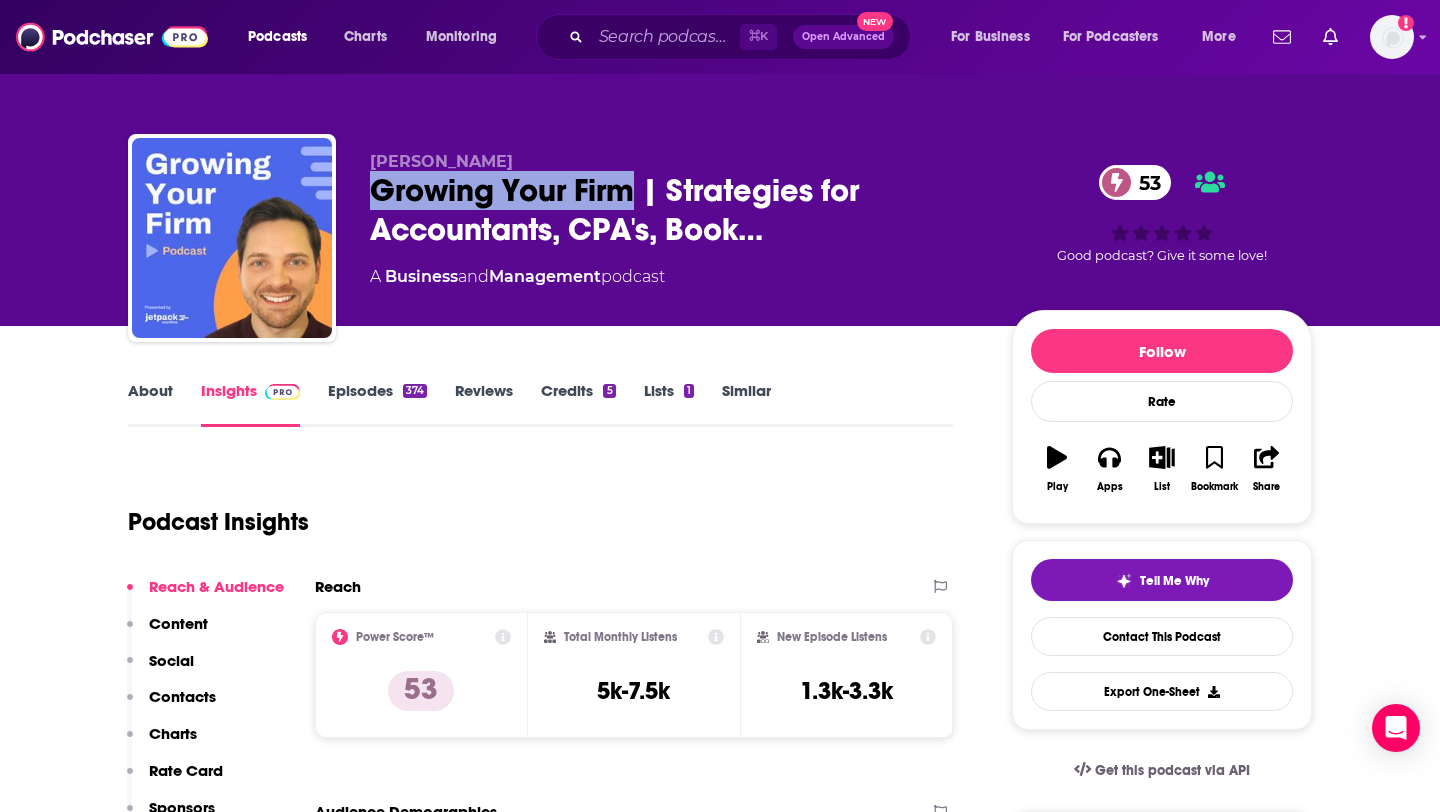 click on "Episodes 374" at bounding box center (377, 404) 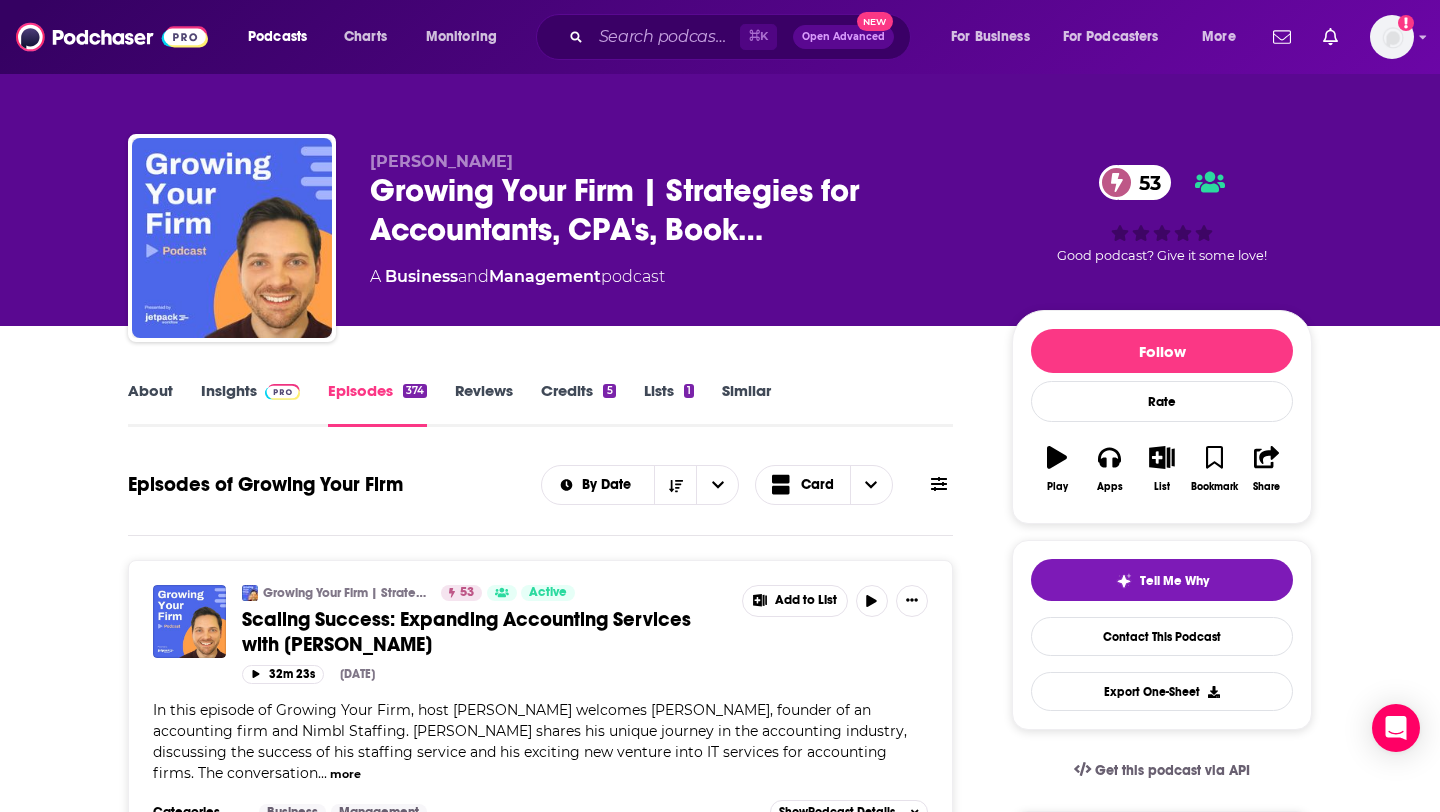 click on "About" at bounding box center [150, 404] 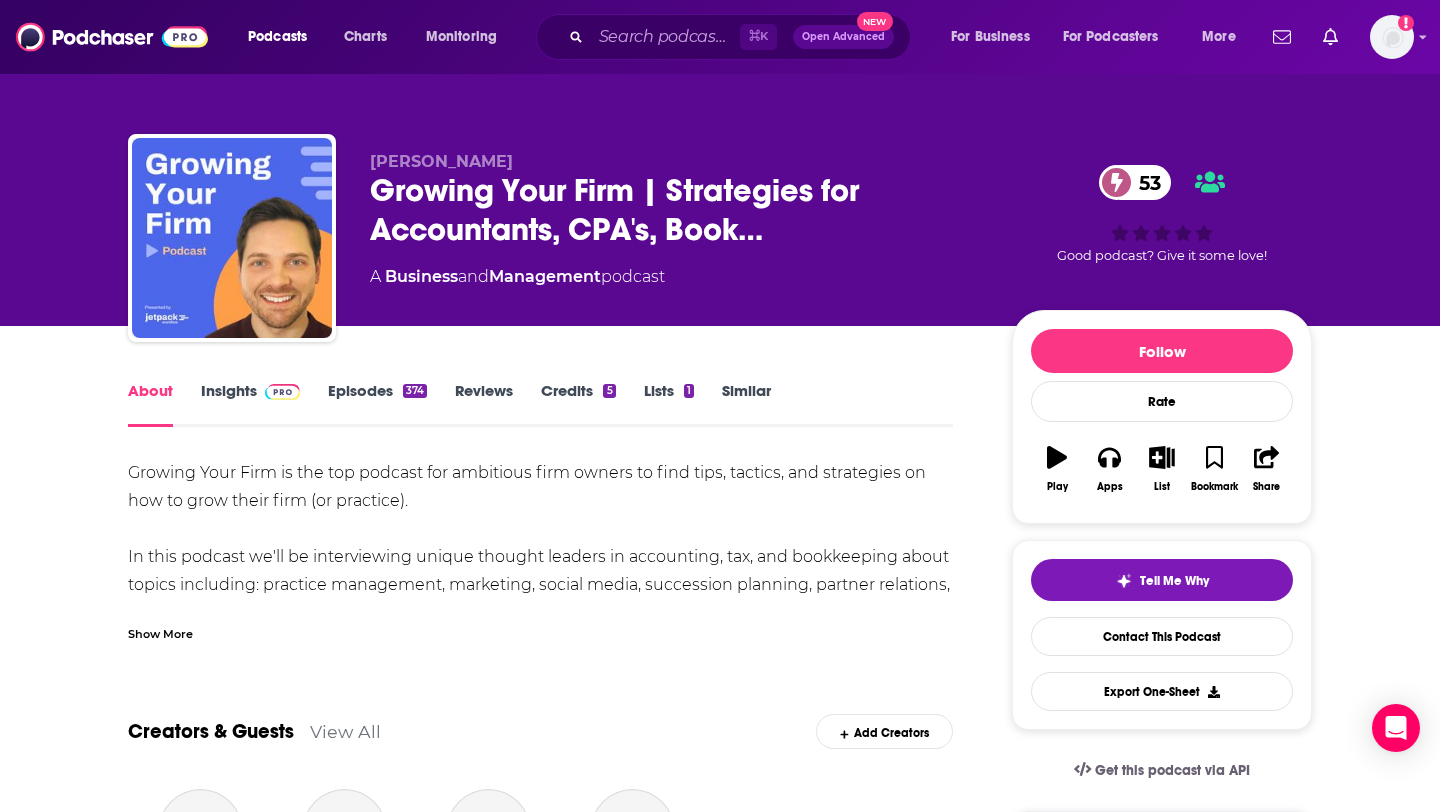 click on "Insights" at bounding box center (250, 404) 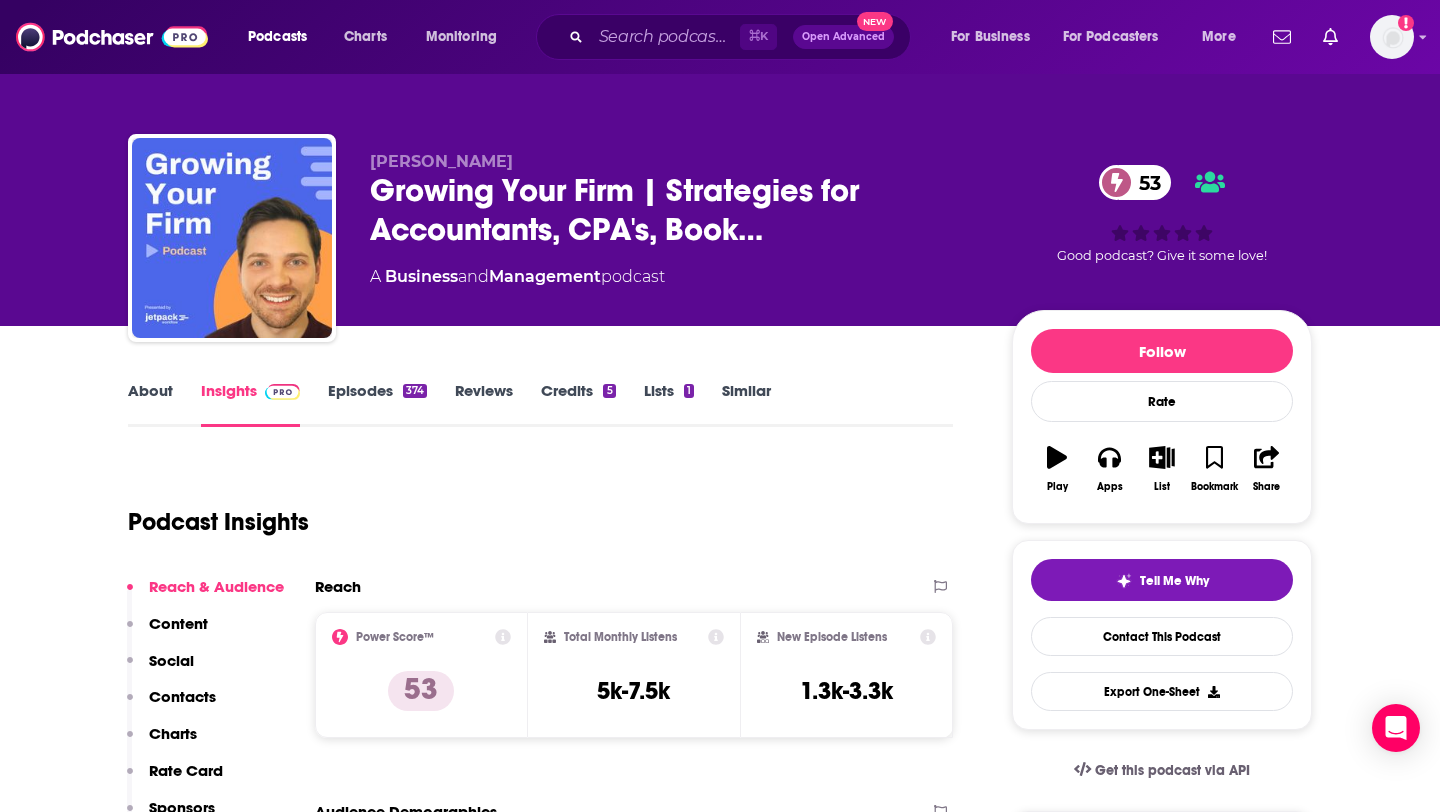 click on "Contacts" at bounding box center [182, 696] 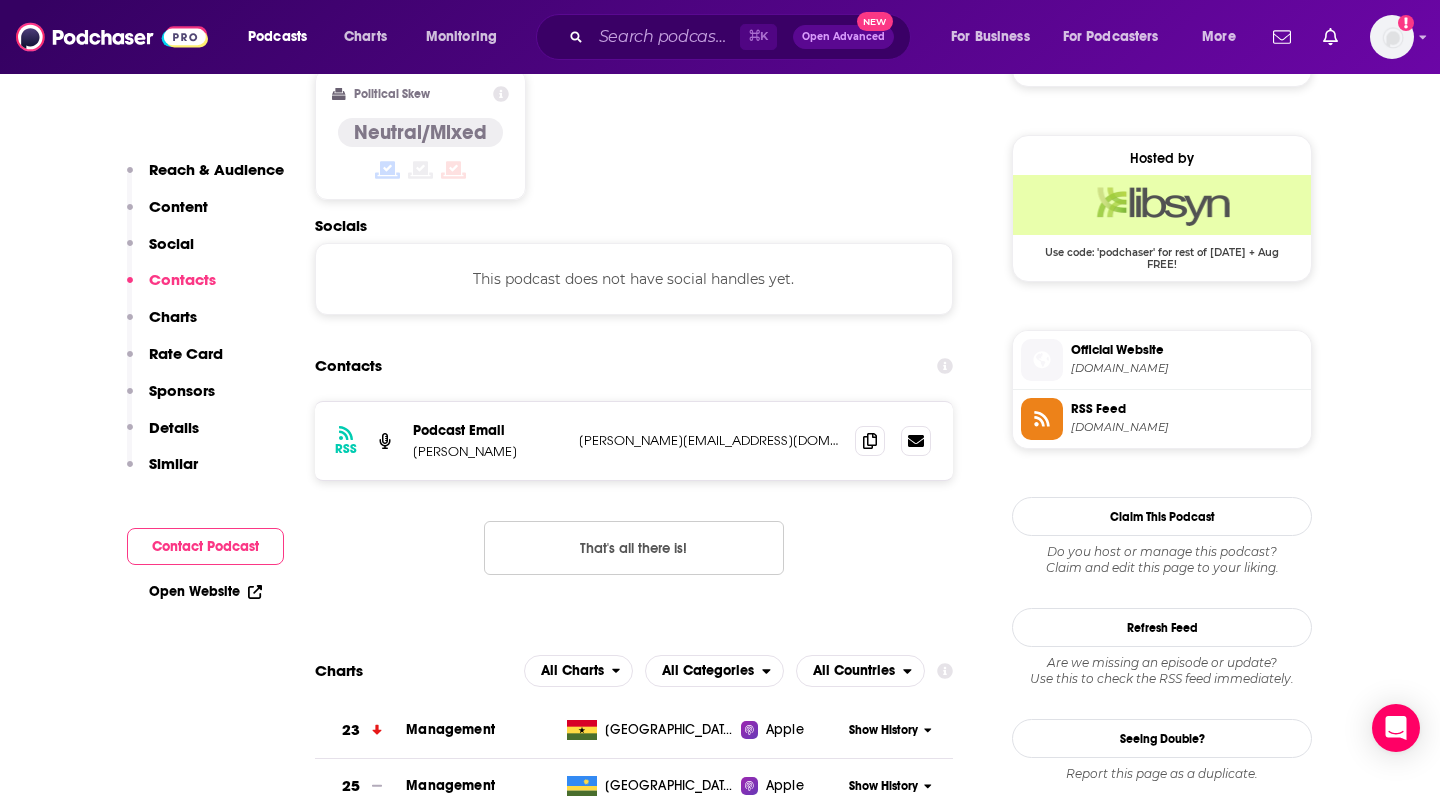 scroll, scrollTop: 1564, scrollLeft: 0, axis: vertical 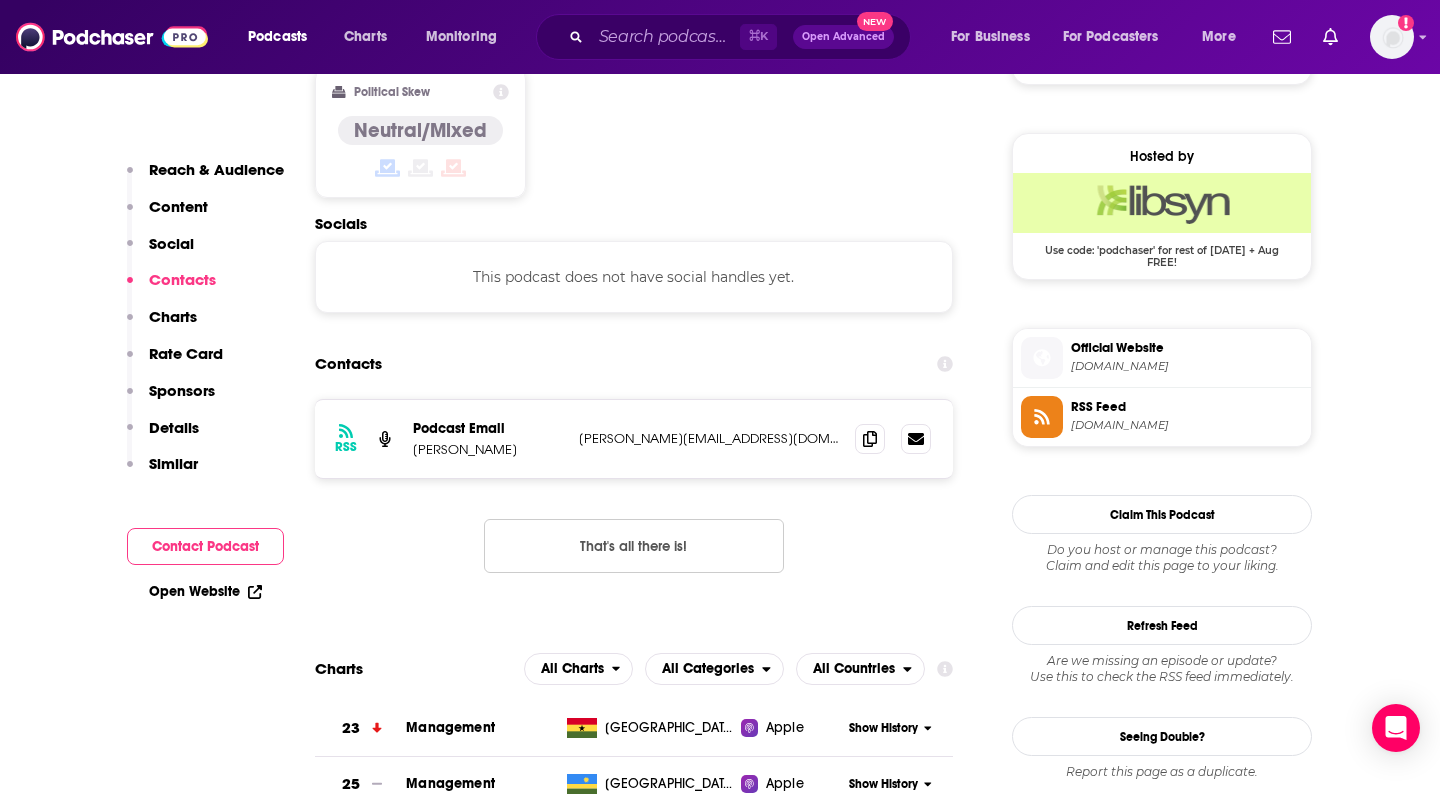 drag, startPoint x: 404, startPoint y: 393, endPoint x: 486, endPoint y: 392, distance: 82.006096 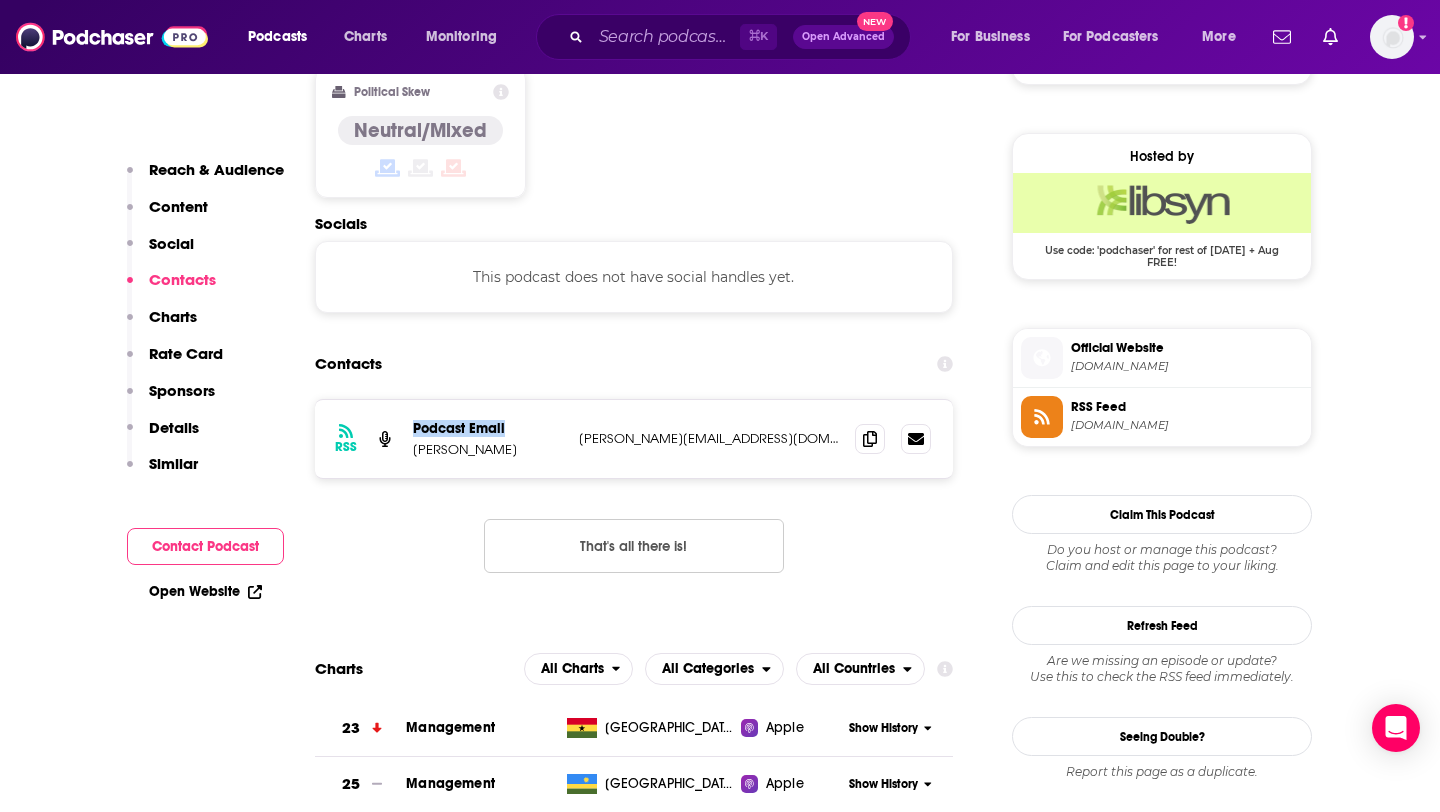 drag, startPoint x: 410, startPoint y: 390, endPoint x: 512, endPoint y: 385, distance: 102.122475 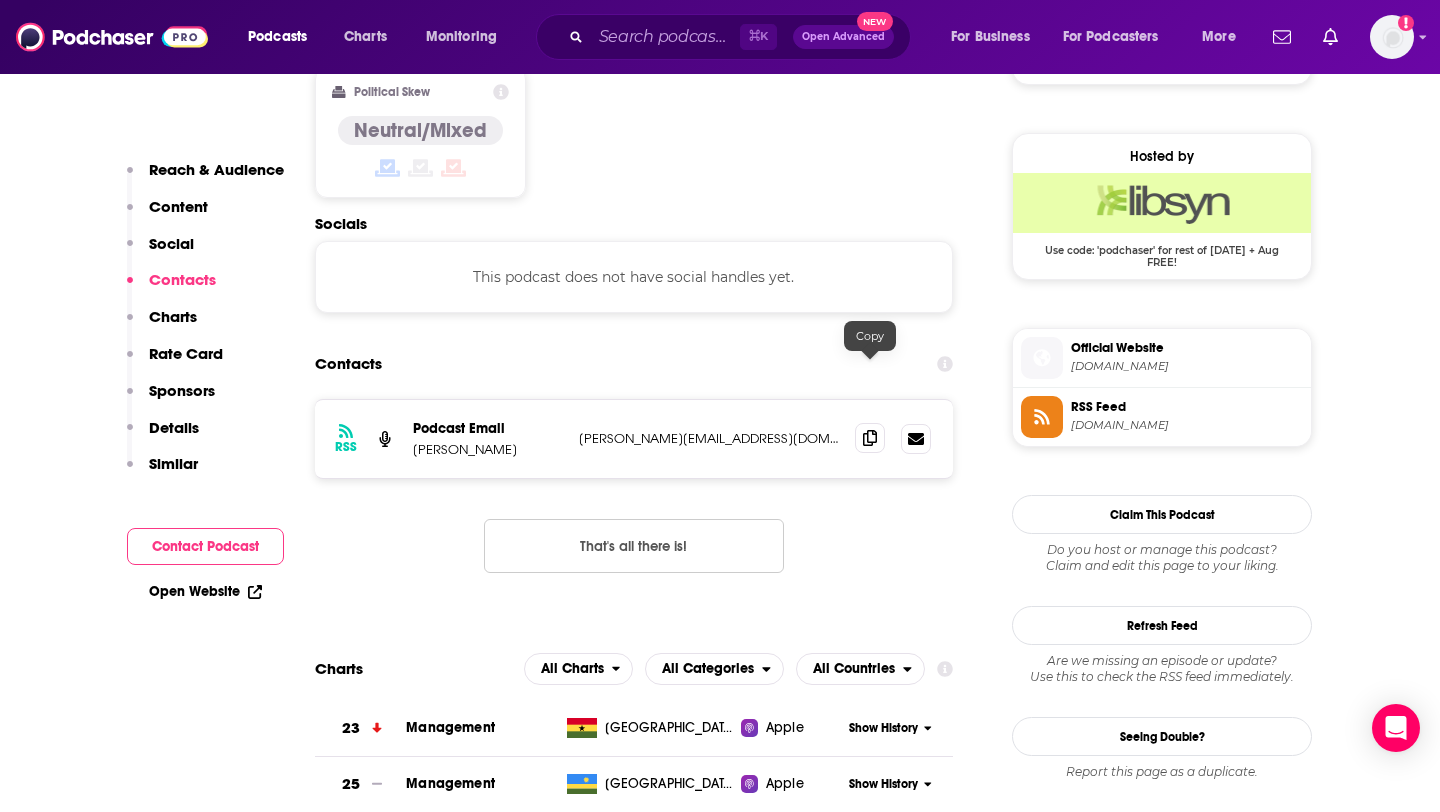click 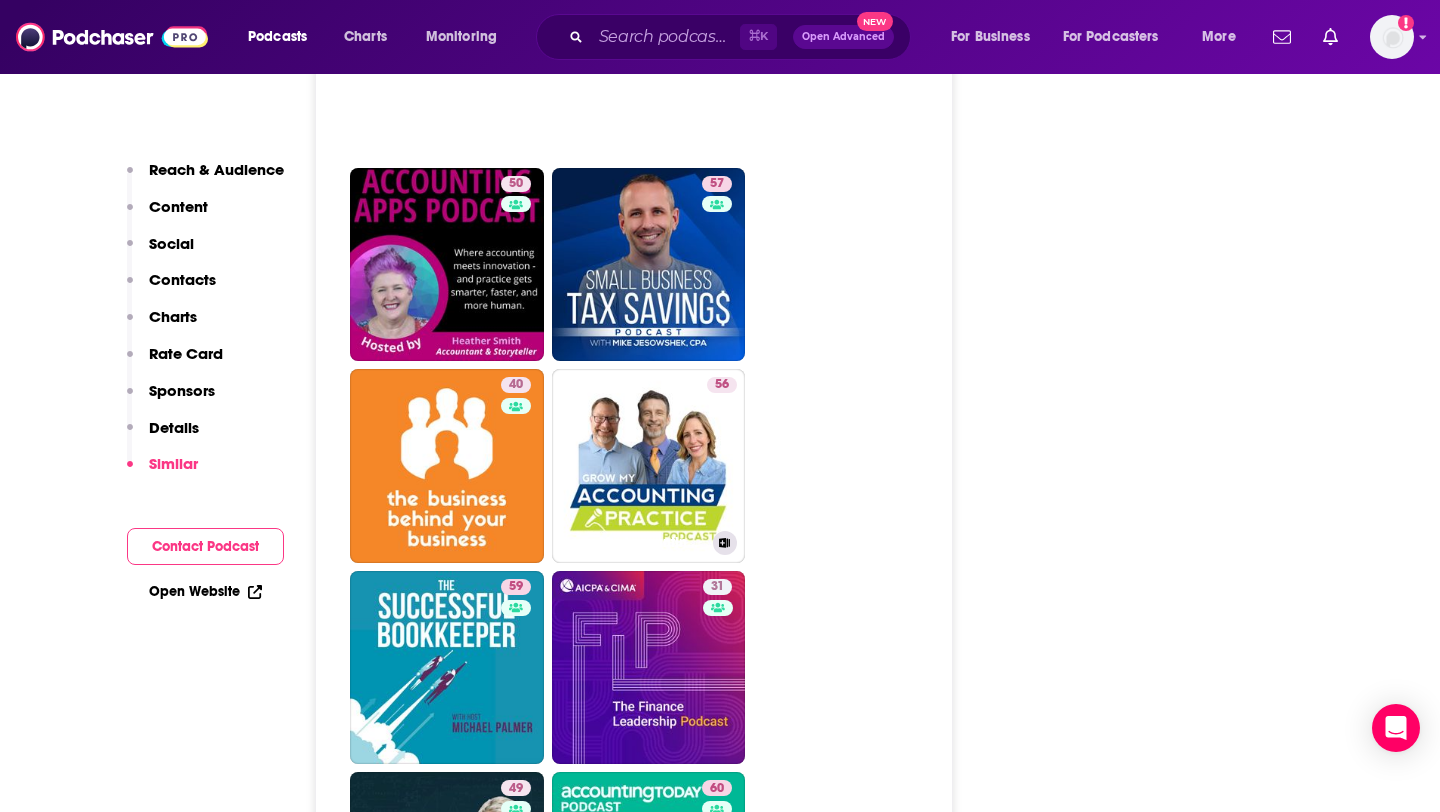 scroll, scrollTop: 4095, scrollLeft: 0, axis: vertical 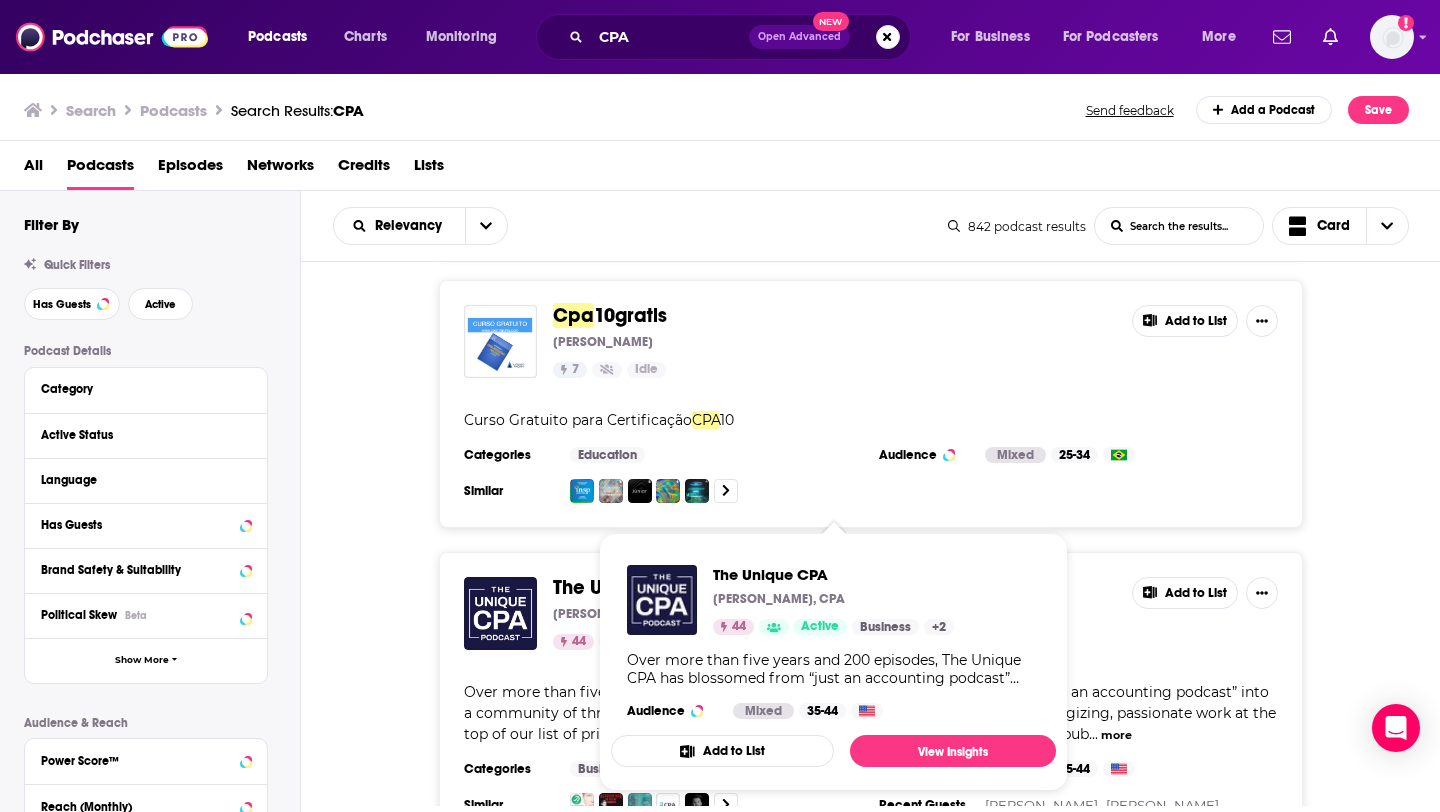 click on "The Unique CPA Randy Crabtree, CPA 44 Active Business + 2 Over more than five years and 200 episodes, The Unique CPA has blossomed from “just an accounting podcast” into a community of thriving accounting professionals. With personal fulfillment and energizing, passionate work at the top of our list of priorities, we’re keeping you at the forefront of the changing face of public accounting through conversations with fascinating leaders who understand that the one constant in the accounting profession is change: Change in our approach to the demands of the profession, change in the technology we use to more efficiently do our jobs, and change in our ability to express who each of us really is as a human being. Audience Mixed 35-44 Add to List View Insights" at bounding box center [833, 662] 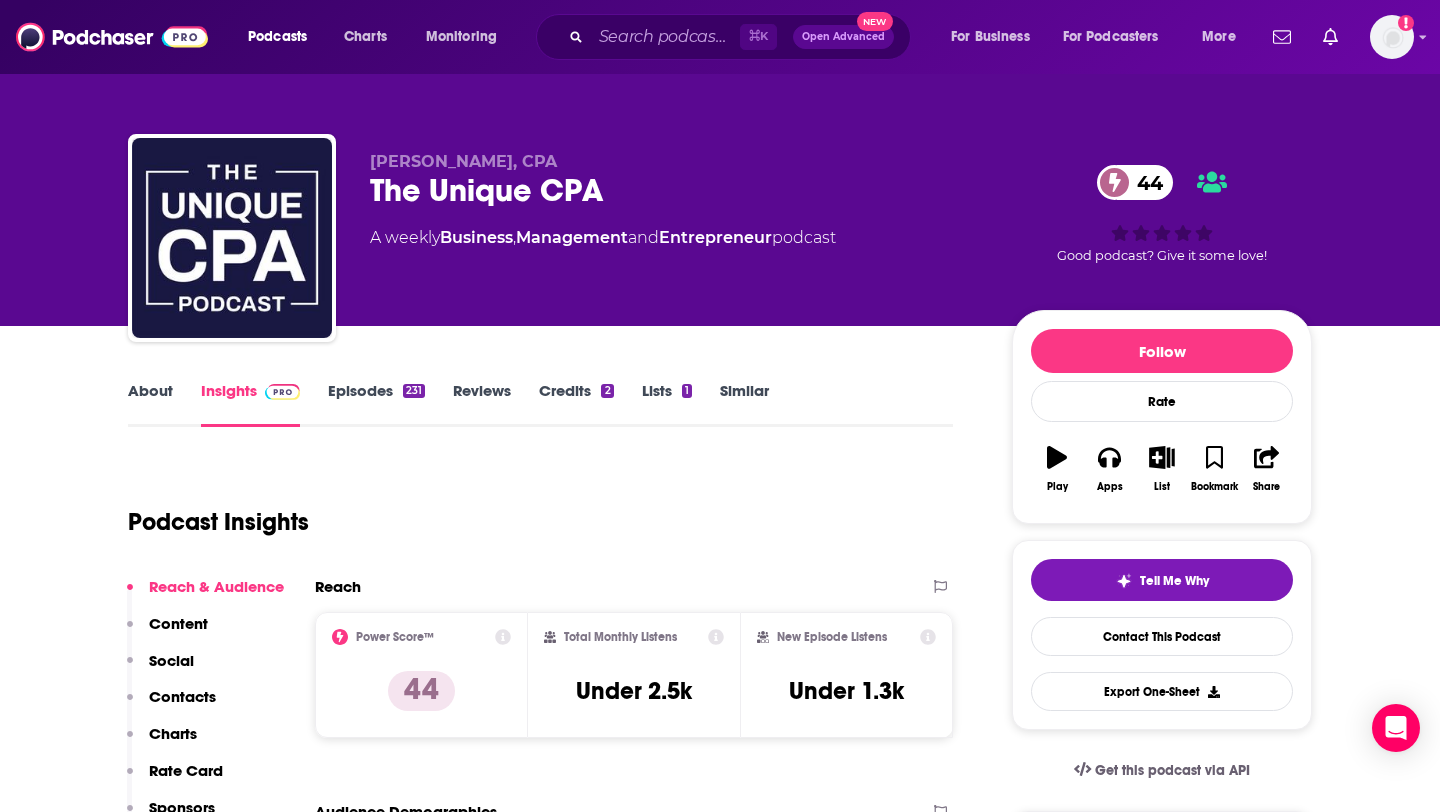 click on "About" at bounding box center (150, 404) 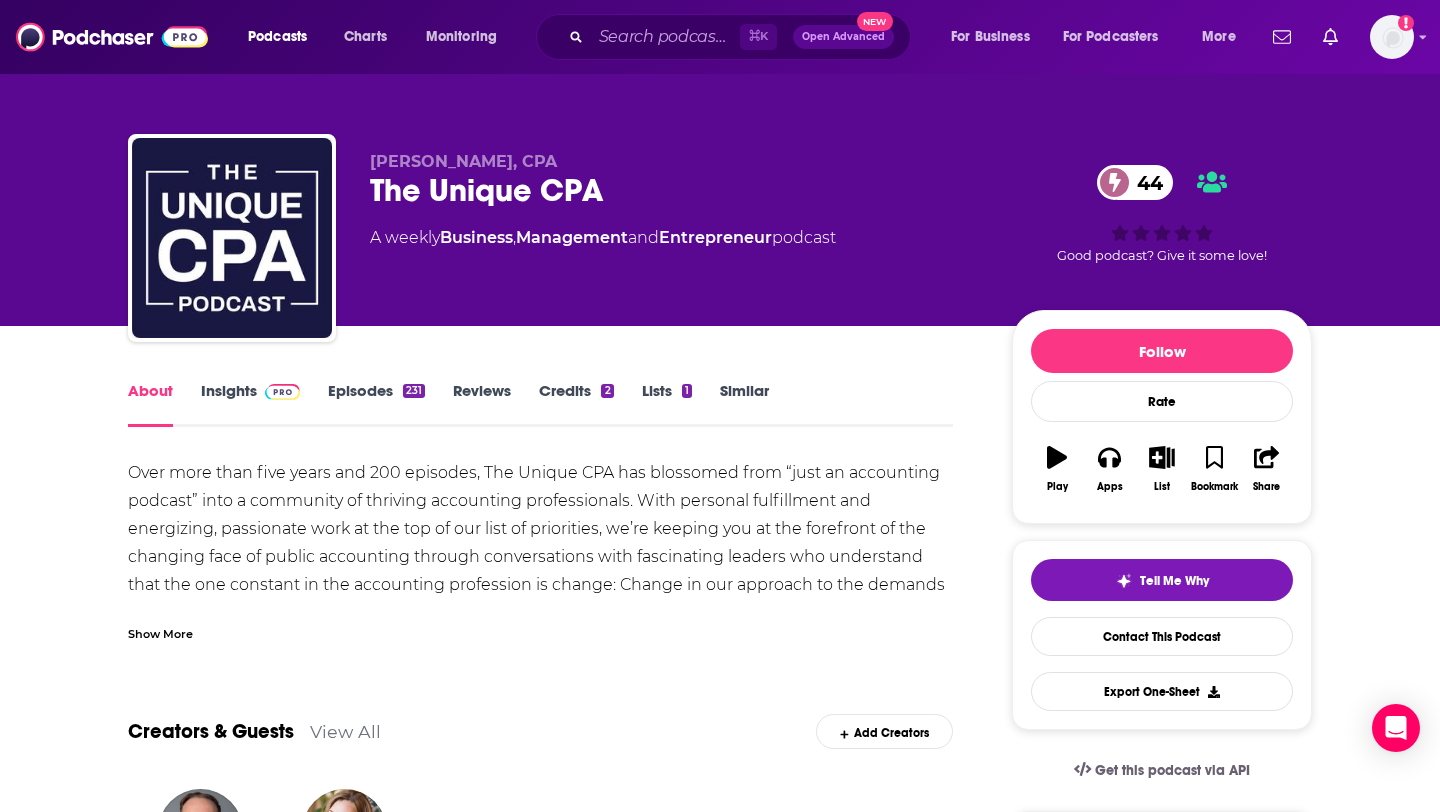 click on "Episodes 231" at bounding box center [376, 404] 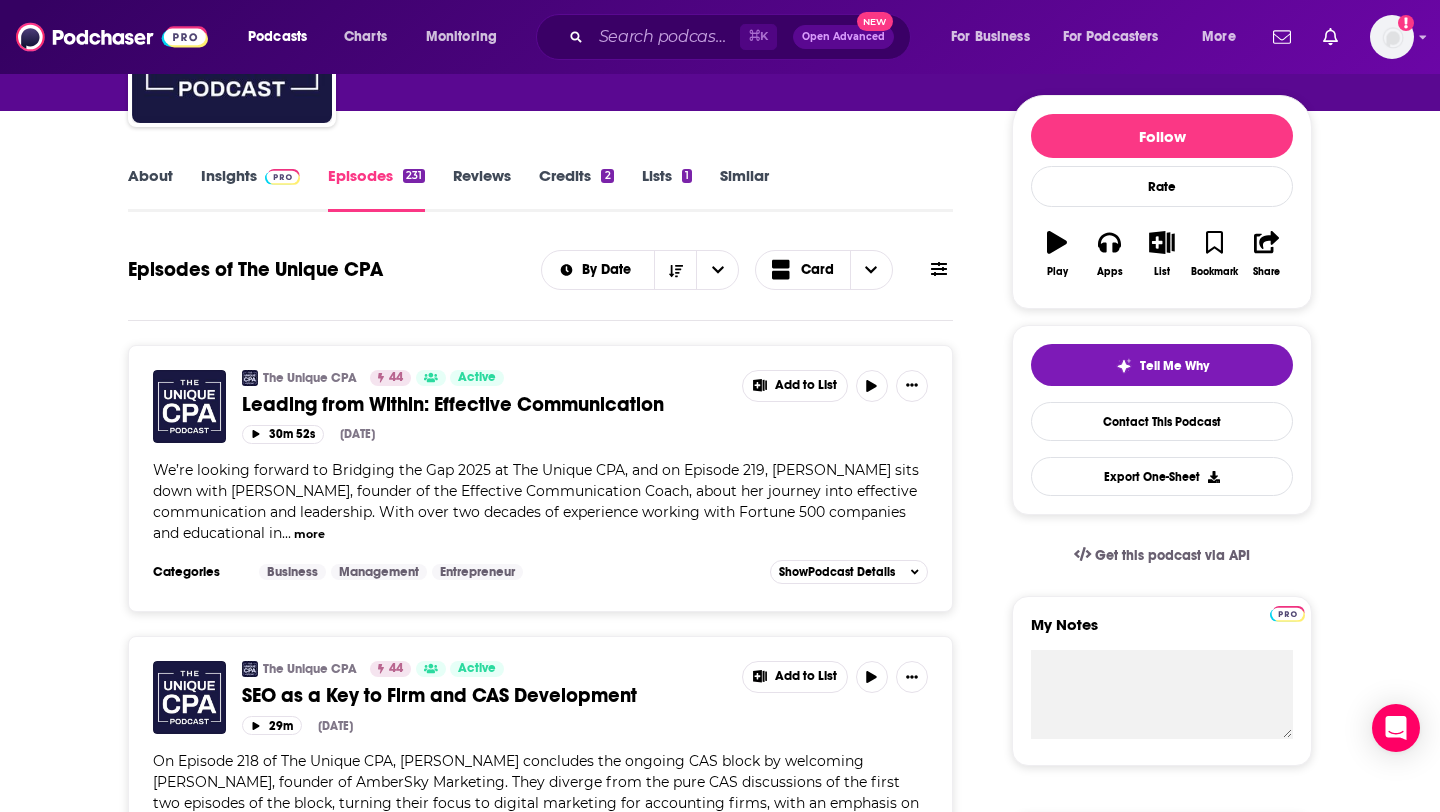 scroll, scrollTop: 216, scrollLeft: 0, axis: vertical 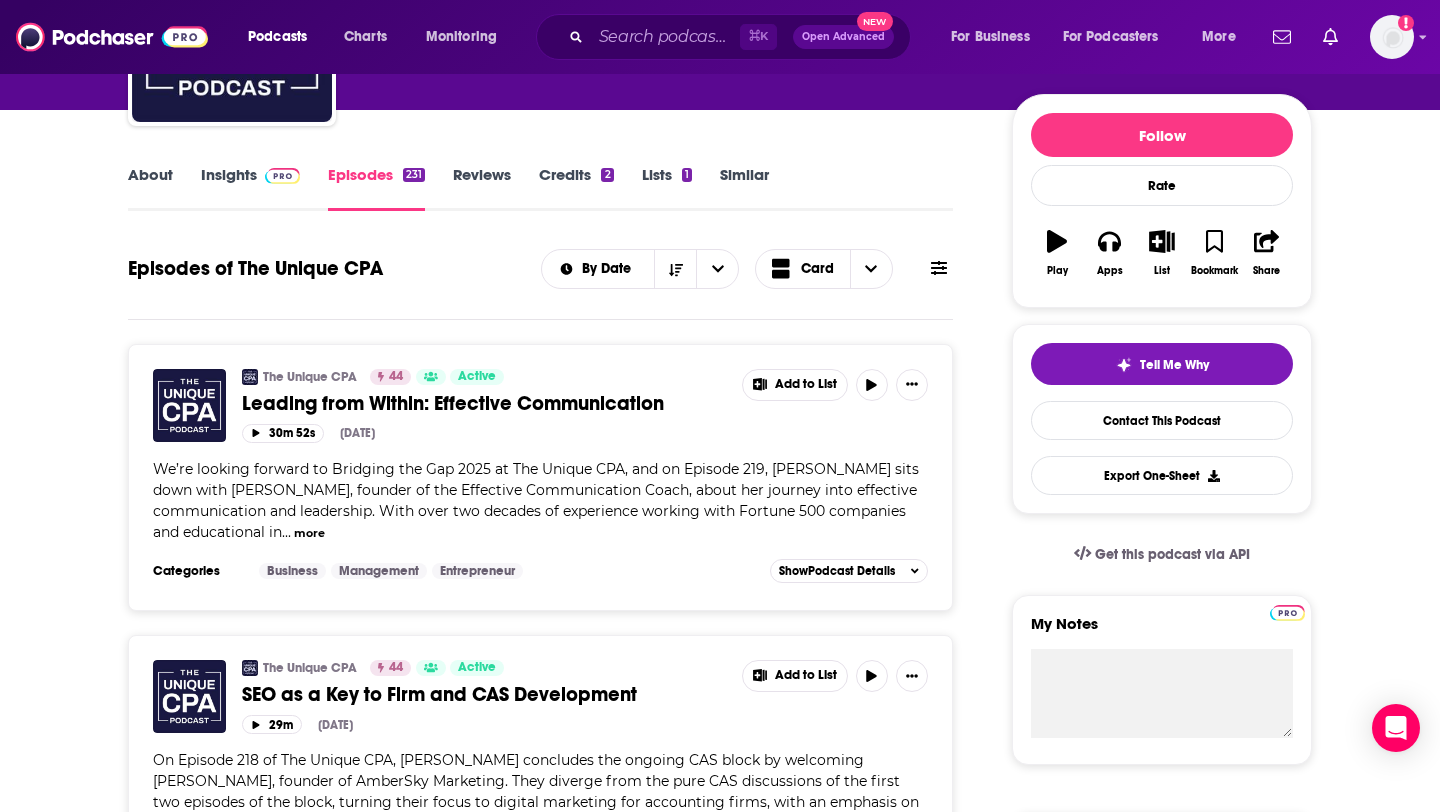 click on "Insights" at bounding box center [250, 188] 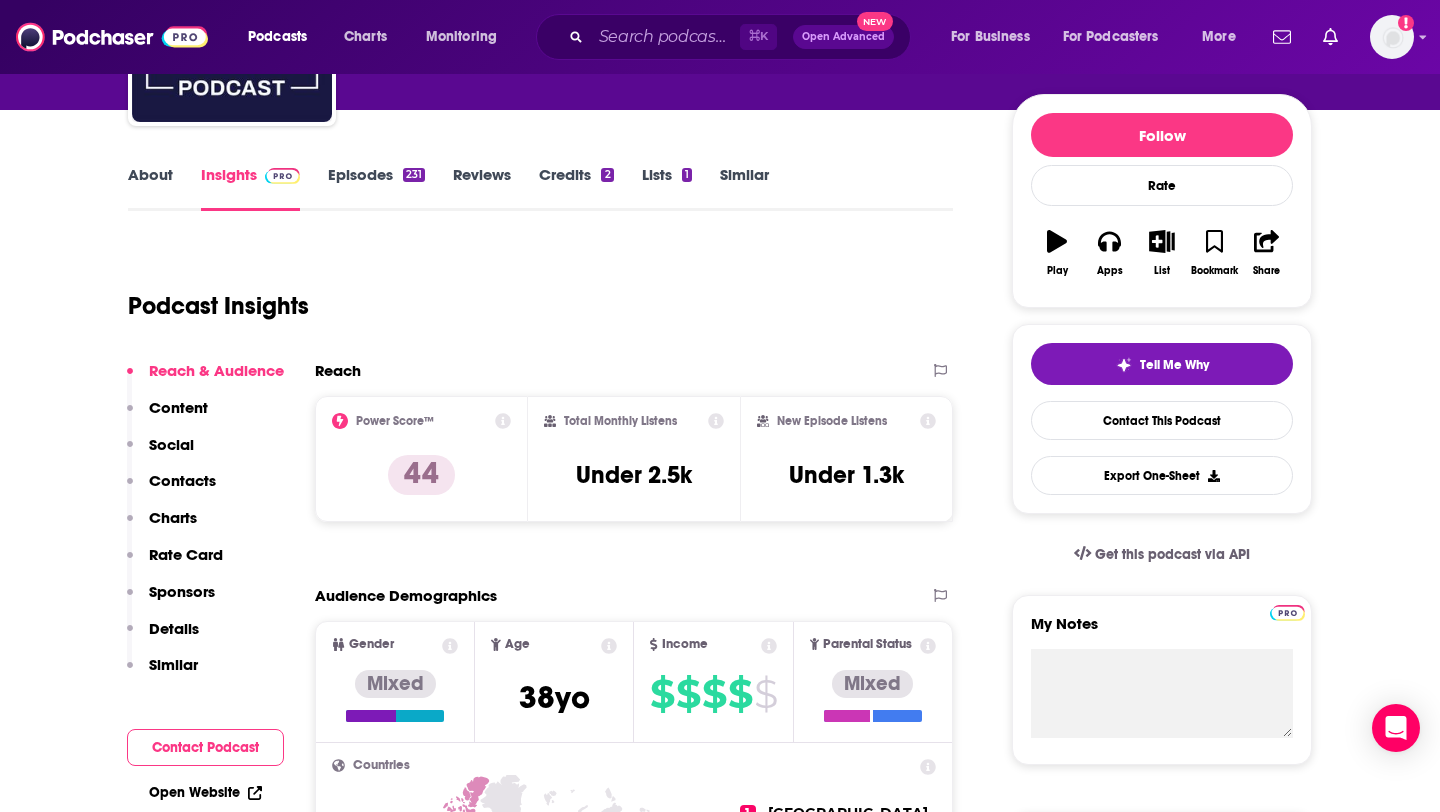 scroll, scrollTop: 0, scrollLeft: 0, axis: both 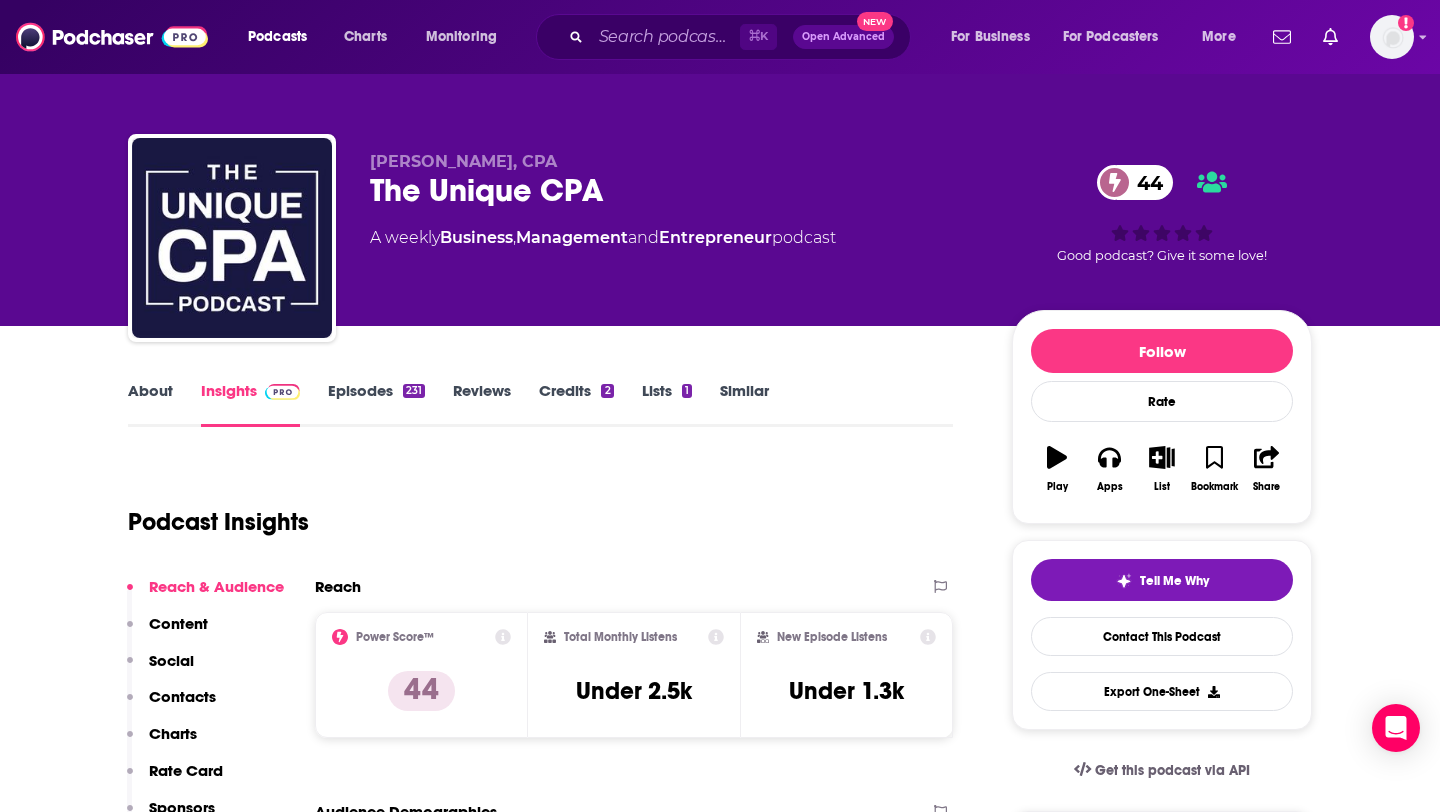 click on "Social" at bounding box center [160, 669] 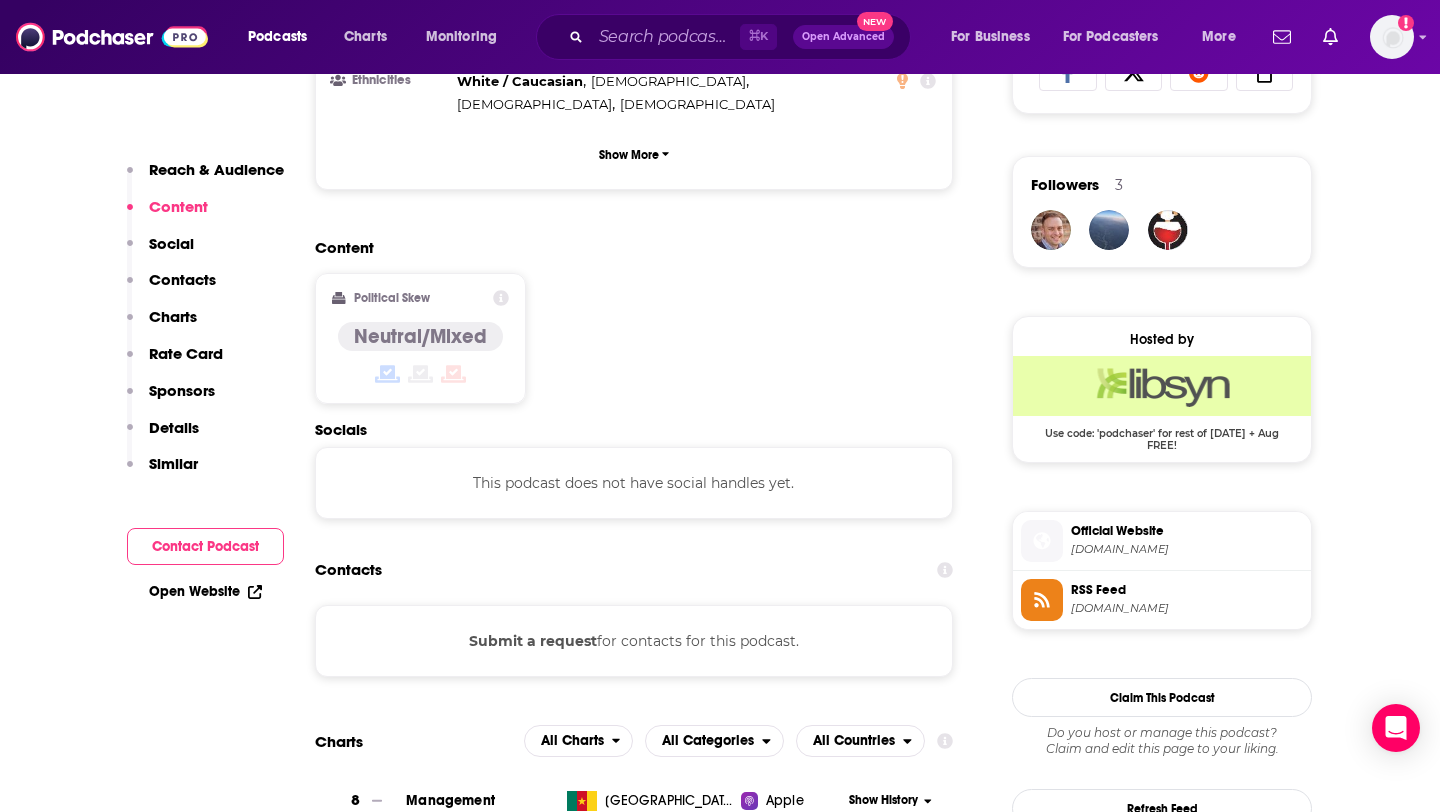 scroll, scrollTop: 1413, scrollLeft: 0, axis: vertical 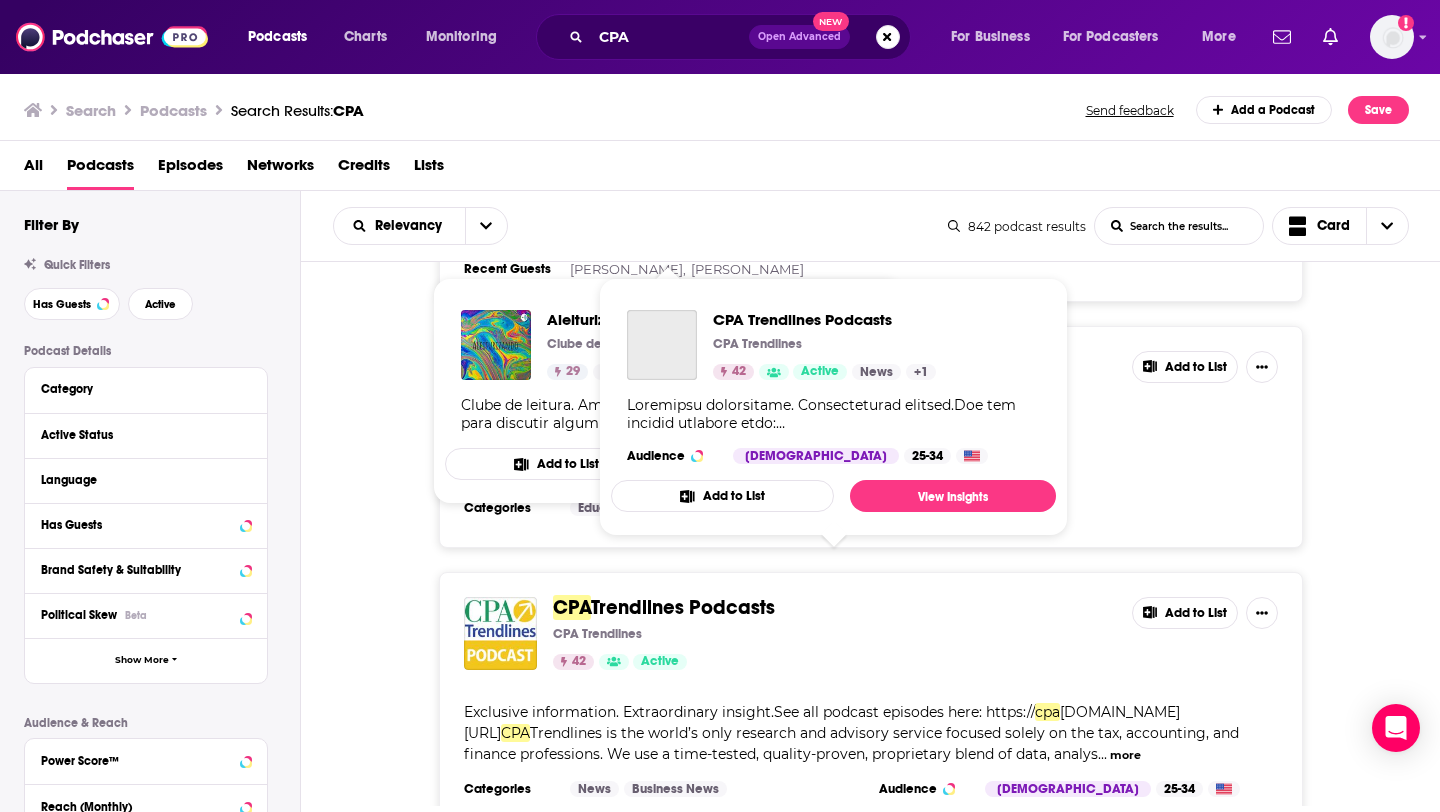 click on "Trendlines Podcasts" at bounding box center [683, 607] 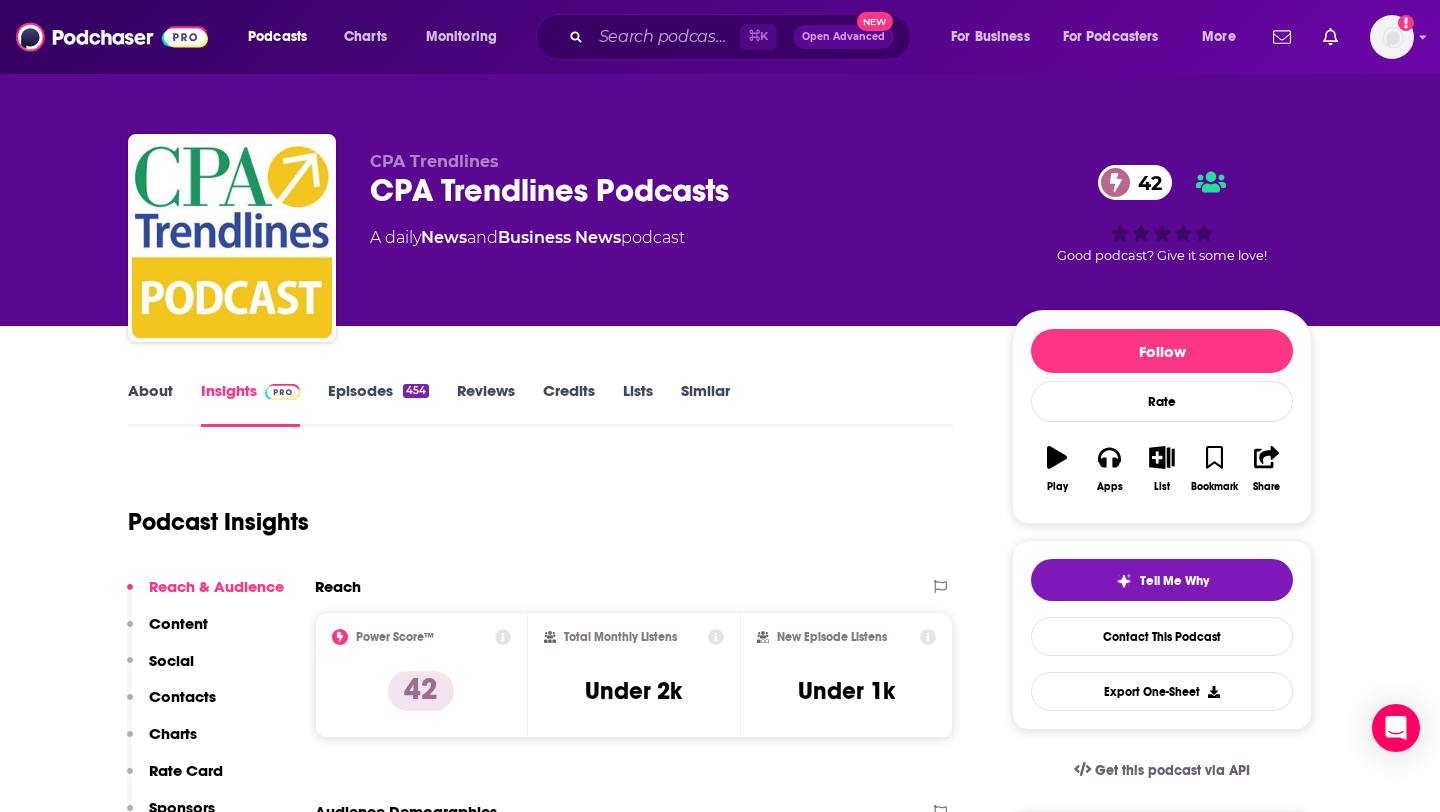 click on "About" at bounding box center [150, 404] 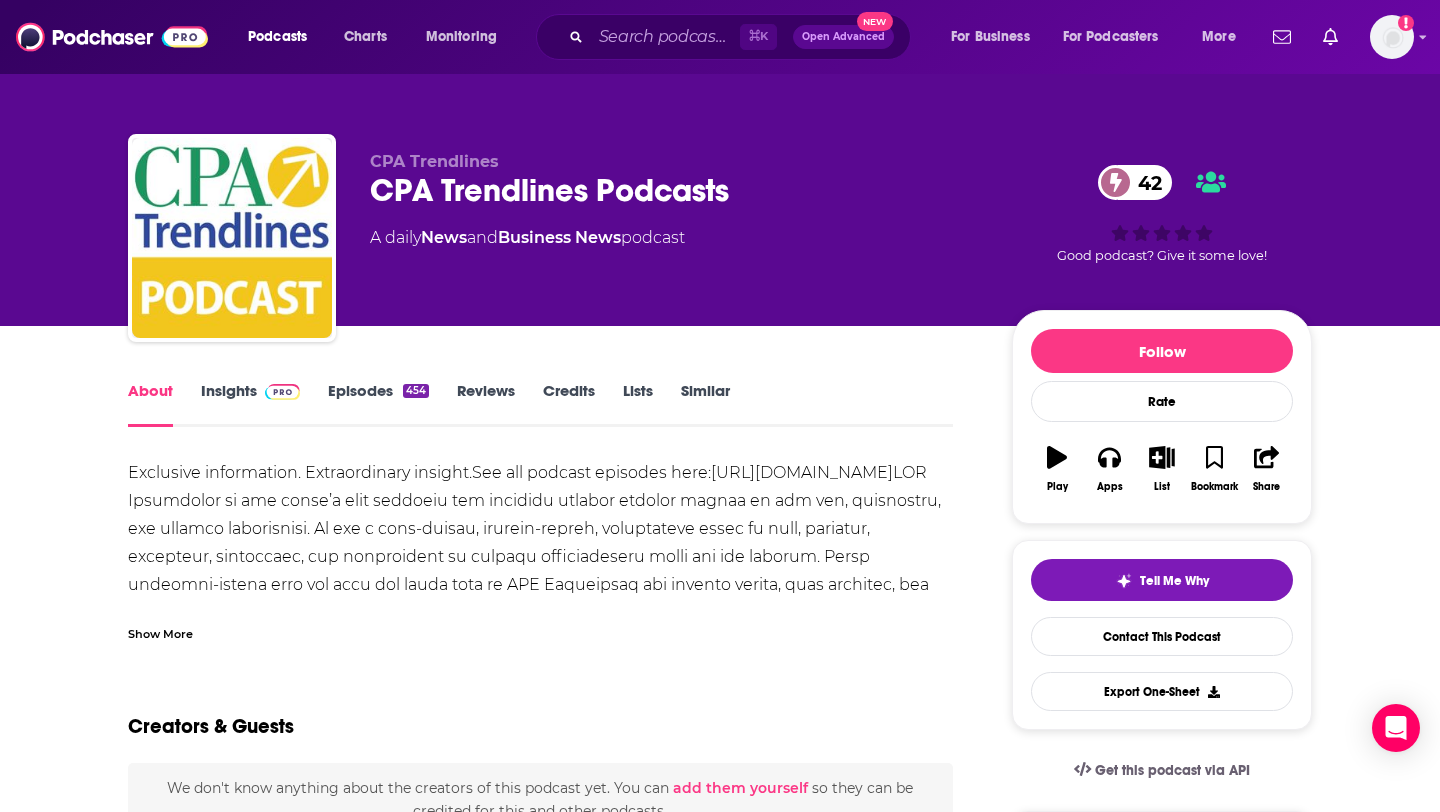 click on "About Insights Episodes 454 Reviews Credits Lists Similar Exclusive information. Extraordinary insight.See all podcast episodes here:  https://cpatrendlines.com/category/podcast/ Show More Creators & Guests We don't know anything about the creators of this podcast yet . You can   add them yourself   so they can be credited for this and other podcasts. Recent Episodes View All Crosby, Johnston: A Human-First, Tech-Forward Future | Holistic Guide to Wealth Management Jul 14th, 2025 Go PRO: Get full sitewide access with today's best offer Jul 14th, 2025 Reza Hooda: Model a 7-Figure Firm in 10Hrs/Week | The Concierge CPA Jul 14th, 2025 View All Episodes Podcast Reviews This podcast hasn't been reviewed yet. You can  add a review   to show others what you thought. Mentioned In These Lists There are no lists that include  "CPA Trendlines Podcasts" . You can    add this podcast   to a new or existing list. Similar Podcasts 35 55 54 38 View All Host or manage this podcast? Claim This Podcast Refresh Feed Created by 1" at bounding box center [720, 1205] 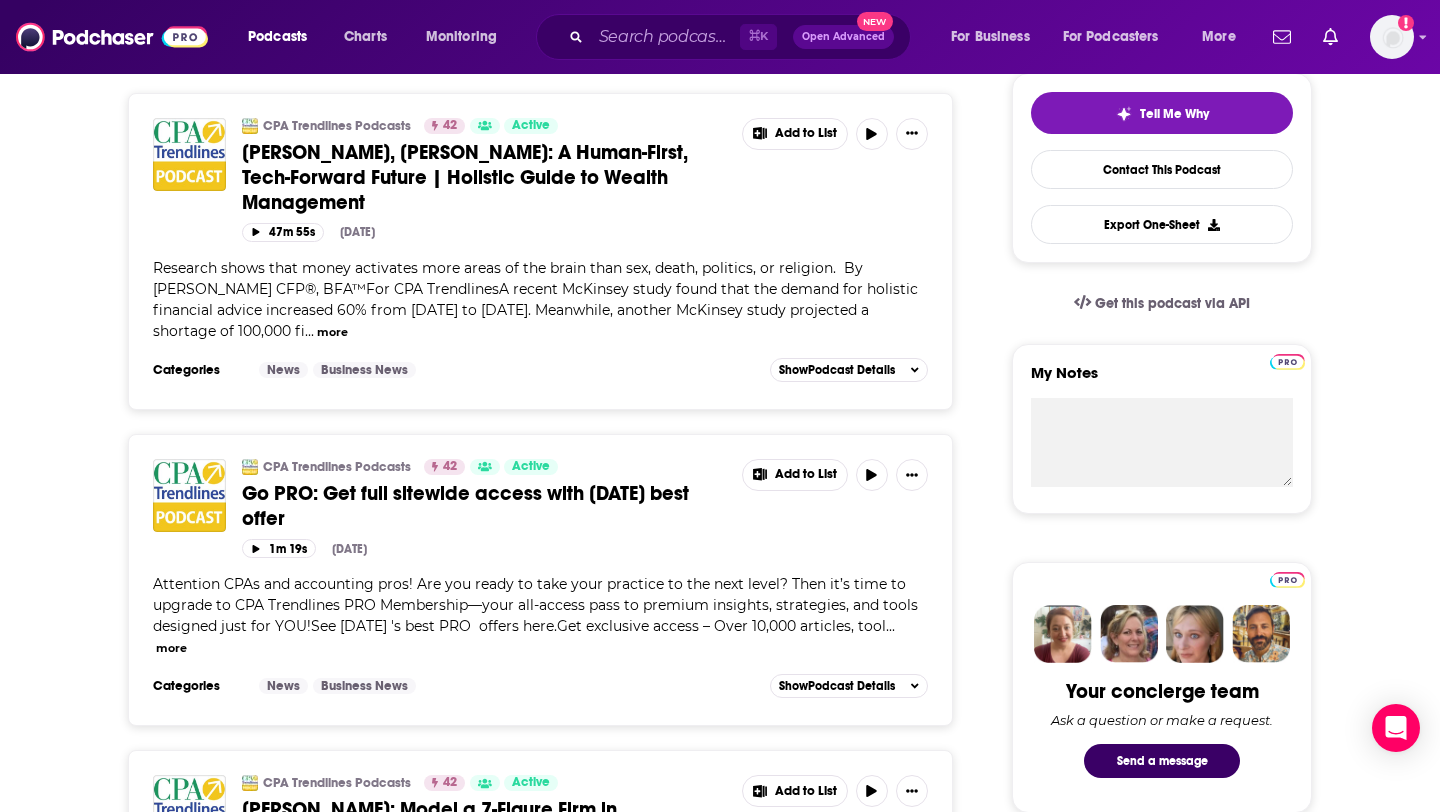 scroll, scrollTop: 465, scrollLeft: 0, axis: vertical 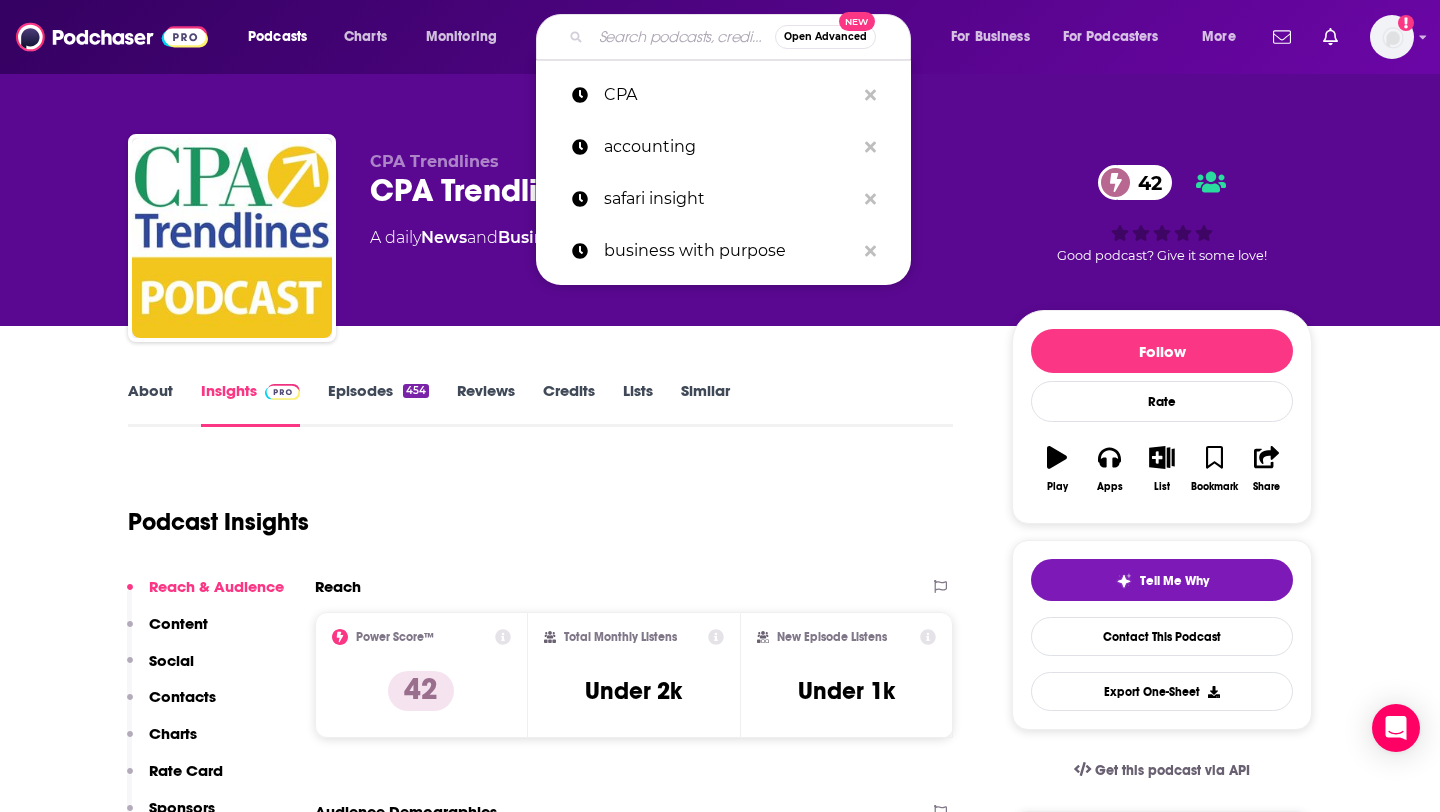 click at bounding box center [683, 37] 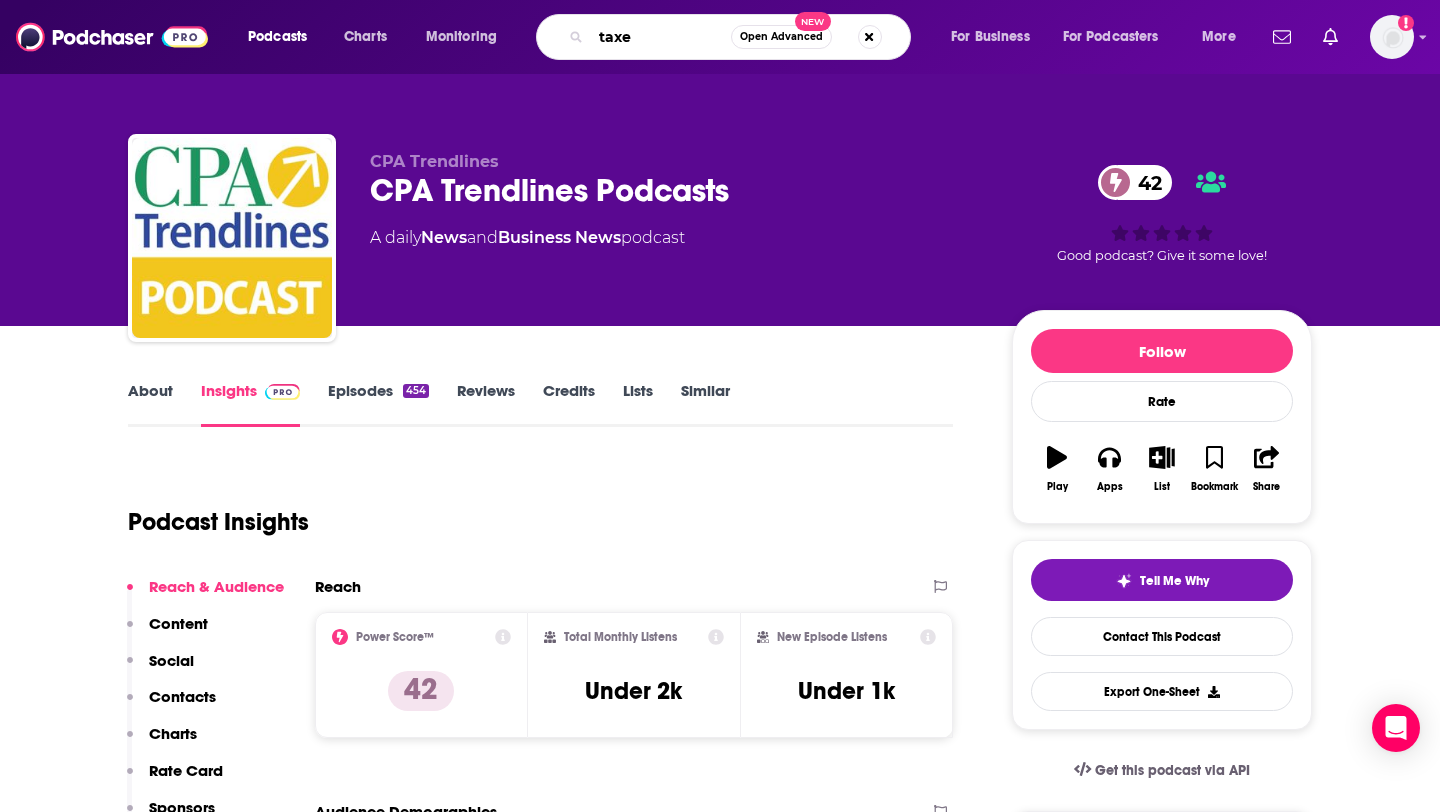 type on "taxes" 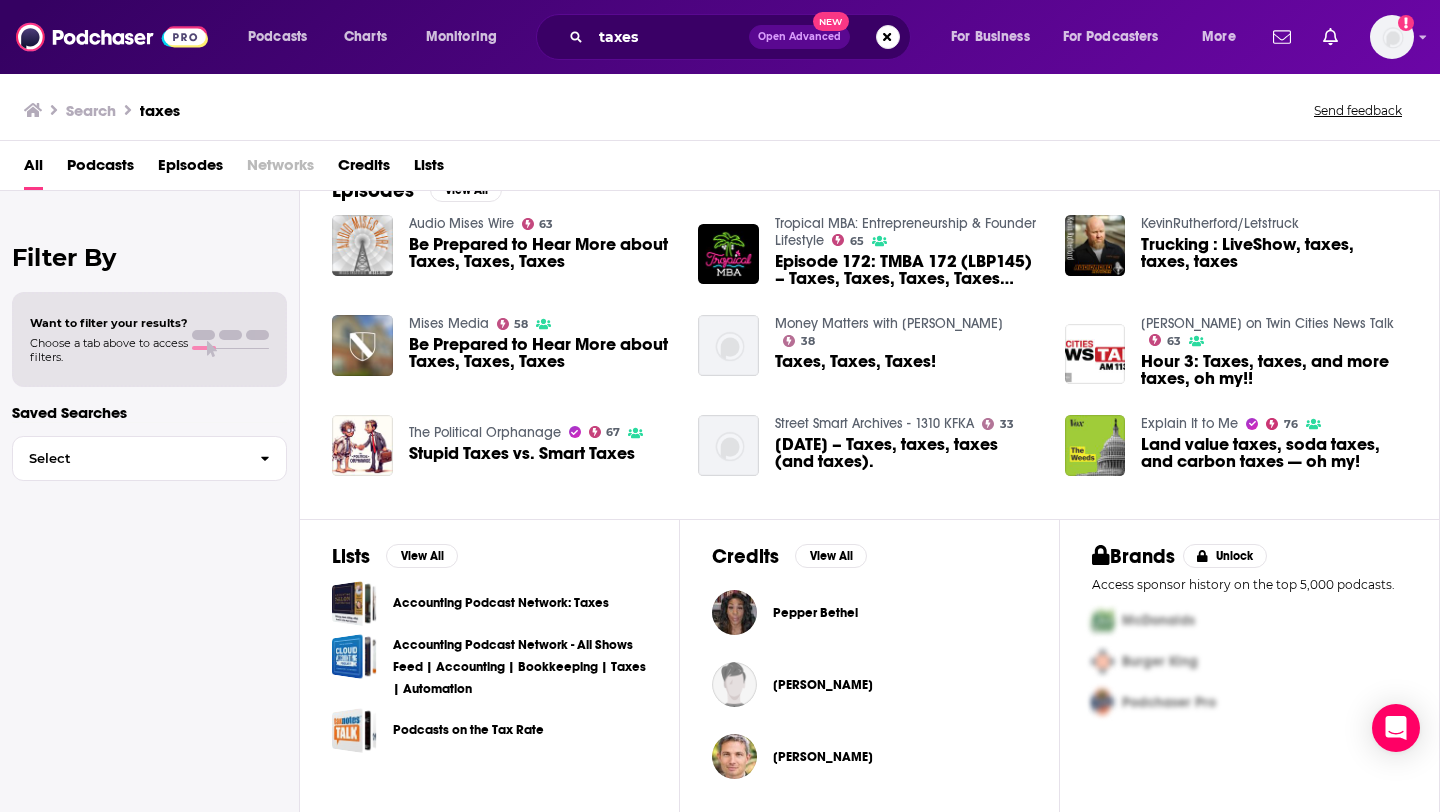 scroll, scrollTop: 0, scrollLeft: 0, axis: both 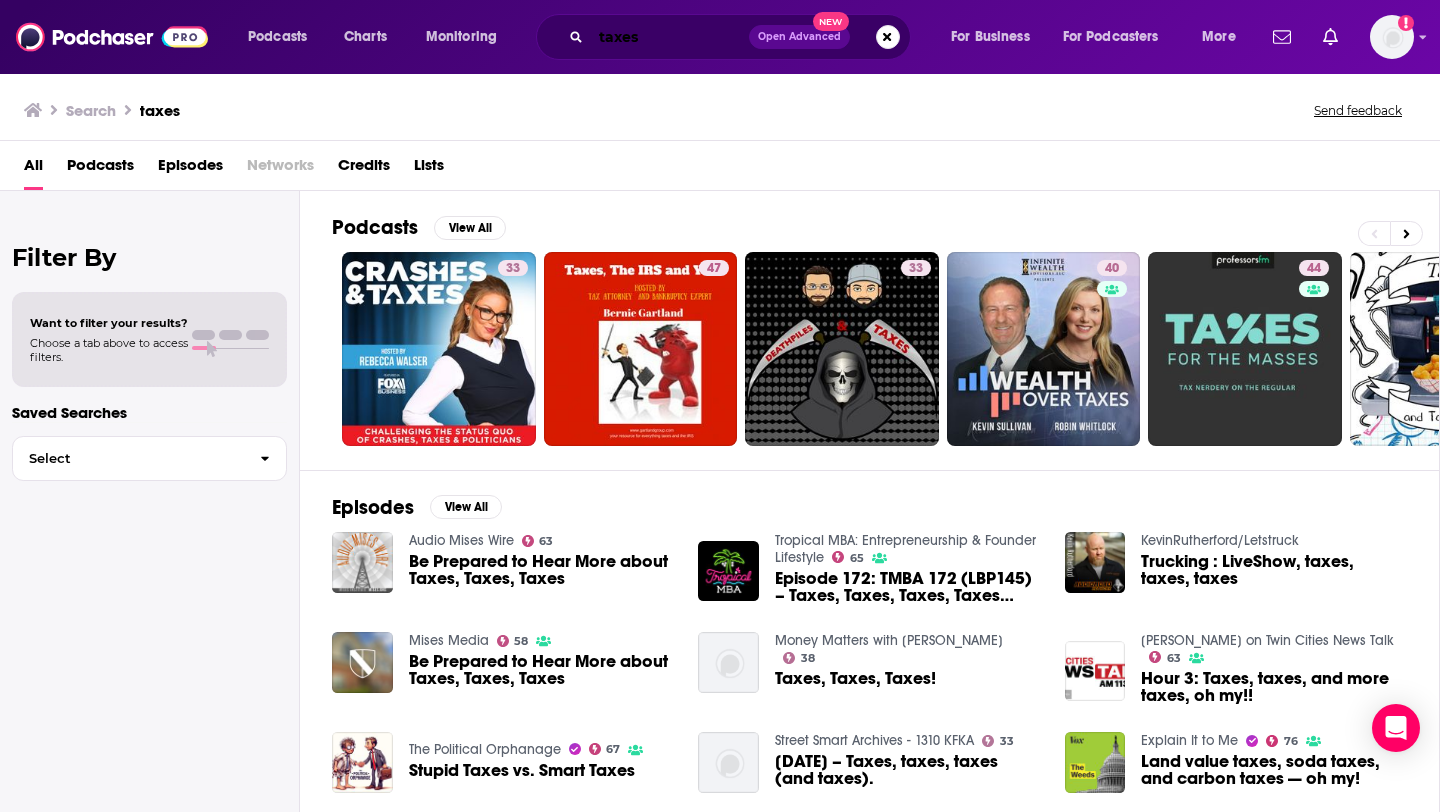 click on "taxes" at bounding box center [670, 37] 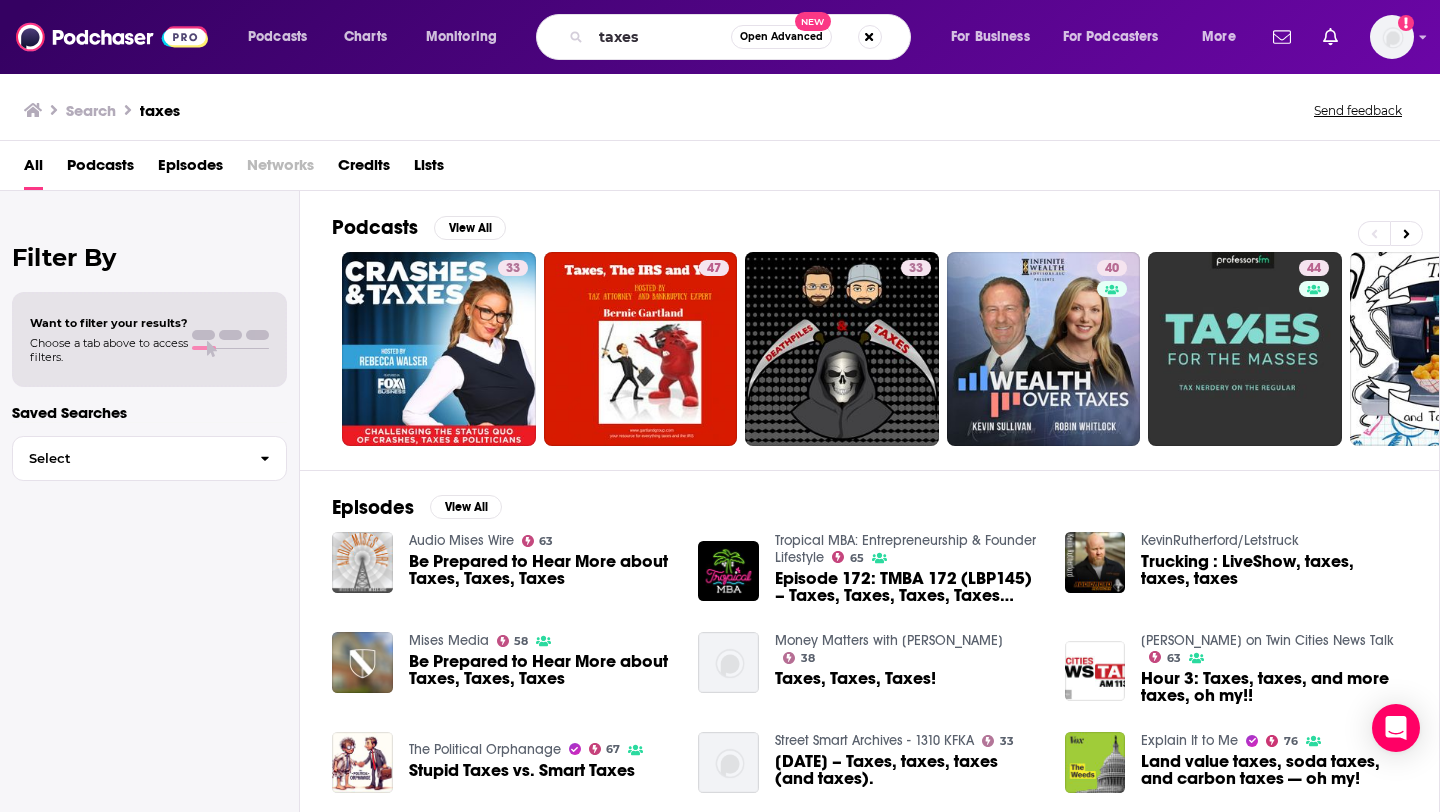 click on "Podcasts" at bounding box center [100, 169] 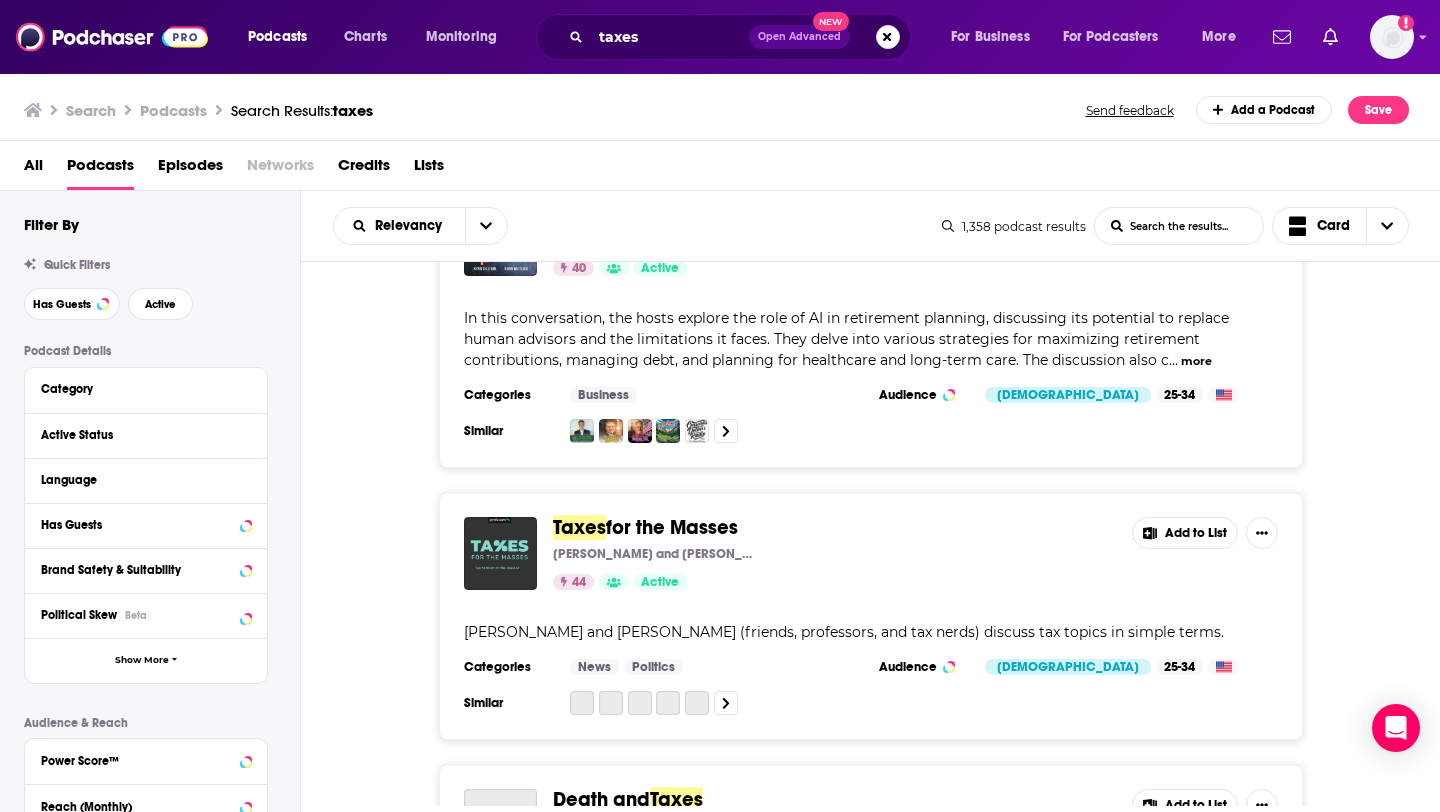 scroll, scrollTop: 1078, scrollLeft: 0, axis: vertical 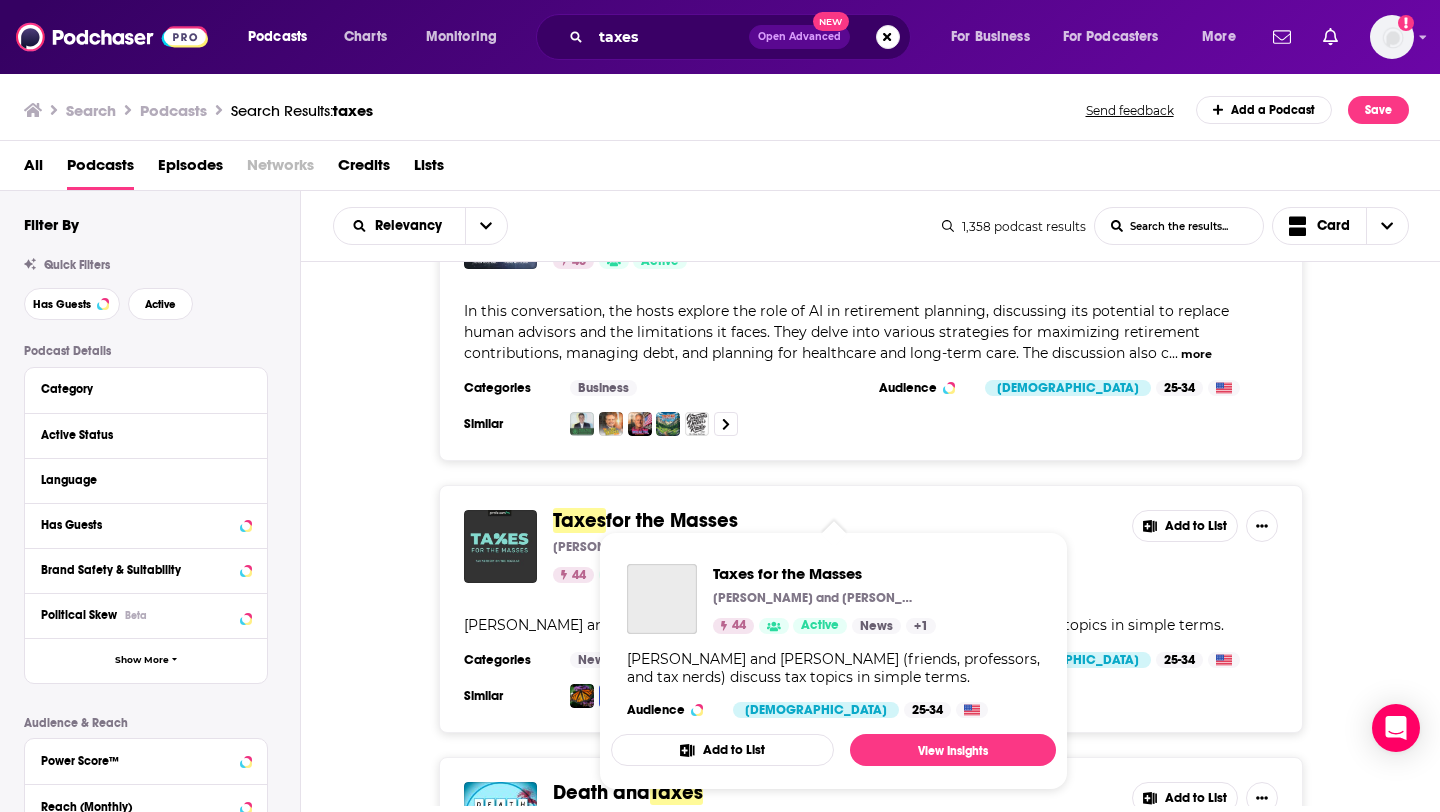 click on "for the Masses" at bounding box center [672, 520] 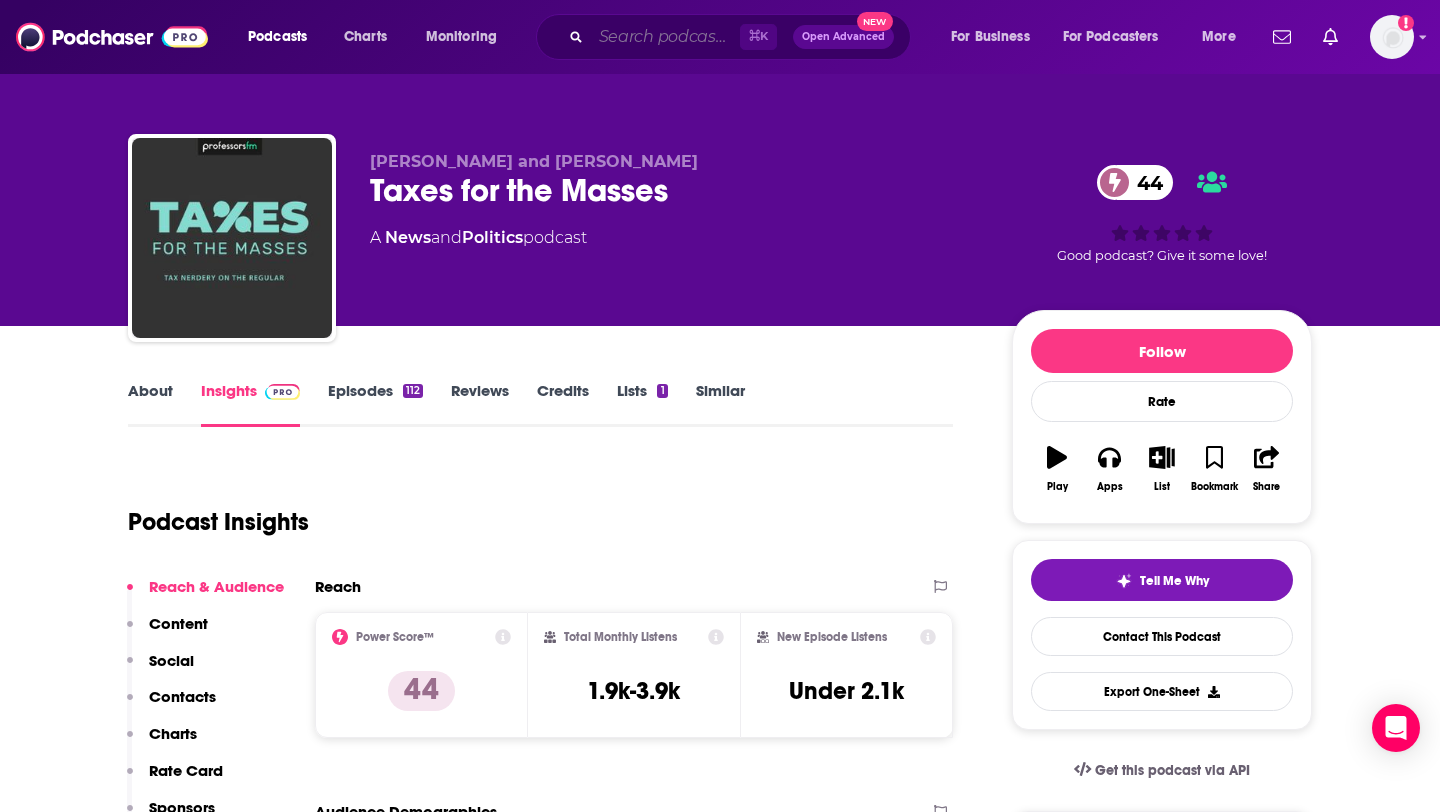 click at bounding box center [665, 37] 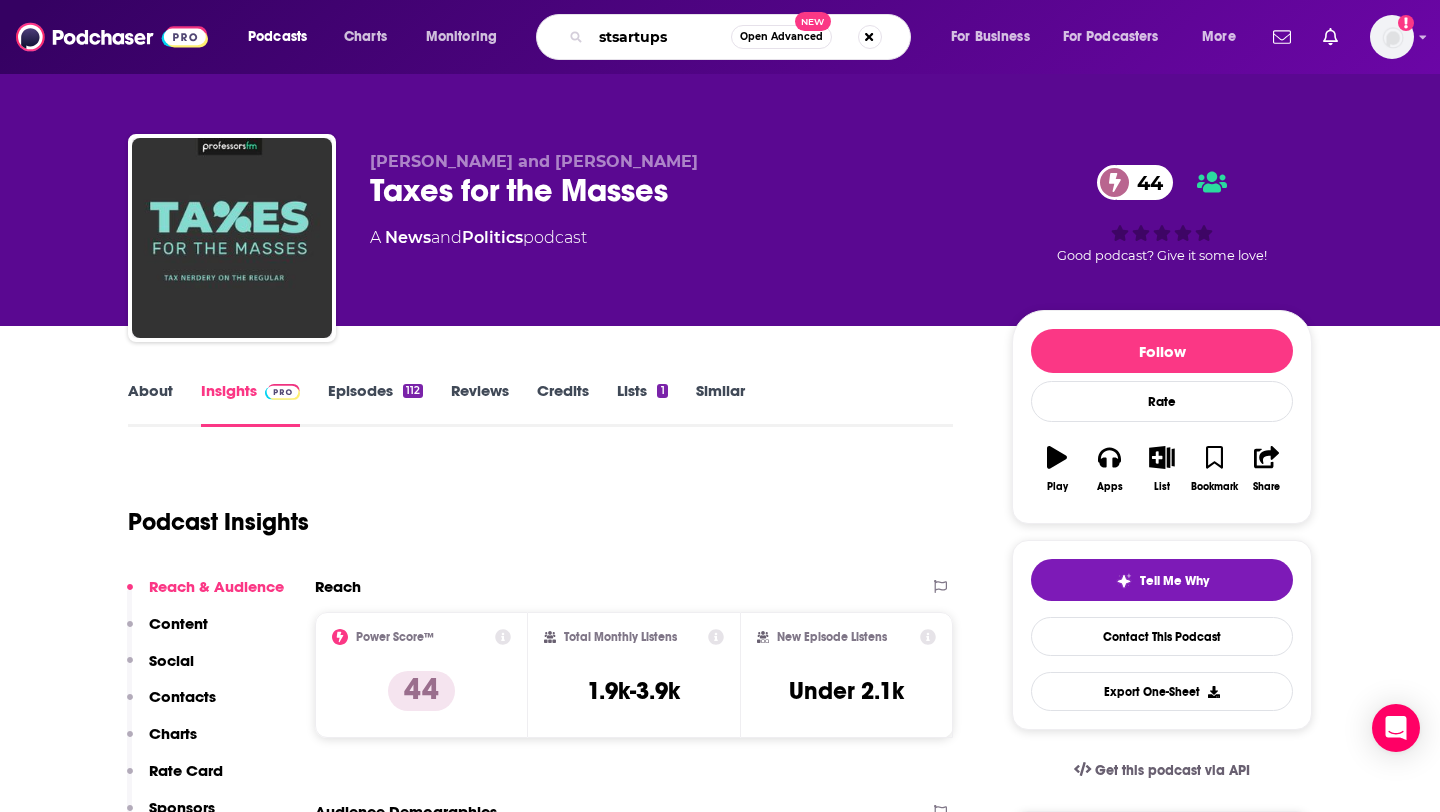 type on "stsartups" 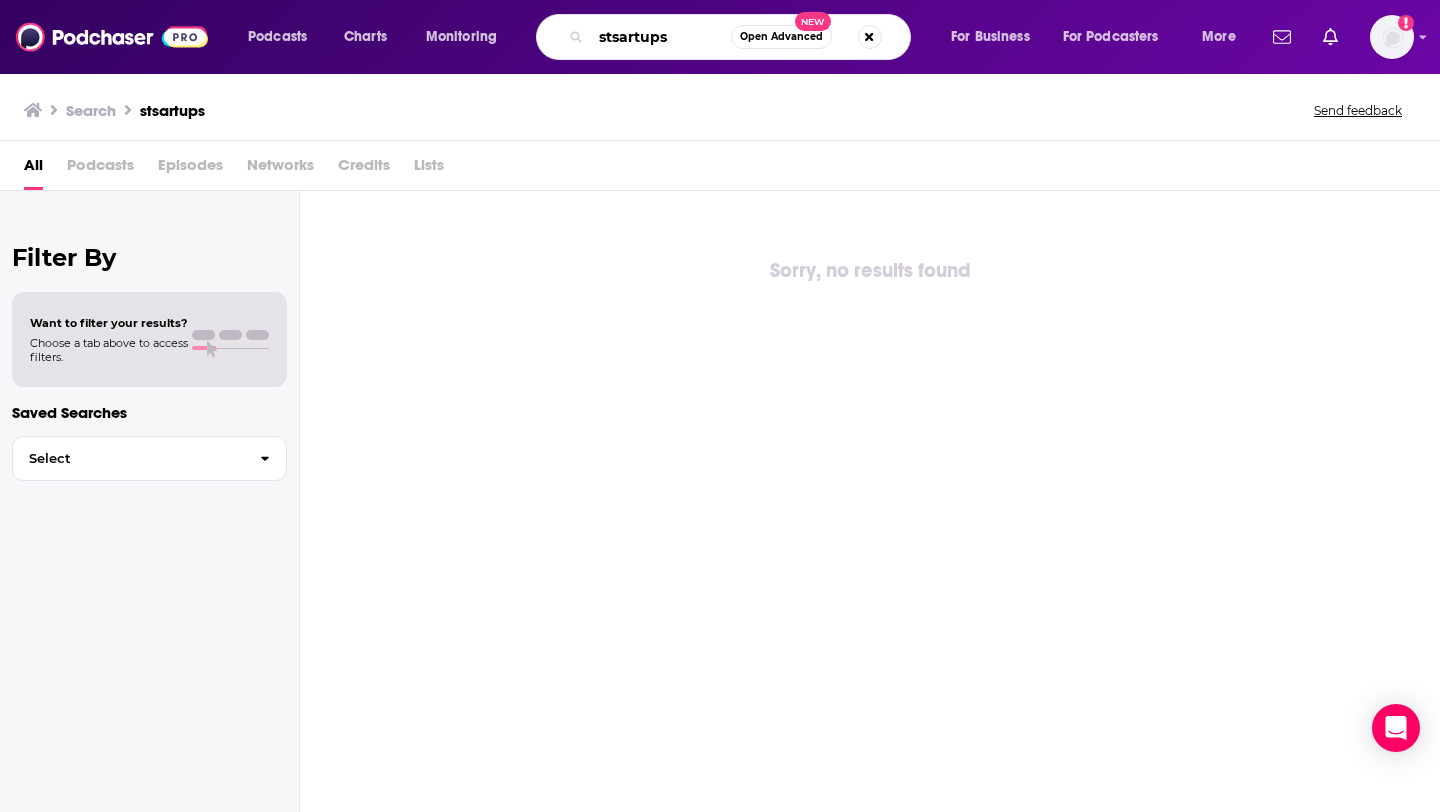 drag, startPoint x: 710, startPoint y: 42, endPoint x: 466, endPoint y: 27, distance: 244.46063 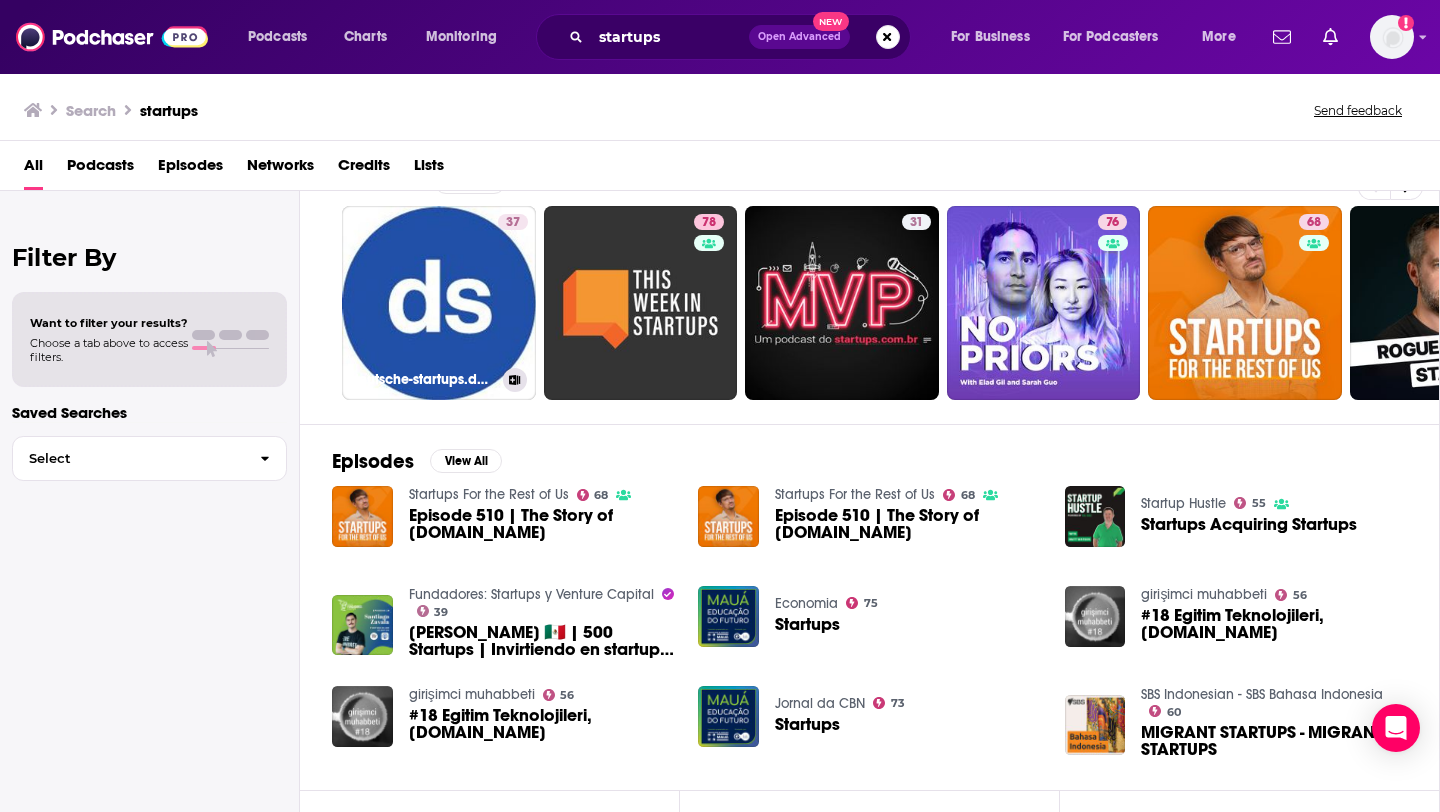 scroll, scrollTop: 0, scrollLeft: 0, axis: both 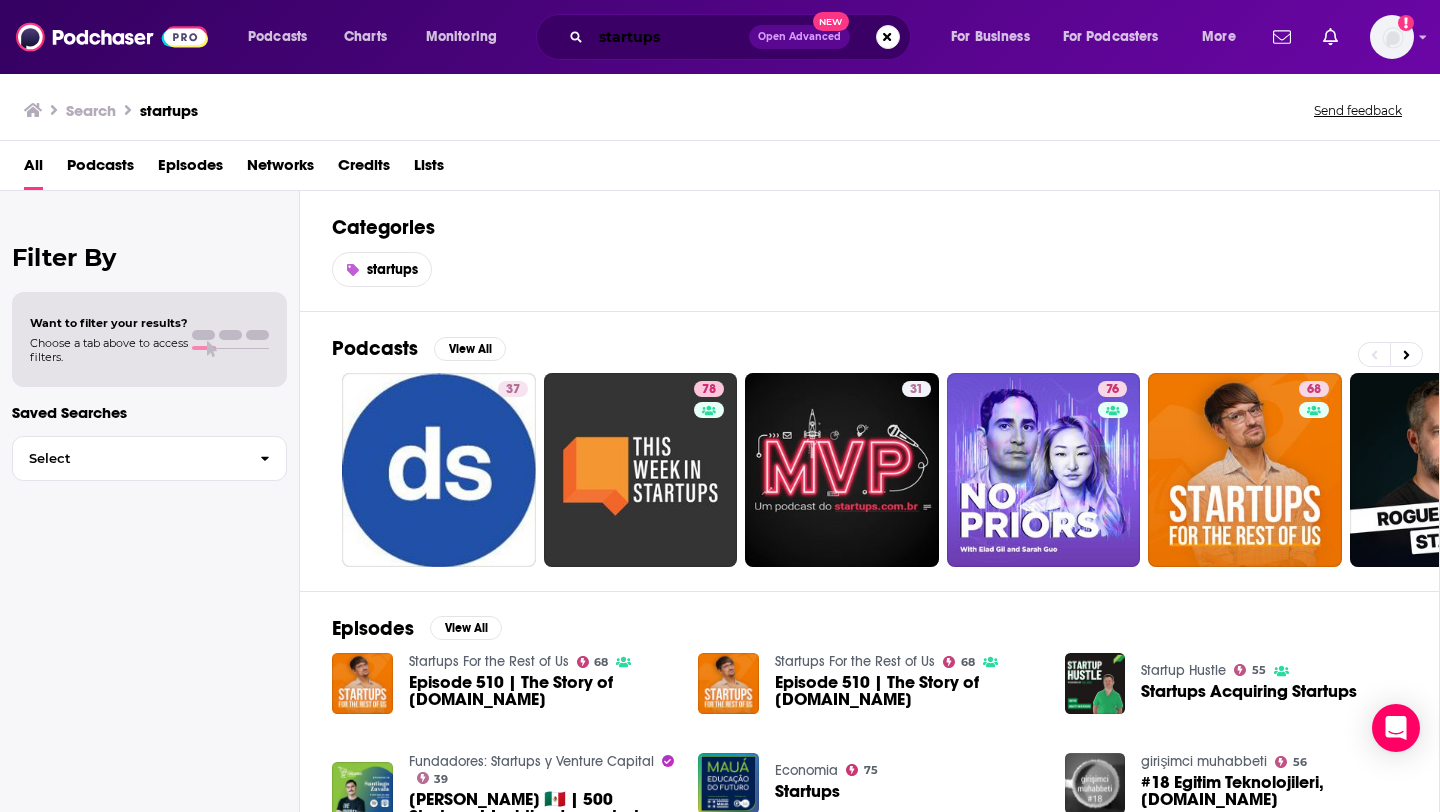 click on "startups" at bounding box center (670, 37) 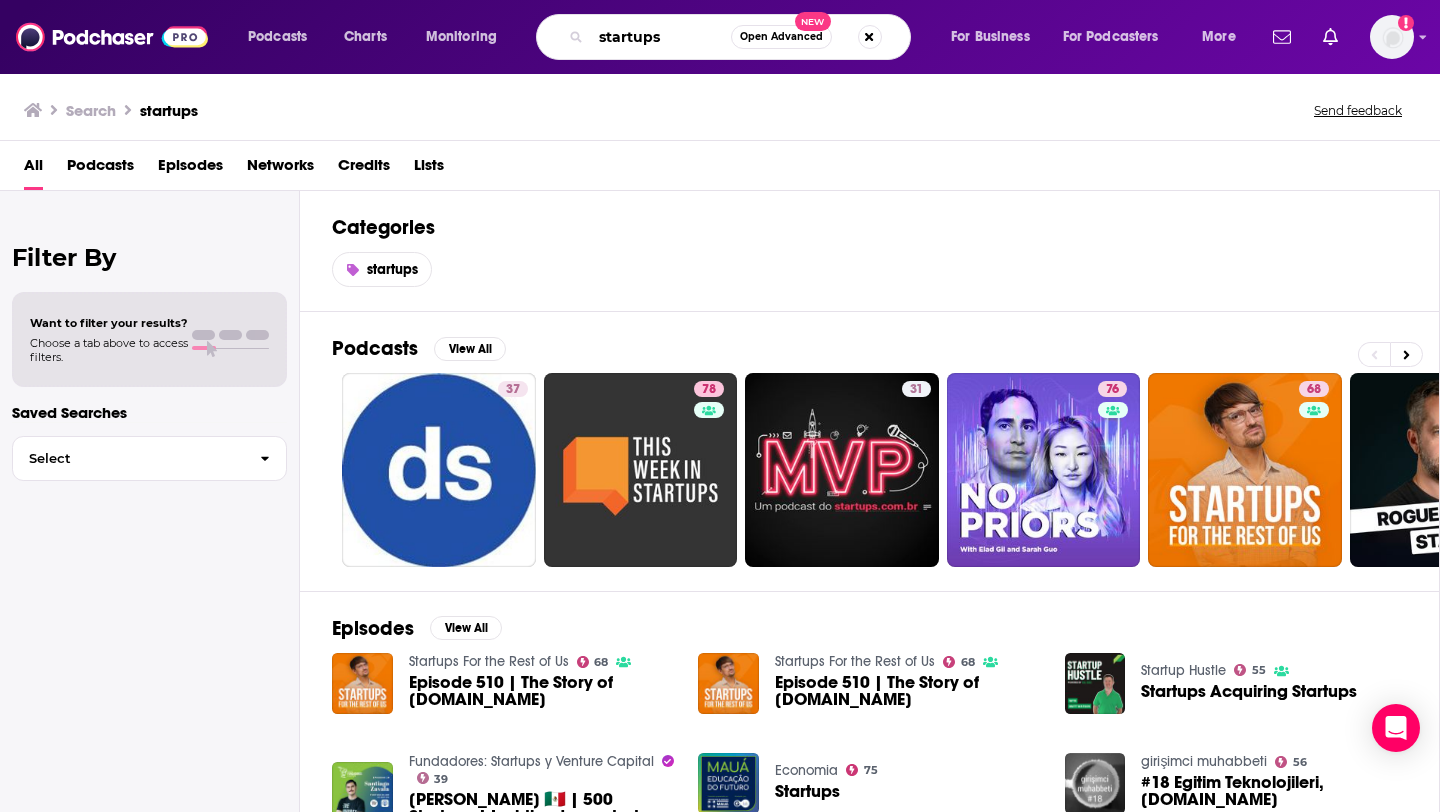 type on "startups" 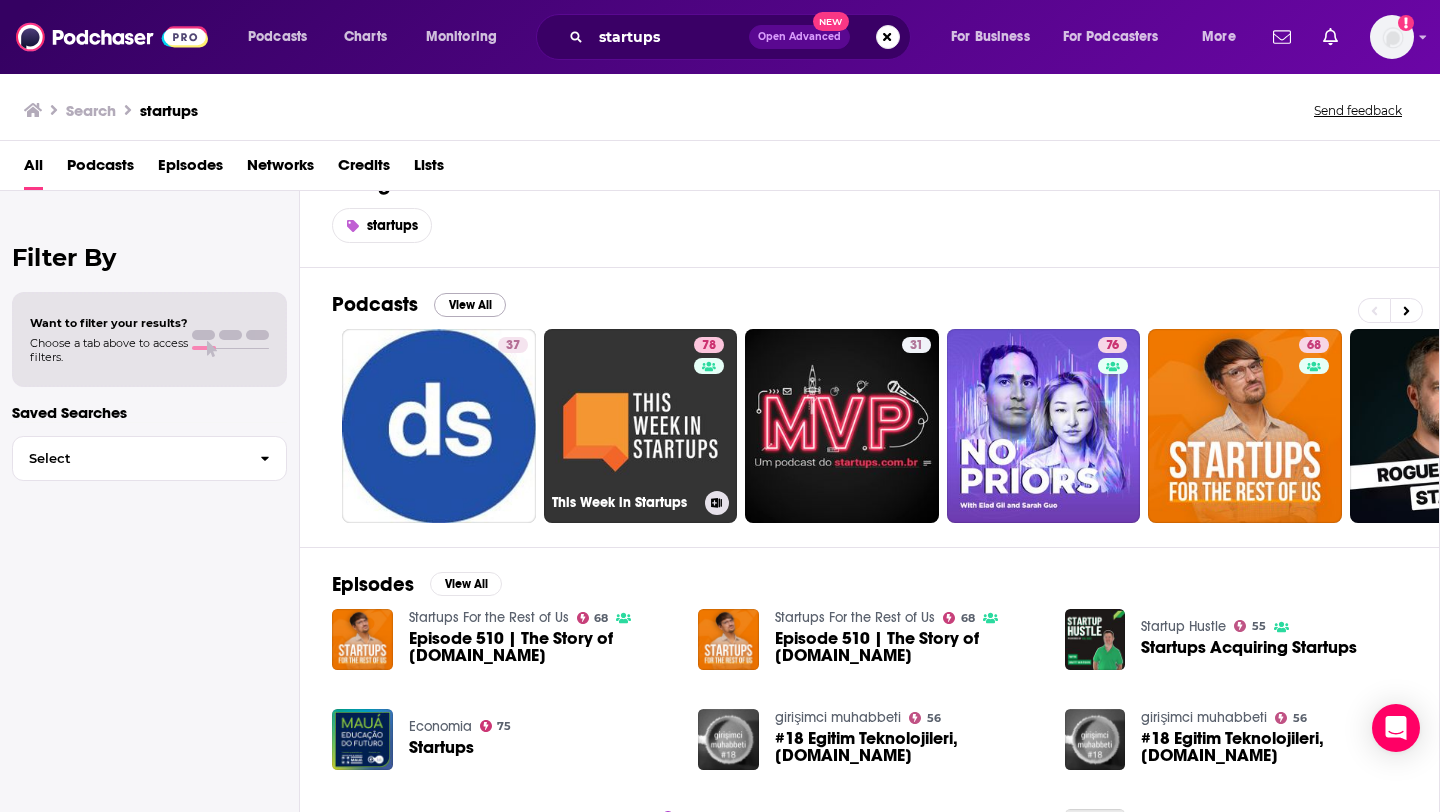 scroll, scrollTop: 45, scrollLeft: 0, axis: vertical 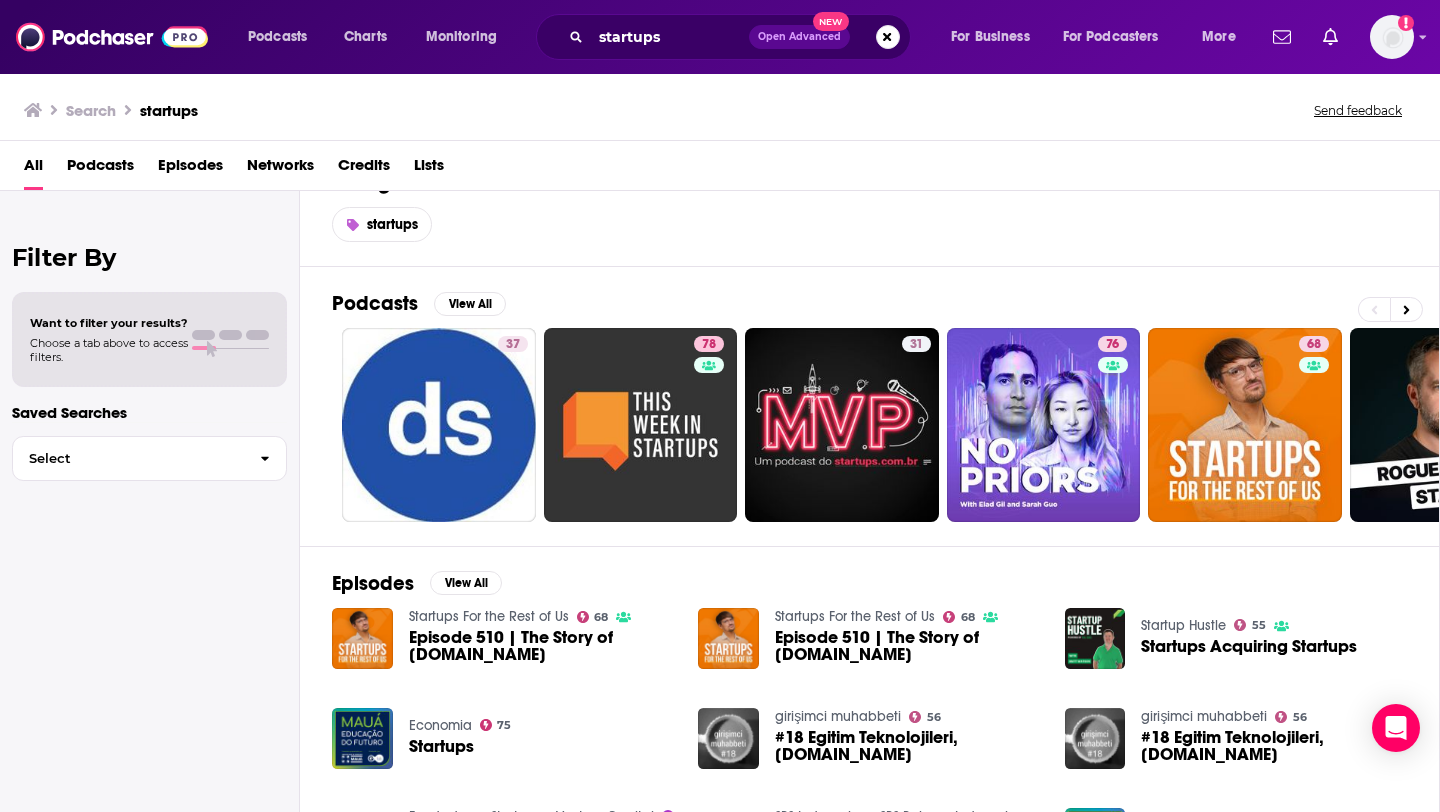 click on "Podcasts" at bounding box center [100, 169] 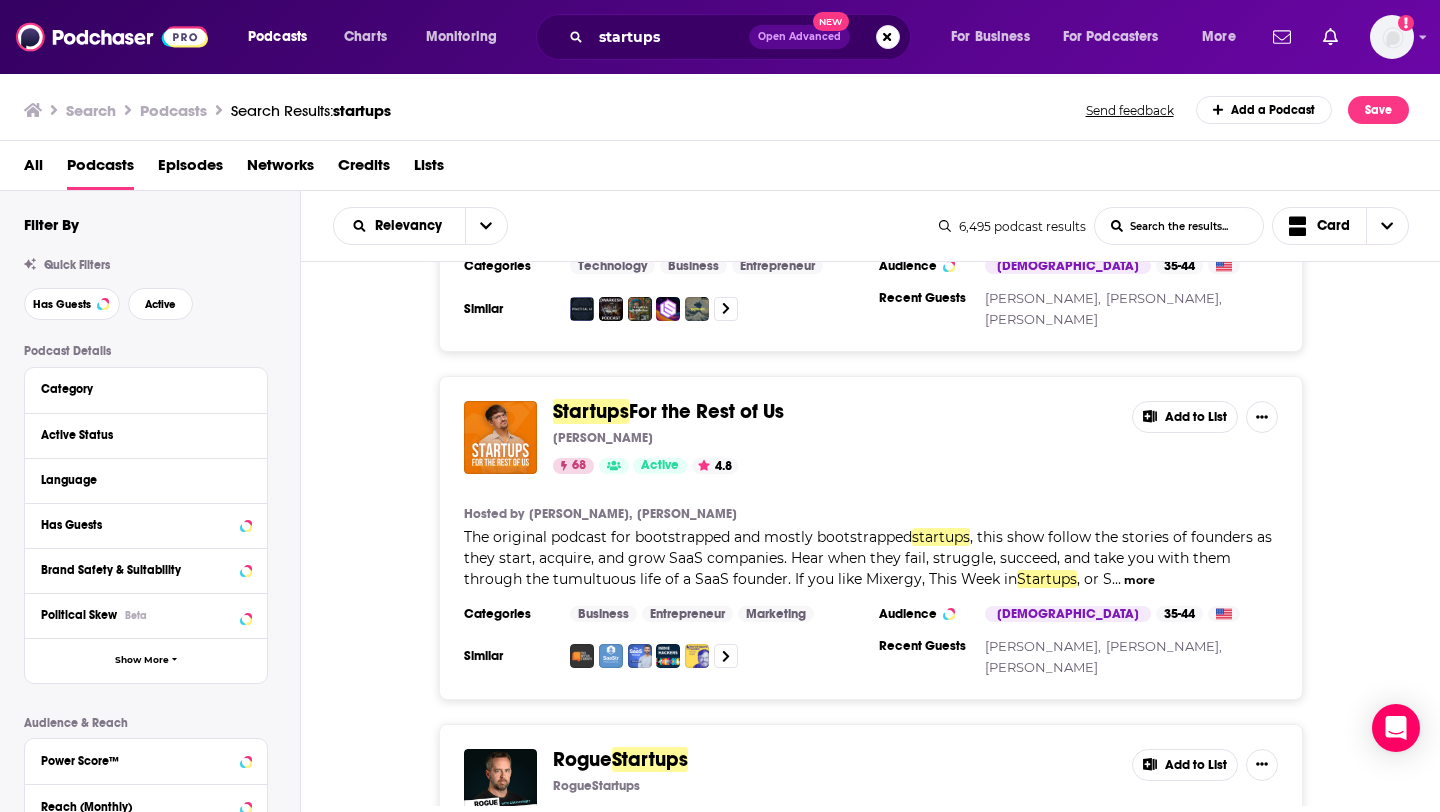 scroll, scrollTop: 1123, scrollLeft: 0, axis: vertical 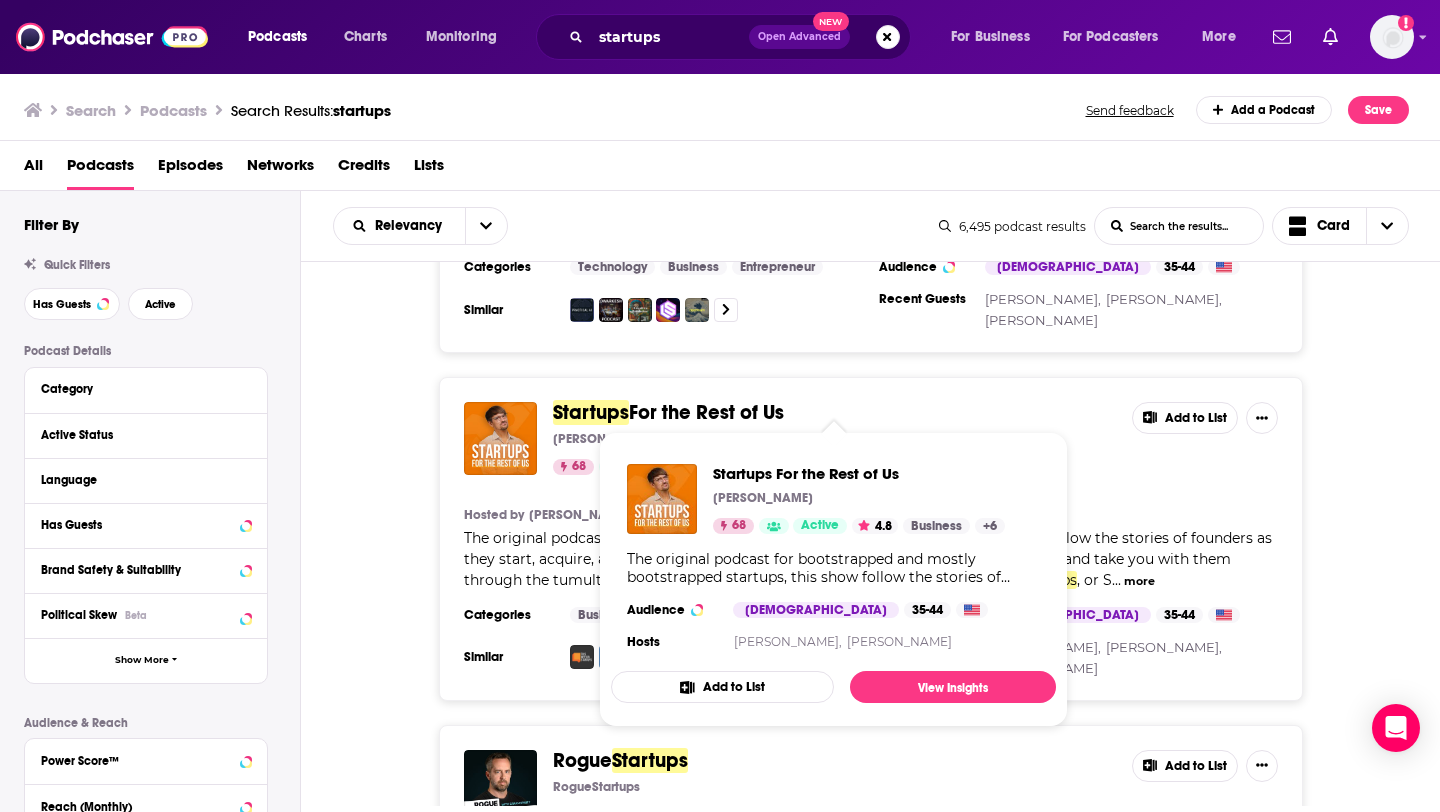 click on "Startups" at bounding box center [591, 412] 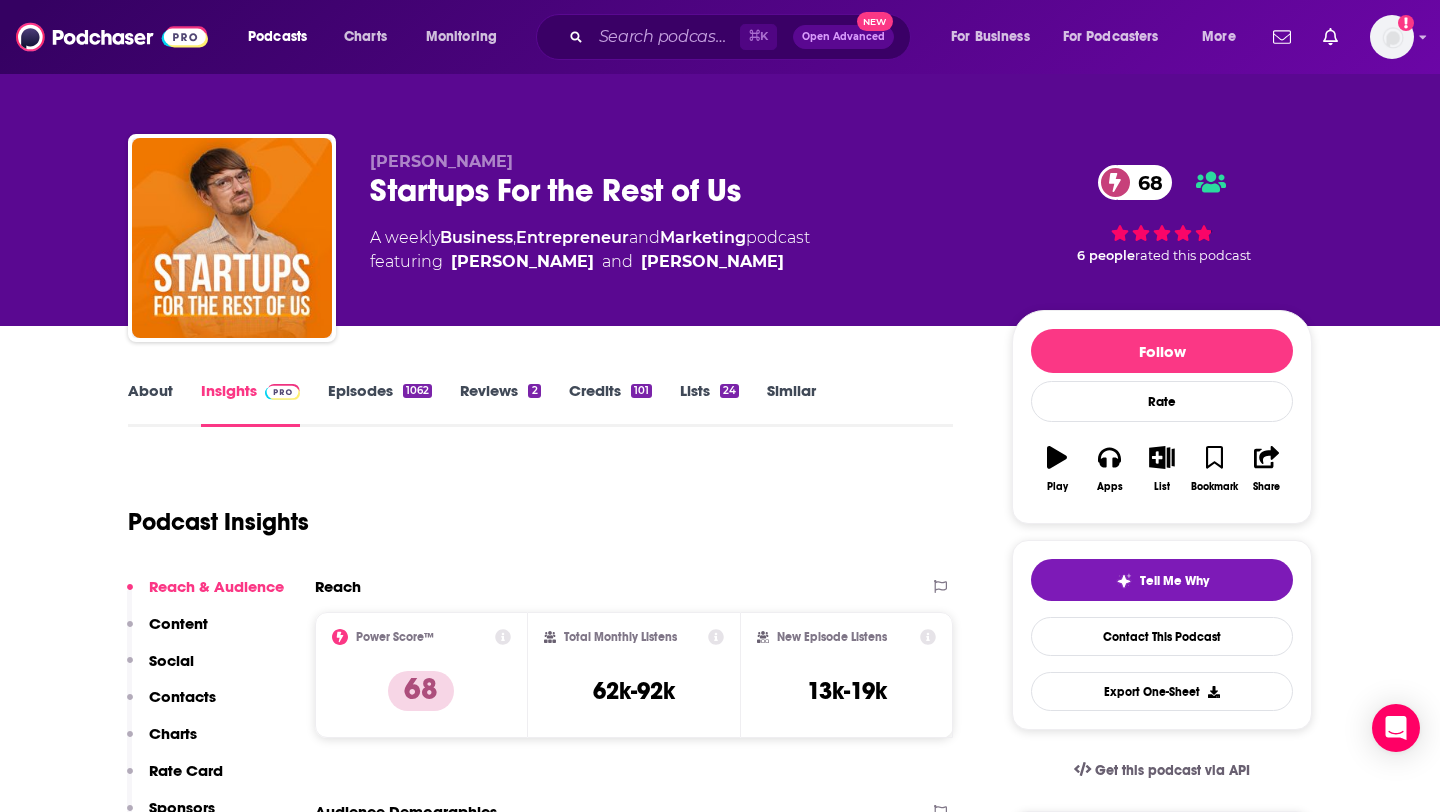 click on "Episodes 1062" at bounding box center [380, 404] 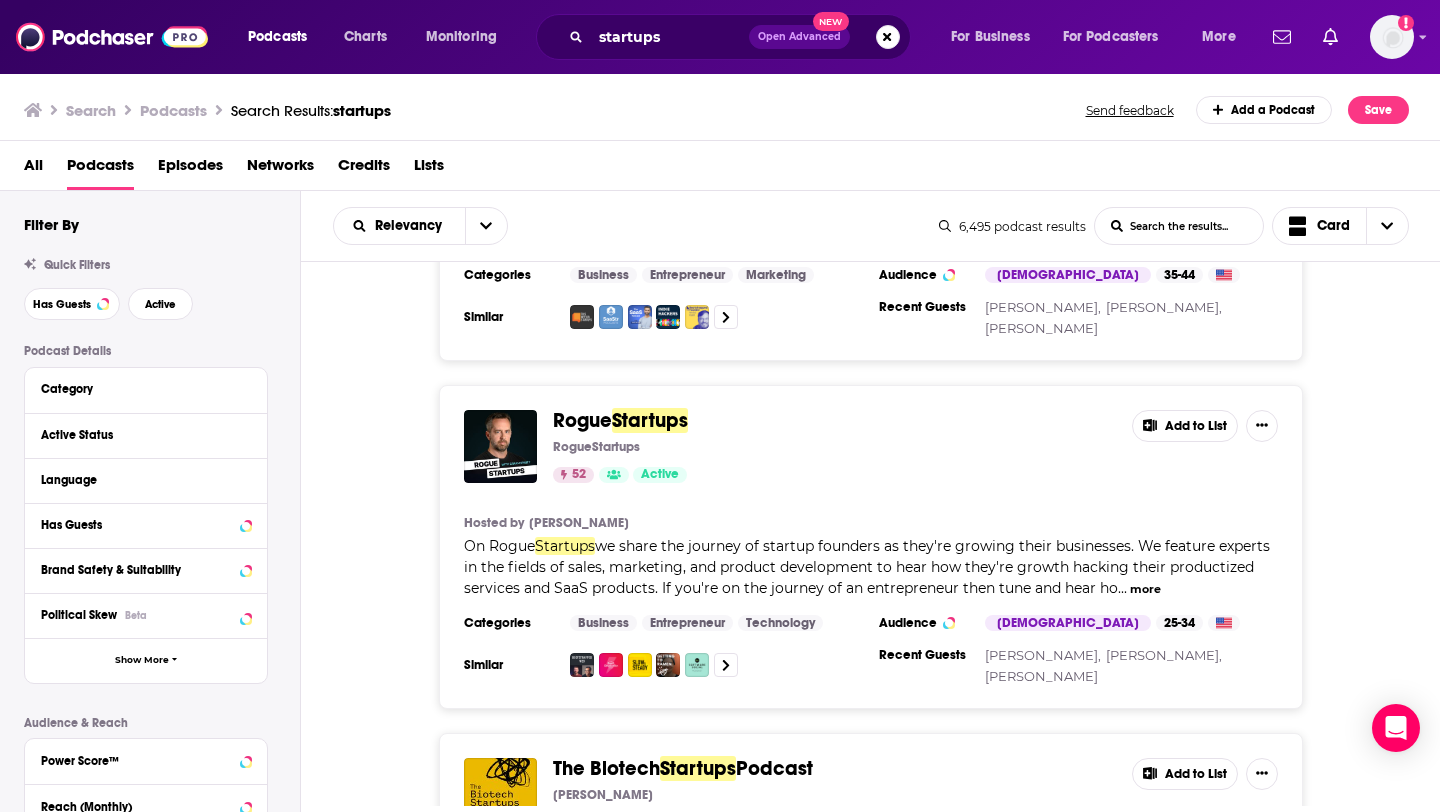 scroll, scrollTop: 1460, scrollLeft: 0, axis: vertical 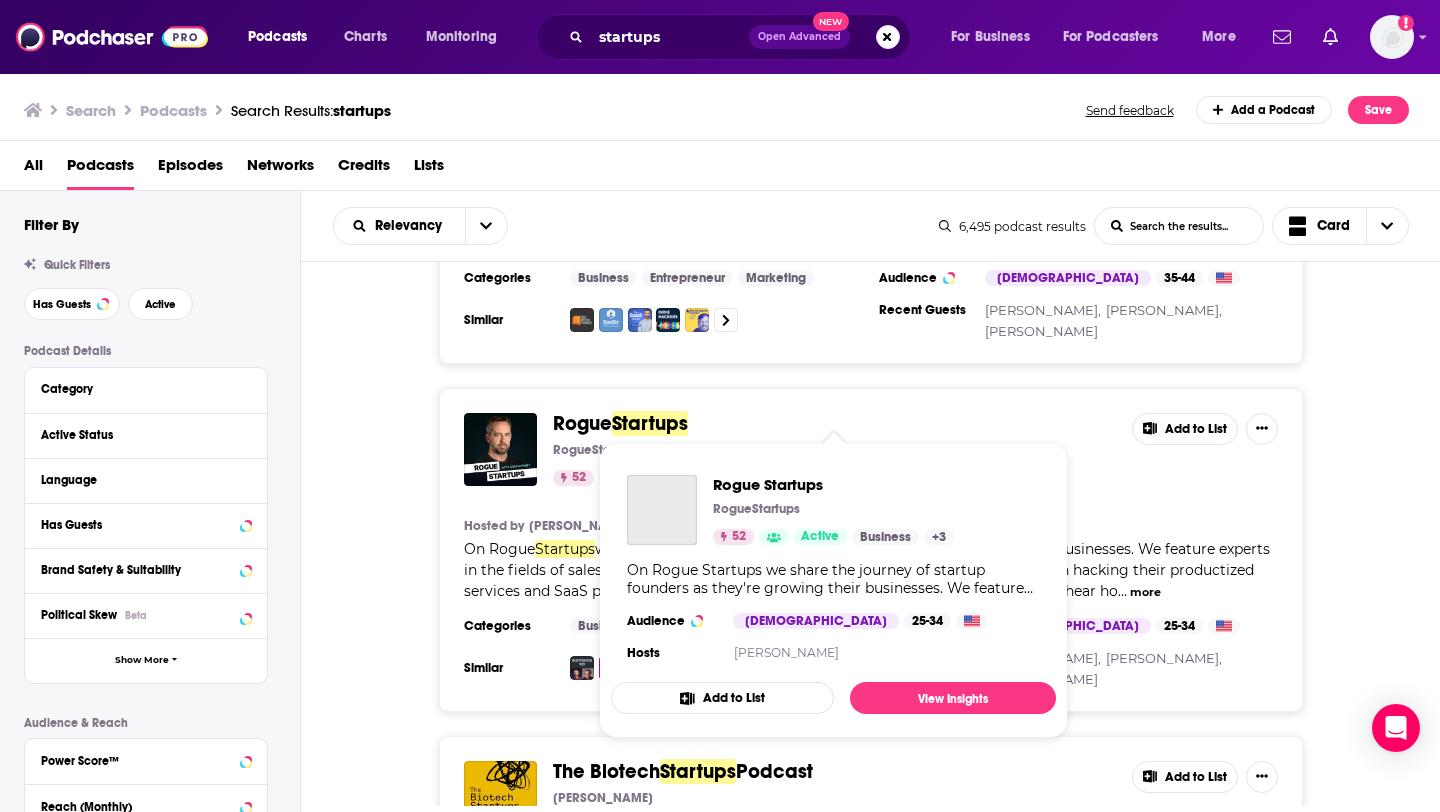 click on "Rogue" at bounding box center [582, 423] 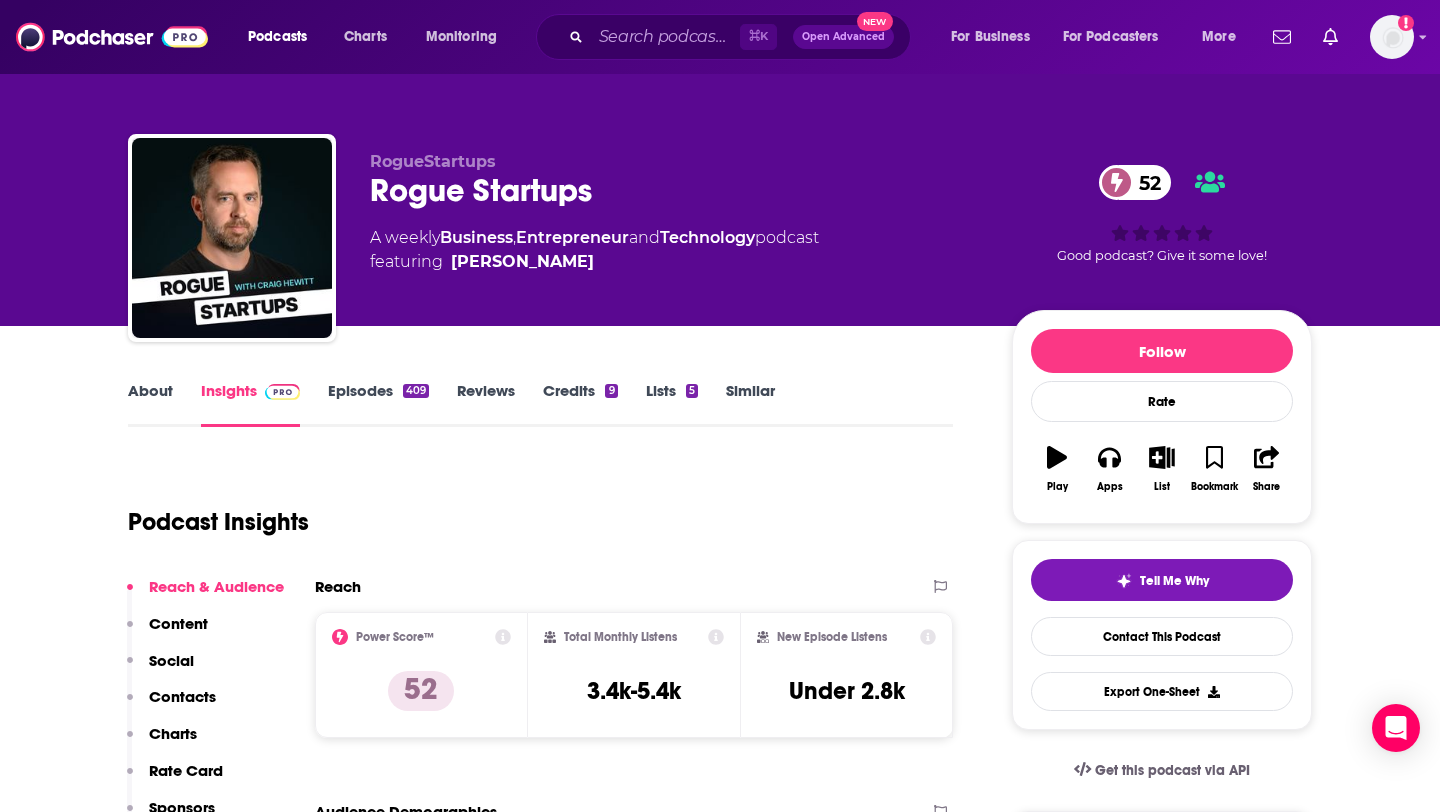click on "About" at bounding box center [150, 404] 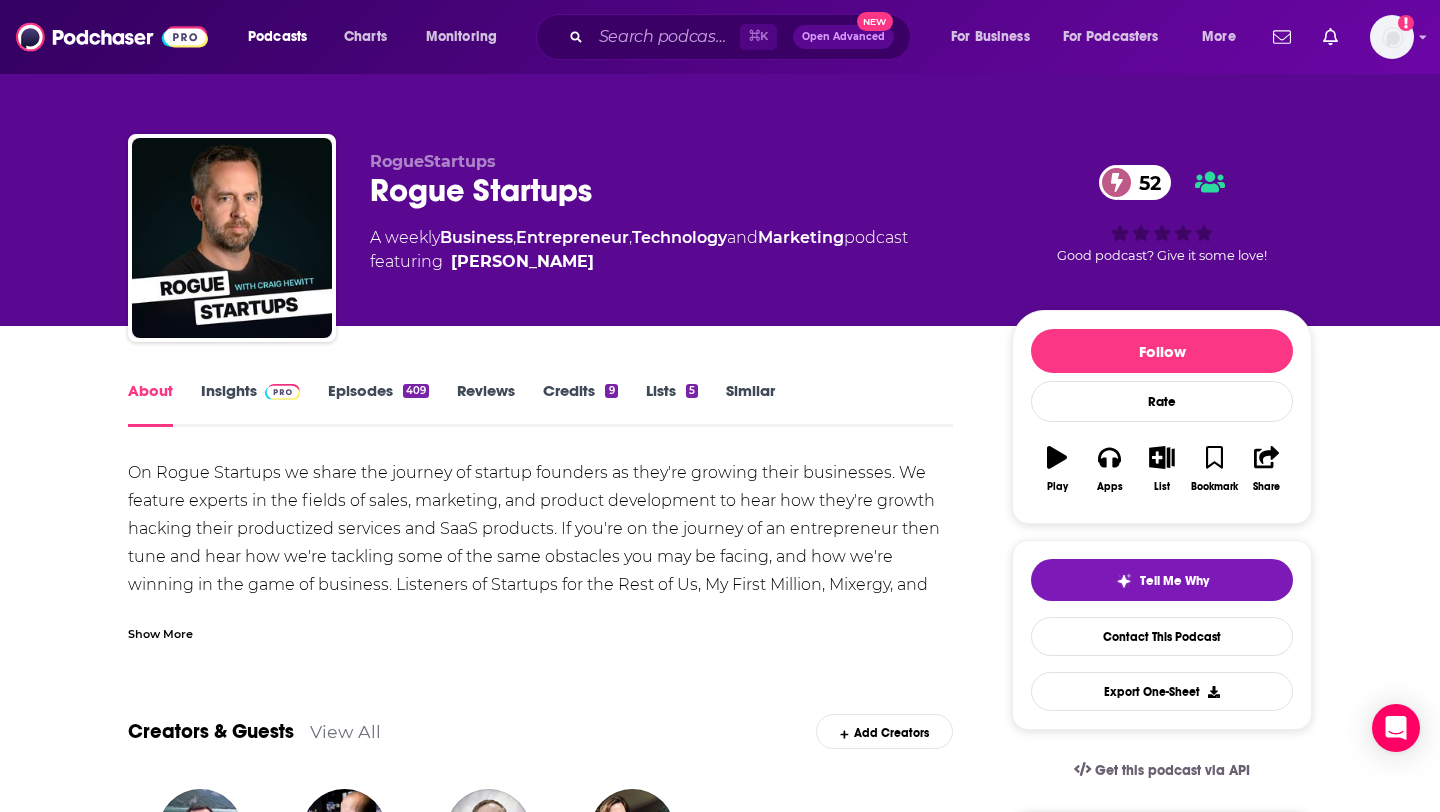 click on "Episodes 409" at bounding box center [378, 404] 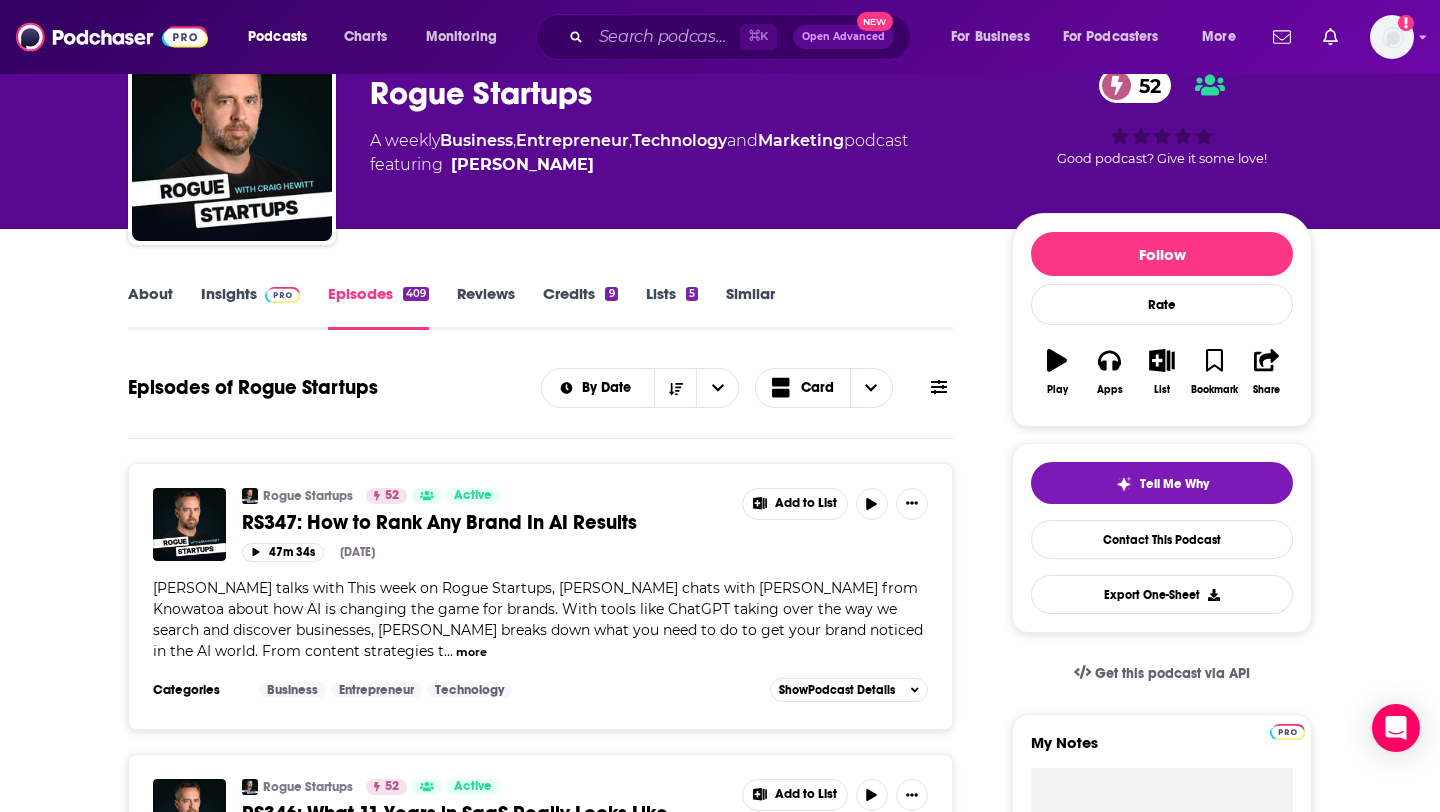 scroll, scrollTop: 0, scrollLeft: 0, axis: both 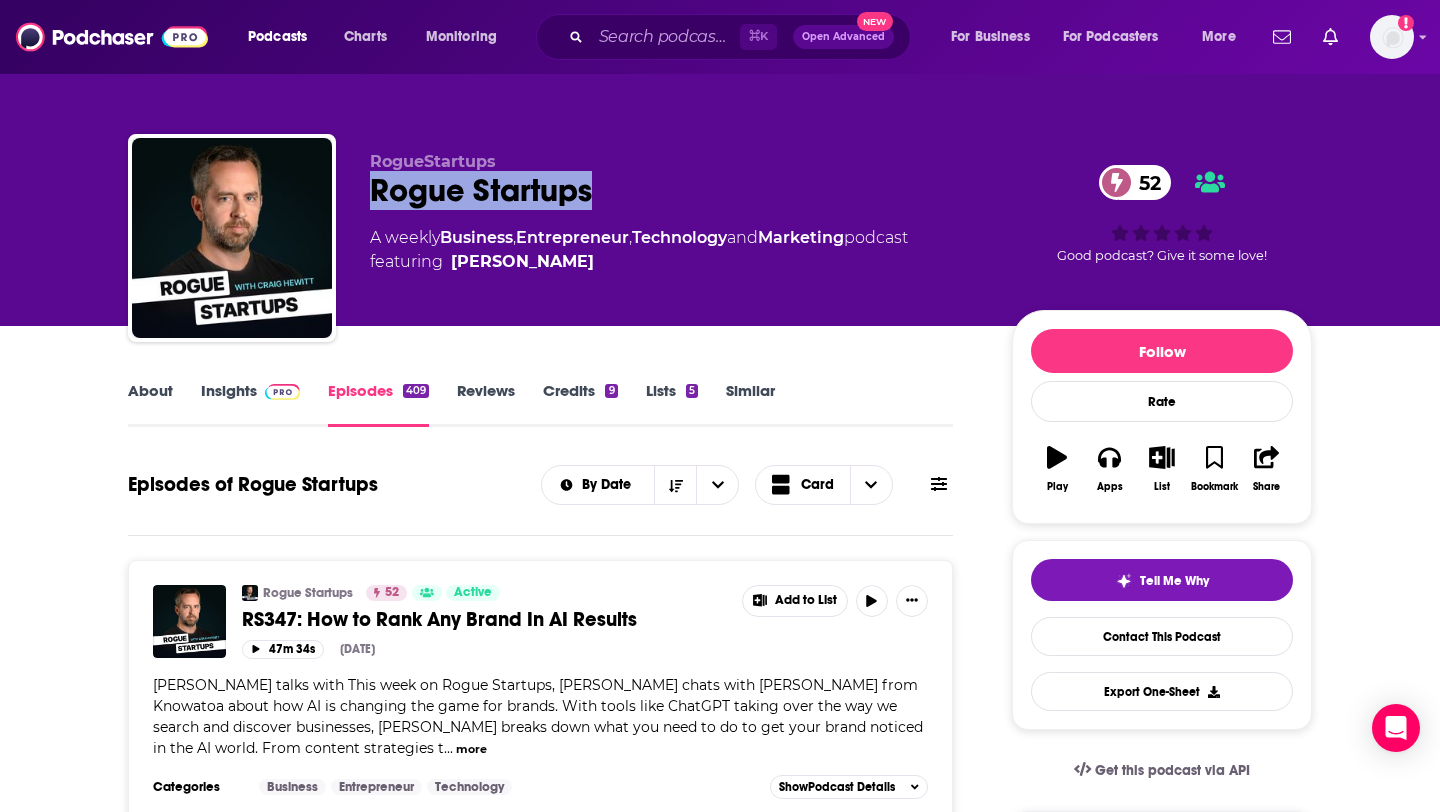 drag, startPoint x: 603, startPoint y: 184, endPoint x: 366, endPoint y: 199, distance: 237.47421 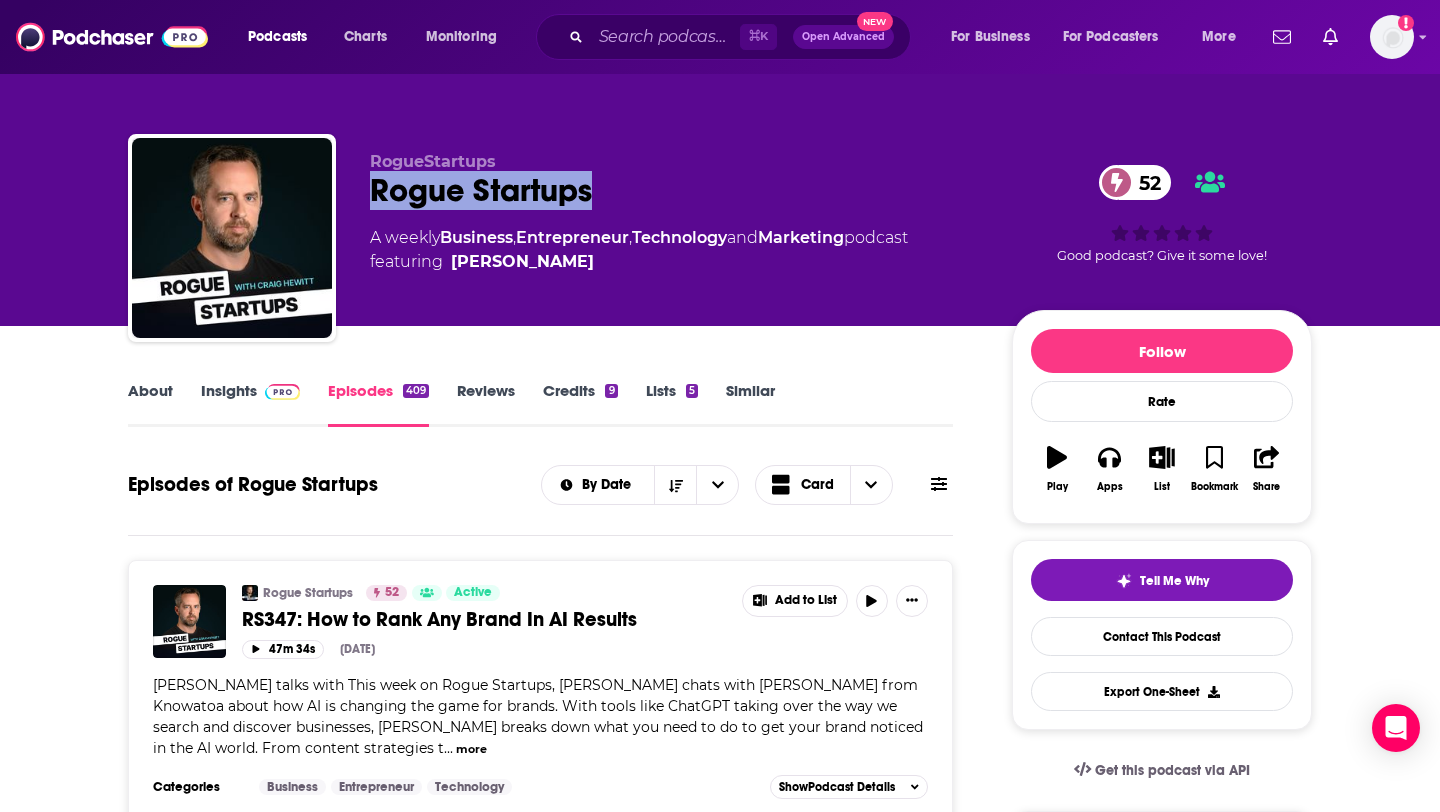 copy on "Rogue Startups" 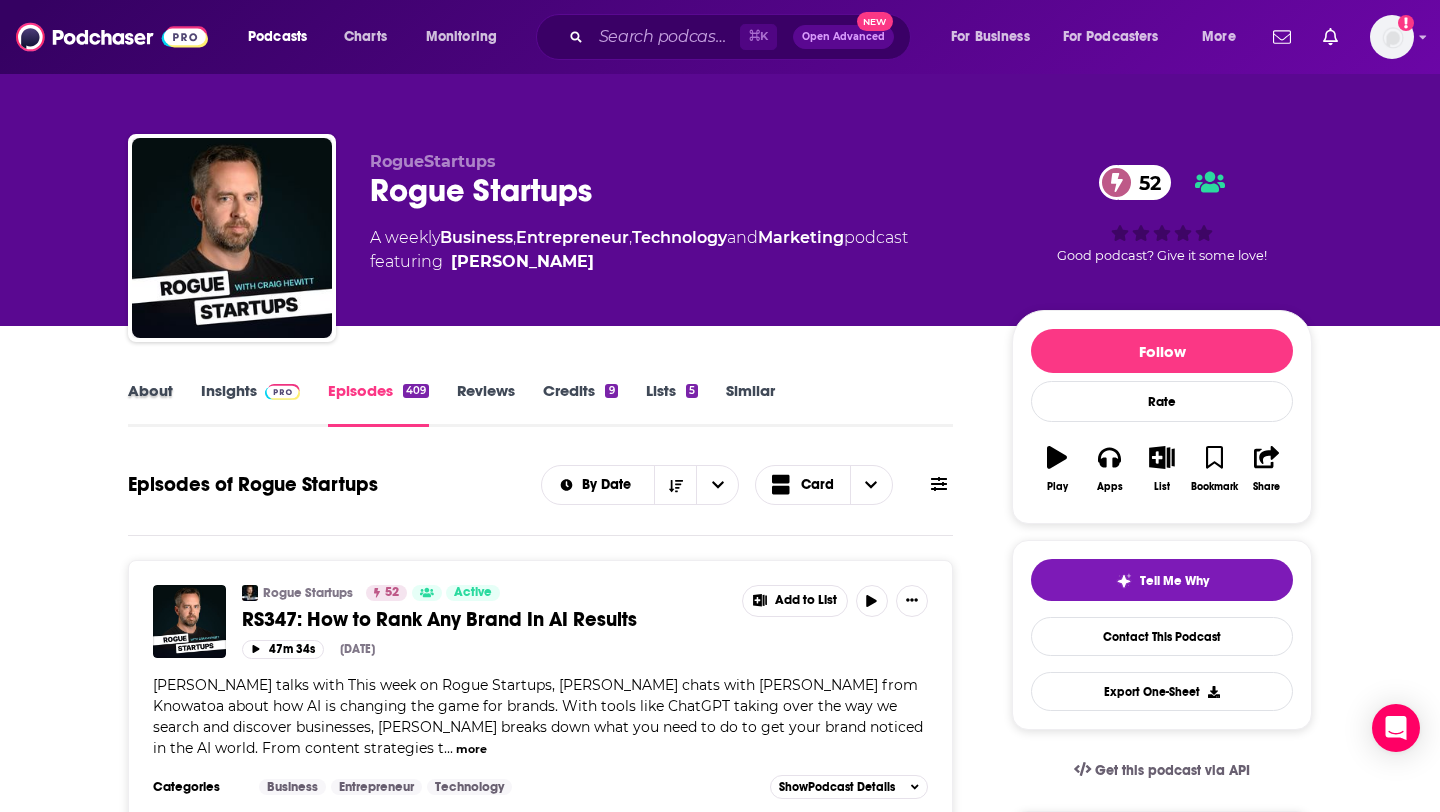 click on "About" at bounding box center (164, 404) 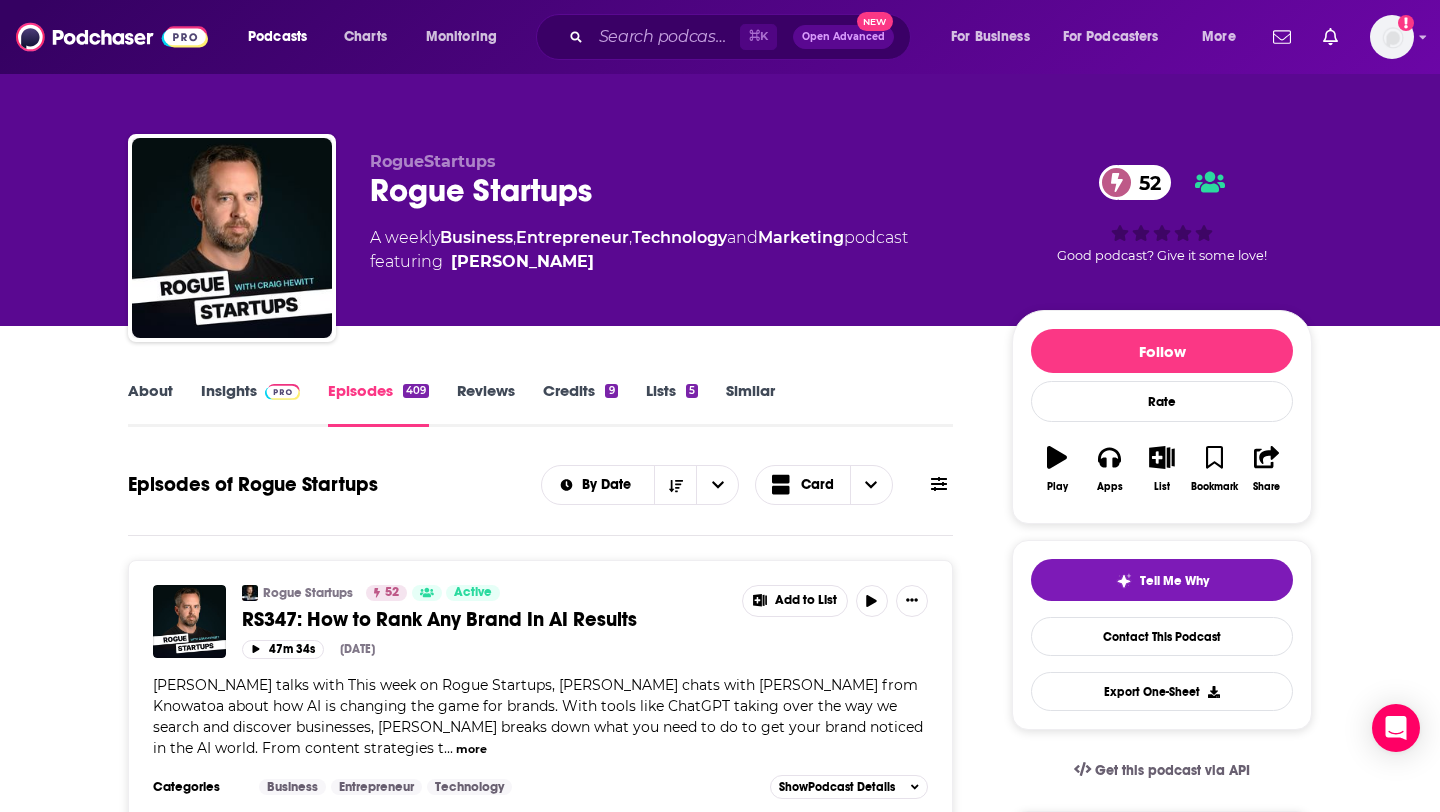 click on "Insights" at bounding box center (250, 404) 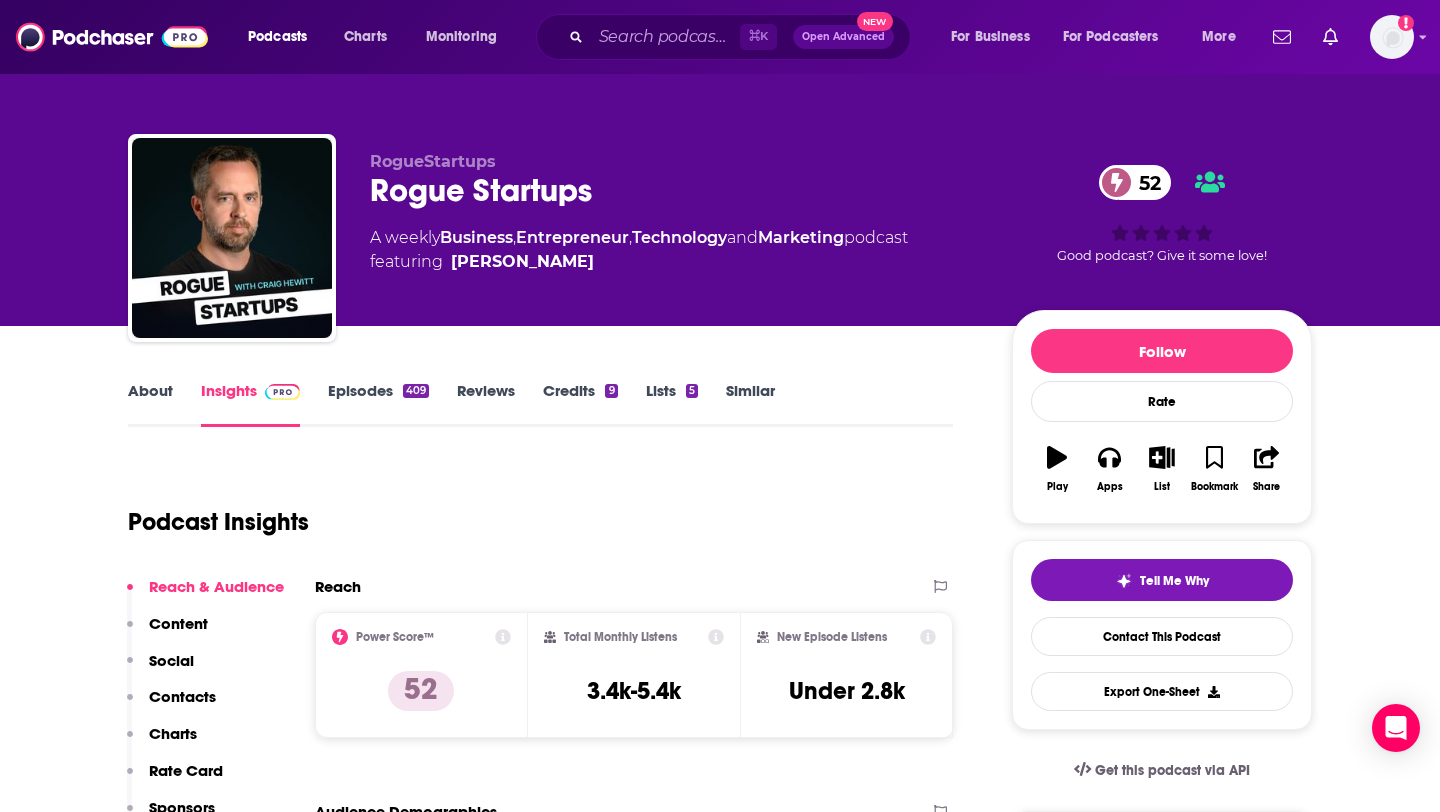 click on "Contacts" at bounding box center [171, 705] 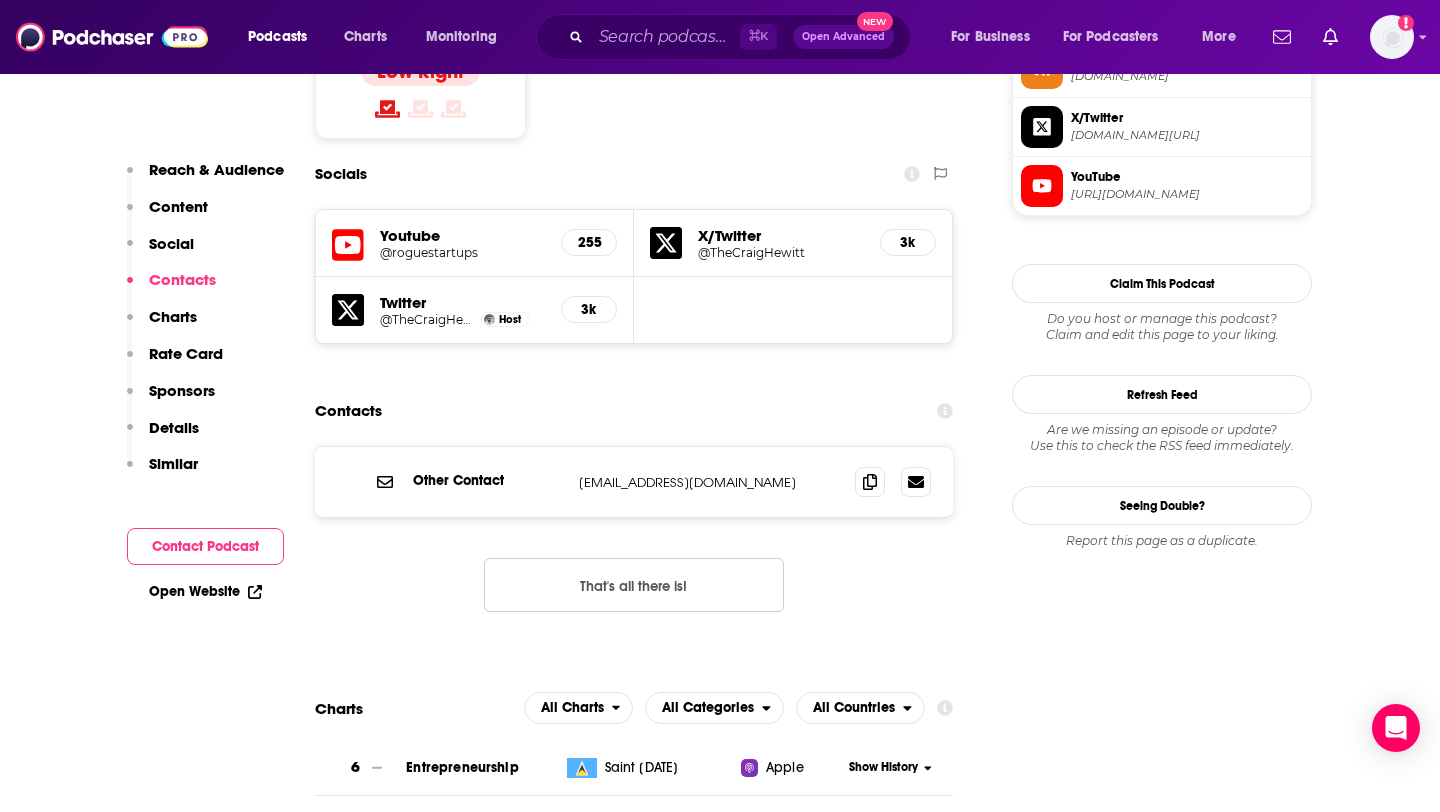 click on "Rate Card" at bounding box center (175, 362) 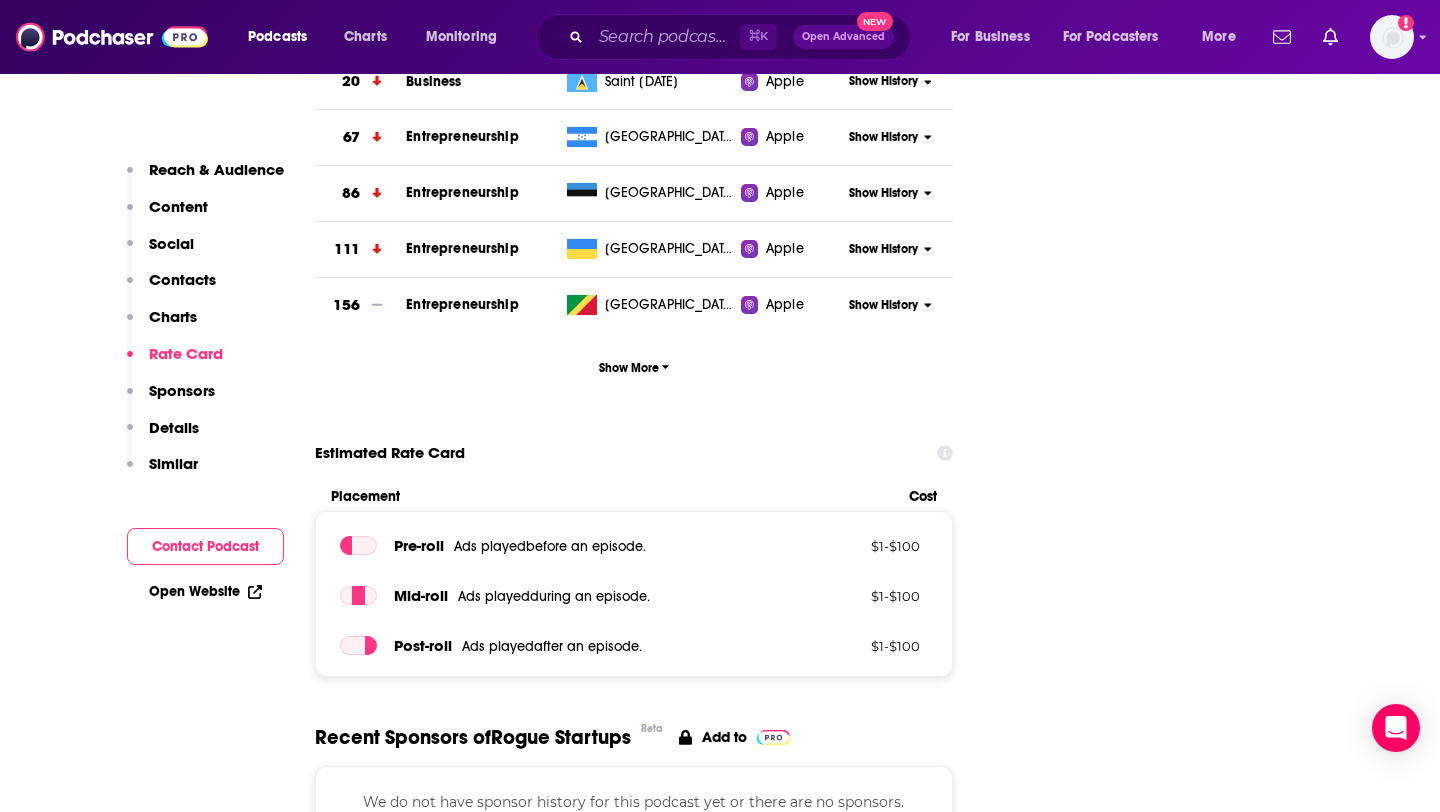 scroll, scrollTop: 2505, scrollLeft: 0, axis: vertical 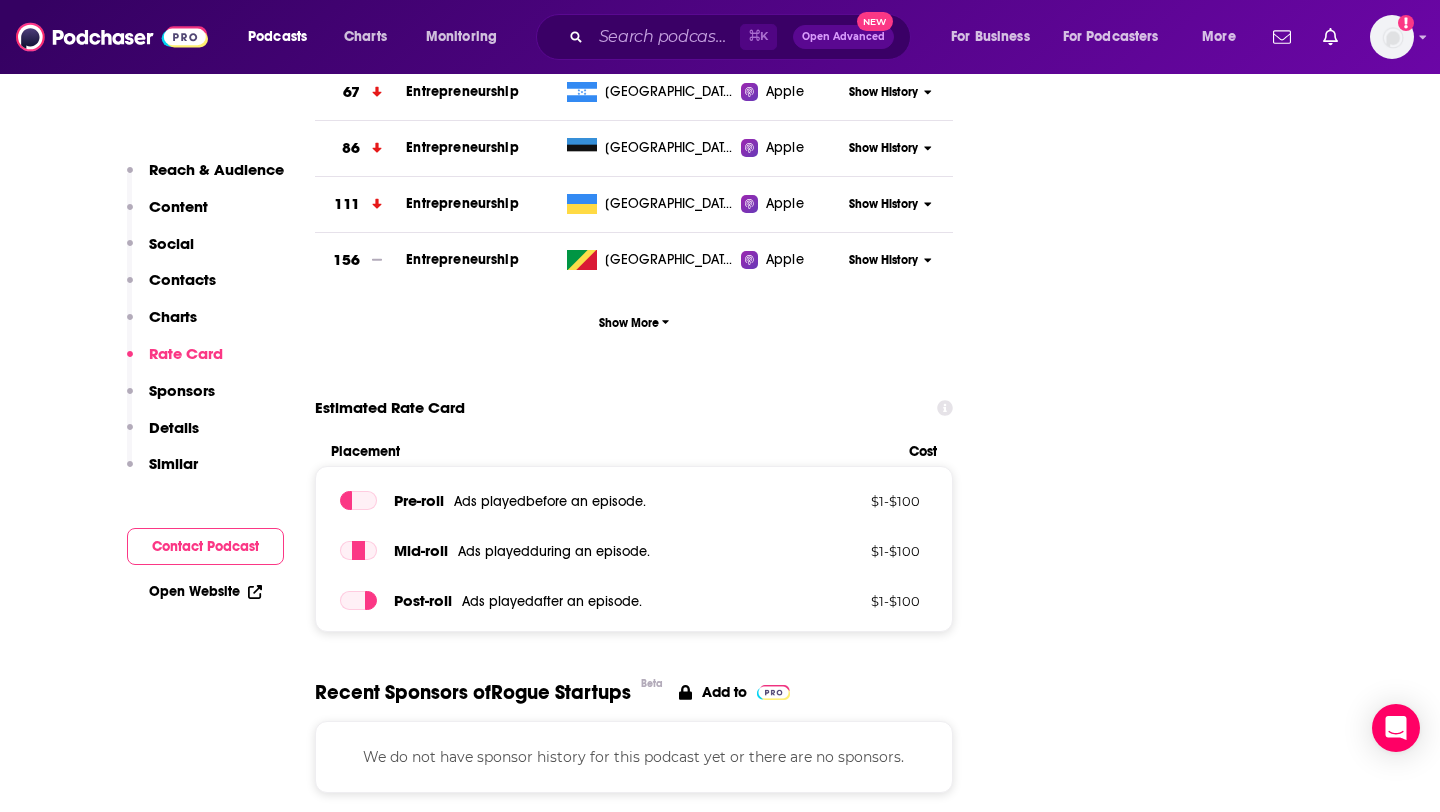 click on "Social" at bounding box center [171, 243] 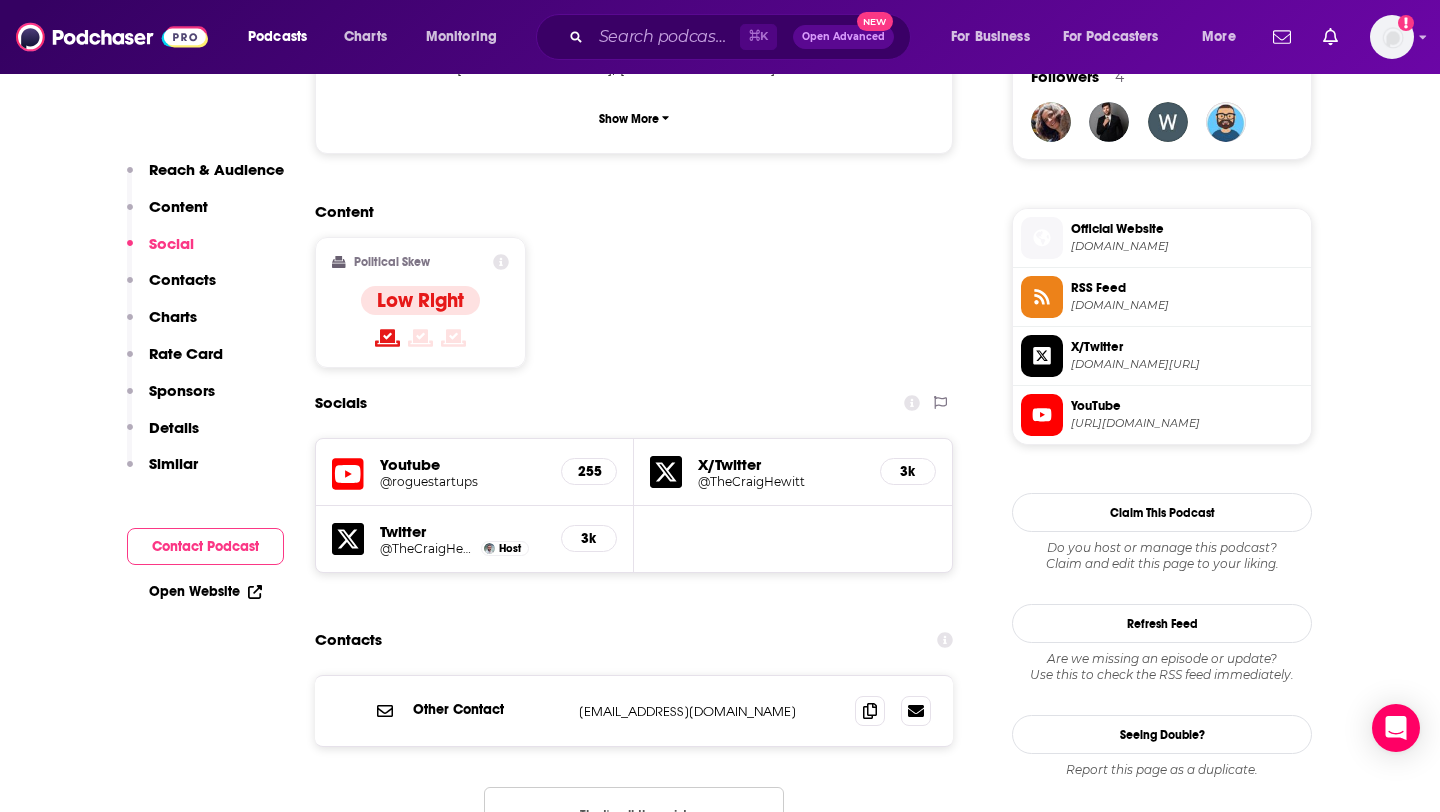 scroll, scrollTop: 1479, scrollLeft: 0, axis: vertical 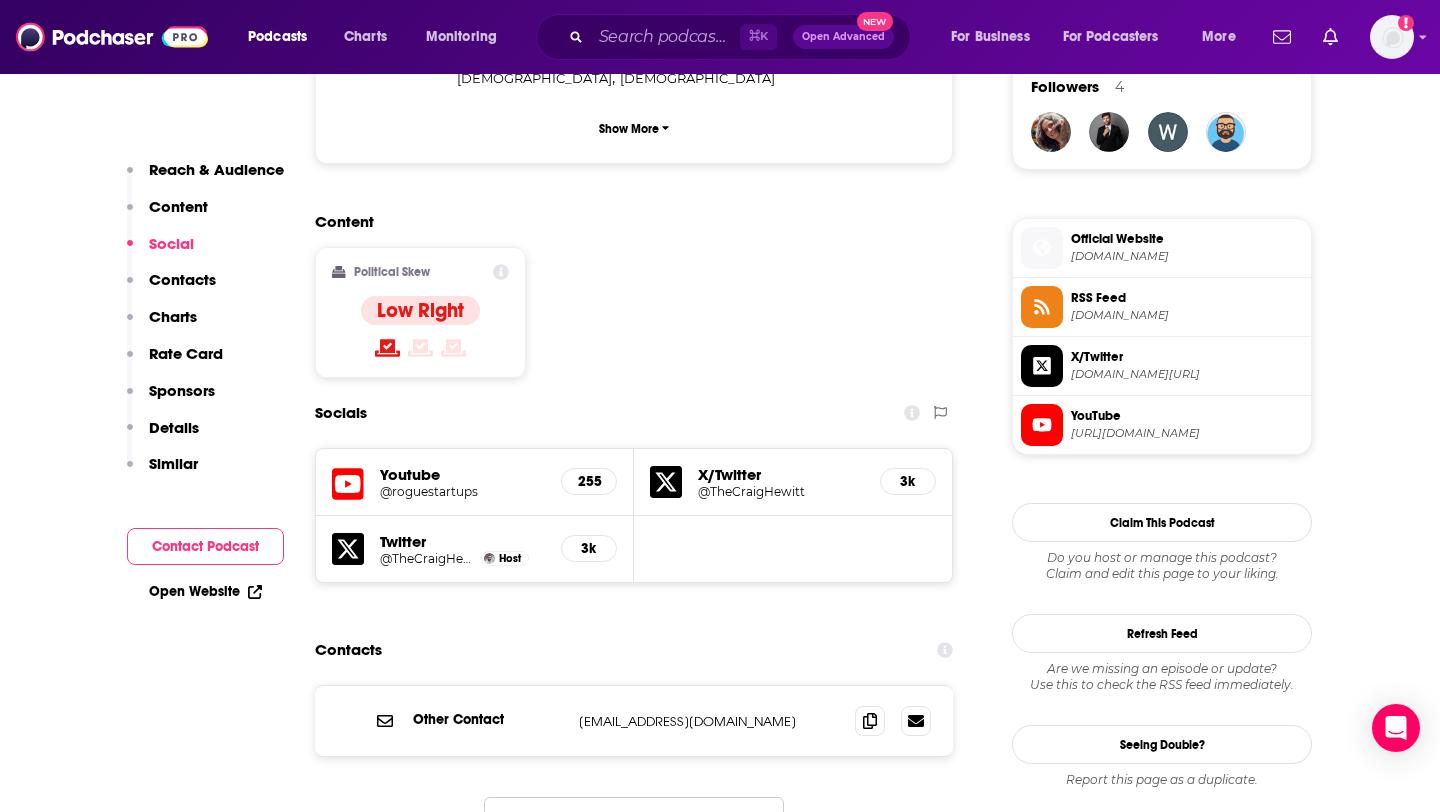 click on "Contacts" at bounding box center [182, 279] 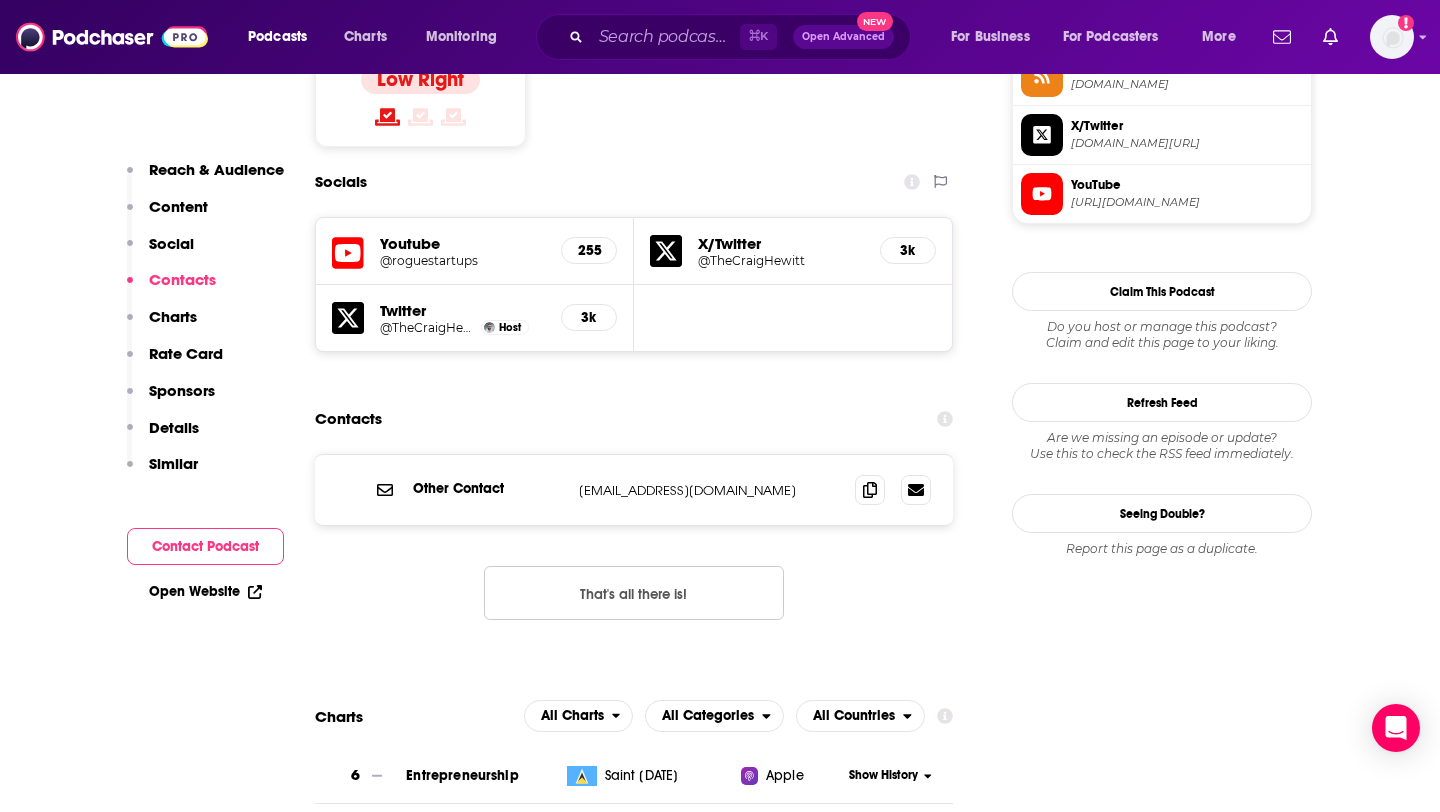 scroll, scrollTop: 1718, scrollLeft: 0, axis: vertical 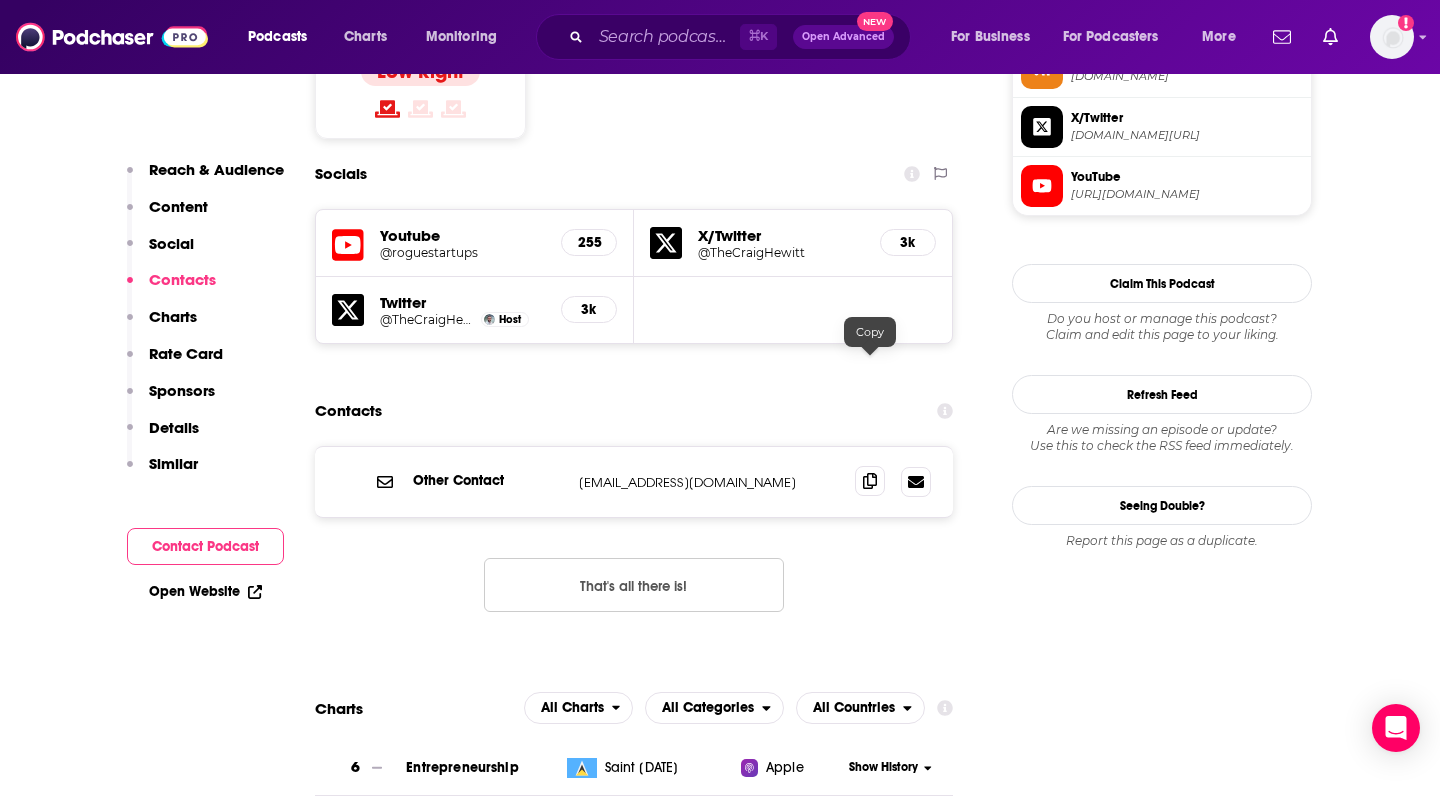click at bounding box center [870, 481] 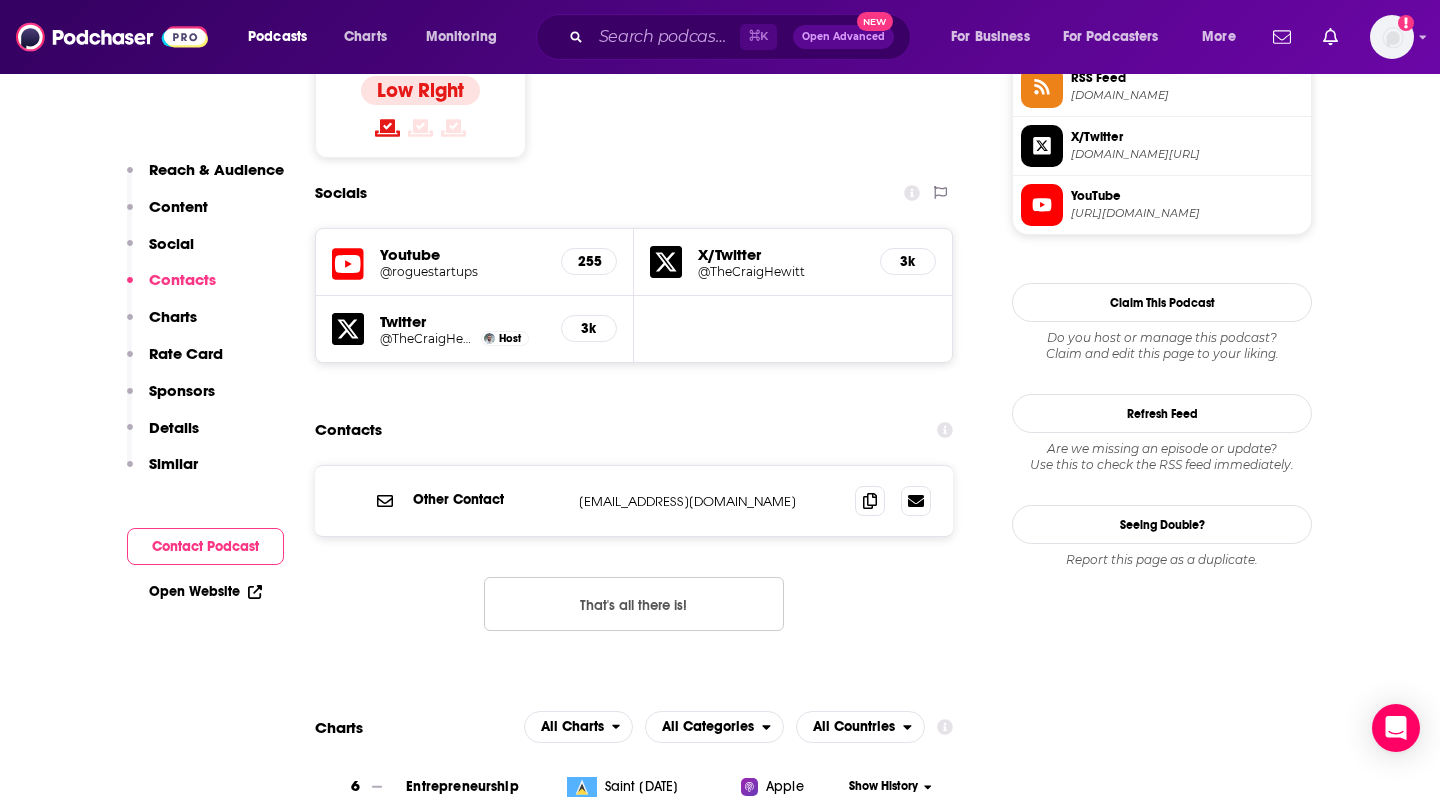 scroll, scrollTop: 0, scrollLeft: 0, axis: both 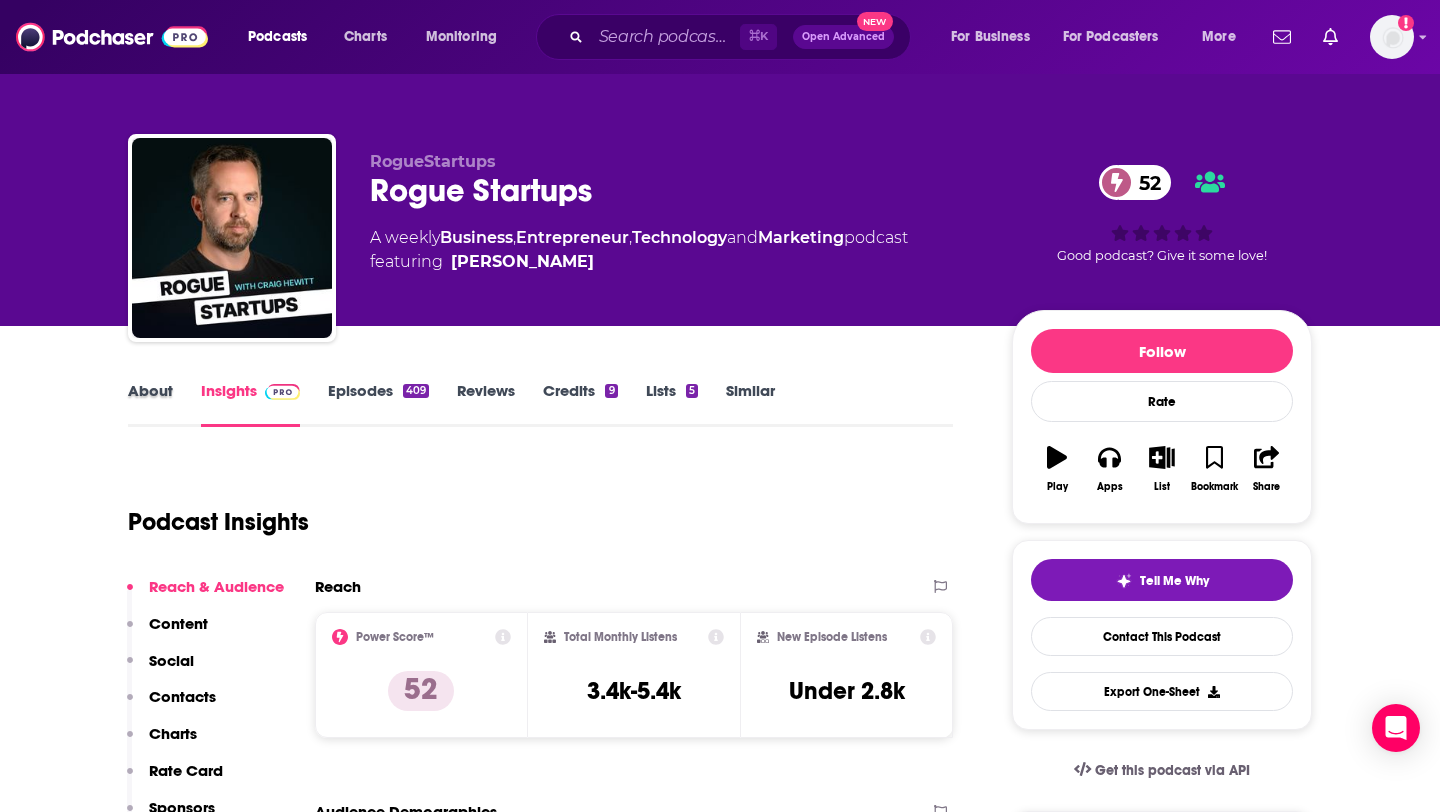 click on "About" at bounding box center [164, 404] 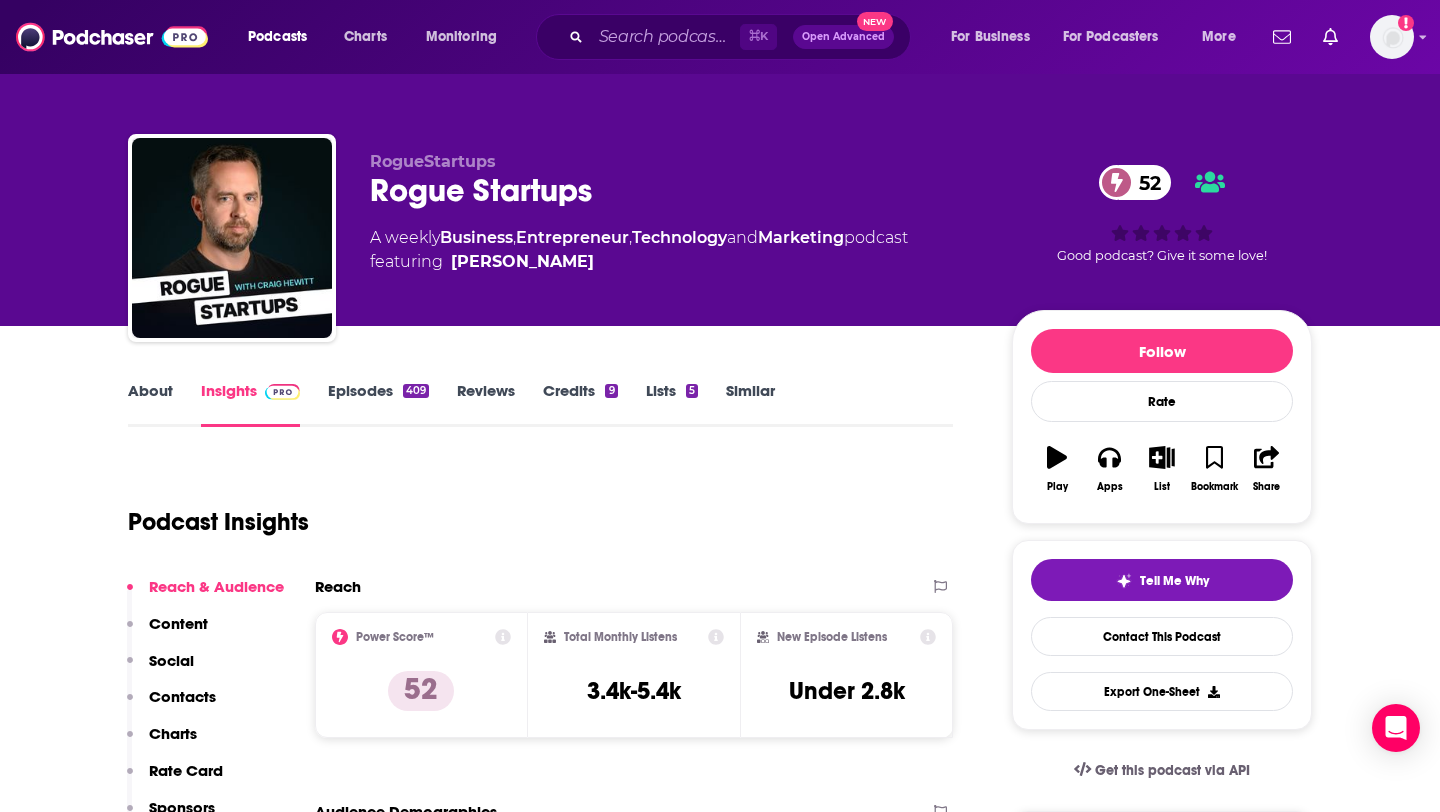 click on "About" at bounding box center [150, 404] 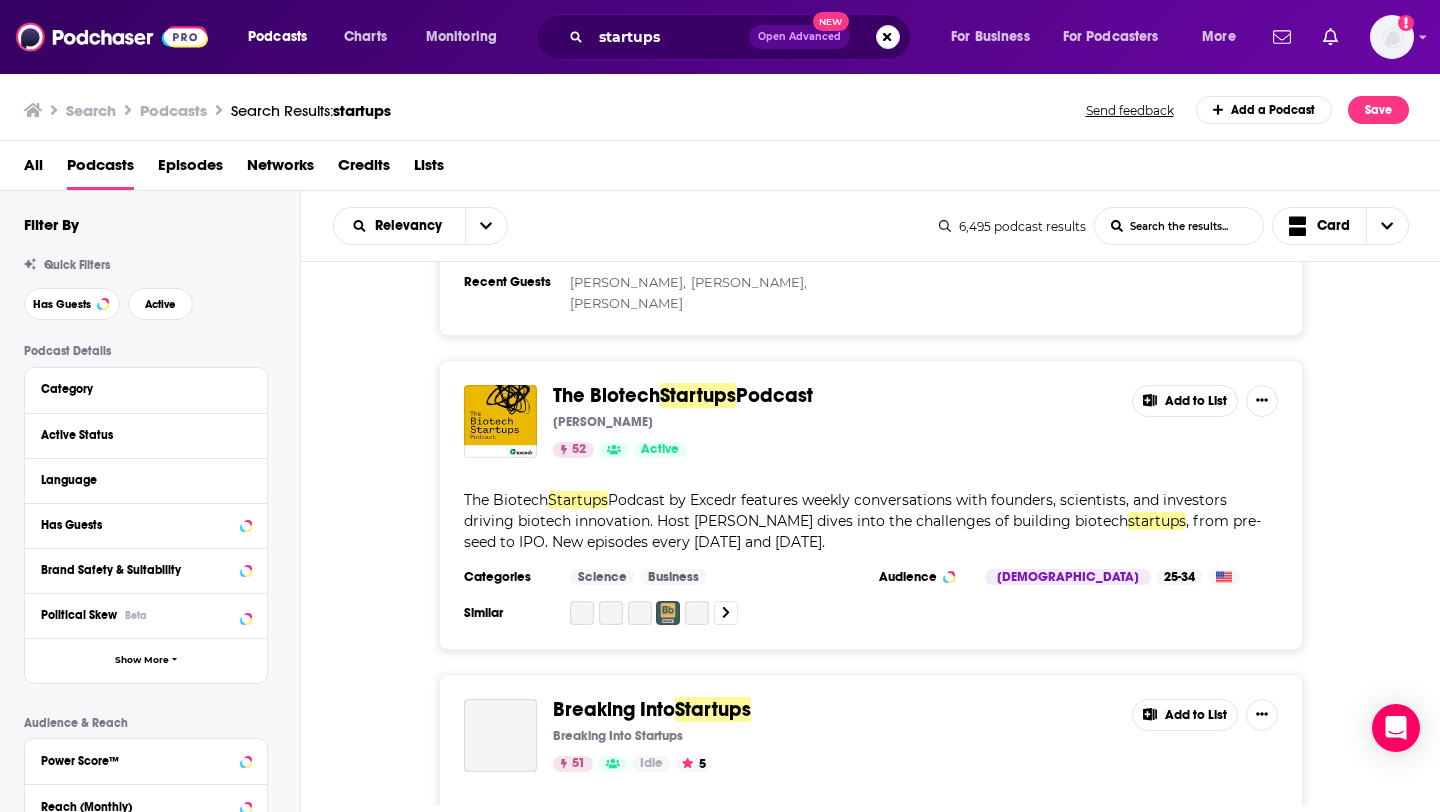 scroll, scrollTop: 1854, scrollLeft: 0, axis: vertical 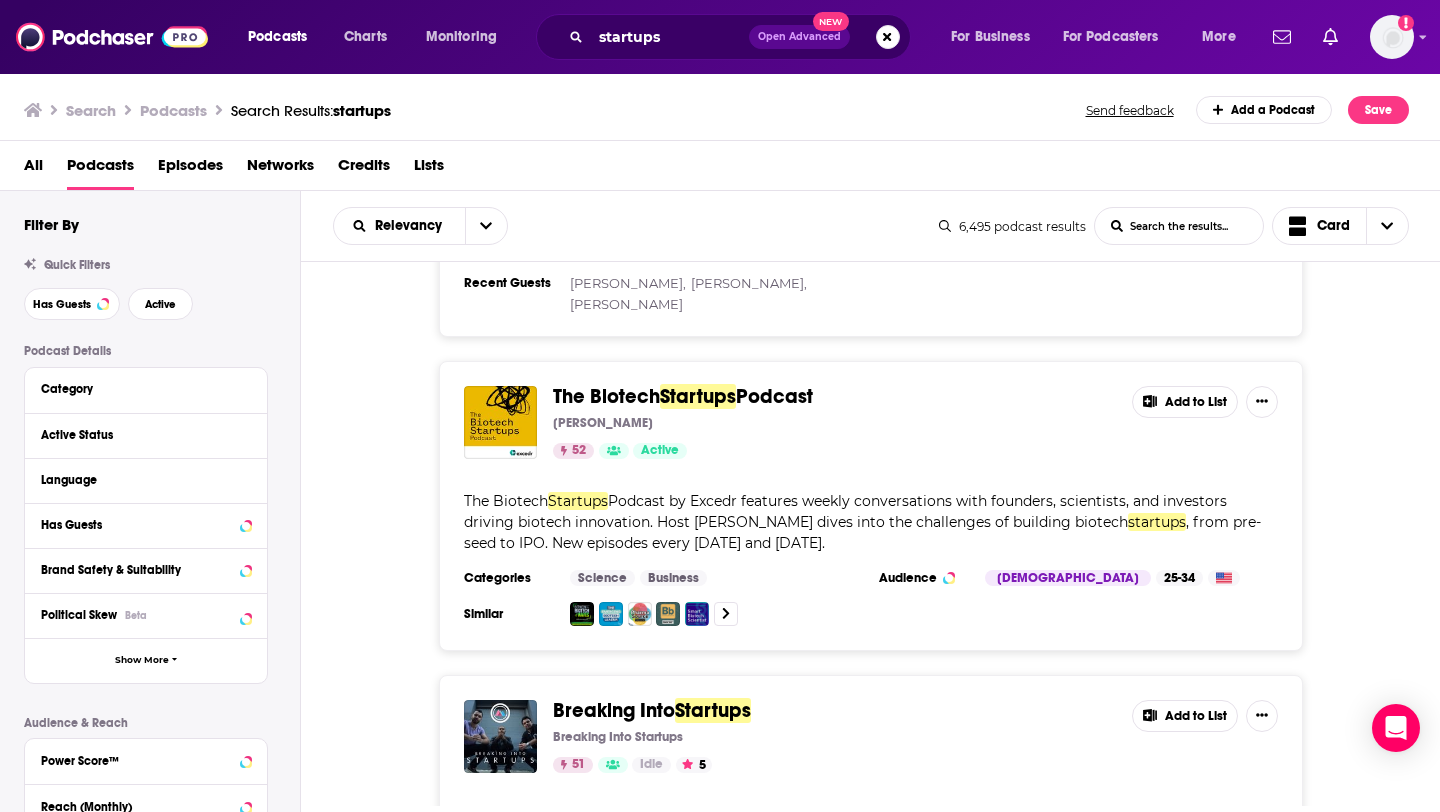 click on "Startups" at bounding box center [698, 396] 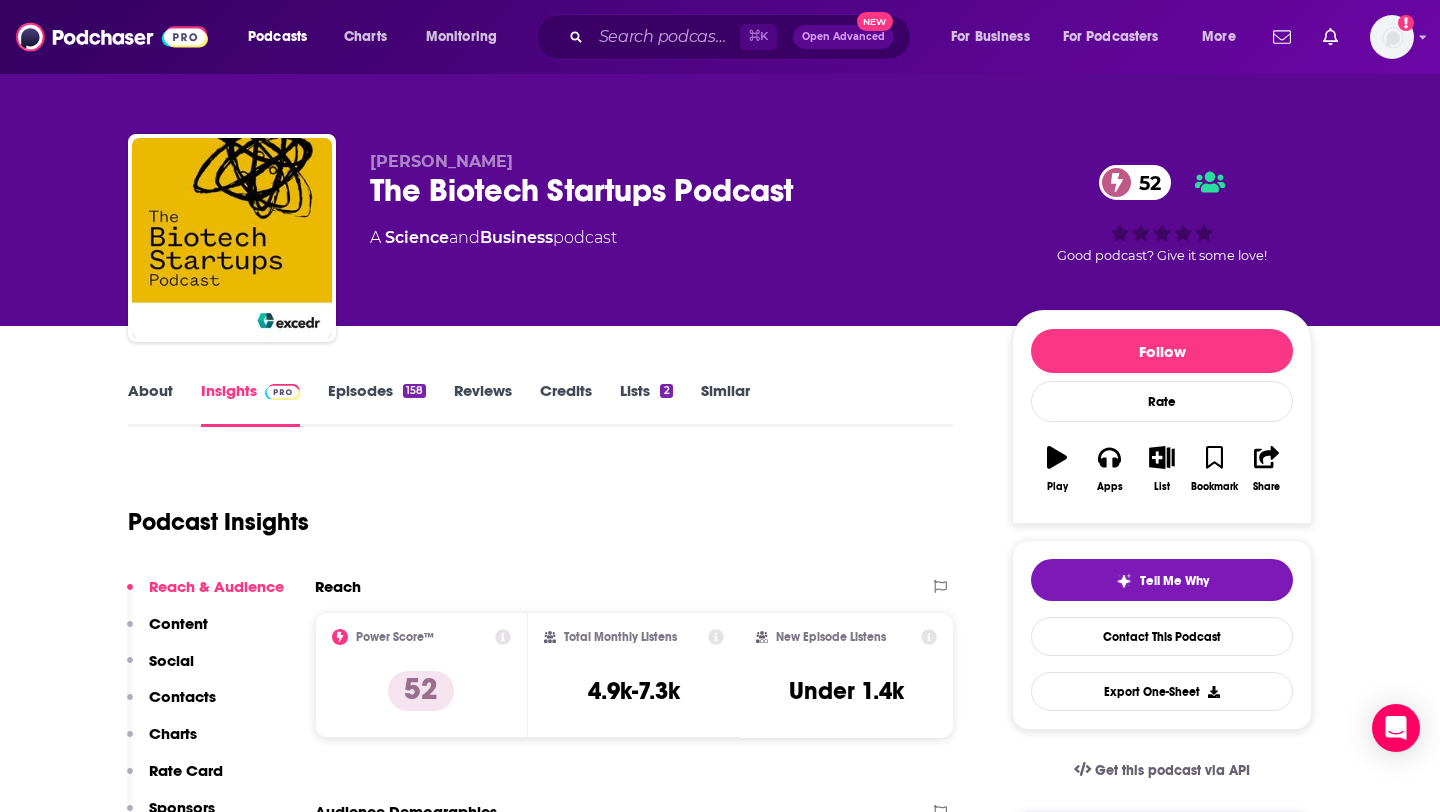 click on "Episodes 158" at bounding box center (377, 404) 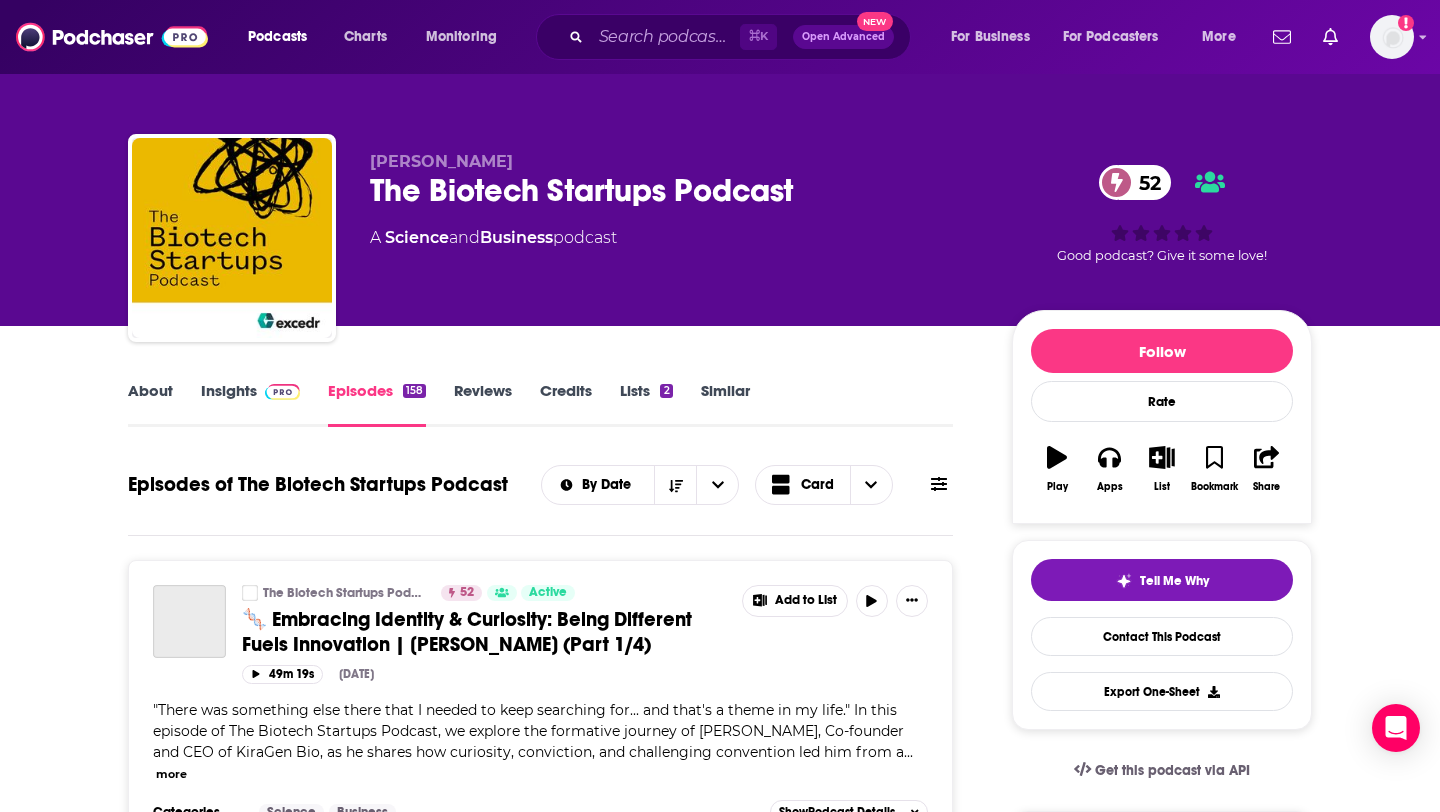 click on "About" at bounding box center [150, 404] 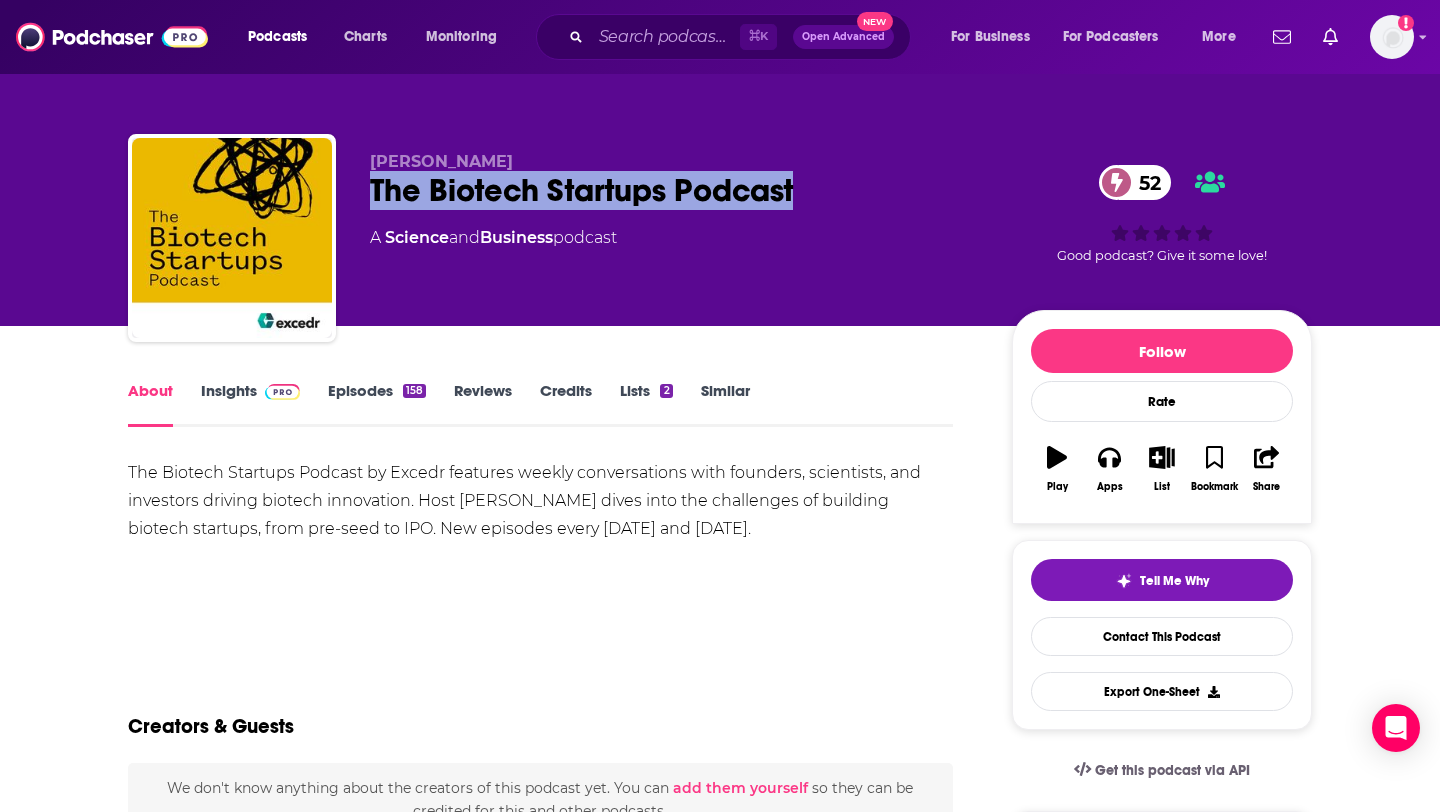 drag, startPoint x: 812, startPoint y: 200, endPoint x: 371, endPoint y: 190, distance: 441.11337 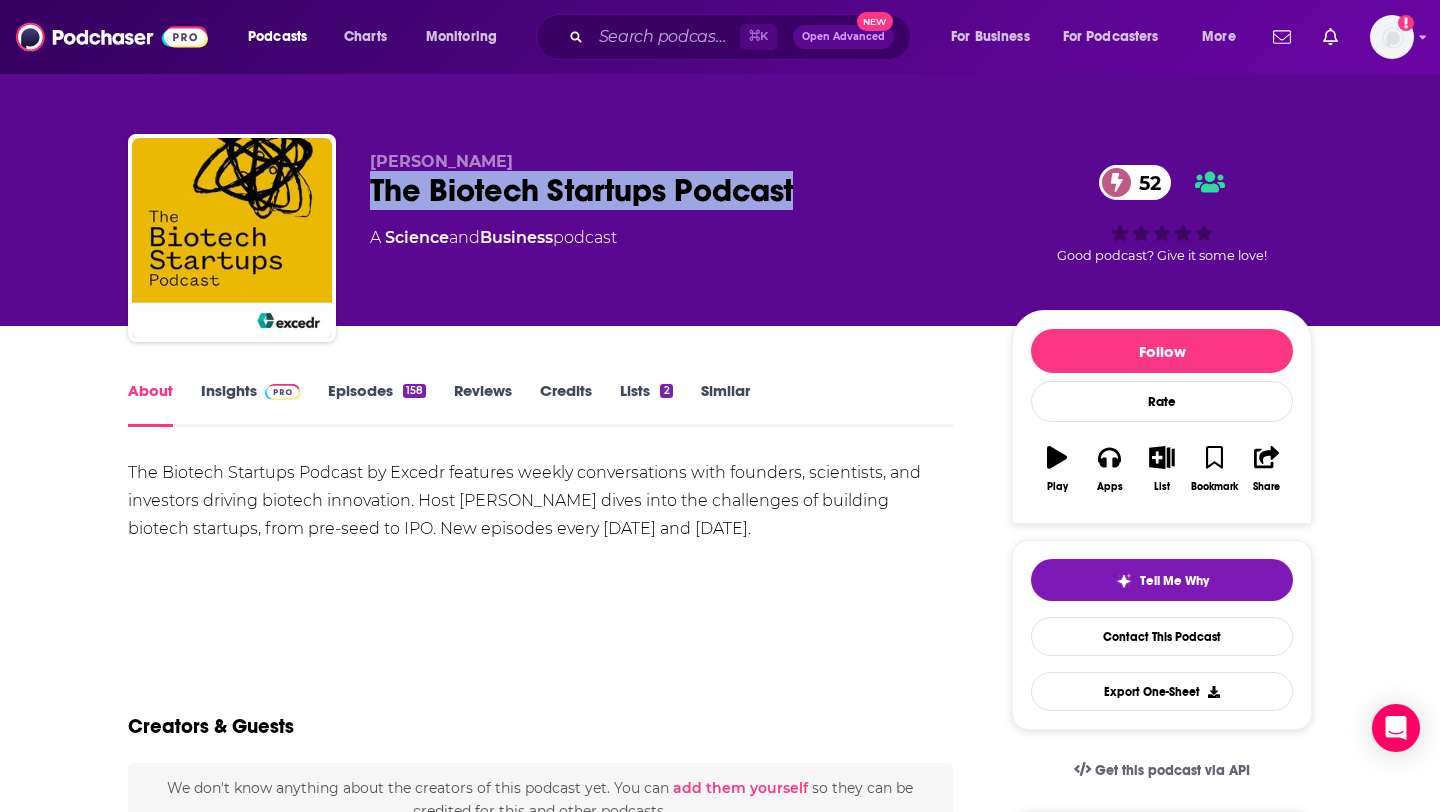 click on "Insights" at bounding box center (250, 404) 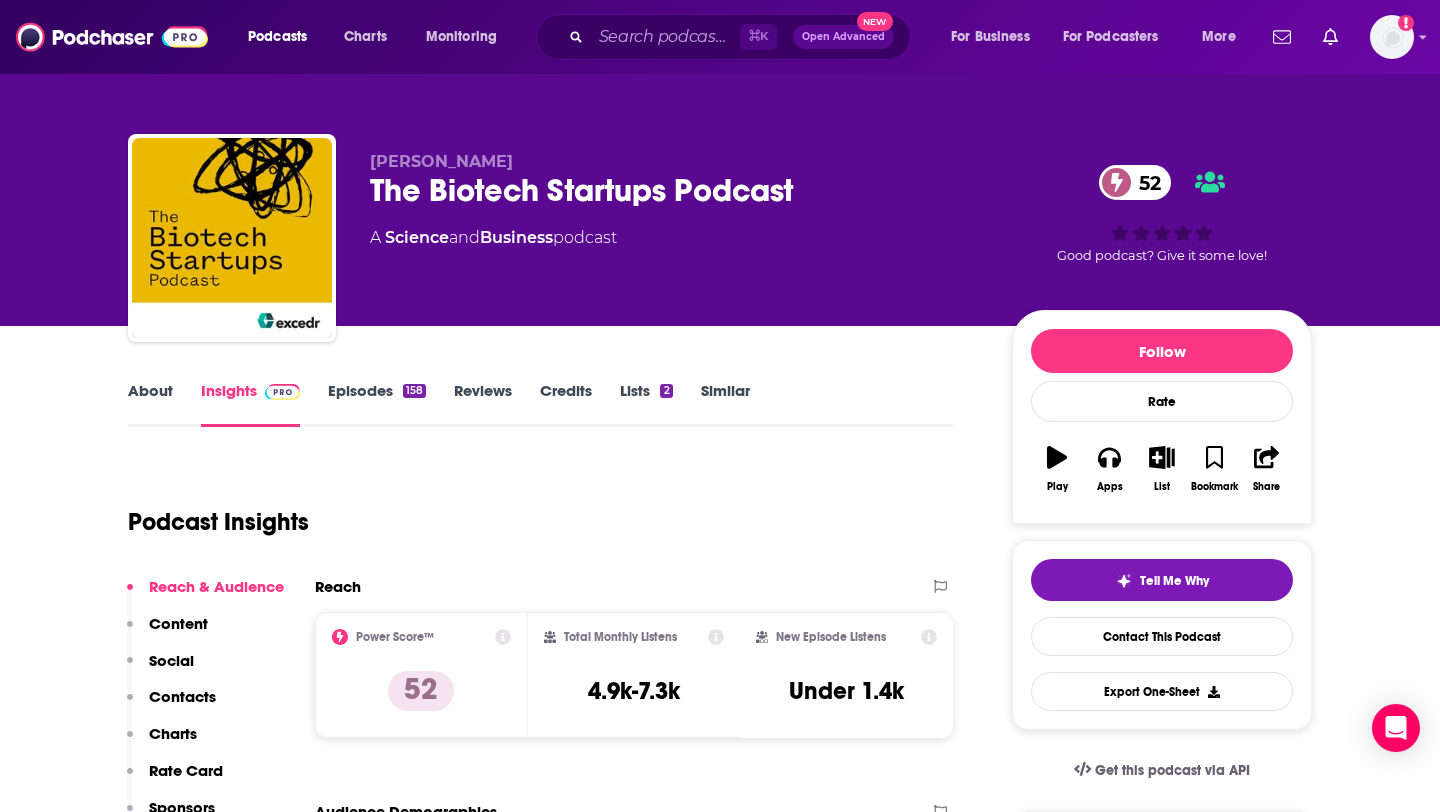 click on "Contacts" at bounding box center (182, 696) 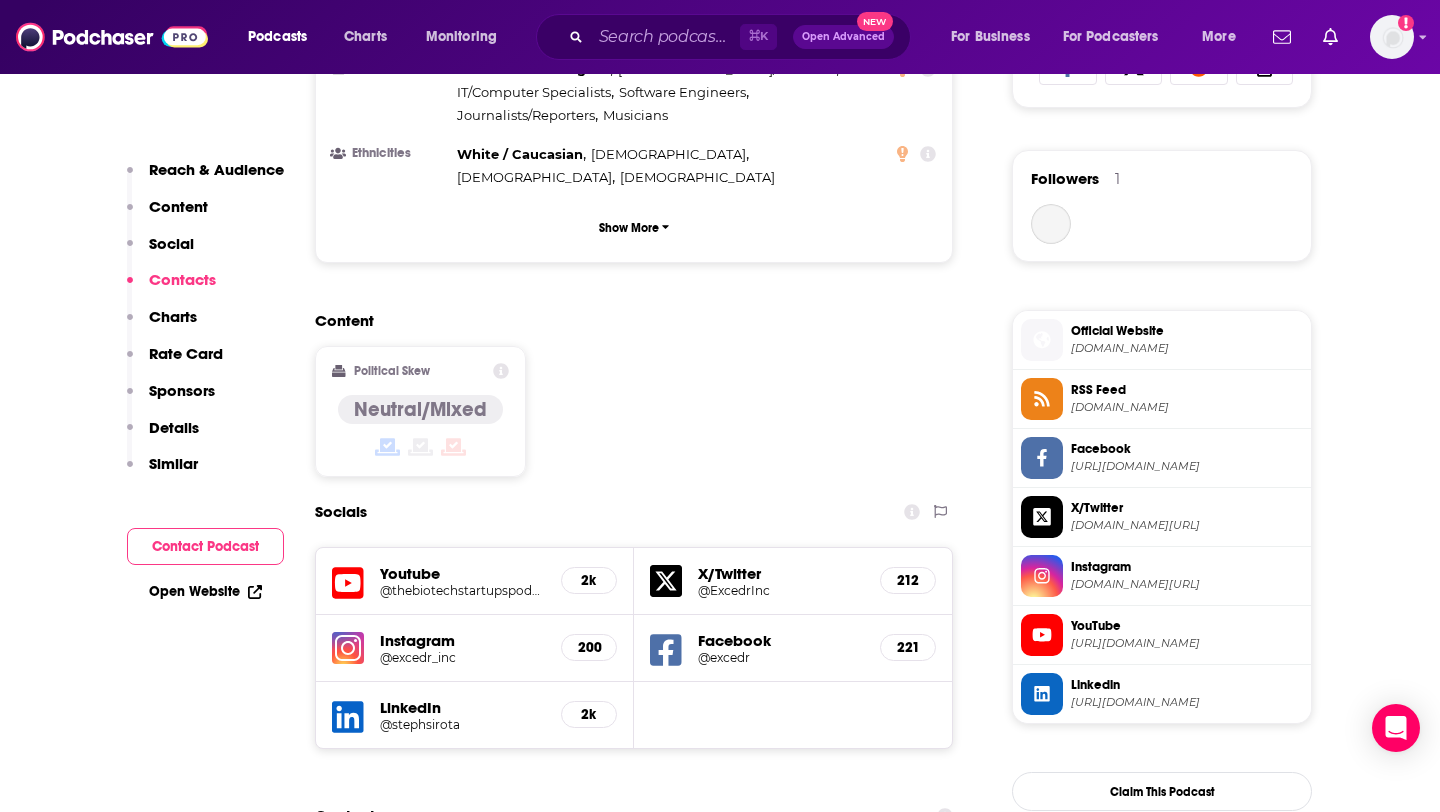 scroll, scrollTop: 1806, scrollLeft: 0, axis: vertical 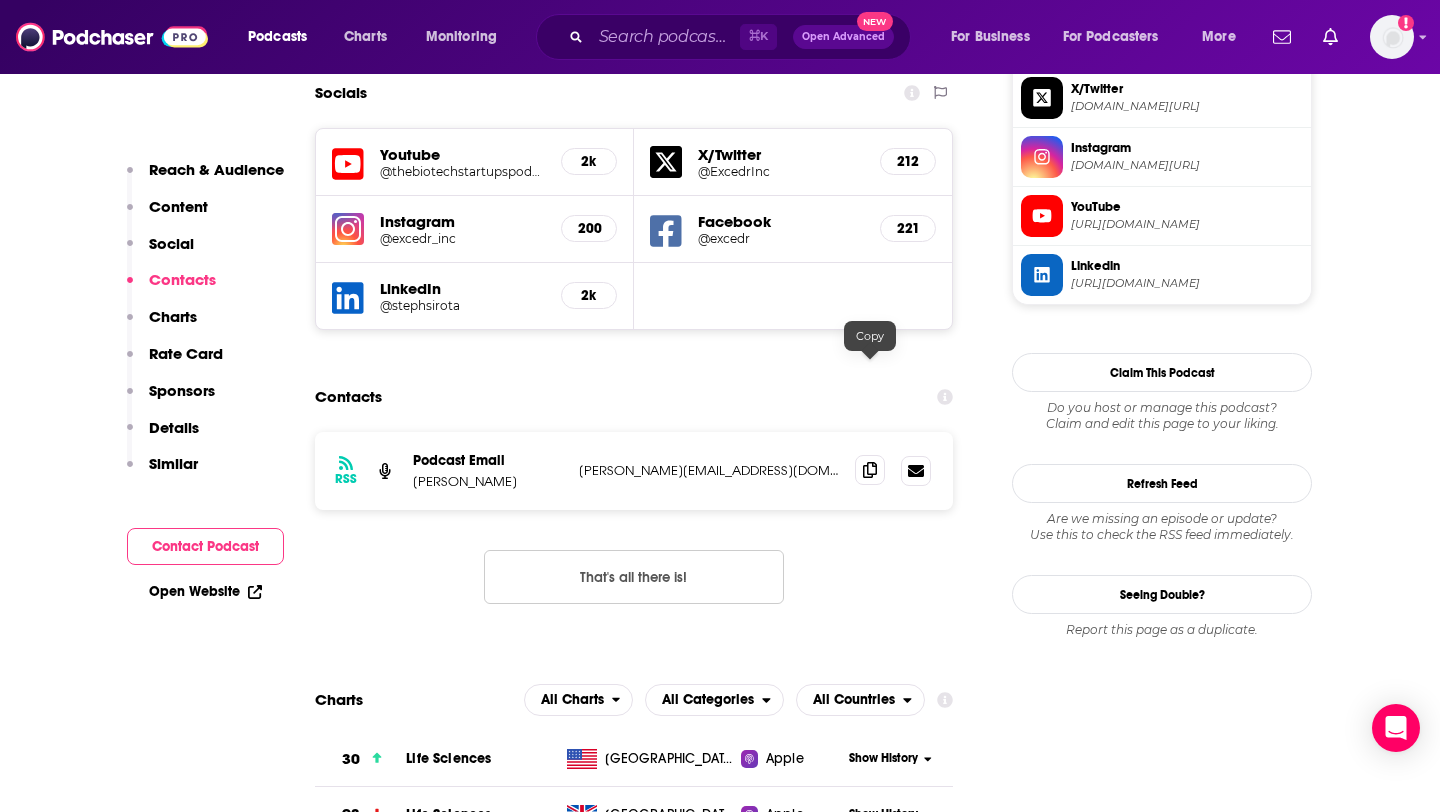 click at bounding box center (870, 470) 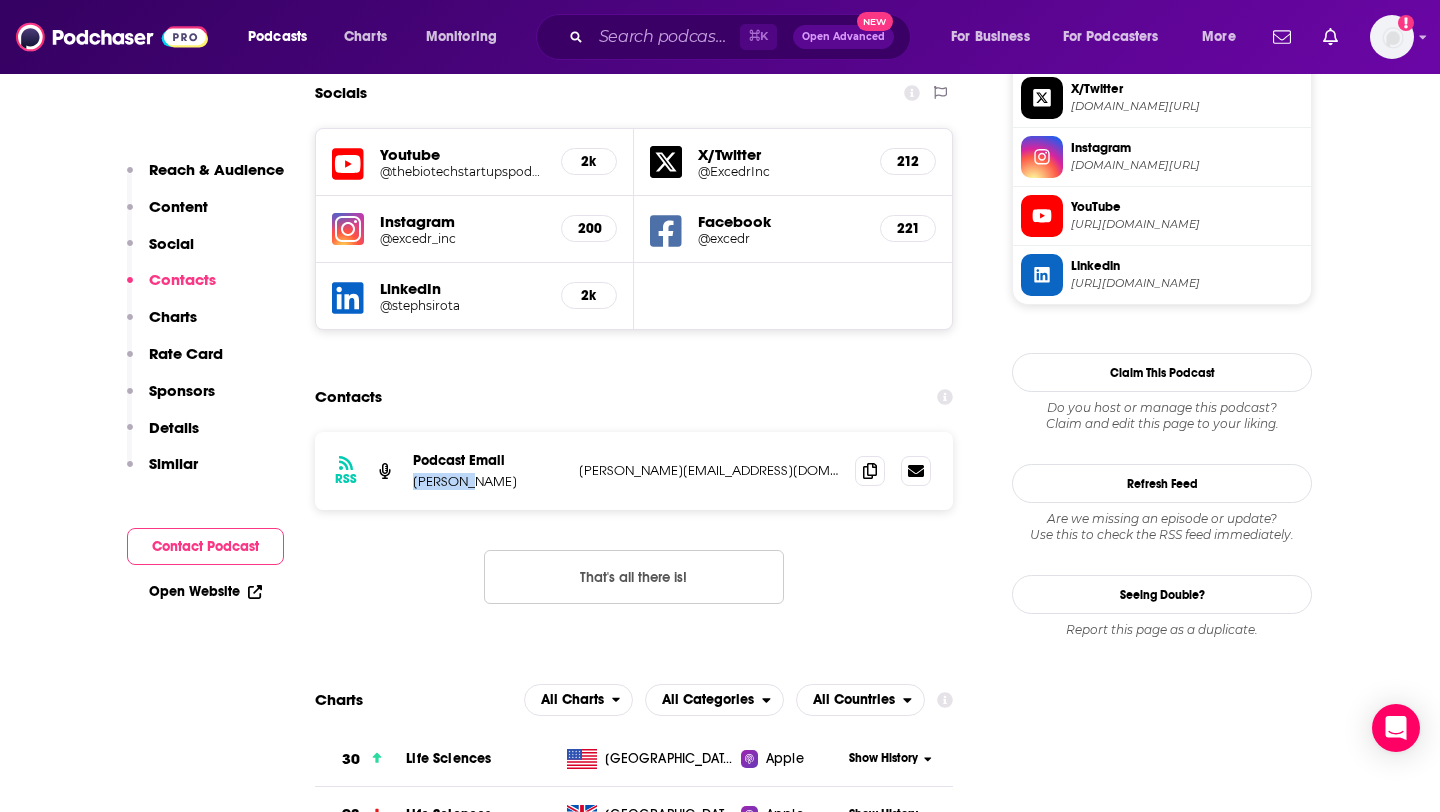 drag, startPoint x: 410, startPoint y: 379, endPoint x: 551, endPoint y: 379, distance: 141 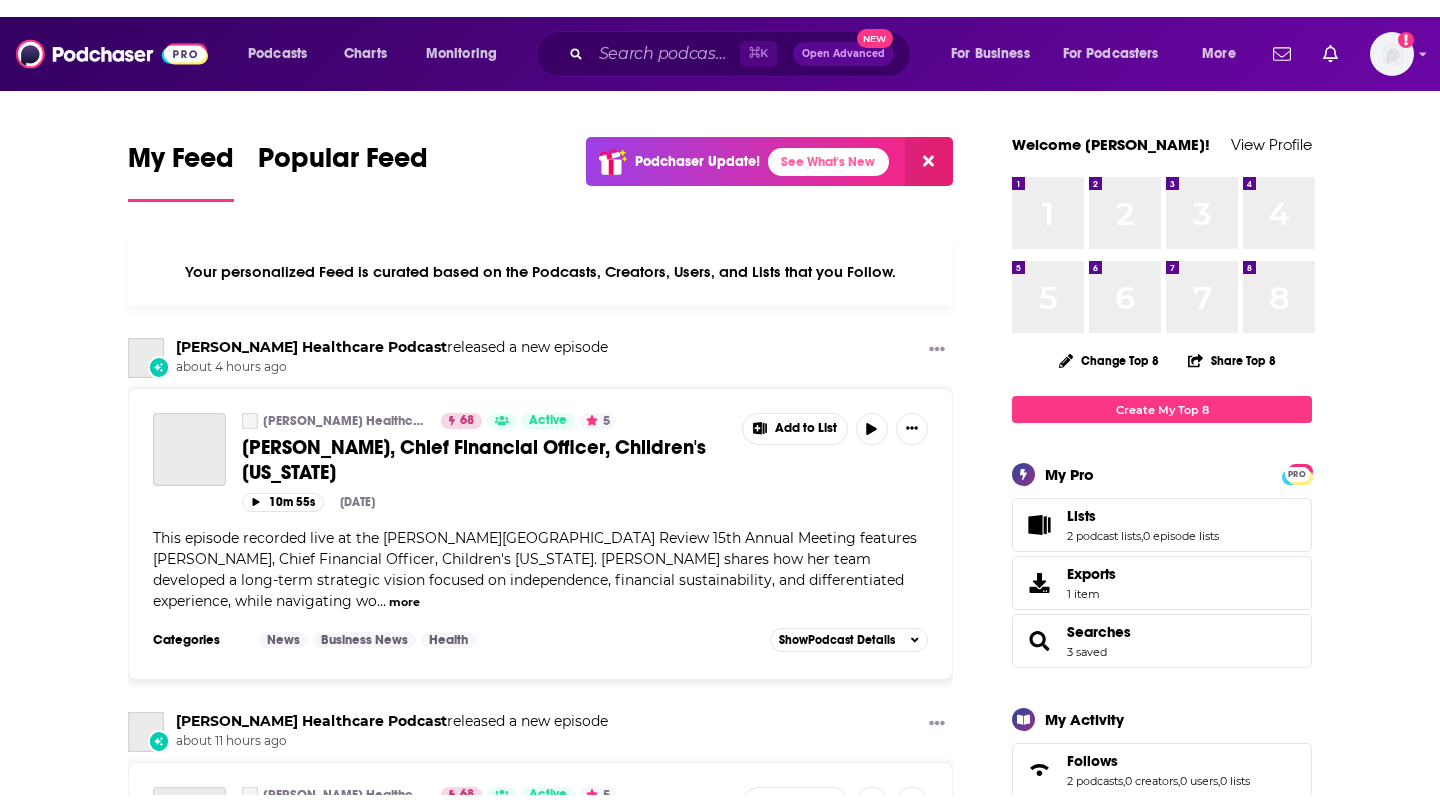 scroll, scrollTop: 0, scrollLeft: 0, axis: both 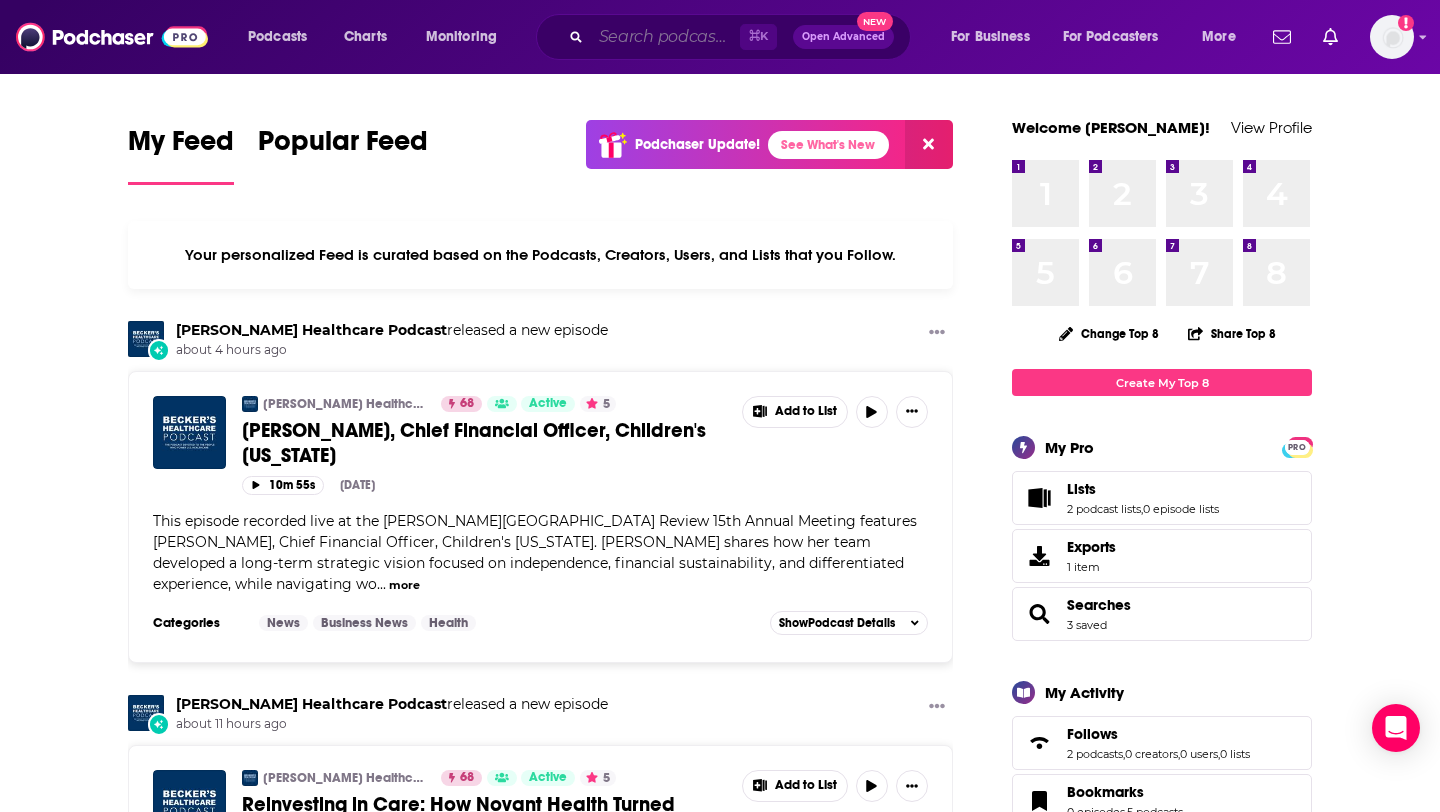 click at bounding box center (665, 37) 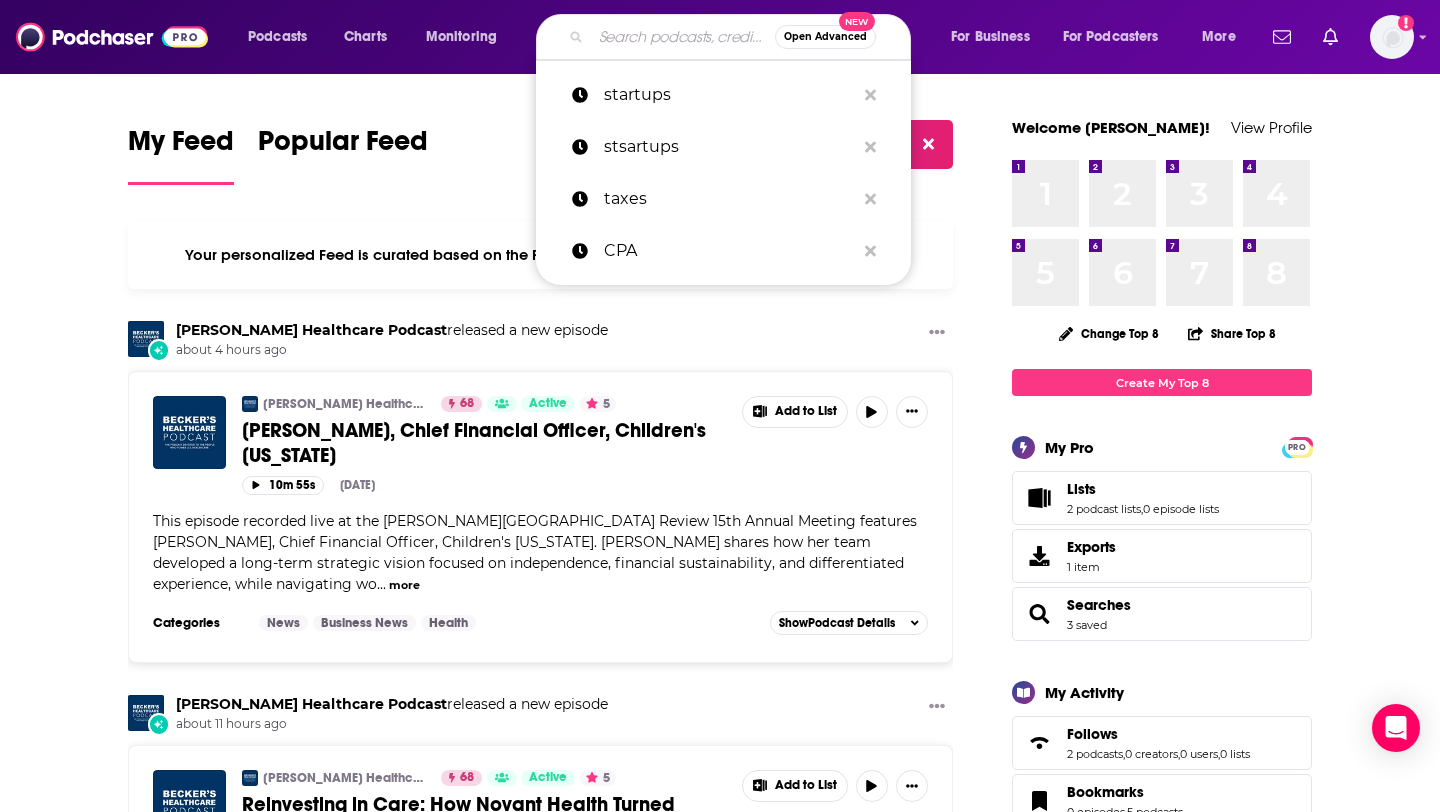 paste on "The Biotech Startups Podcast" 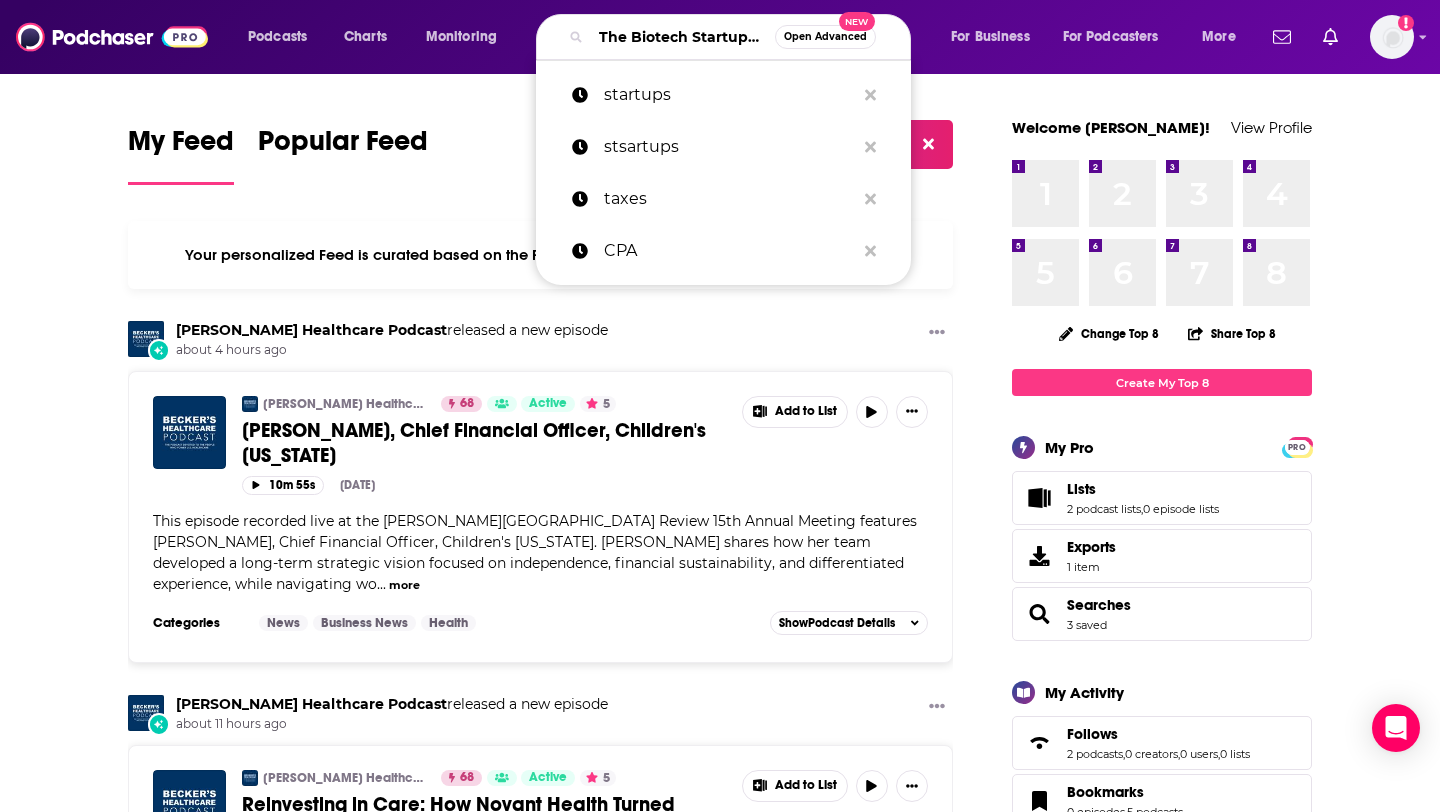 scroll, scrollTop: 0, scrollLeft: 96, axis: horizontal 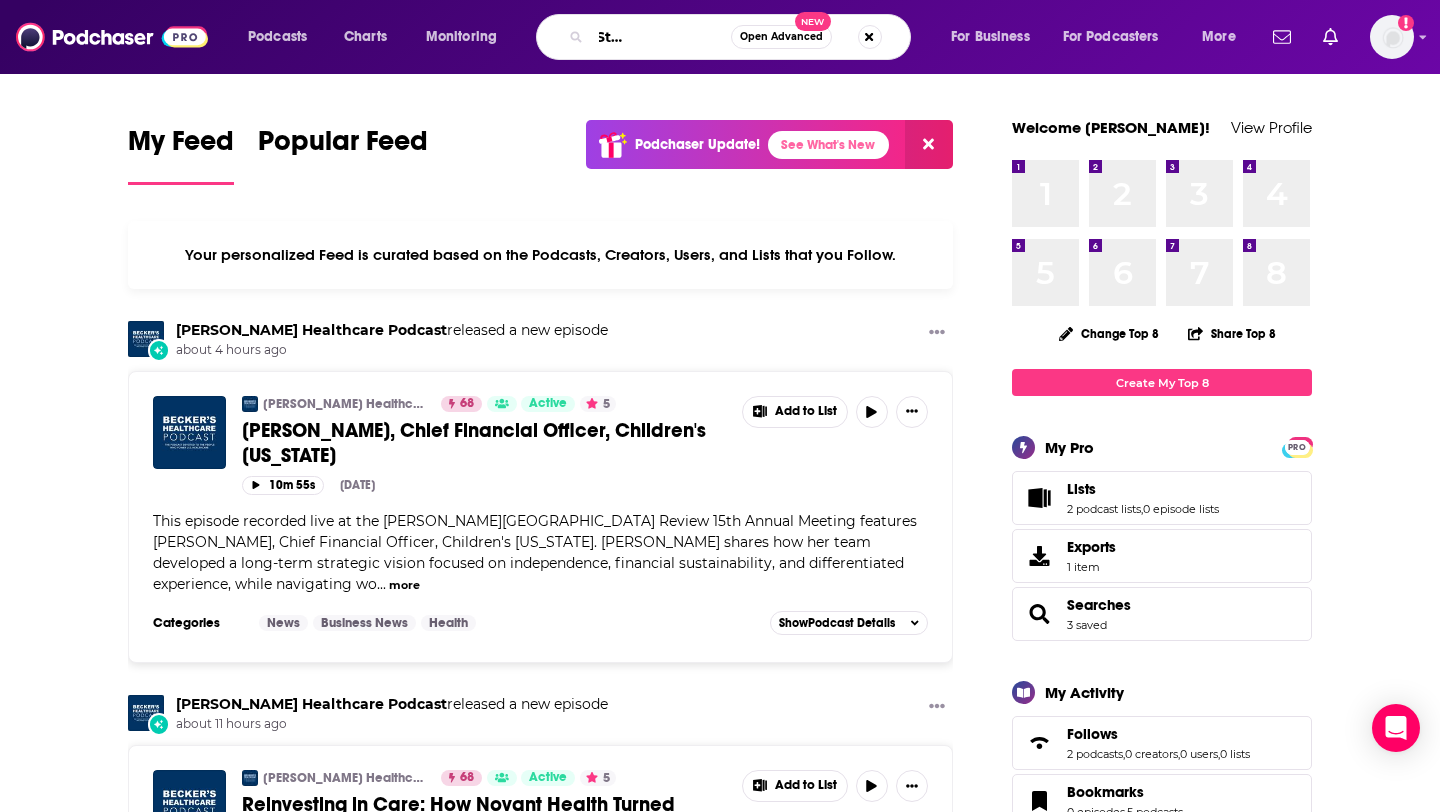 type on "The Biotech Startups Podcast" 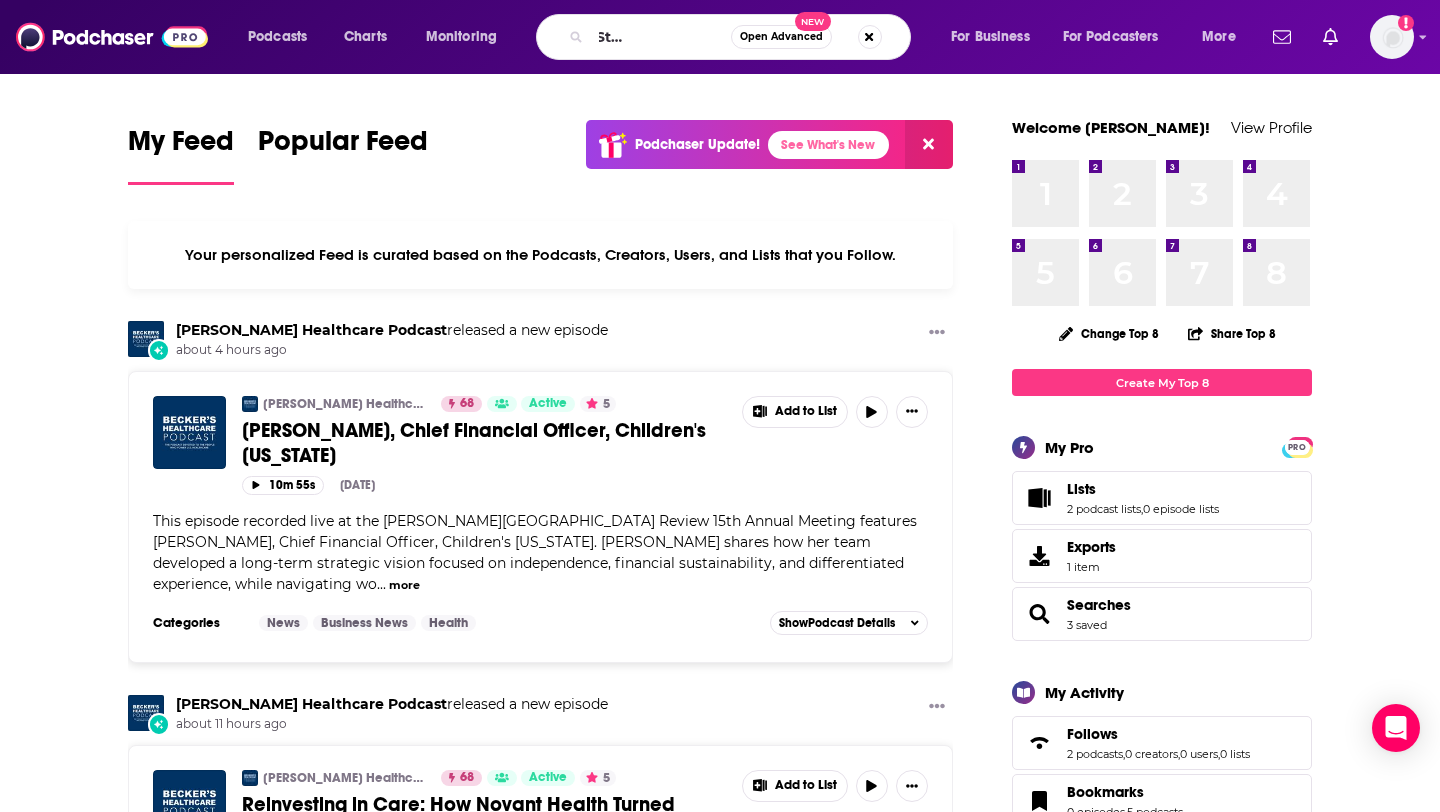 scroll, scrollTop: 0, scrollLeft: 0, axis: both 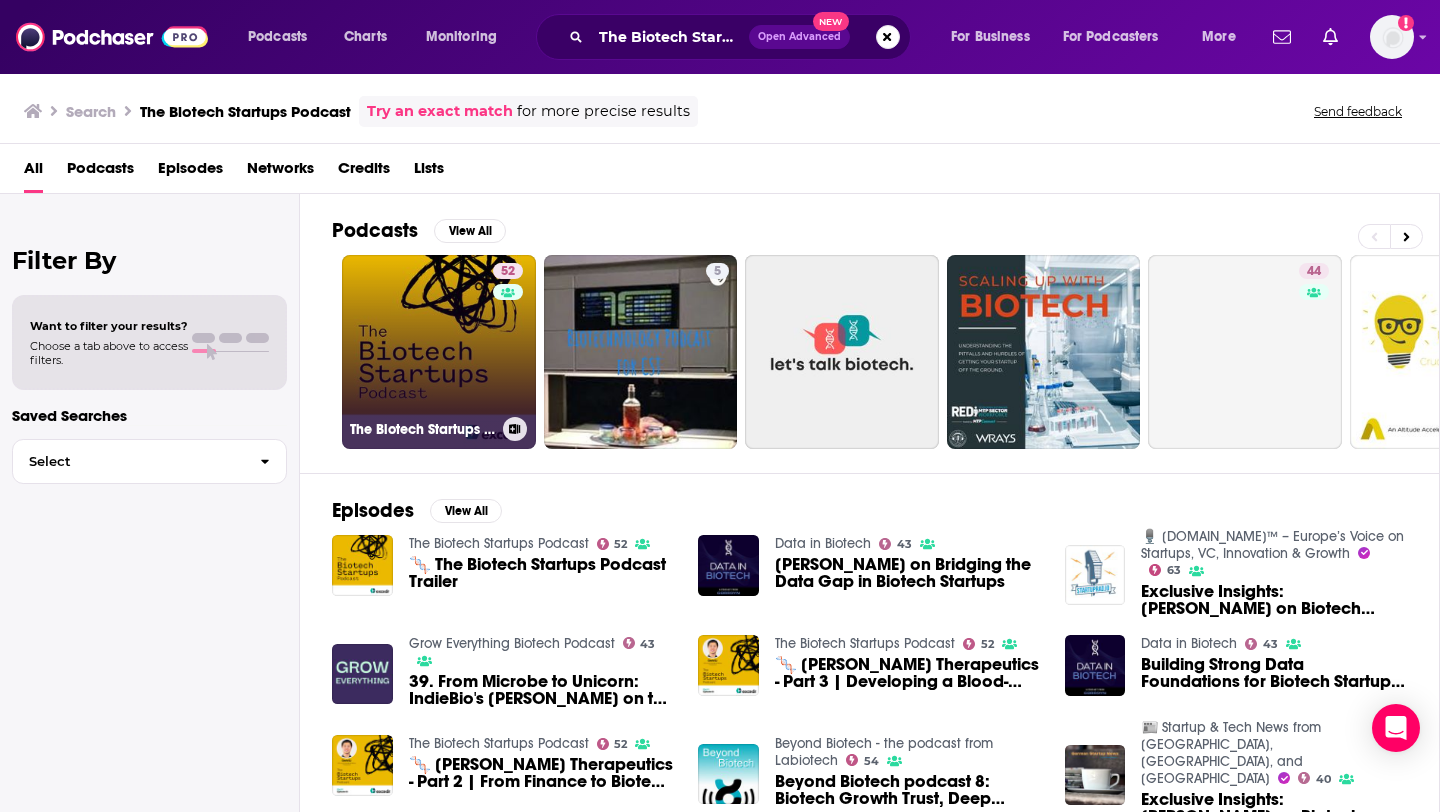 click on "52 The Biotech Startups Podcast" at bounding box center [439, 352] 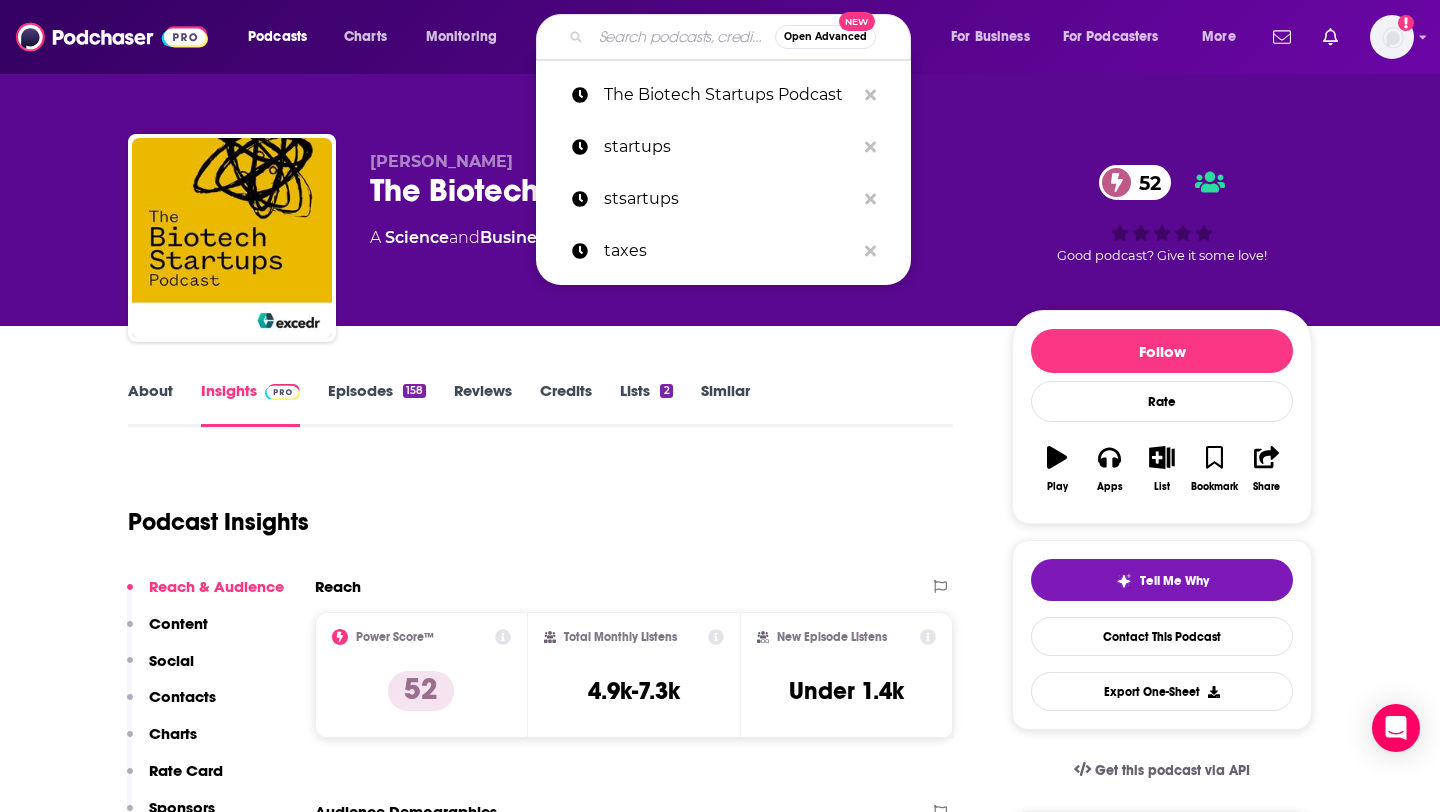 click at bounding box center (683, 37) 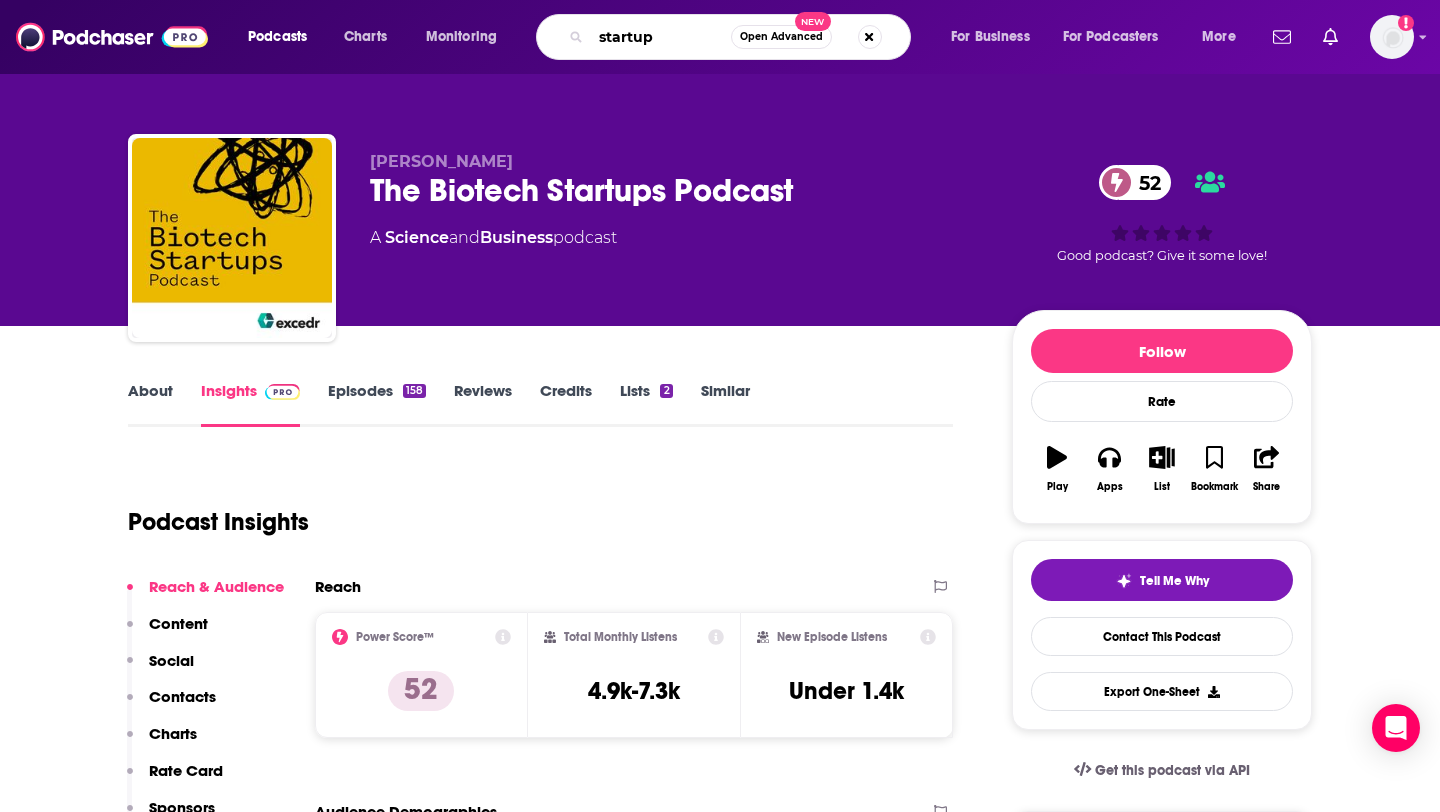 type on "startups" 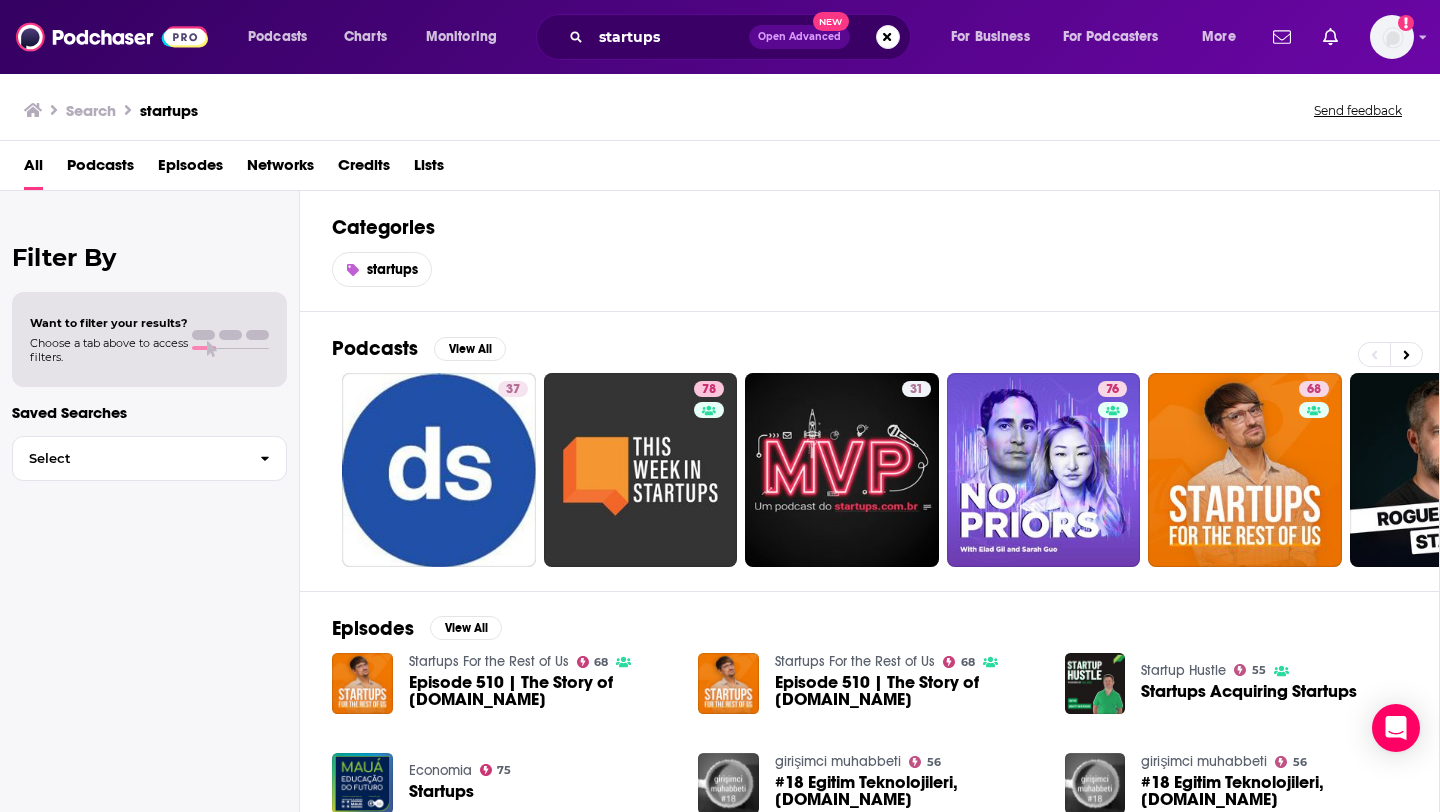 click on "Podcasts" at bounding box center (100, 169) 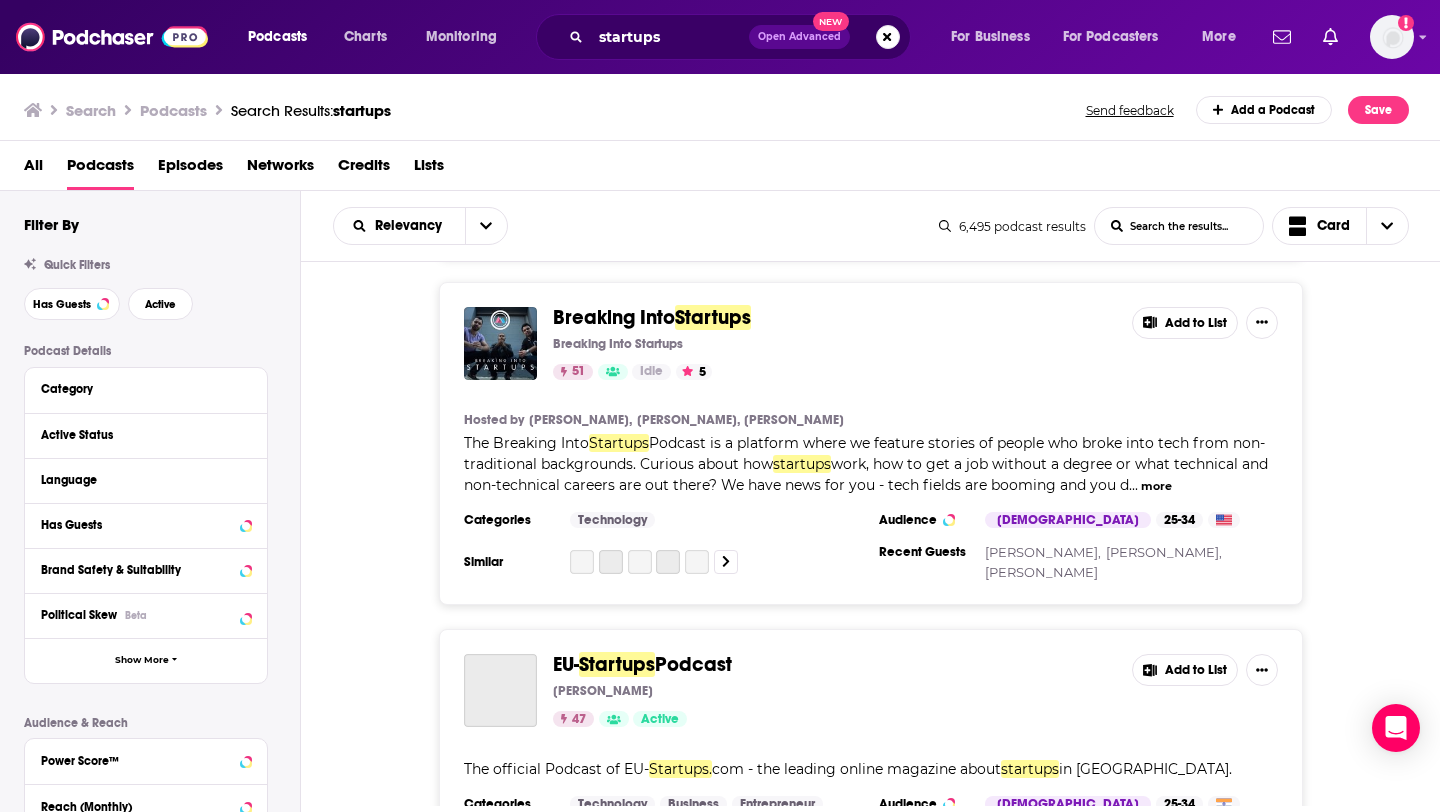 scroll, scrollTop: 2233, scrollLeft: 0, axis: vertical 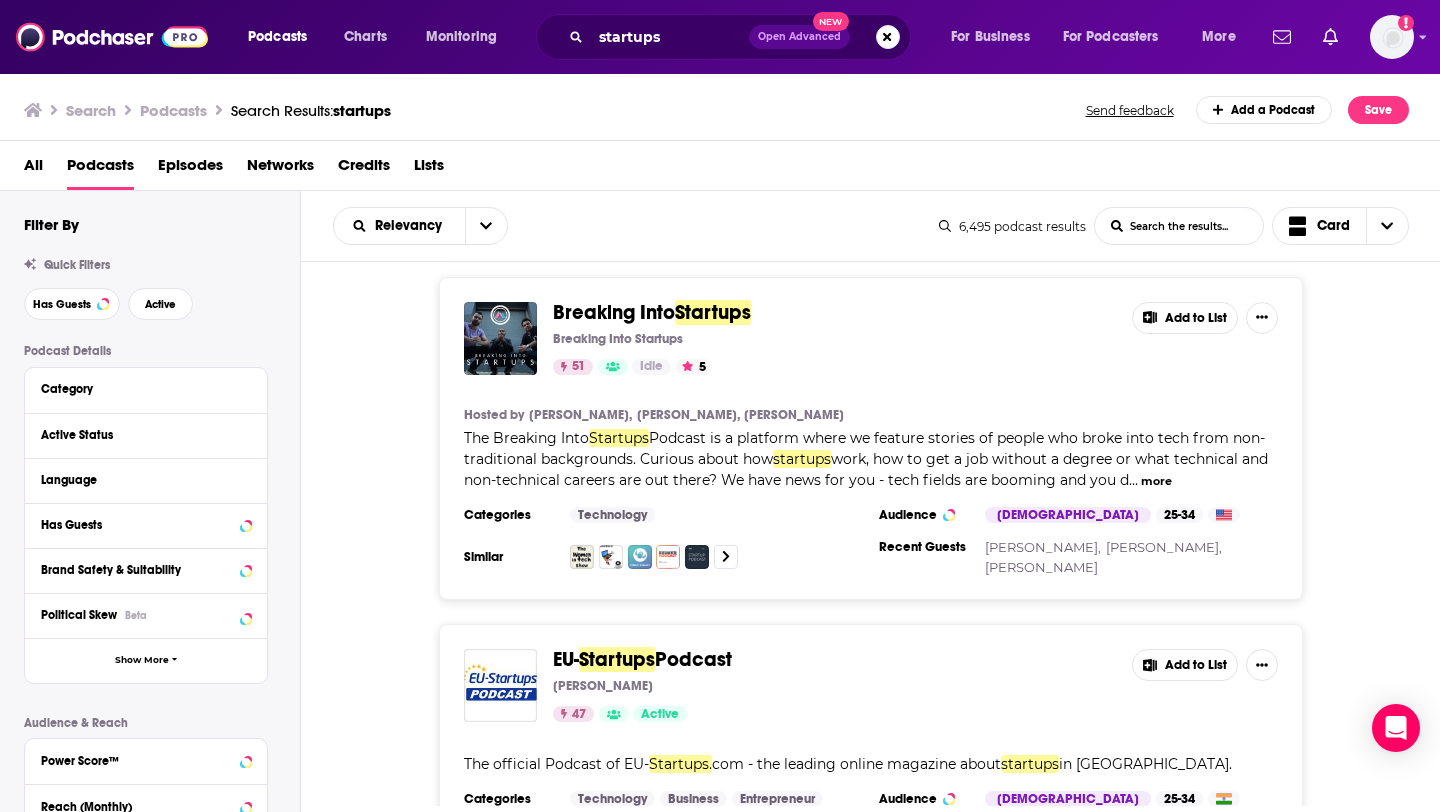 click on "Breaking Into" at bounding box center (614, 312) 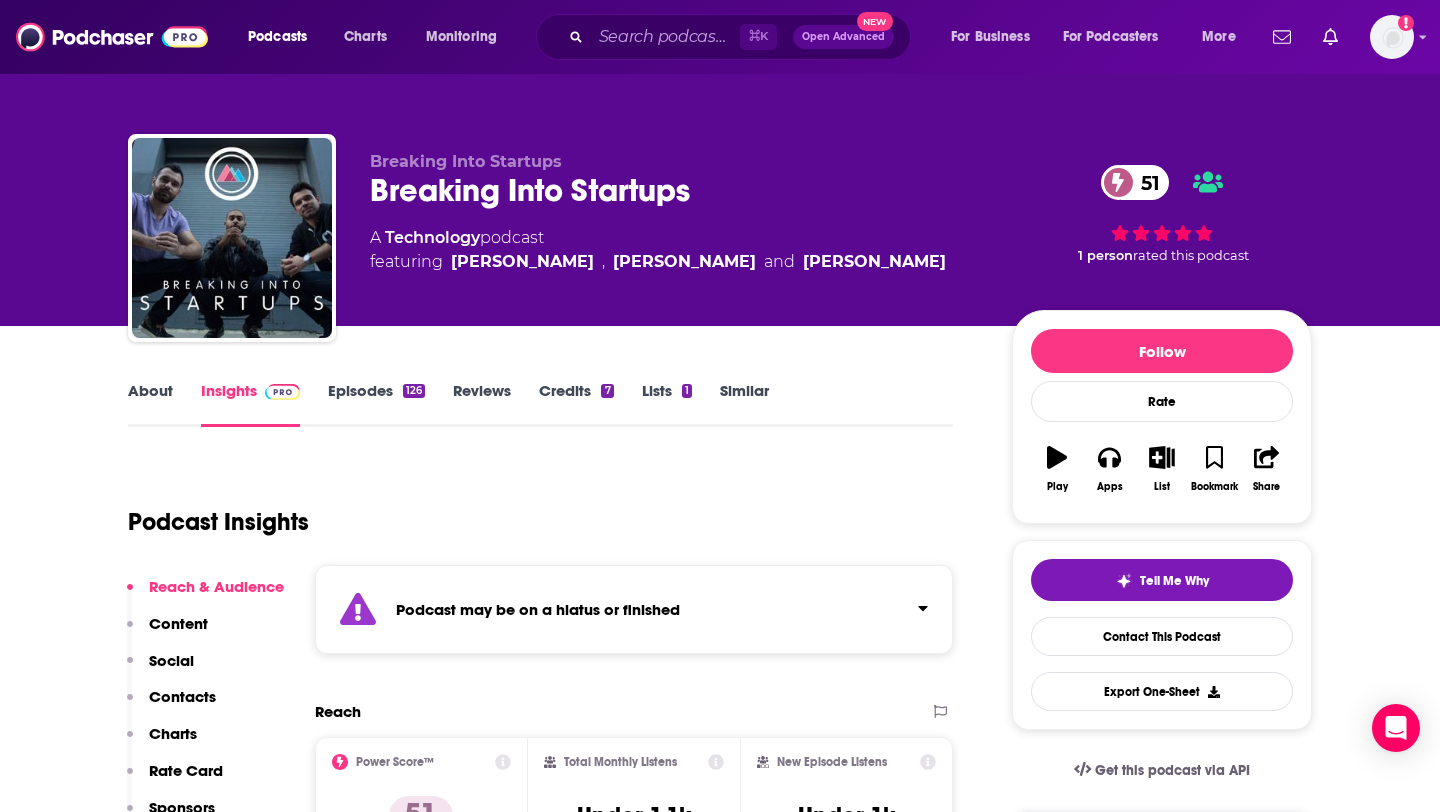 scroll, scrollTop: 6, scrollLeft: 0, axis: vertical 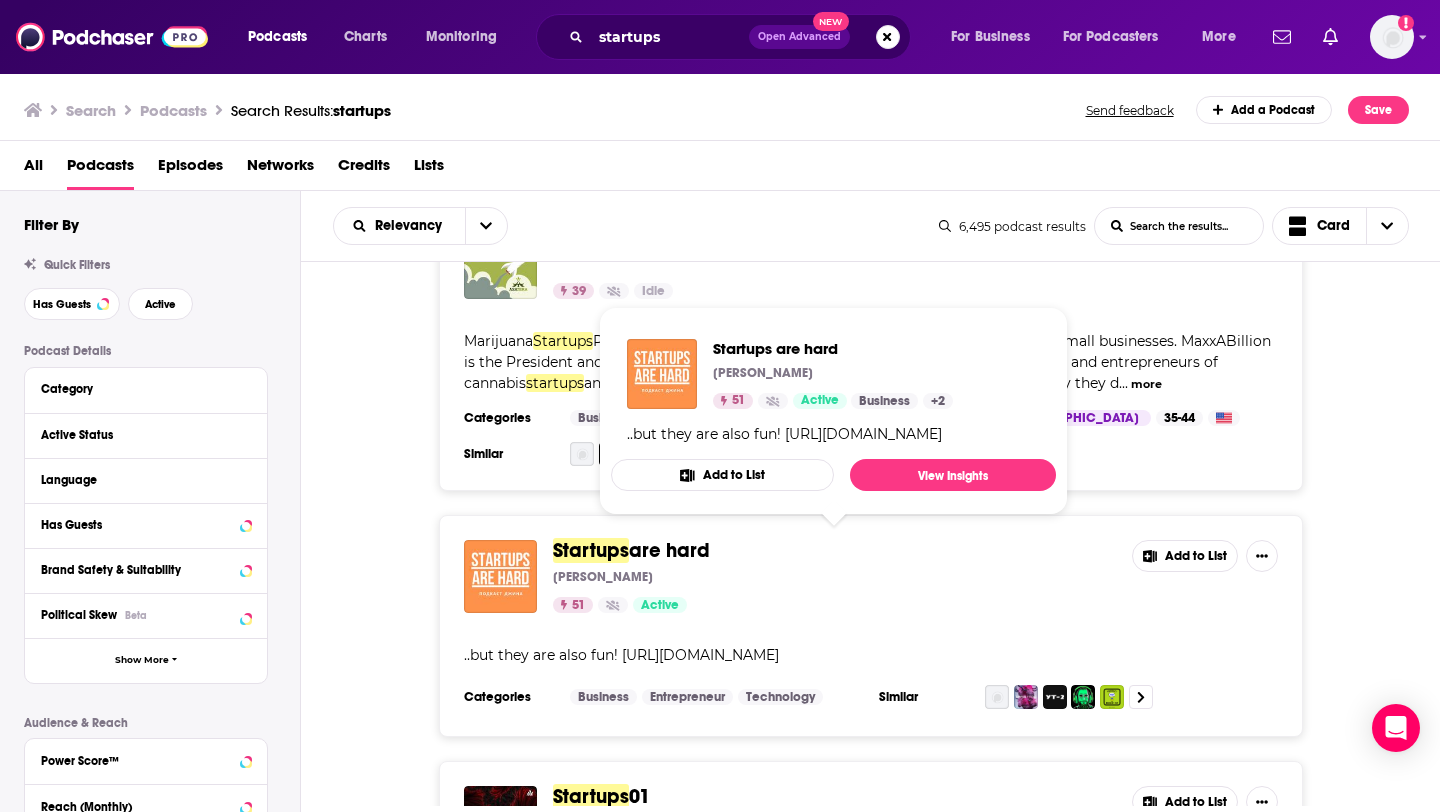 click on "Startups" at bounding box center [591, 550] 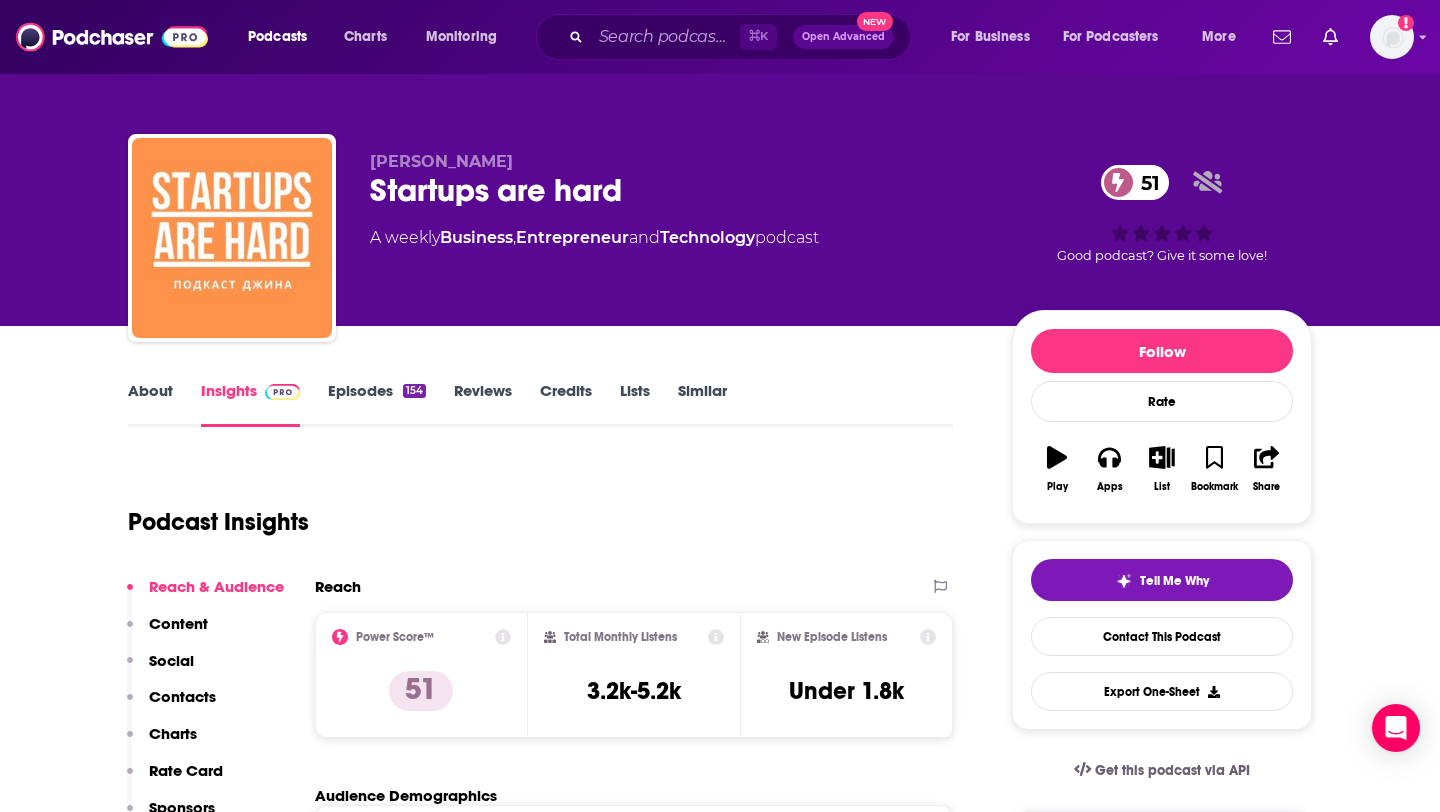 click on "About" at bounding box center [150, 404] 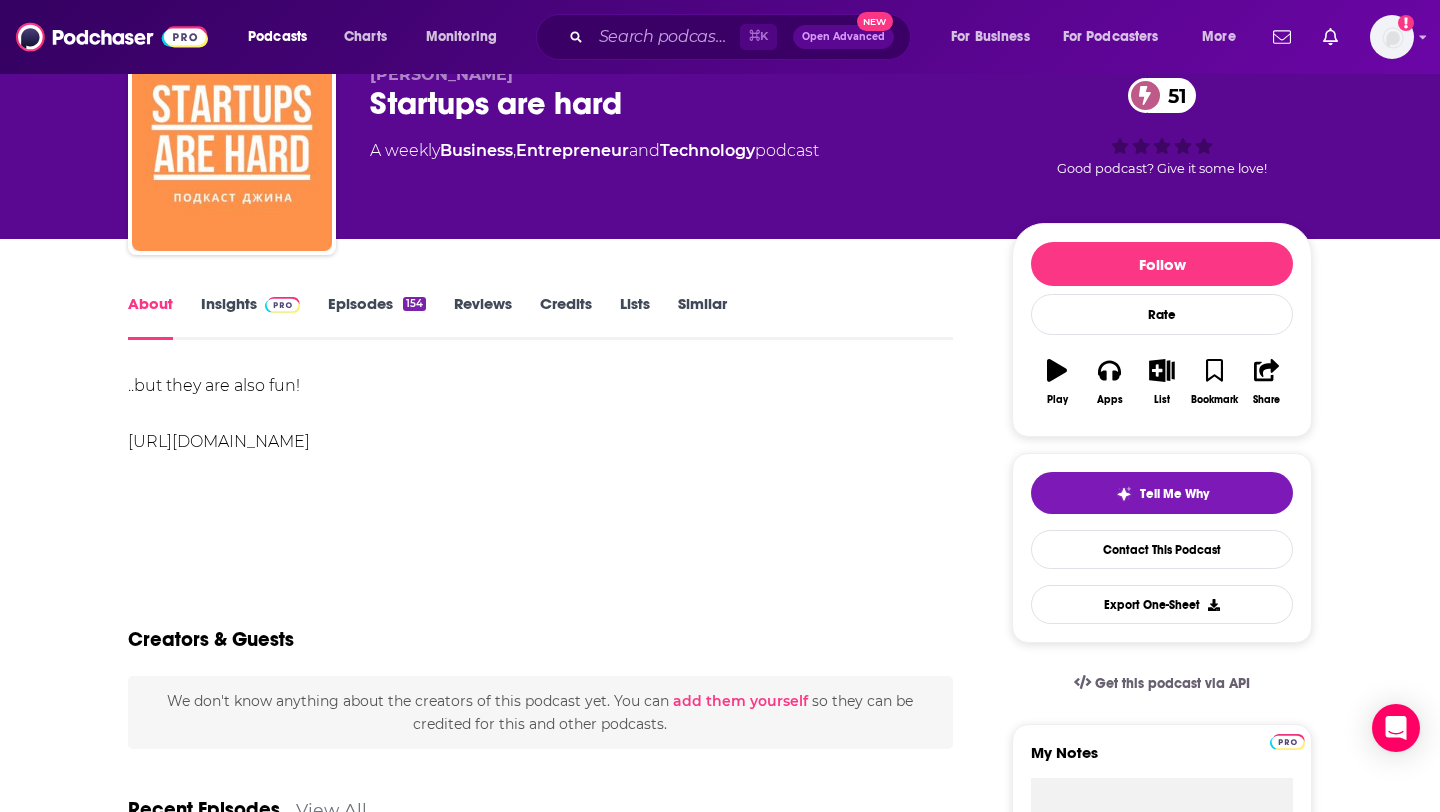 scroll, scrollTop: 83, scrollLeft: 0, axis: vertical 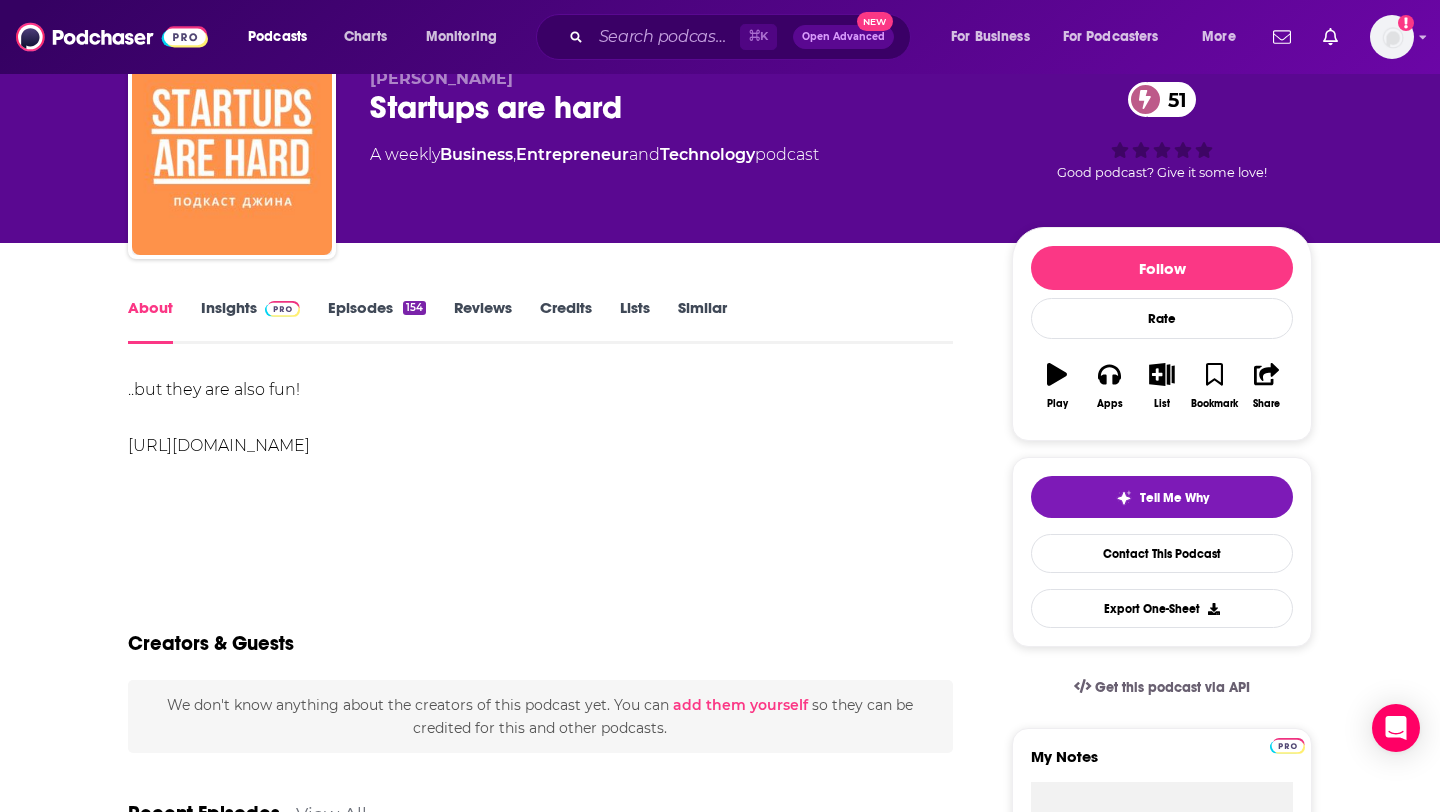 click on "Episodes 154" at bounding box center [377, 321] 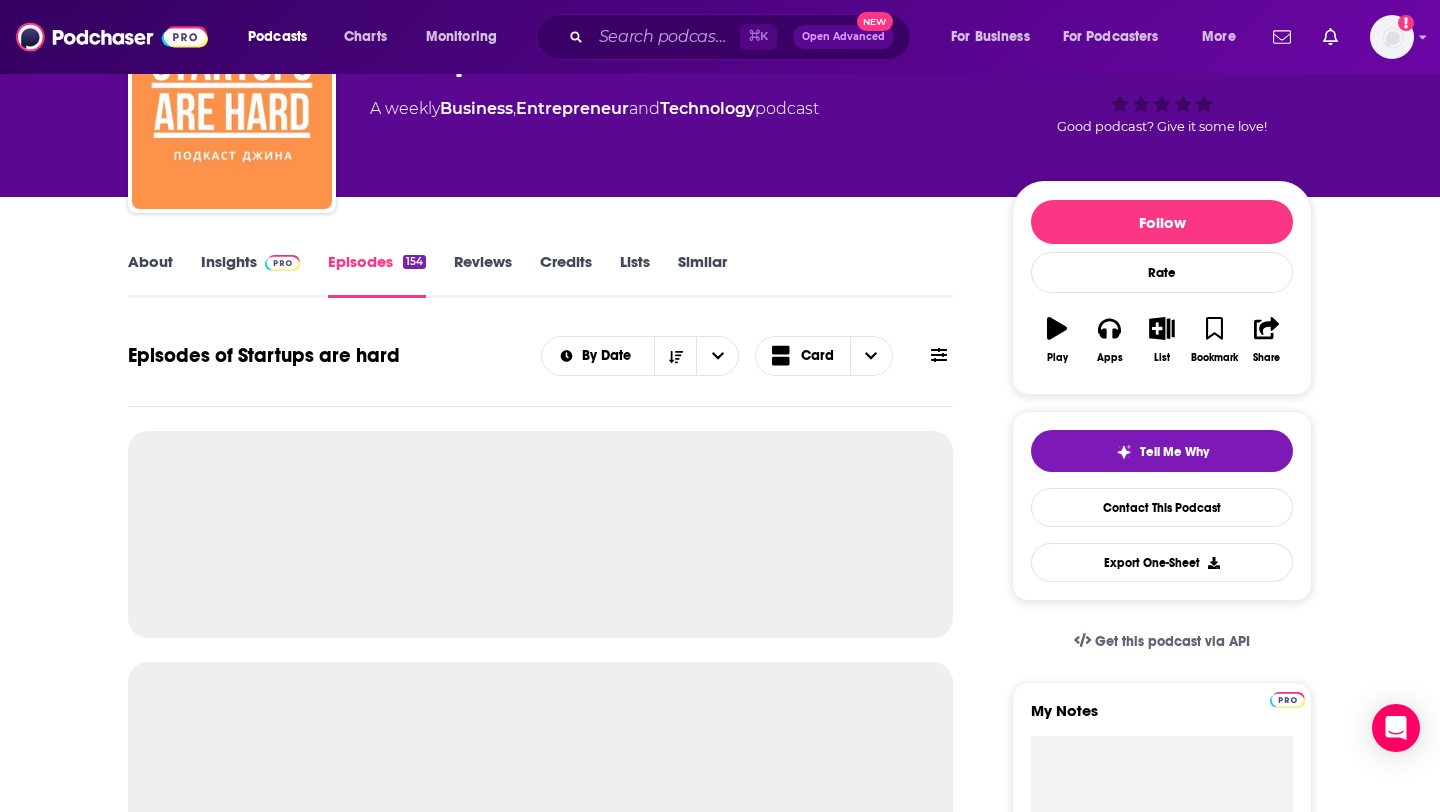 scroll, scrollTop: 133, scrollLeft: 0, axis: vertical 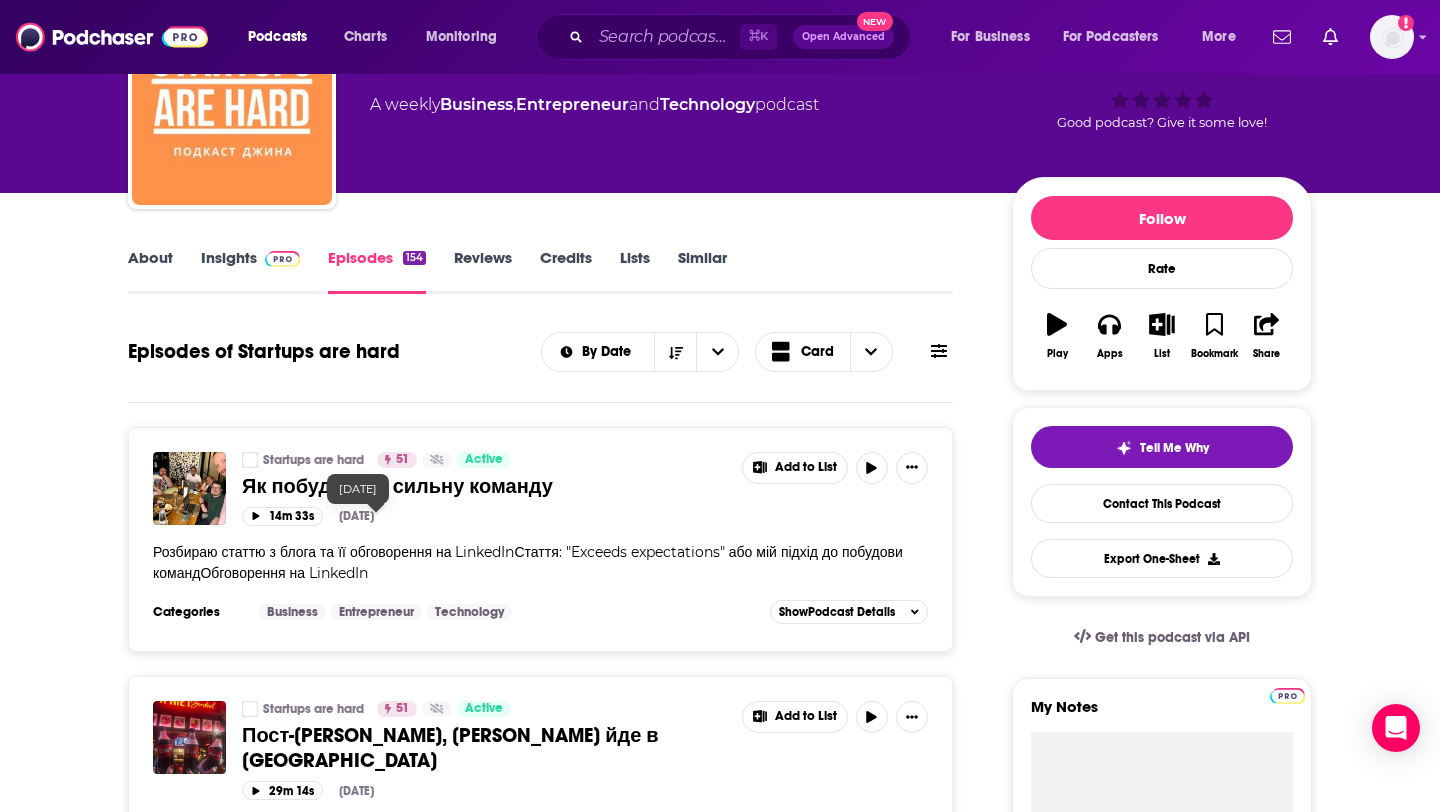 drag, startPoint x: 395, startPoint y: 522, endPoint x: 148, endPoint y: 241, distance: 374.12564 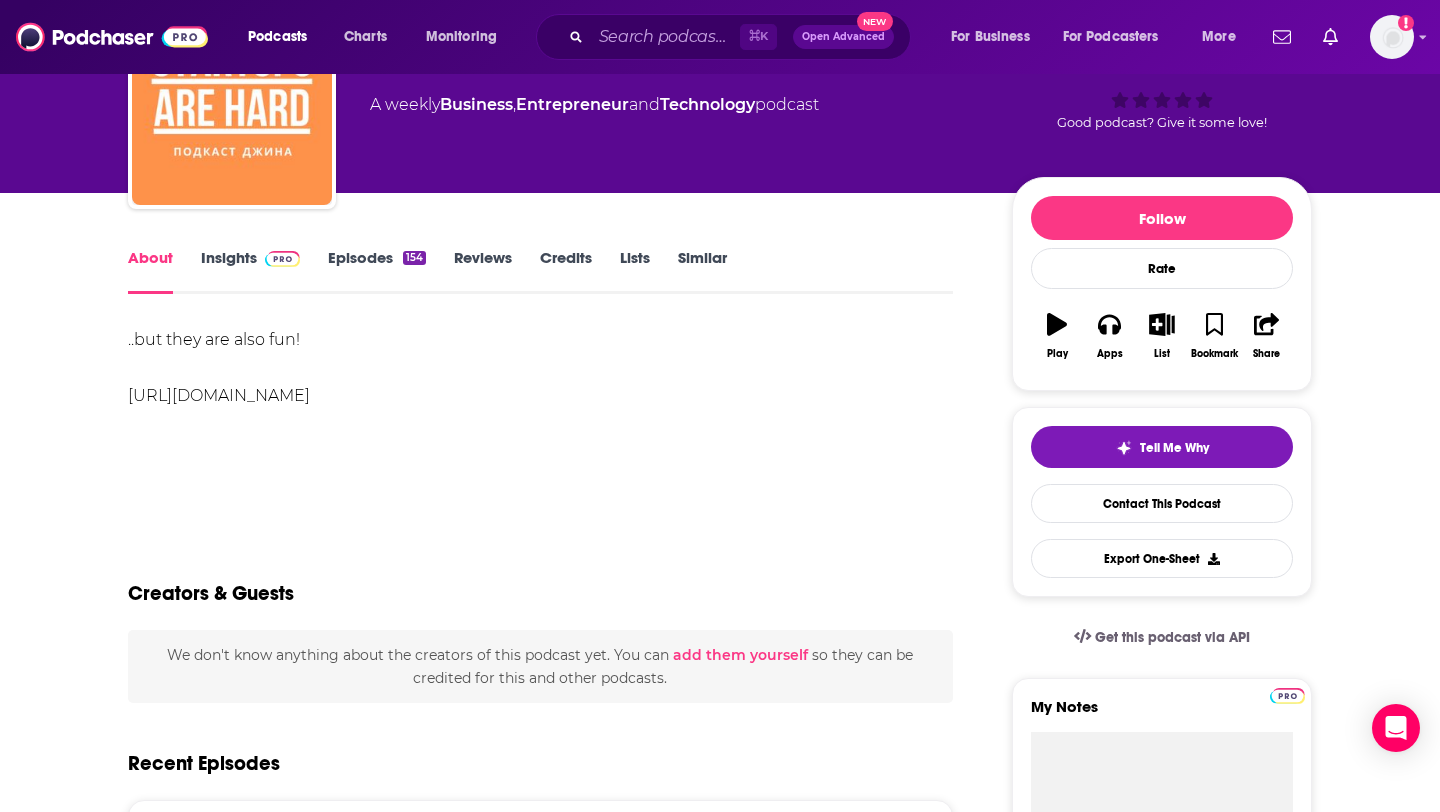 scroll, scrollTop: 0, scrollLeft: 0, axis: both 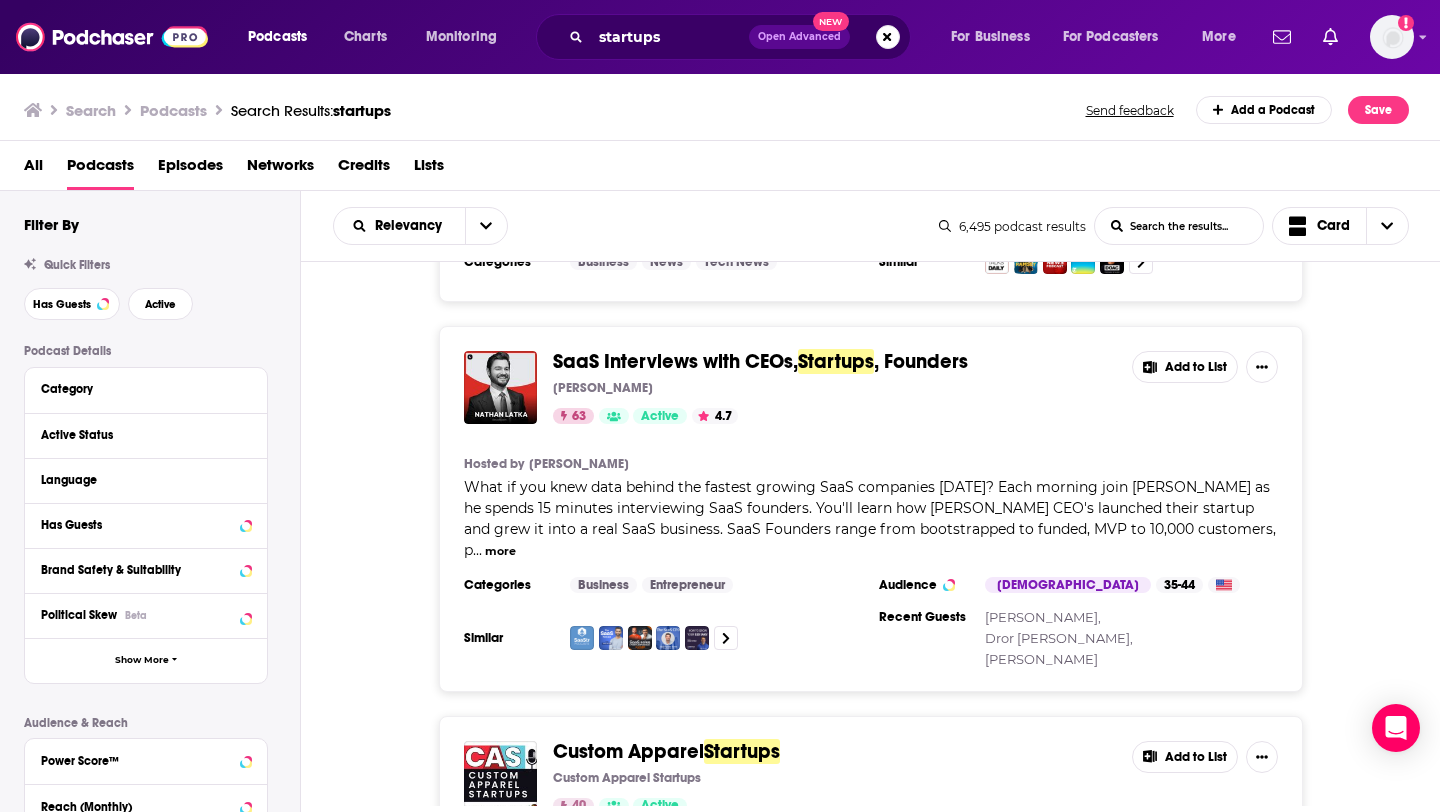 click on "SaaS Interviews with CEOs," at bounding box center (675, 361) 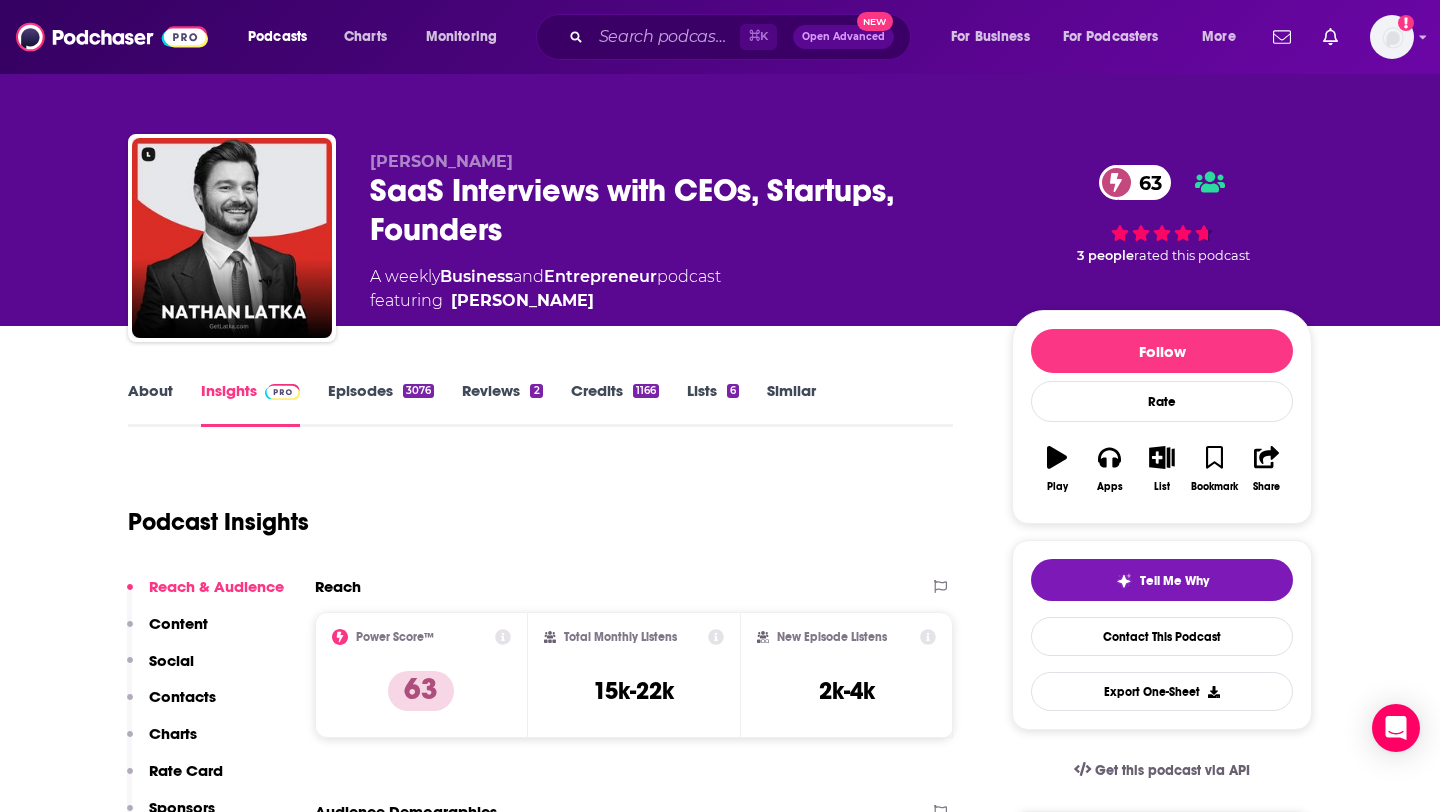 click on "About Insights Episodes 3076 Reviews 2 Credits 1166 Lists 6 Similar Podcast Insights Reach & Audience Content Social Contacts Charts Rate Card Sponsors Details Similar Contact Podcast Open Website  Reach Power Score™ 63 Total Monthly Listens 15k-22k New Episode Listens 2k-4k Export One-Sheet Audience Demographics Gender Male Age 40 yo Income $ $ $ $ $ Parental Status Mixed Countries 1 United States 2 United Kingdom 3 Canada 4 India 5 Australia Top Cities London , New York, NY , Los Angeles, CA , Chicago, IL , San Francisco, CA , Toronto Interests Software , News , Technology , Self help , Nonfiction , Business Jobs Marketing Managers , Social Media Specialists , Marketing Coordinators , Directors , Company Founders , CEOs/Managing Directors Ethnicities White / Caucasian , Hispanic , African American , Asian Show More Content Political Skew Neutral/Mixed Socials Youtube @NathanLatkawatch 32k X/Twitter @NathanLatka 66k Instagram @nathanlatka 26k Facebook @NathanWLatka 133k Twitter @NathanLatka Host 66k   RSS" at bounding box center (720, 2727) 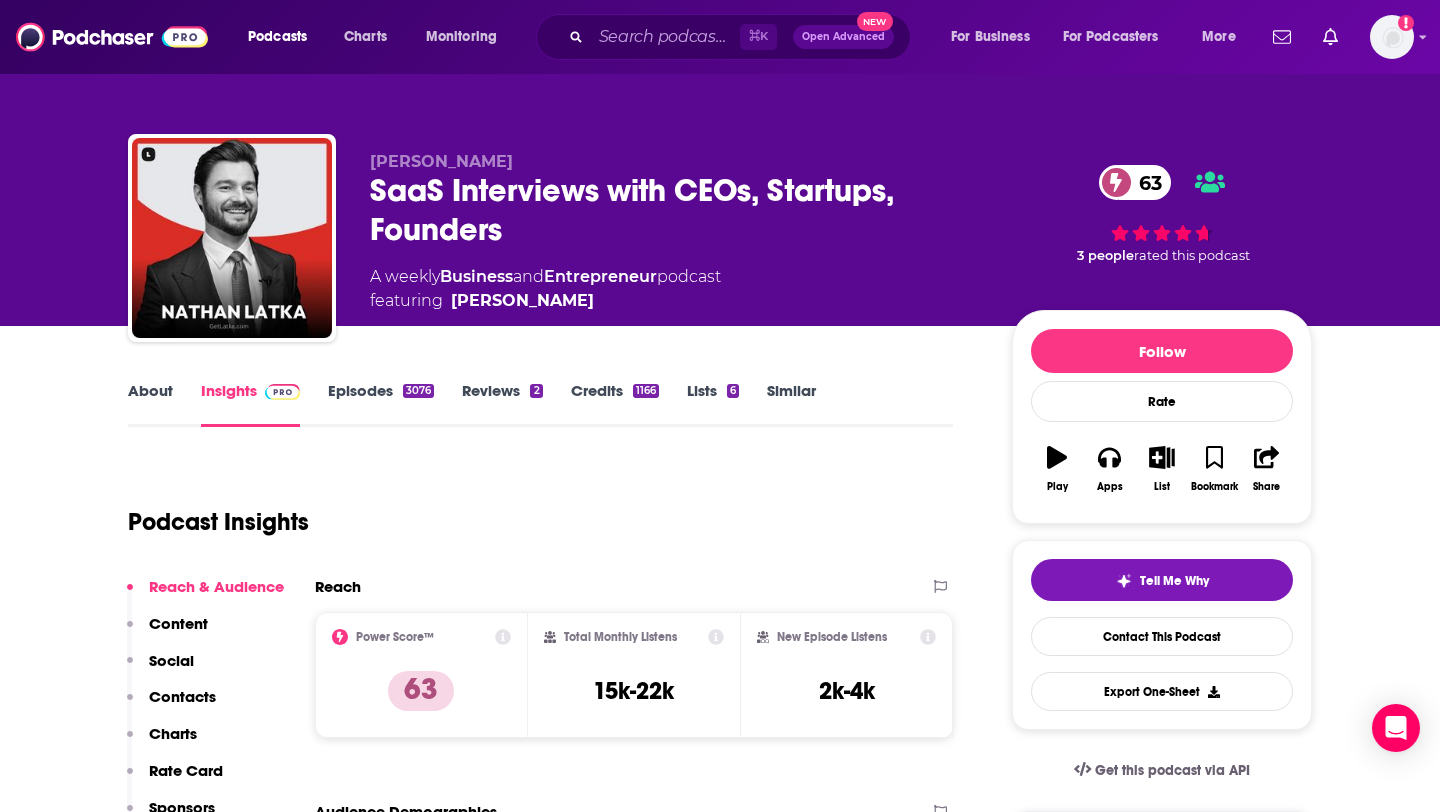 click on "Episodes 3076" at bounding box center [381, 404] 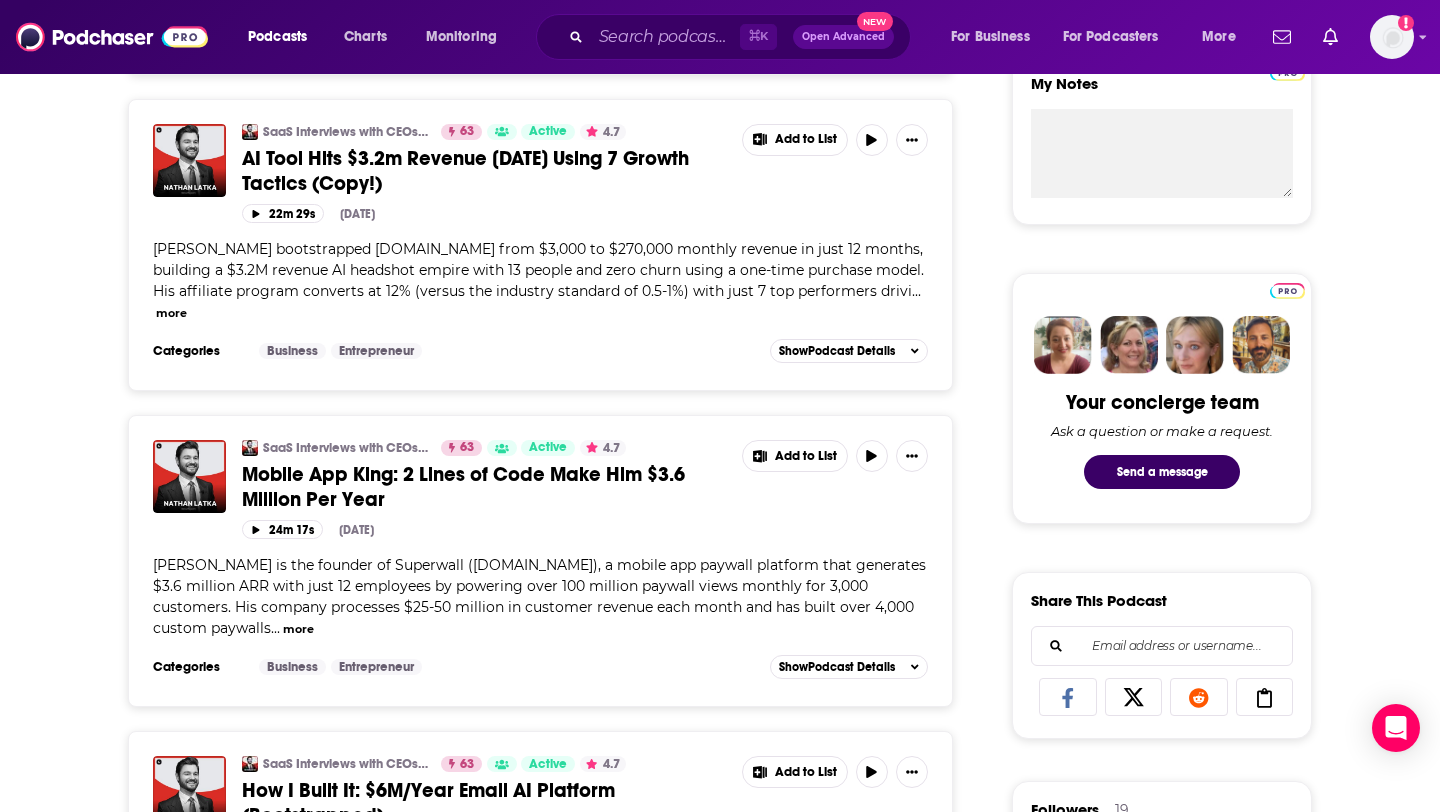 scroll, scrollTop: 1006, scrollLeft: 0, axis: vertical 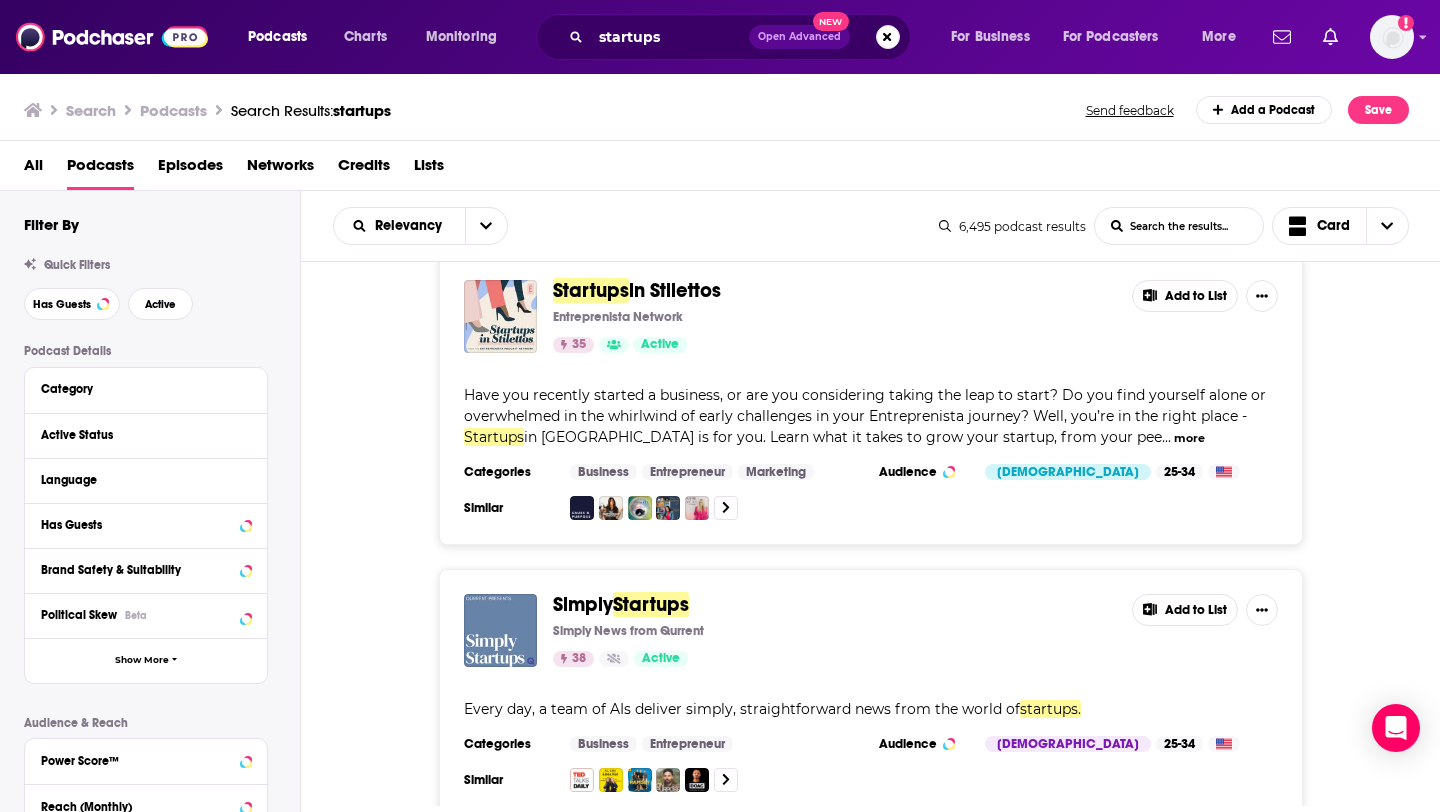 click on "Simply  Startups Simply News from Qurrent 38 Active Add to List Every day, a team of AIs deliver simply, straightforward news from the world of  startups. Categories Business Entrepreneur Audience Male 25-34 Similar Add to List" at bounding box center (871, 693) 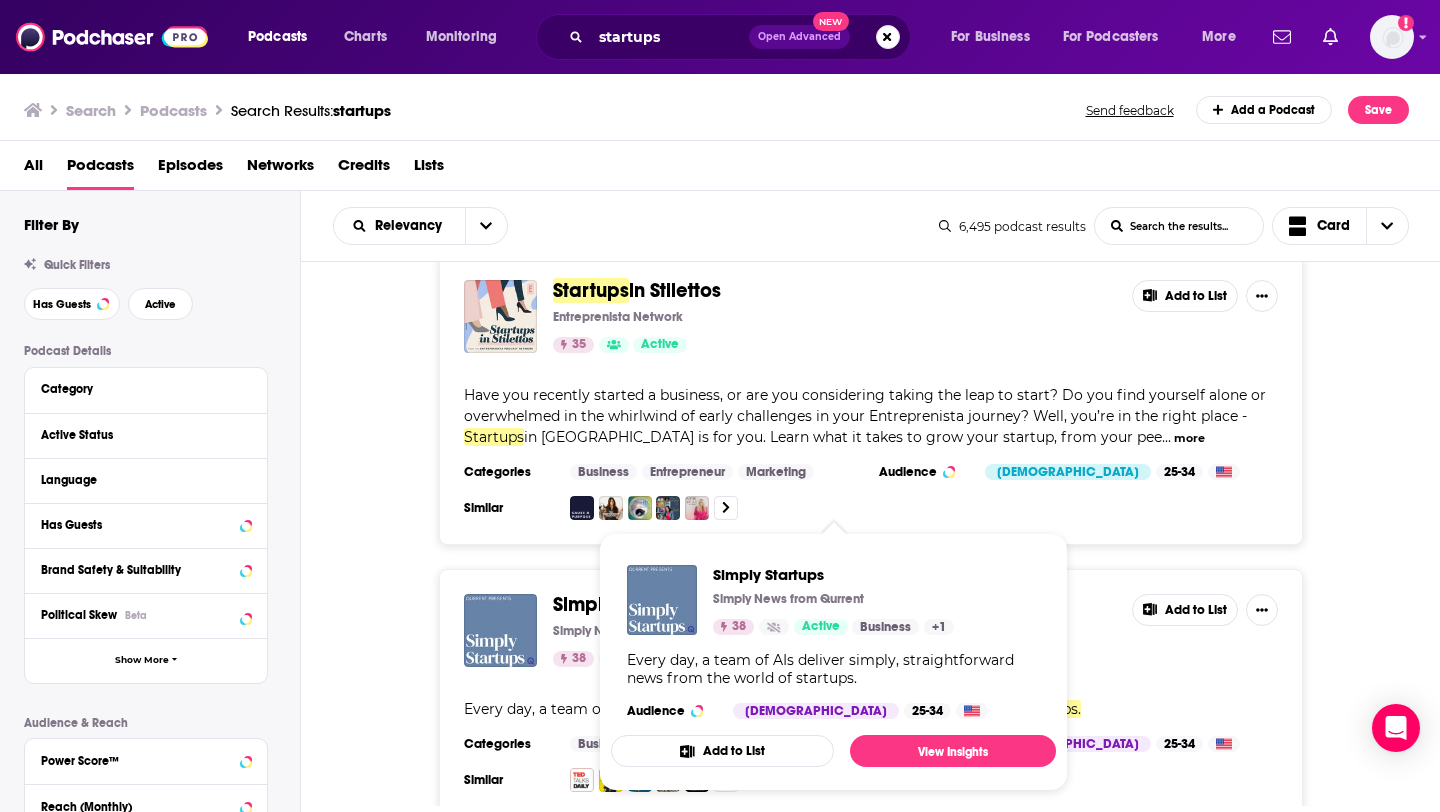 click on "Simply  Startups Simply News from Qurrent 38 Active Add to List" at bounding box center (871, 630) 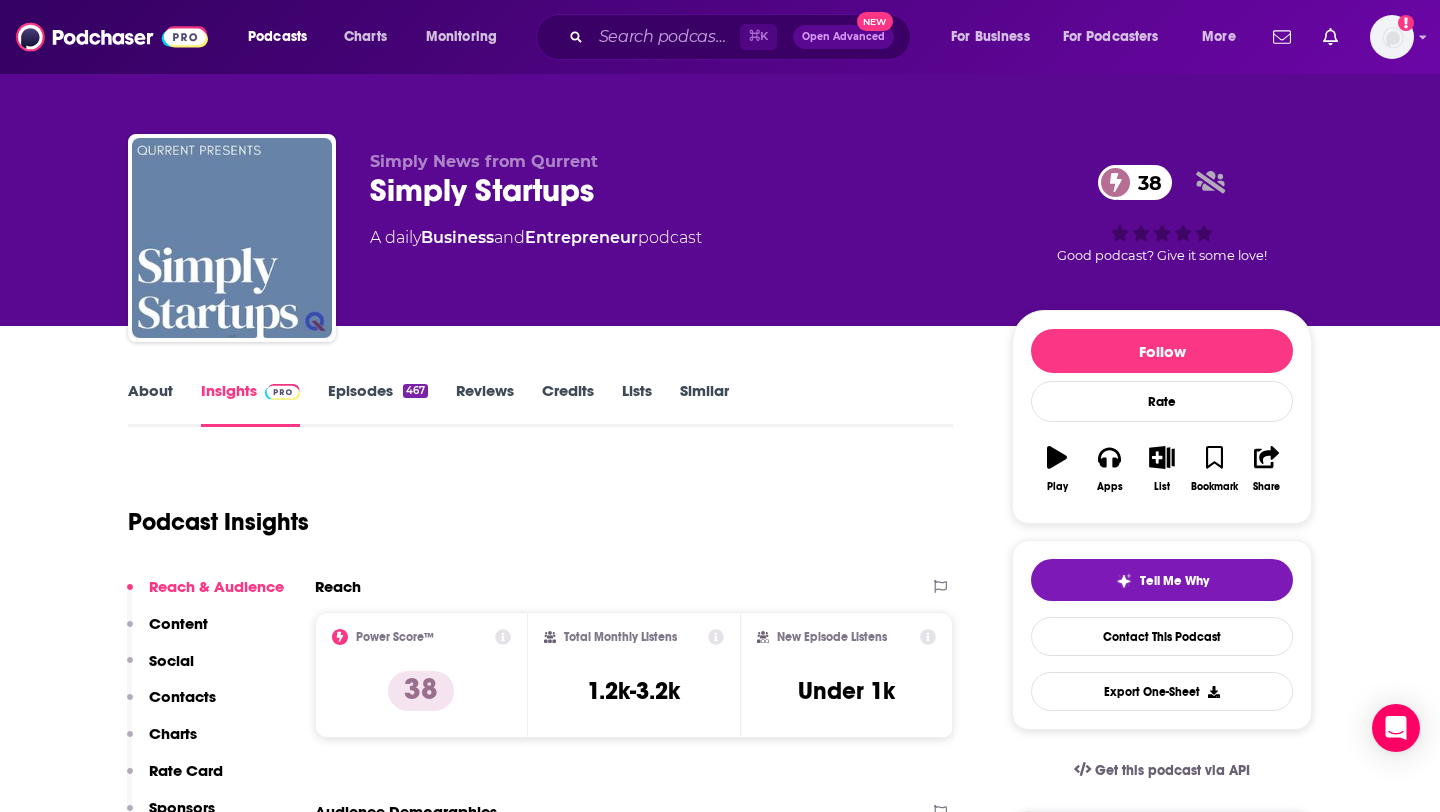 click on "Episodes 467" at bounding box center [378, 404] 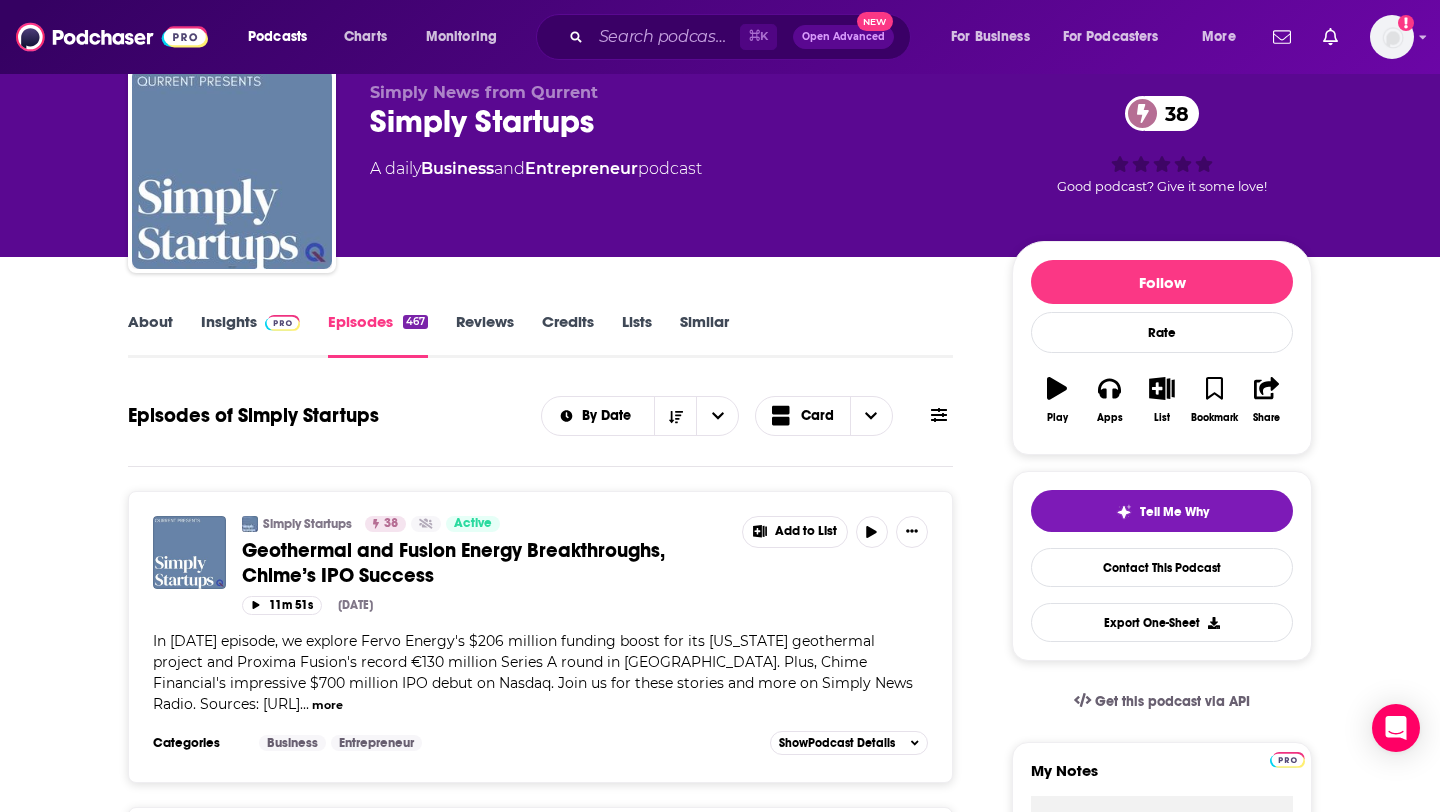 scroll, scrollTop: 0, scrollLeft: 0, axis: both 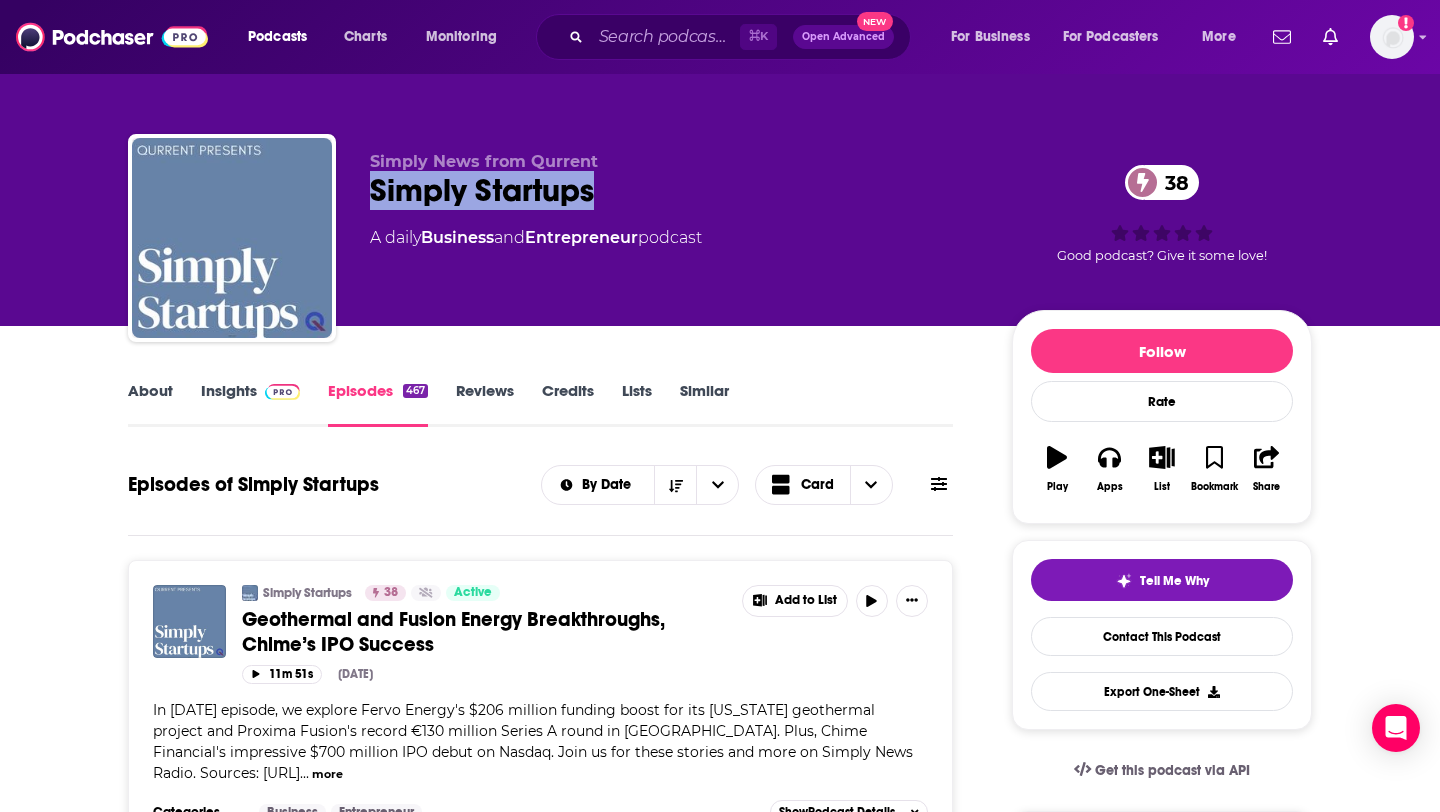 drag, startPoint x: 612, startPoint y: 177, endPoint x: 362, endPoint y: 193, distance: 250.51147 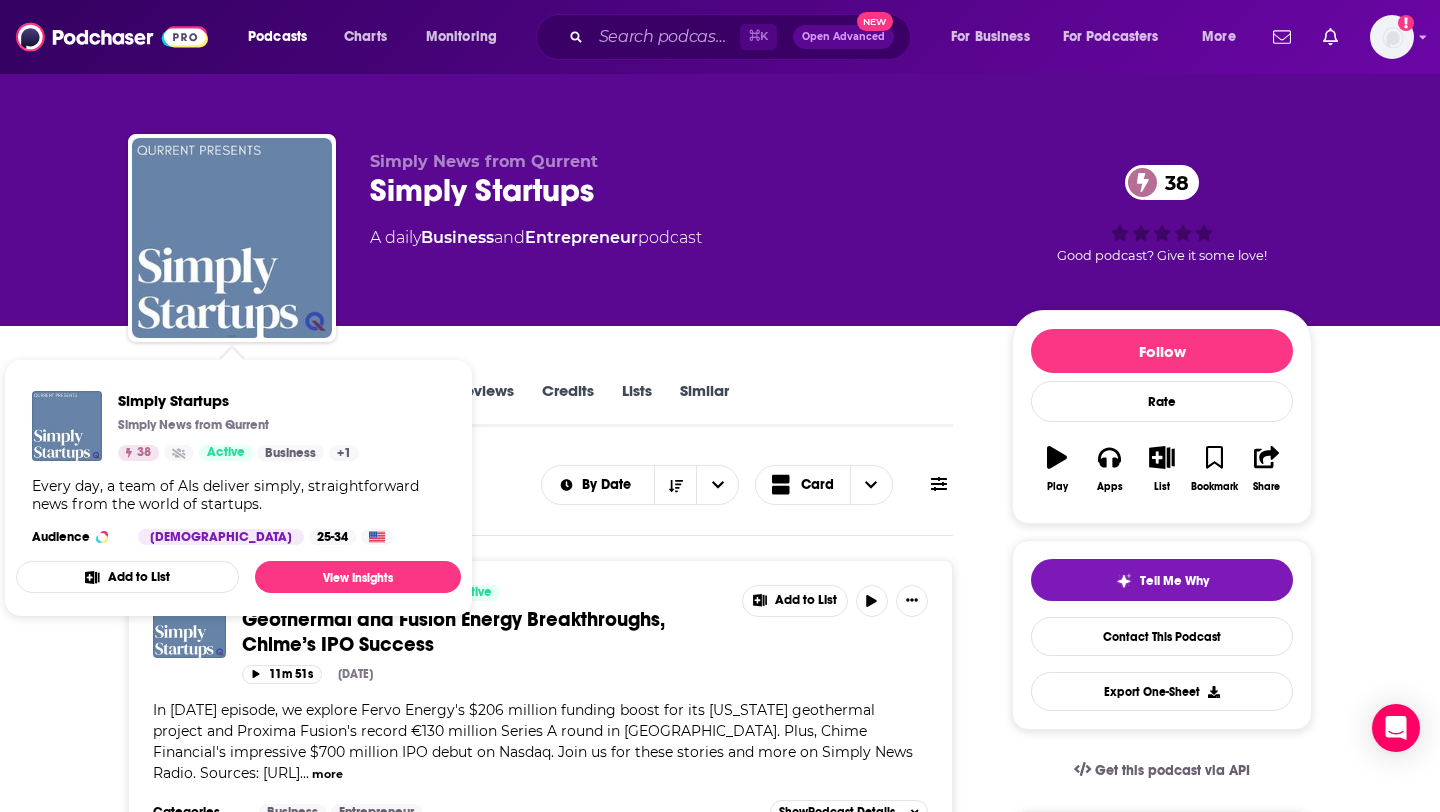 click on "About Insights Episodes 467 Reviews Credits Lists Similar Episodes of Simply Startups By Date Card Simply Startups 38 Active Geothermal and Fusion Energy Breakthroughs, Chime’s IPO Success Add to List 11m 51s  Jun 16th, 2025 In today's episode, we explore Fervo Energy's $206 million funding boost for its Utah geothermal project and Proxima Fusion's record €130 million Series A round in Europe. Plus, Chime Financial's impressive $700 million IPO debut on Nasdaq. Join us for these stories and more on Simply News Radio.
Sources:
https://ferv ...   more Categories Business Entrepreneur Add to List Show  Podcast Details Simply Startups 38 Active Fusion and Robotics: The Future of Energy and Delivery Add to List 9m 8s  Jun 16th, 2025 ...   more Categories Business Entrepreneur Add to List Show  Podcast Details Simply Startups 38 Active Tech Giants and Defense Innovators: Major Funding Rounds Reshape Industries Add to List 11m 19s  Jun 10th, 2025 ...   more Categories Business Entrepreneur Add to List Show 38" at bounding box center (720, 4427) 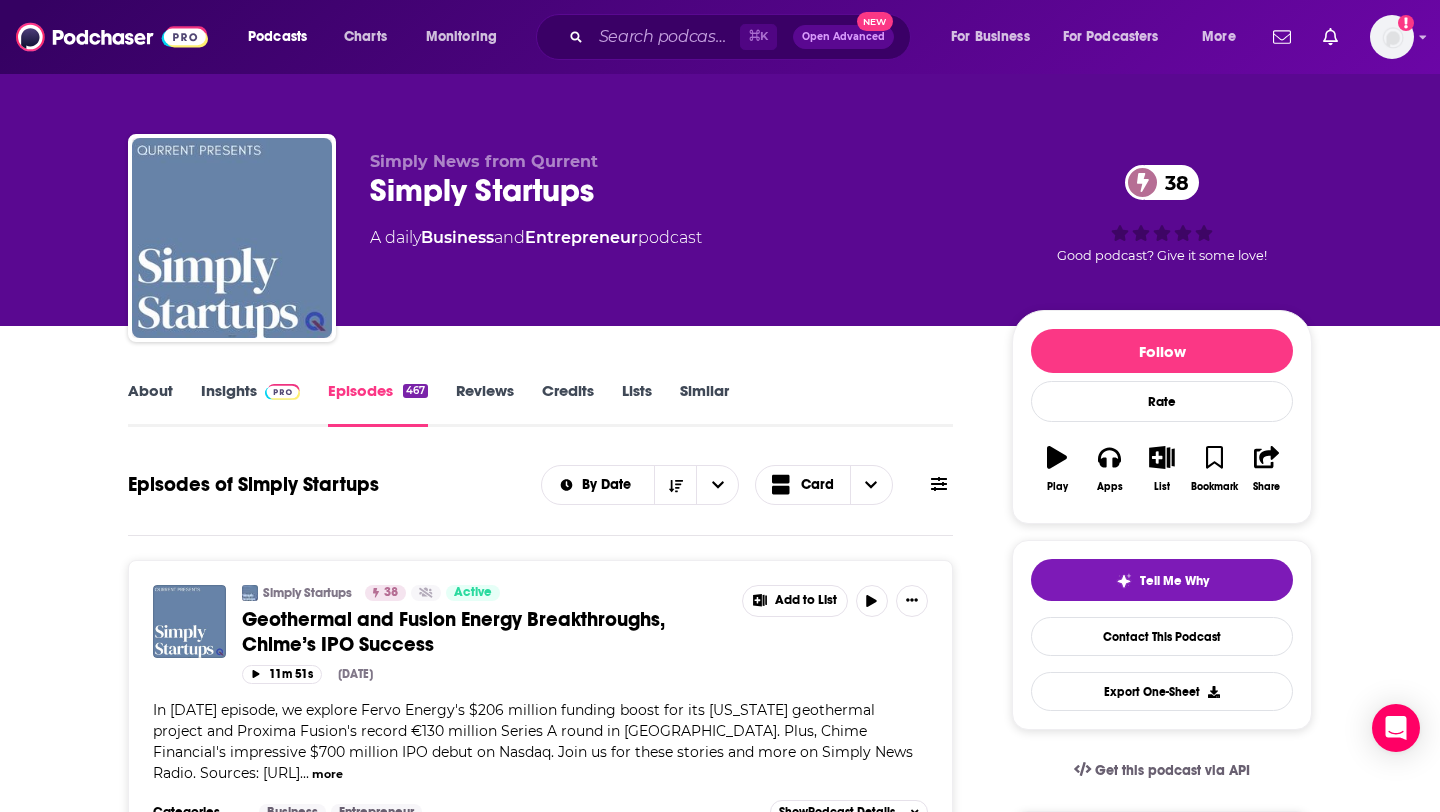 click on "Insights" at bounding box center [250, 404] 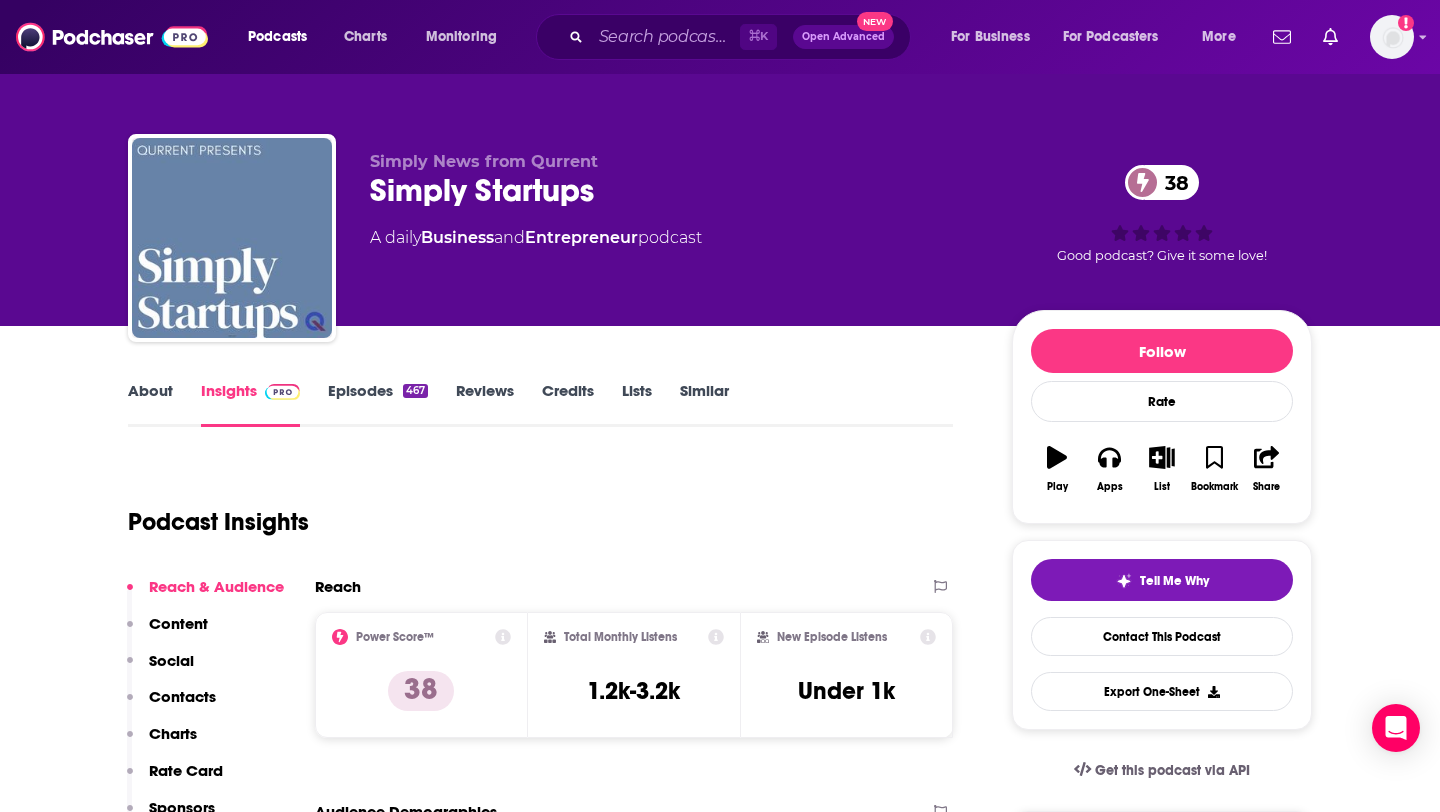 click on "Contacts" at bounding box center [182, 696] 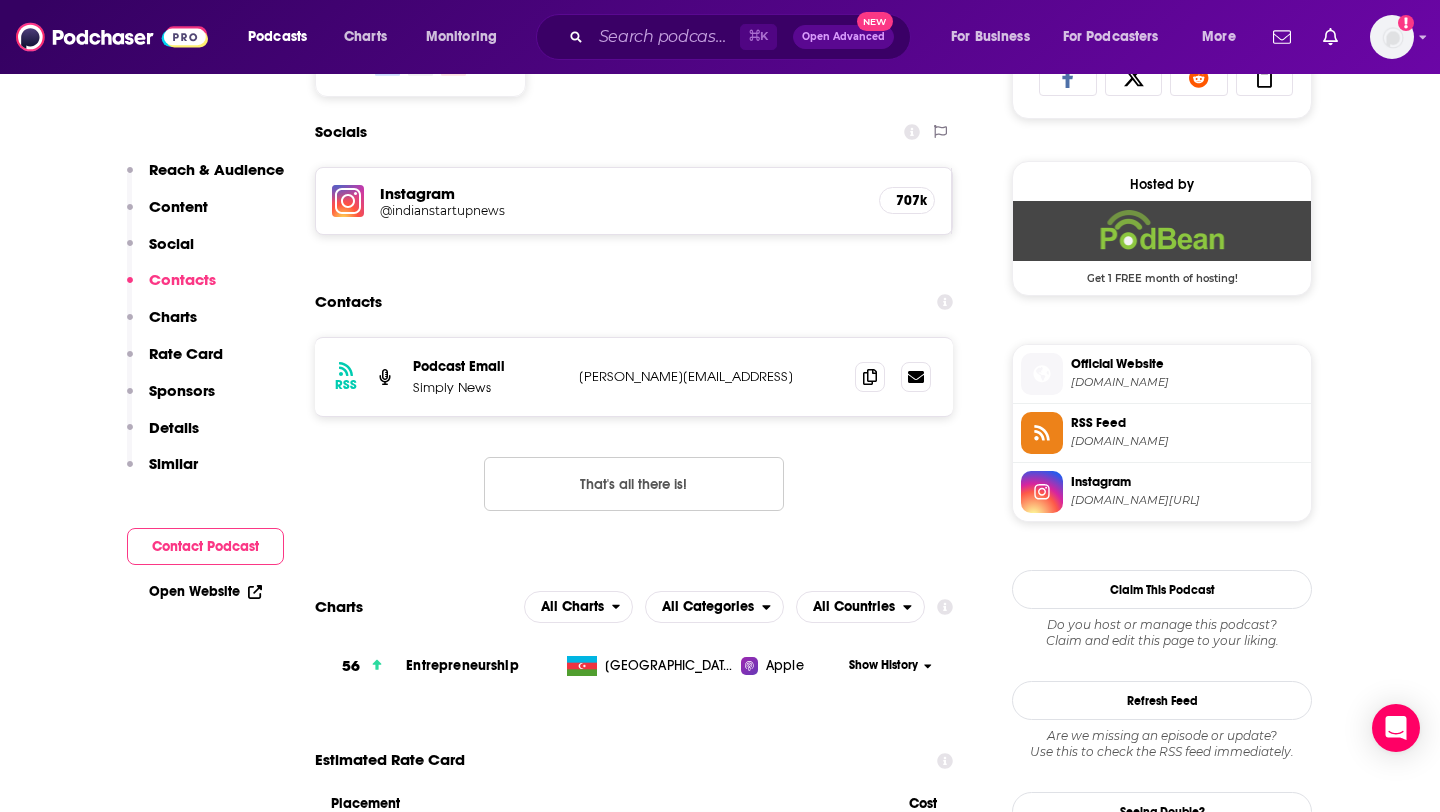 scroll, scrollTop: 1382, scrollLeft: 0, axis: vertical 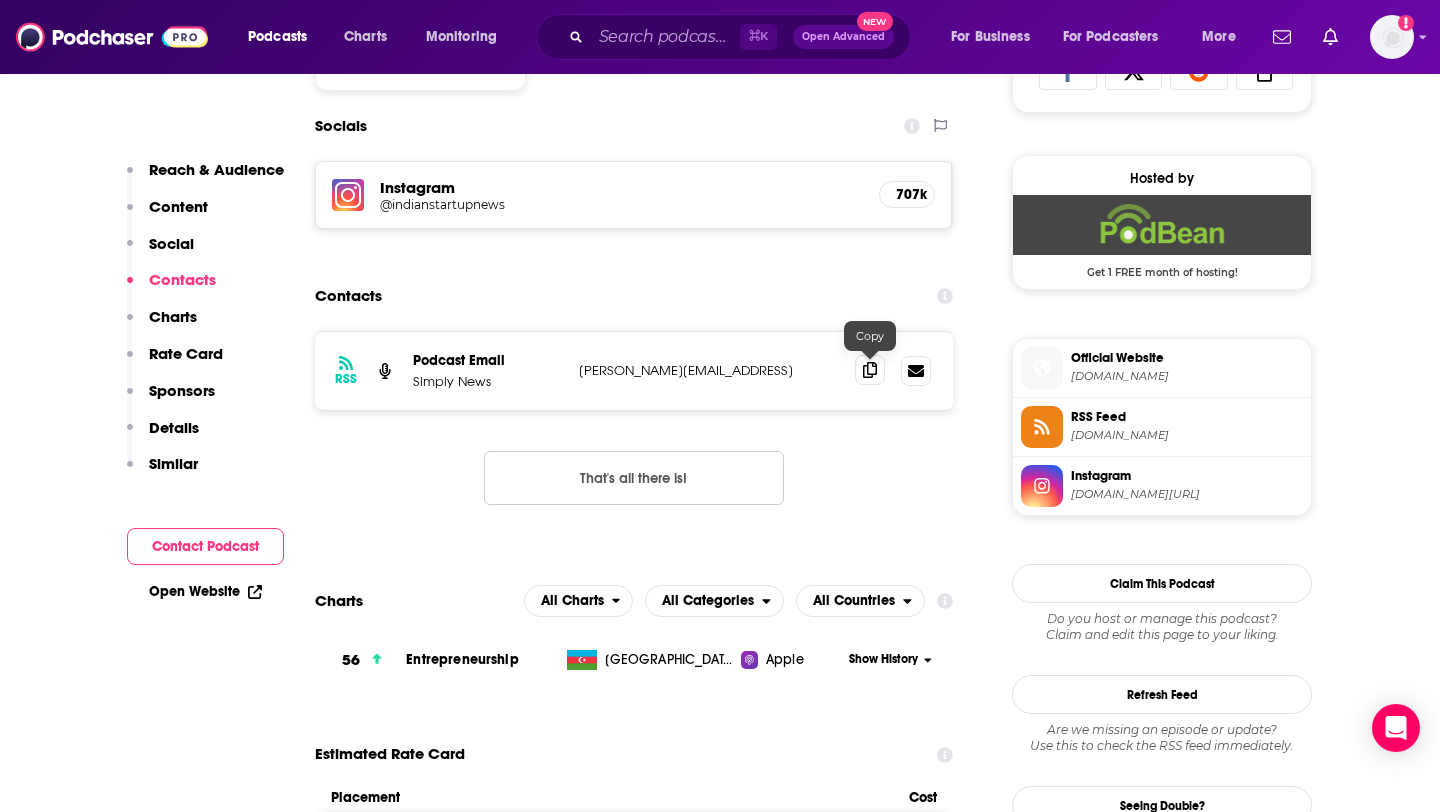 click at bounding box center [870, 370] 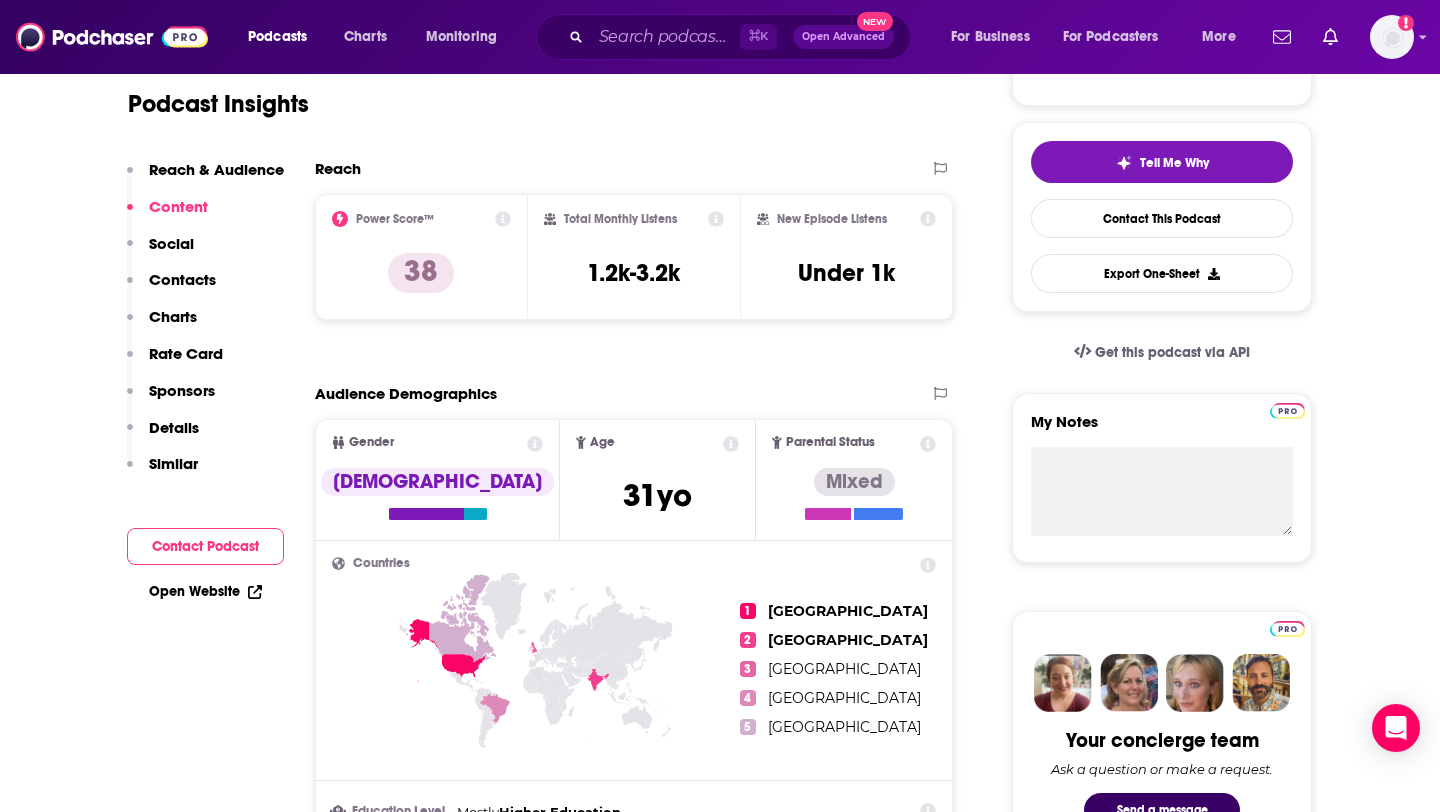 scroll, scrollTop: 0, scrollLeft: 0, axis: both 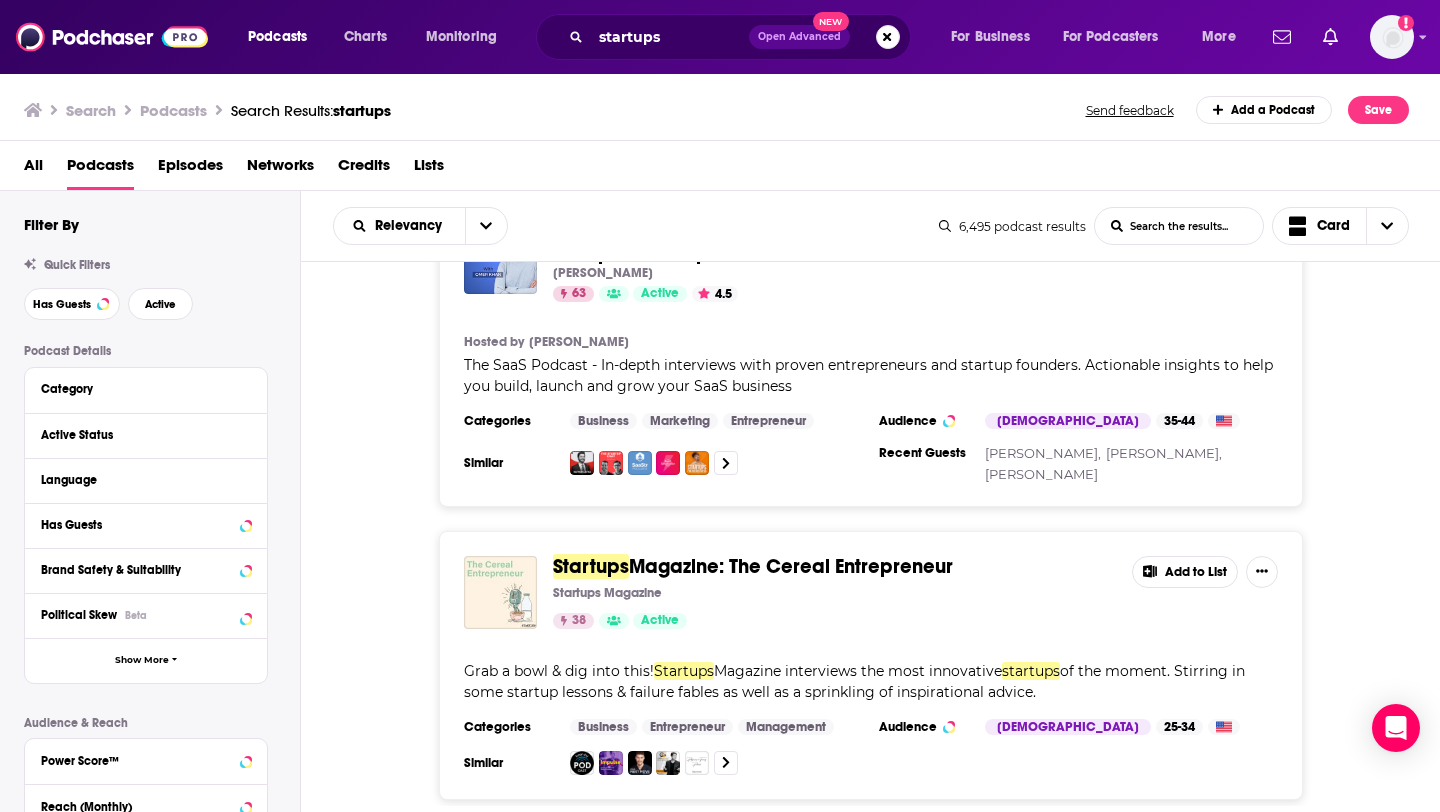 click on "Startups" at bounding box center [591, 566] 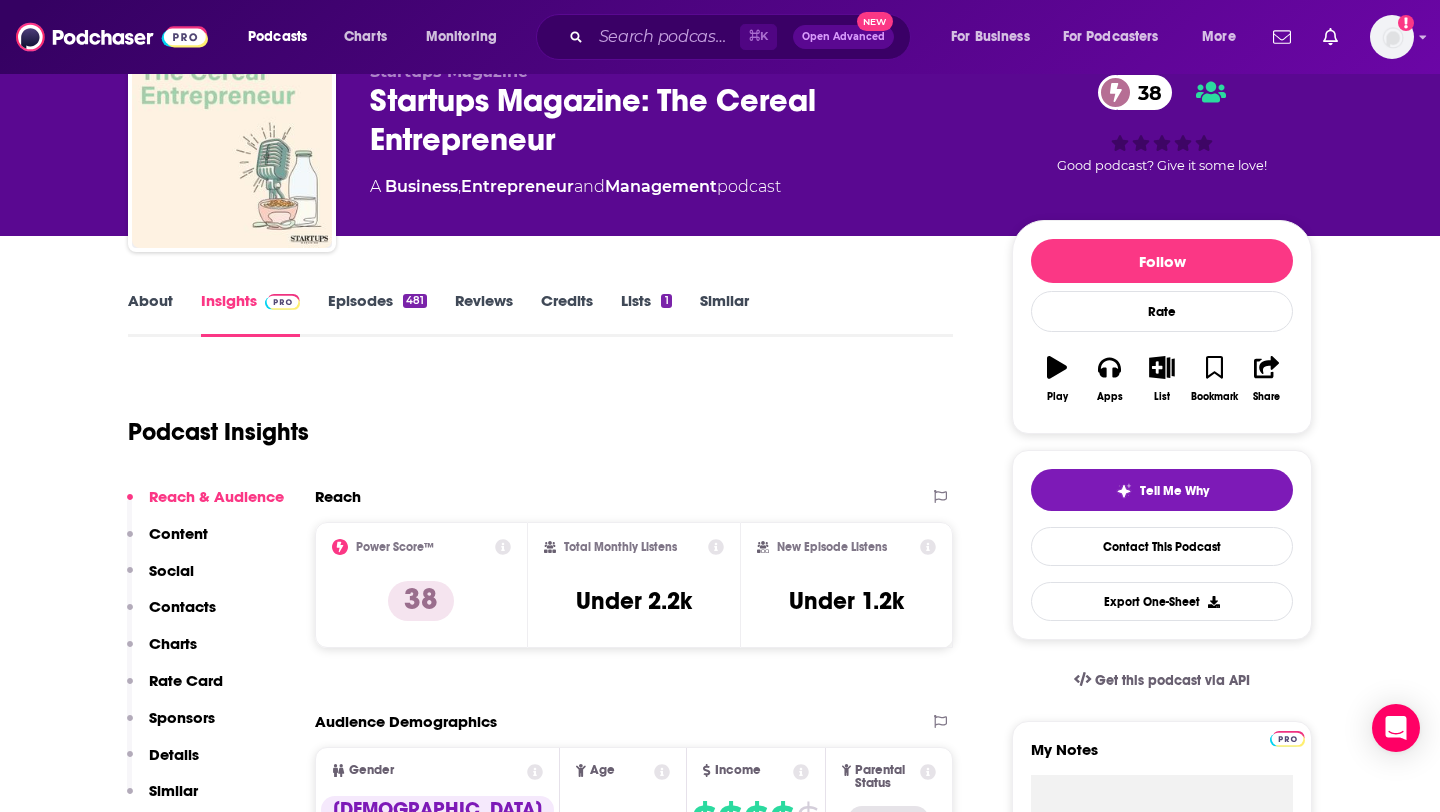 scroll, scrollTop: 92, scrollLeft: 0, axis: vertical 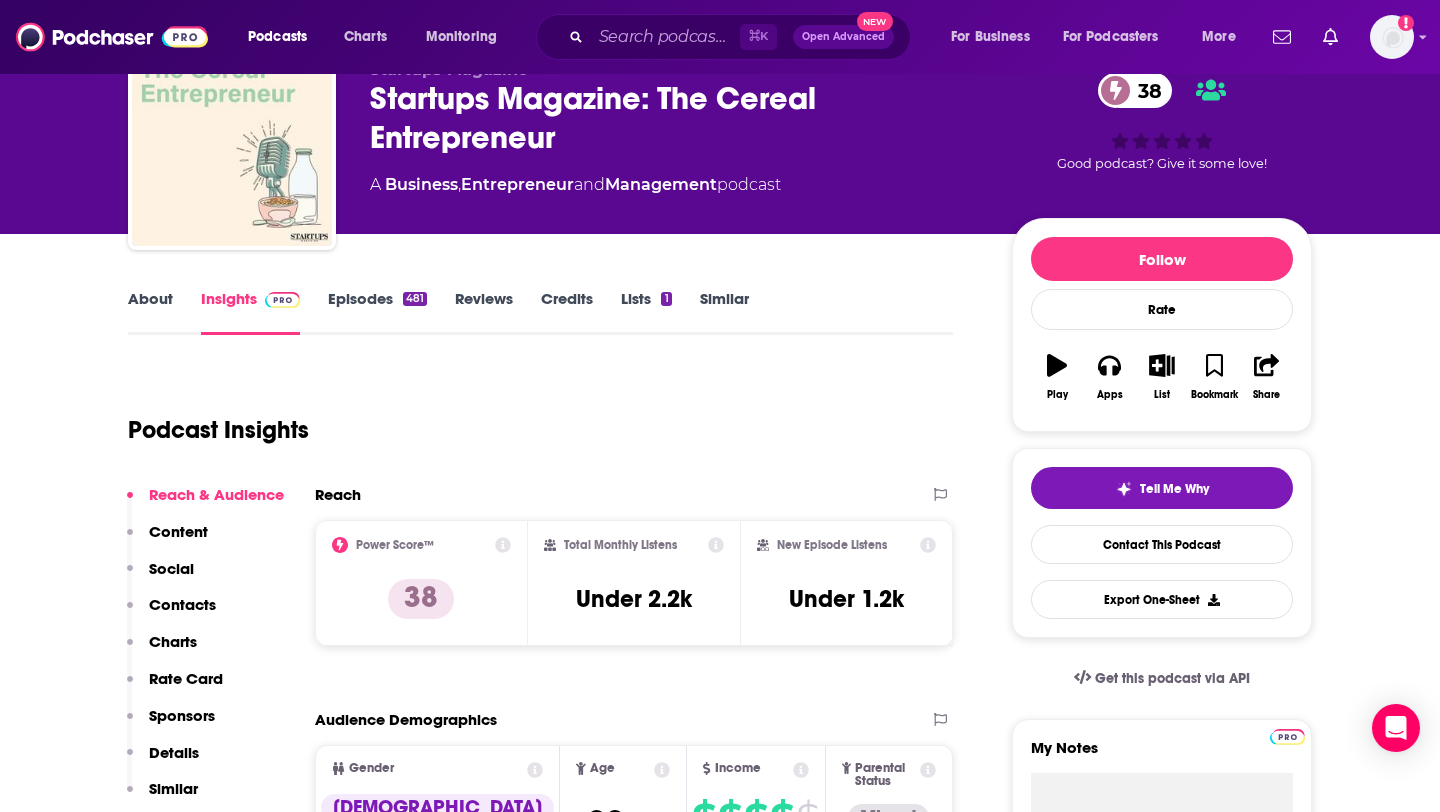 click on "Episodes 481" at bounding box center (377, 312) 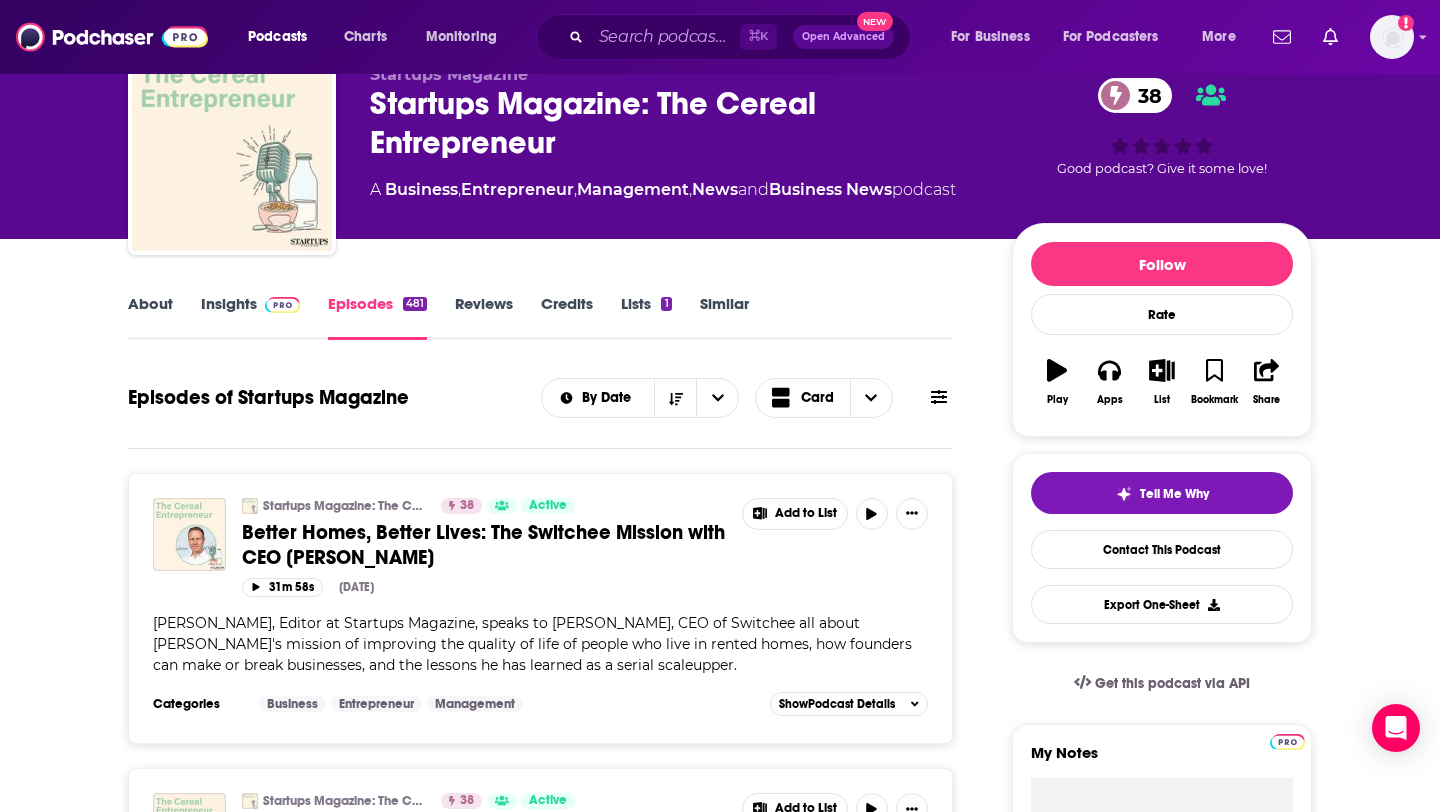 scroll, scrollTop: 0, scrollLeft: 0, axis: both 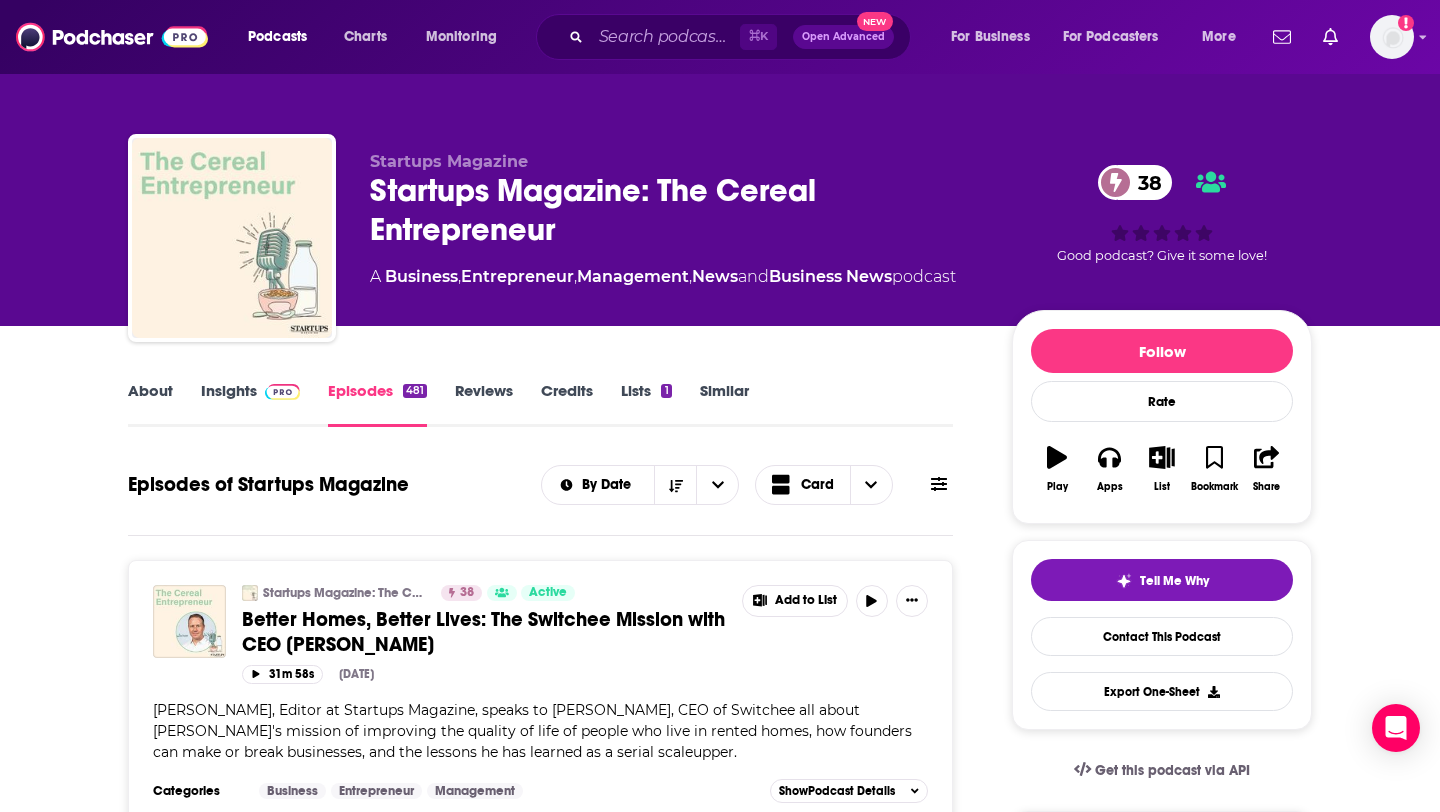 click on "About" at bounding box center (150, 404) 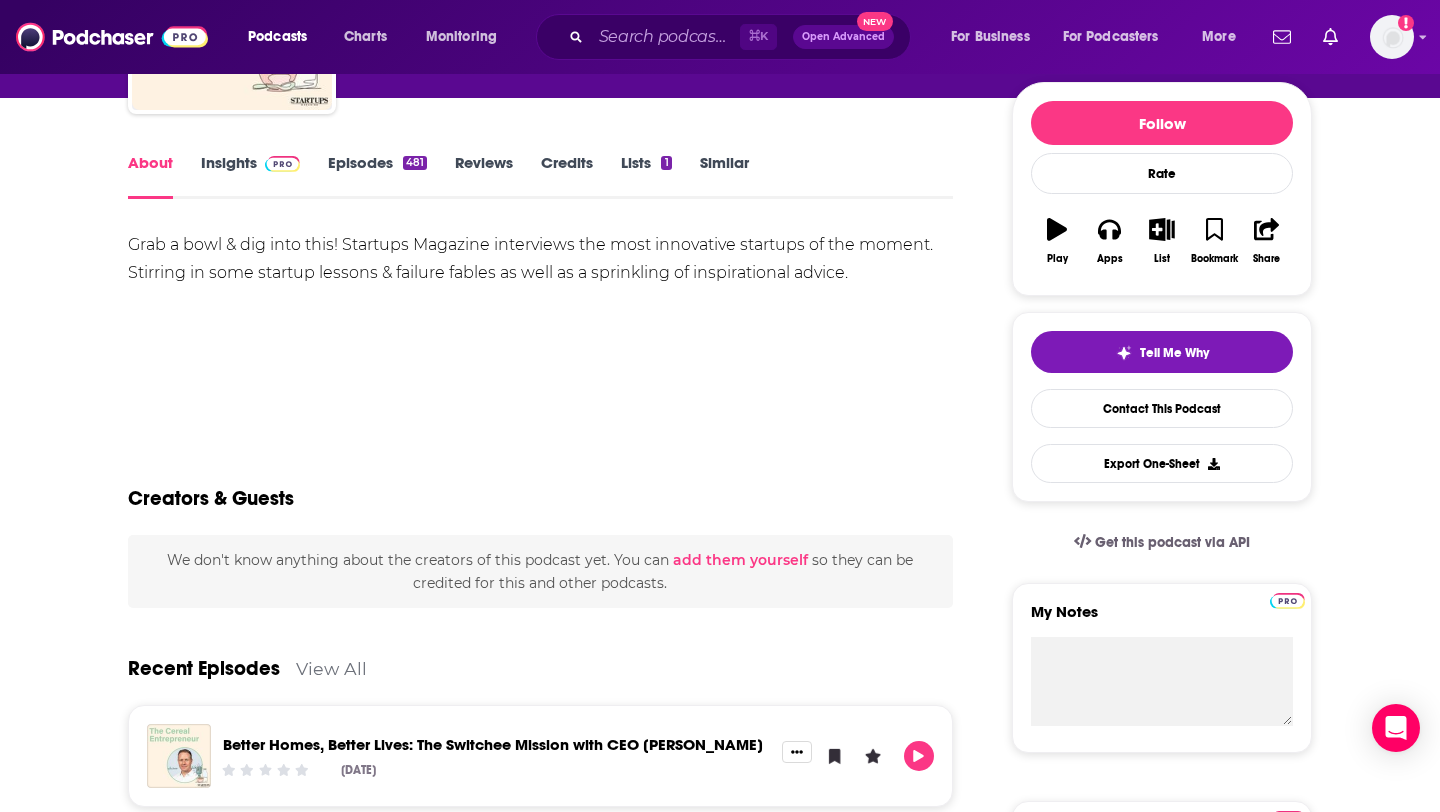 scroll, scrollTop: 48, scrollLeft: 0, axis: vertical 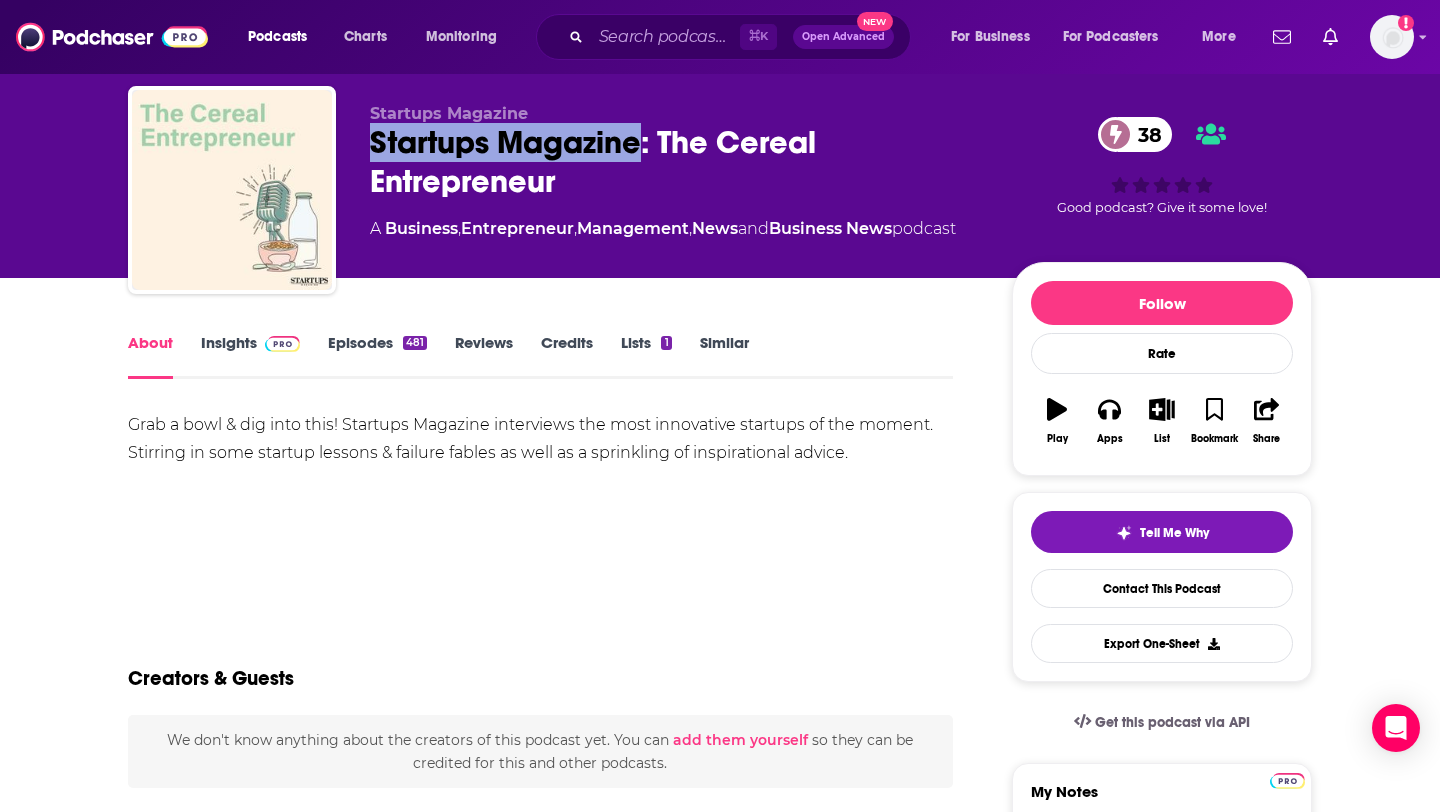 drag, startPoint x: 351, startPoint y: 140, endPoint x: 634, endPoint y: 154, distance: 283.34607 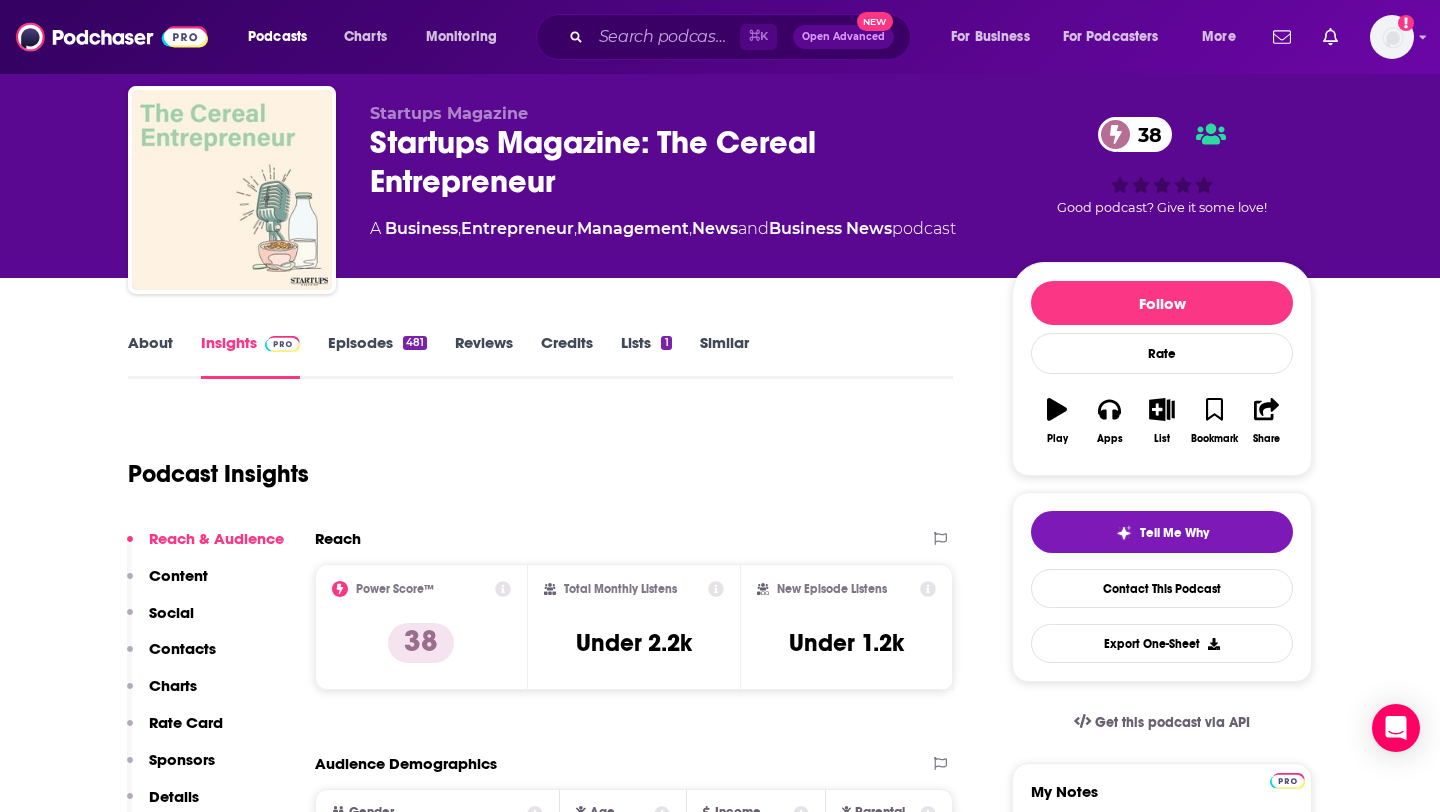 scroll, scrollTop: 0, scrollLeft: 0, axis: both 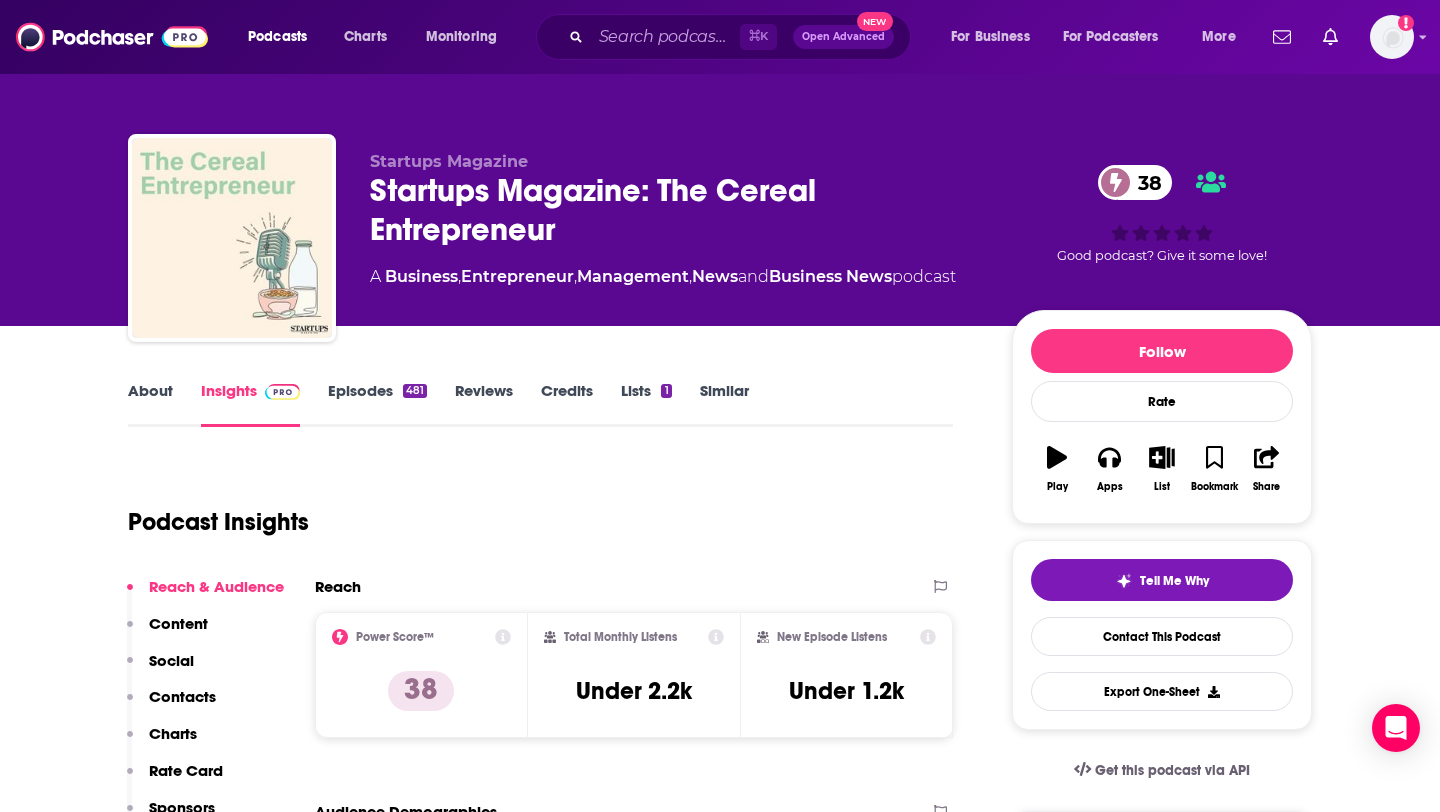 click on "Contacts" at bounding box center [182, 696] 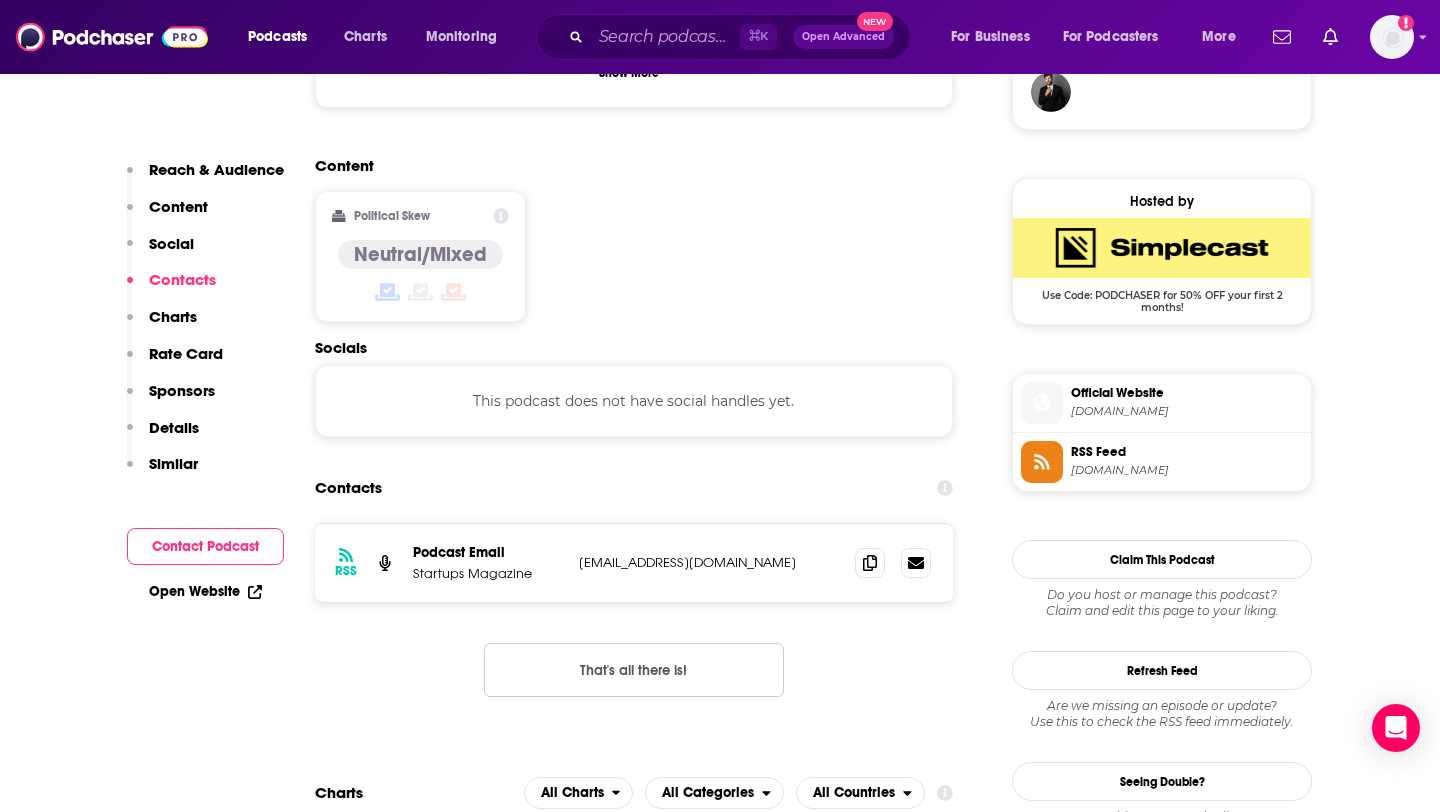 scroll, scrollTop: 1610, scrollLeft: 0, axis: vertical 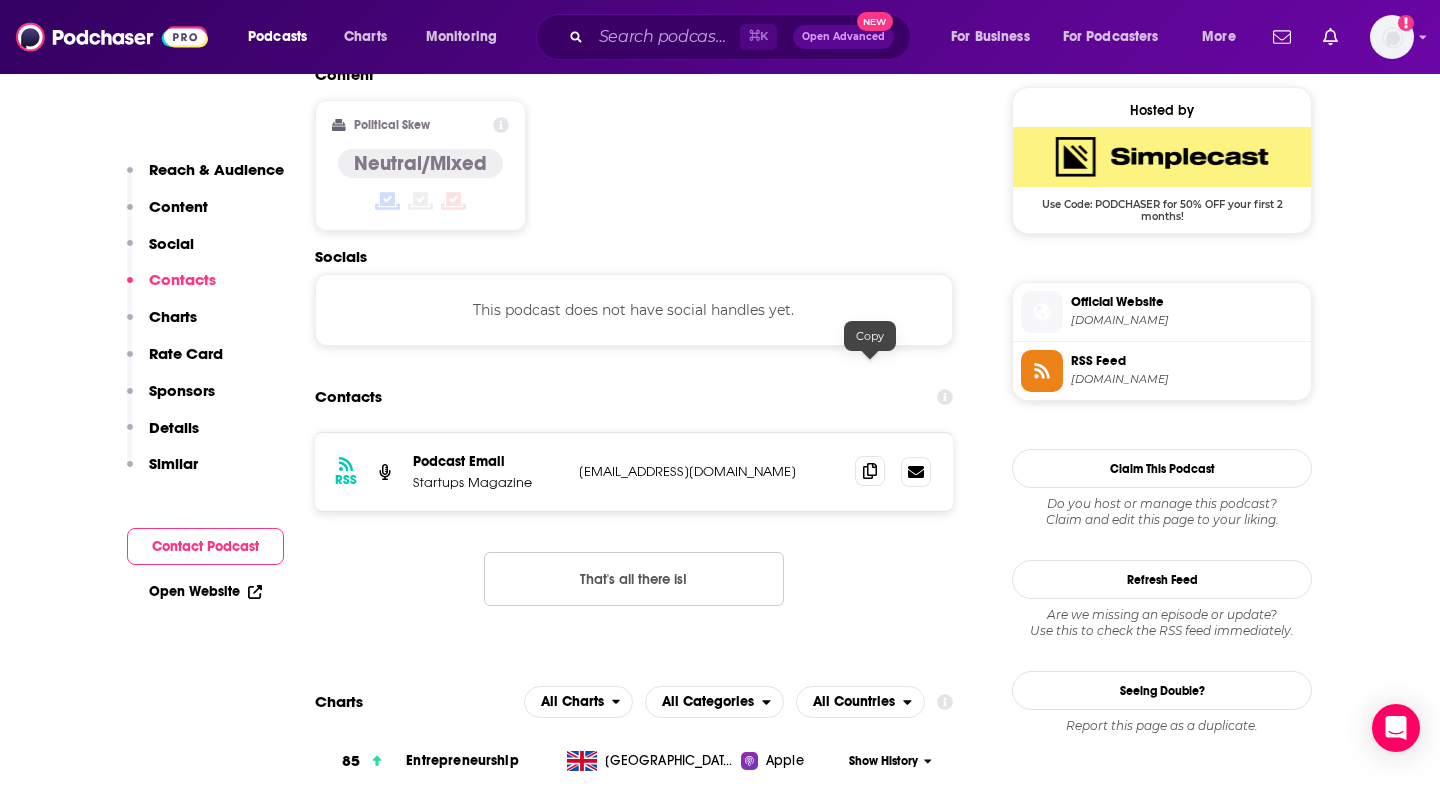 click at bounding box center (870, 471) 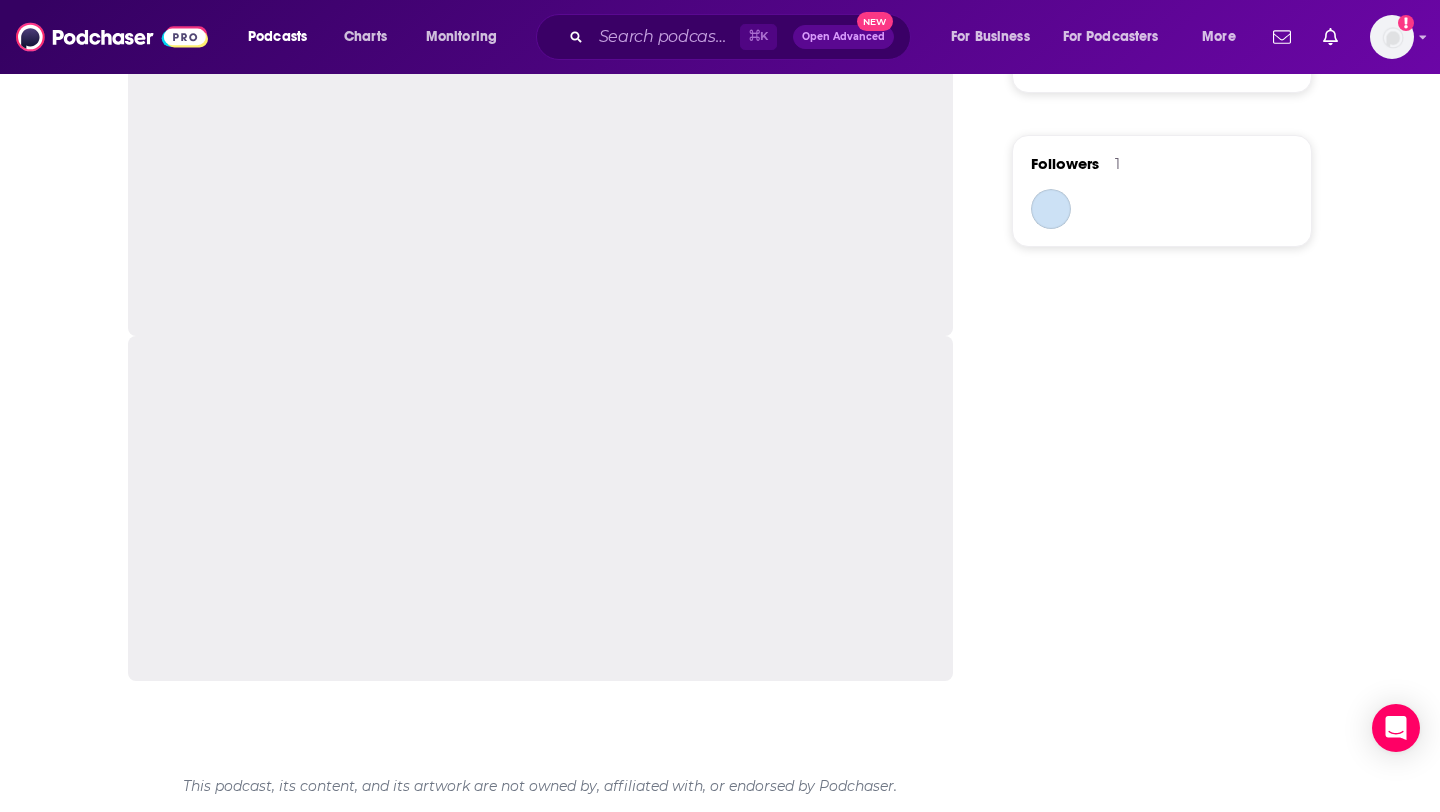 scroll, scrollTop: 0, scrollLeft: 0, axis: both 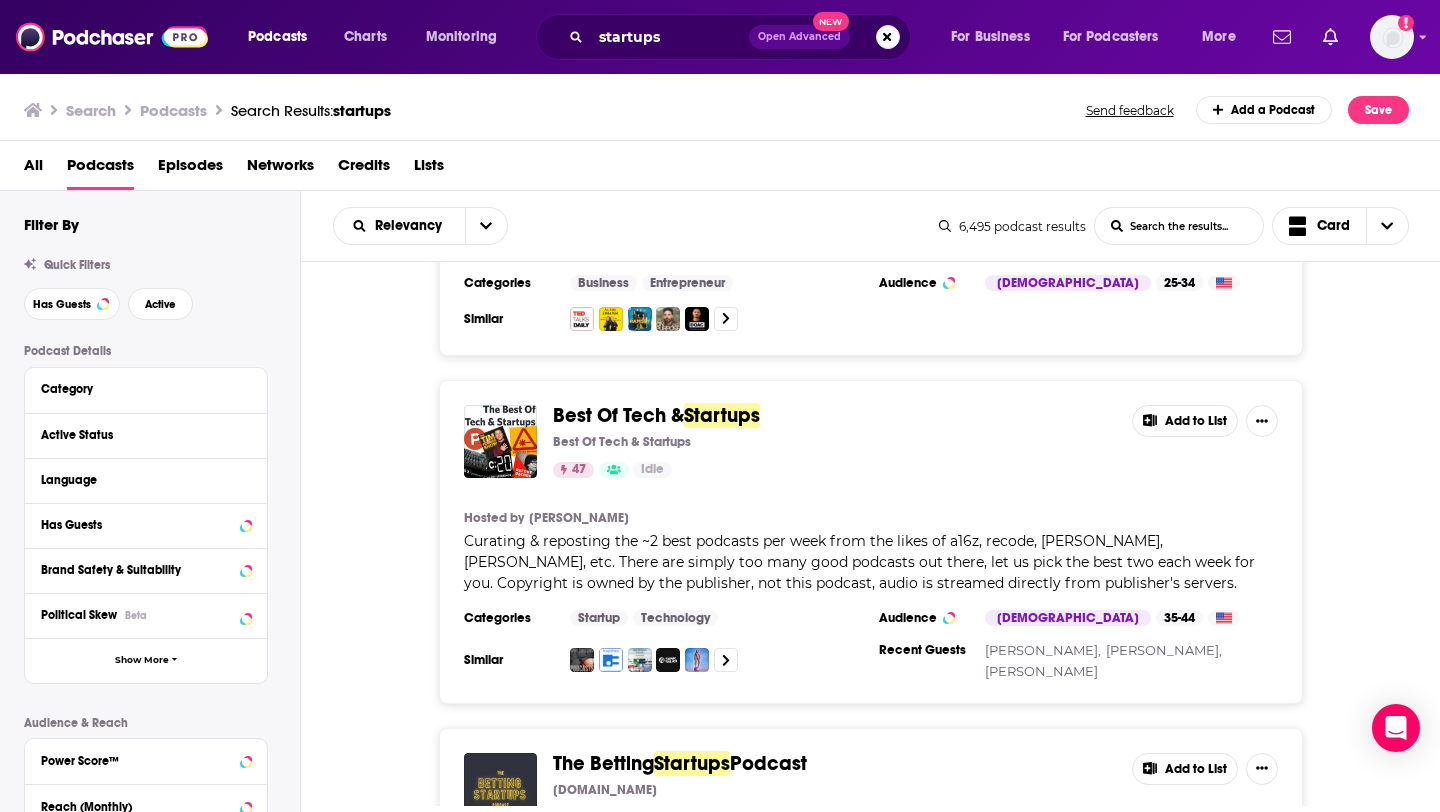 click on "Best Of Tech &" at bounding box center [618, 415] 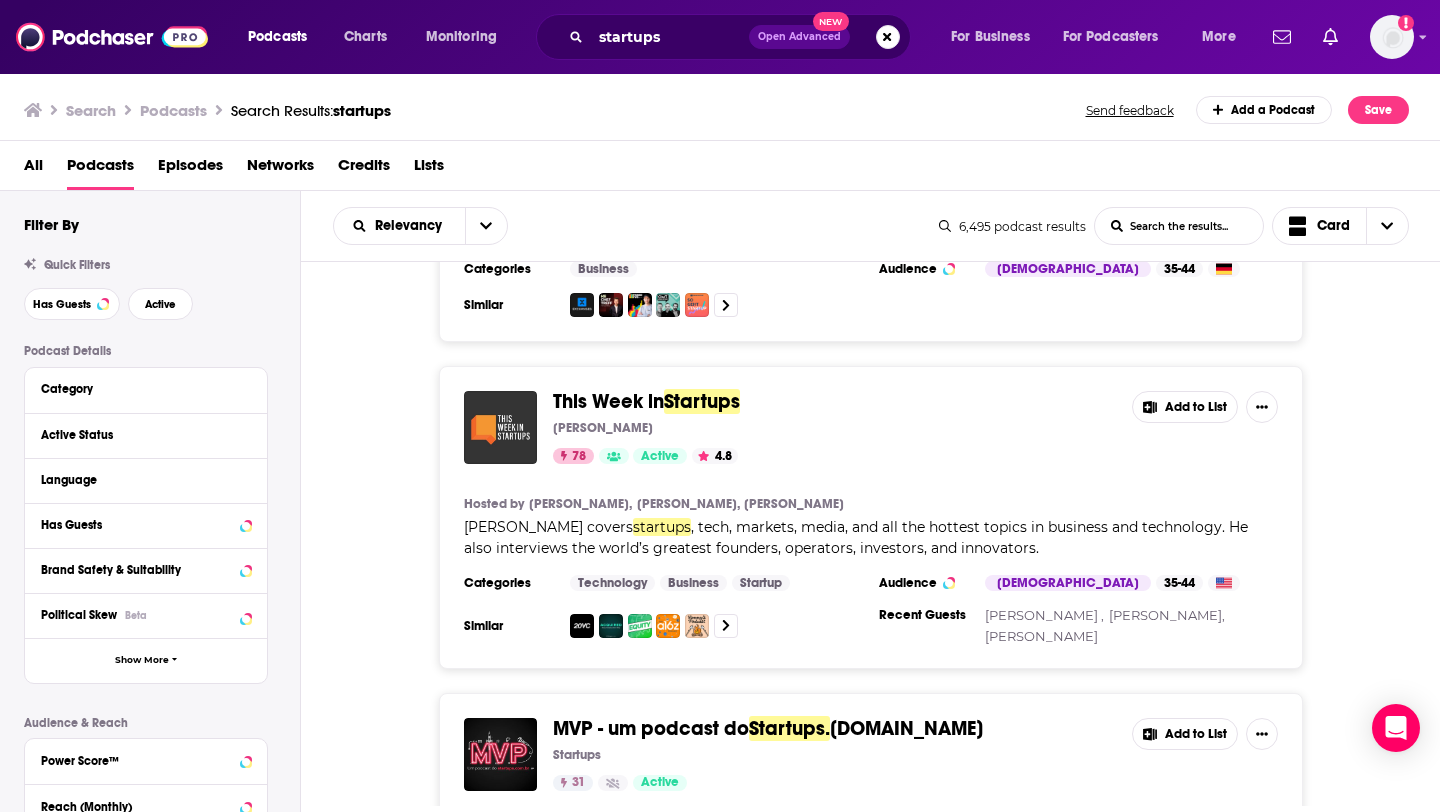 scroll, scrollTop: 218, scrollLeft: 0, axis: vertical 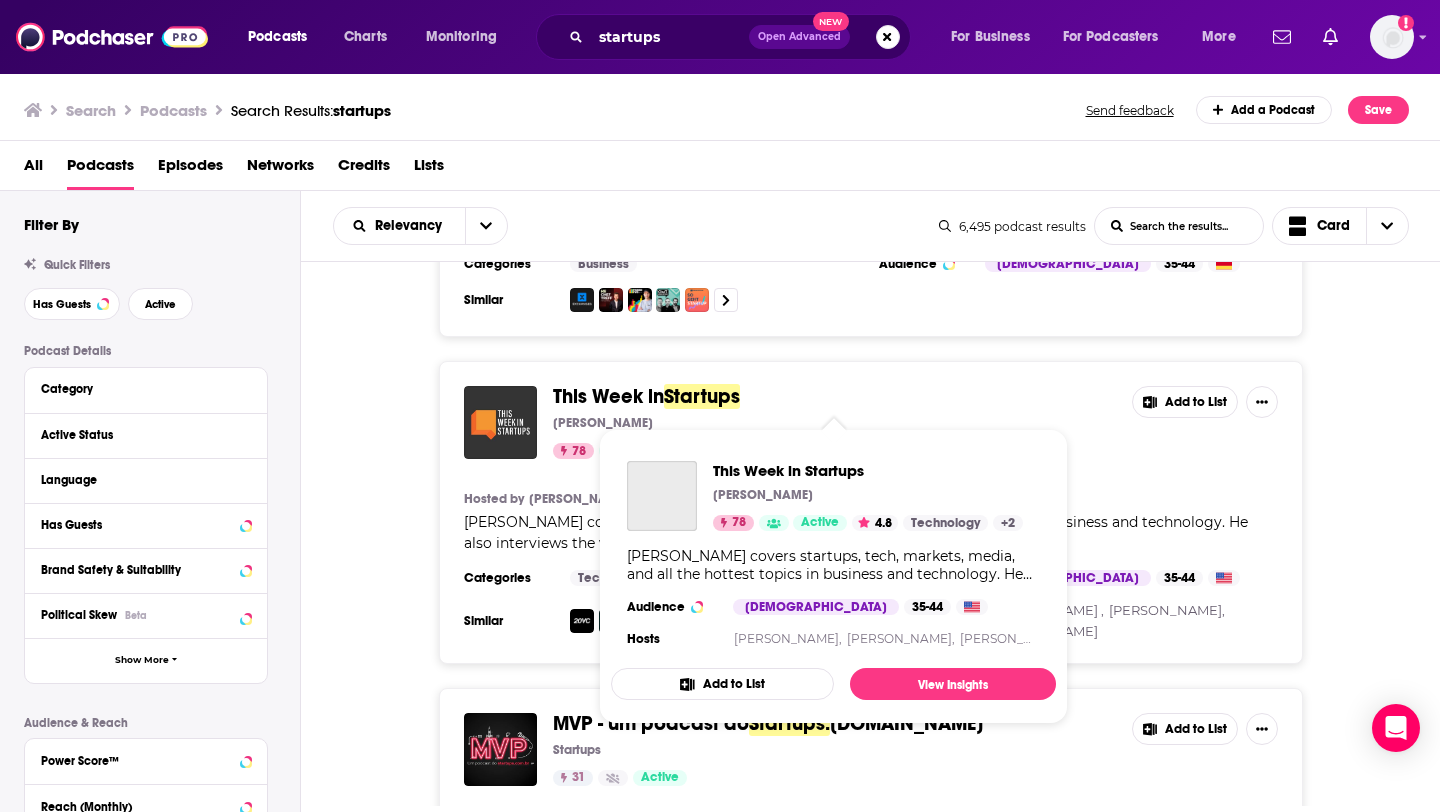 click on "This Week in" at bounding box center (608, 396) 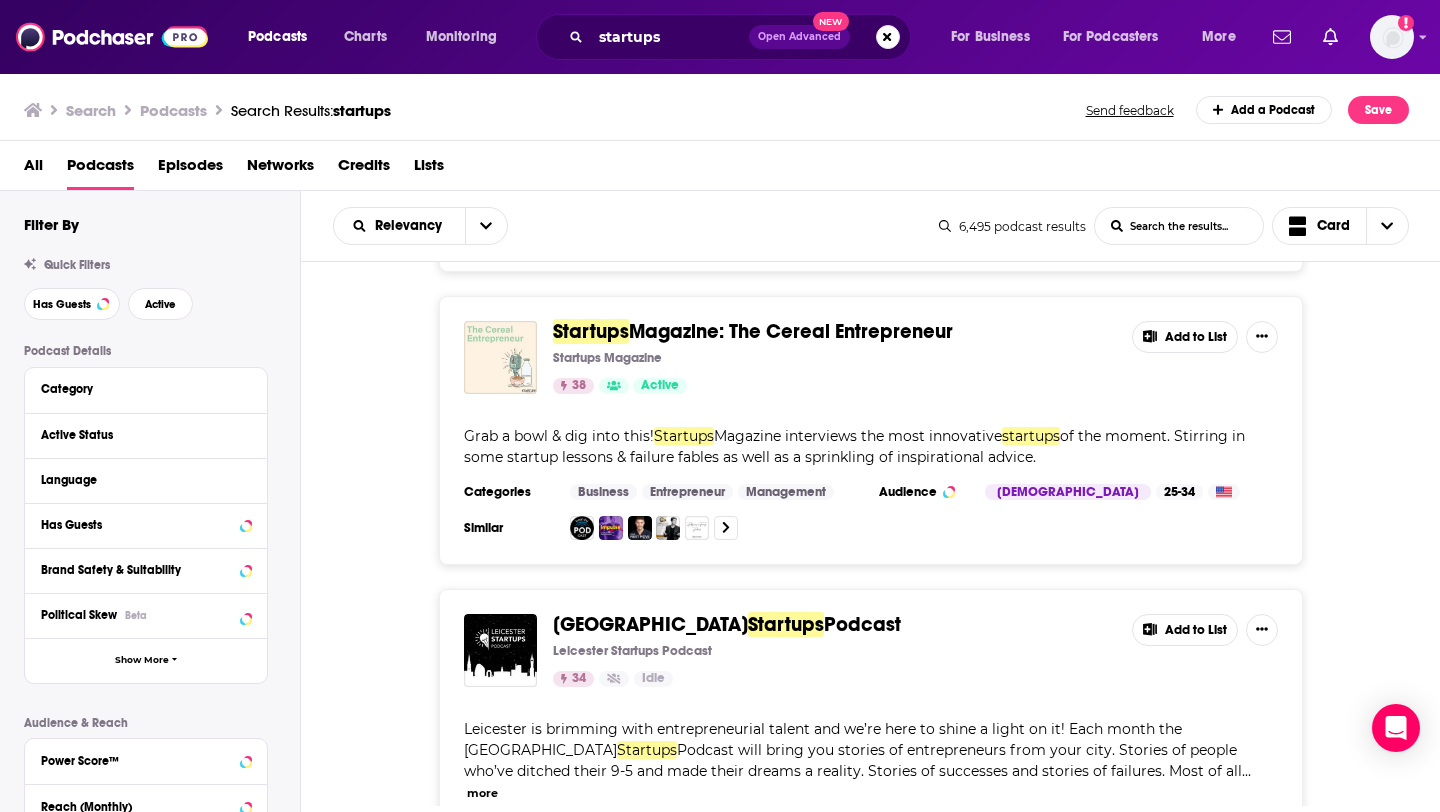 scroll, scrollTop: 7277, scrollLeft: 0, axis: vertical 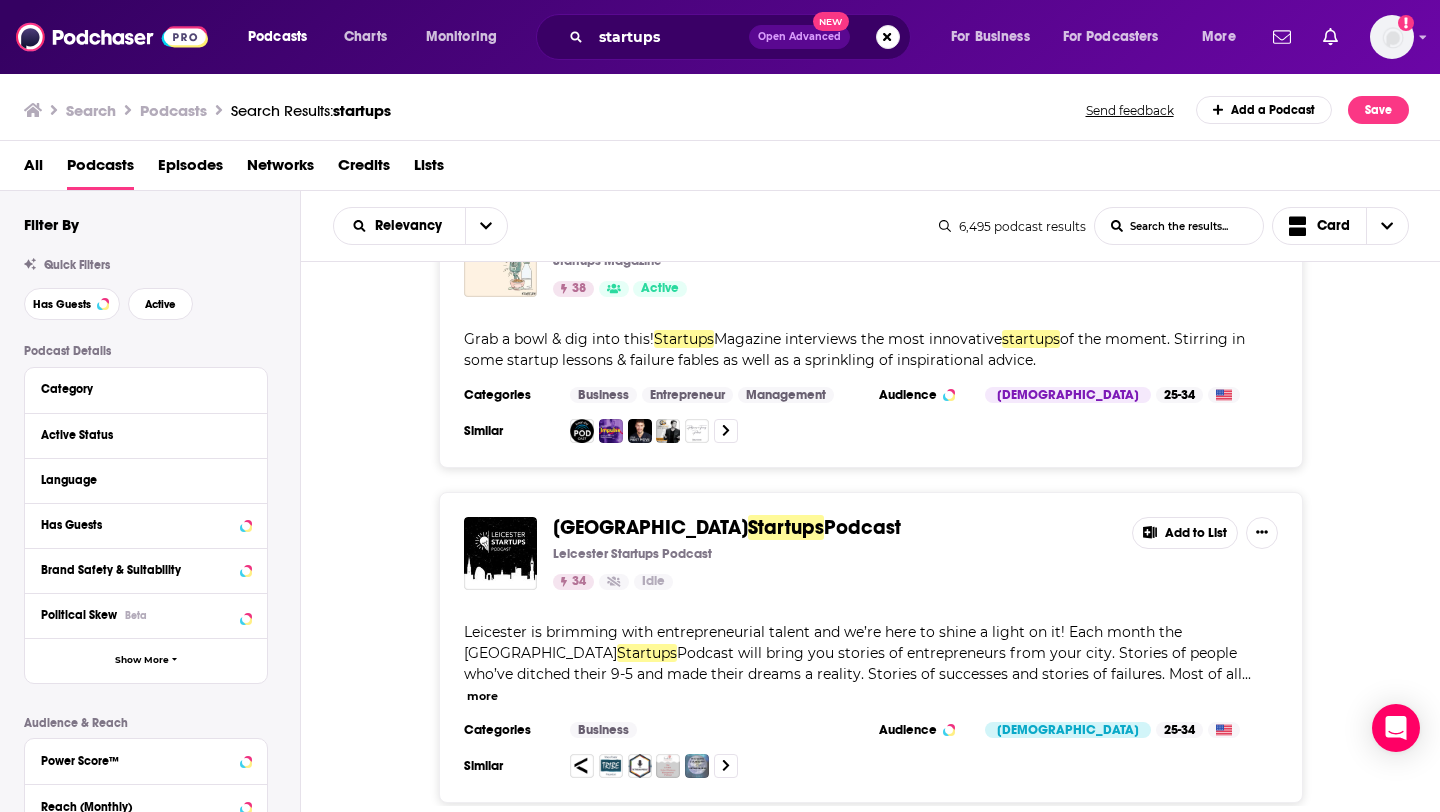 click on "Load More..." at bounding box center [871, 870] 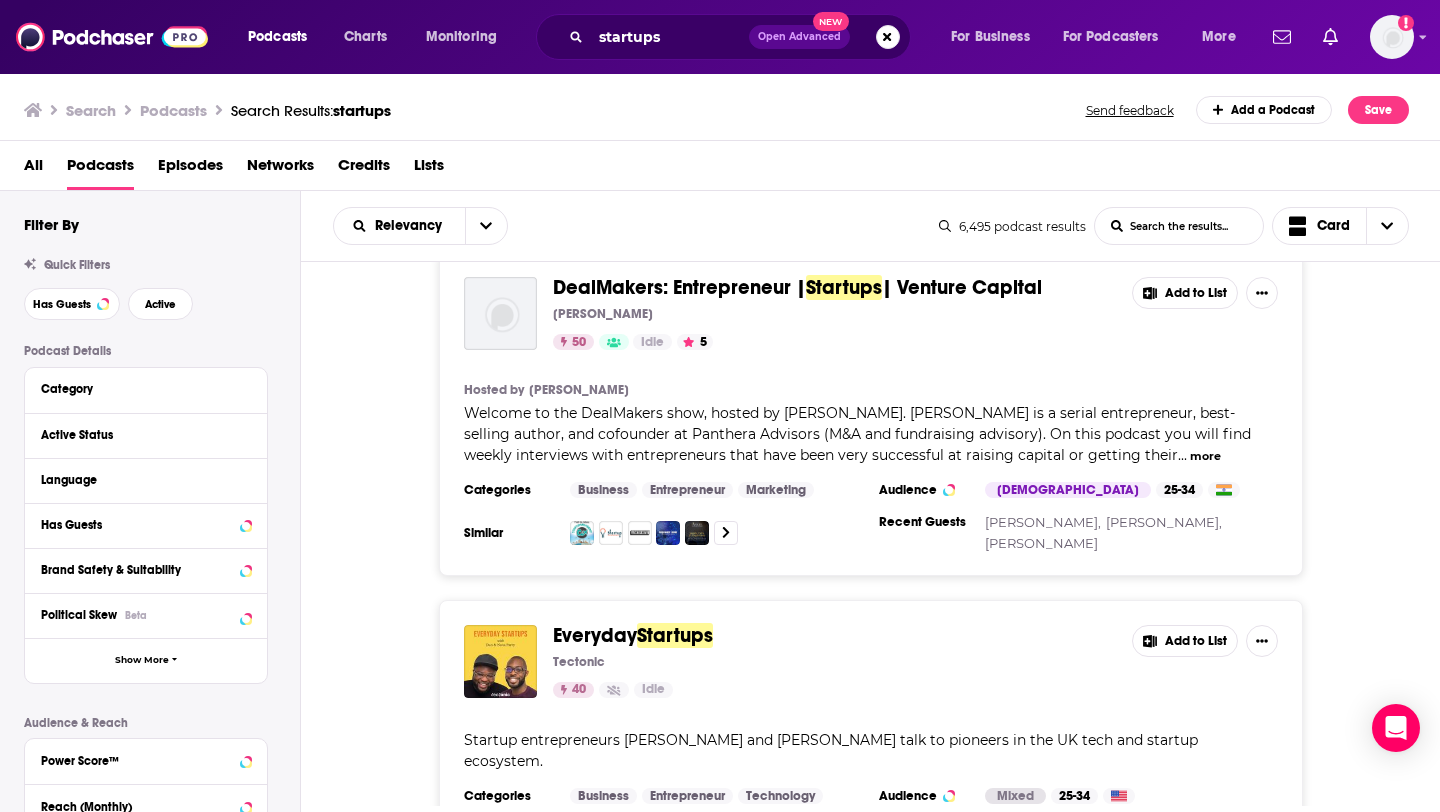 scroll, scrollTop: 8177, scrollLeft: 0, axis: vertical 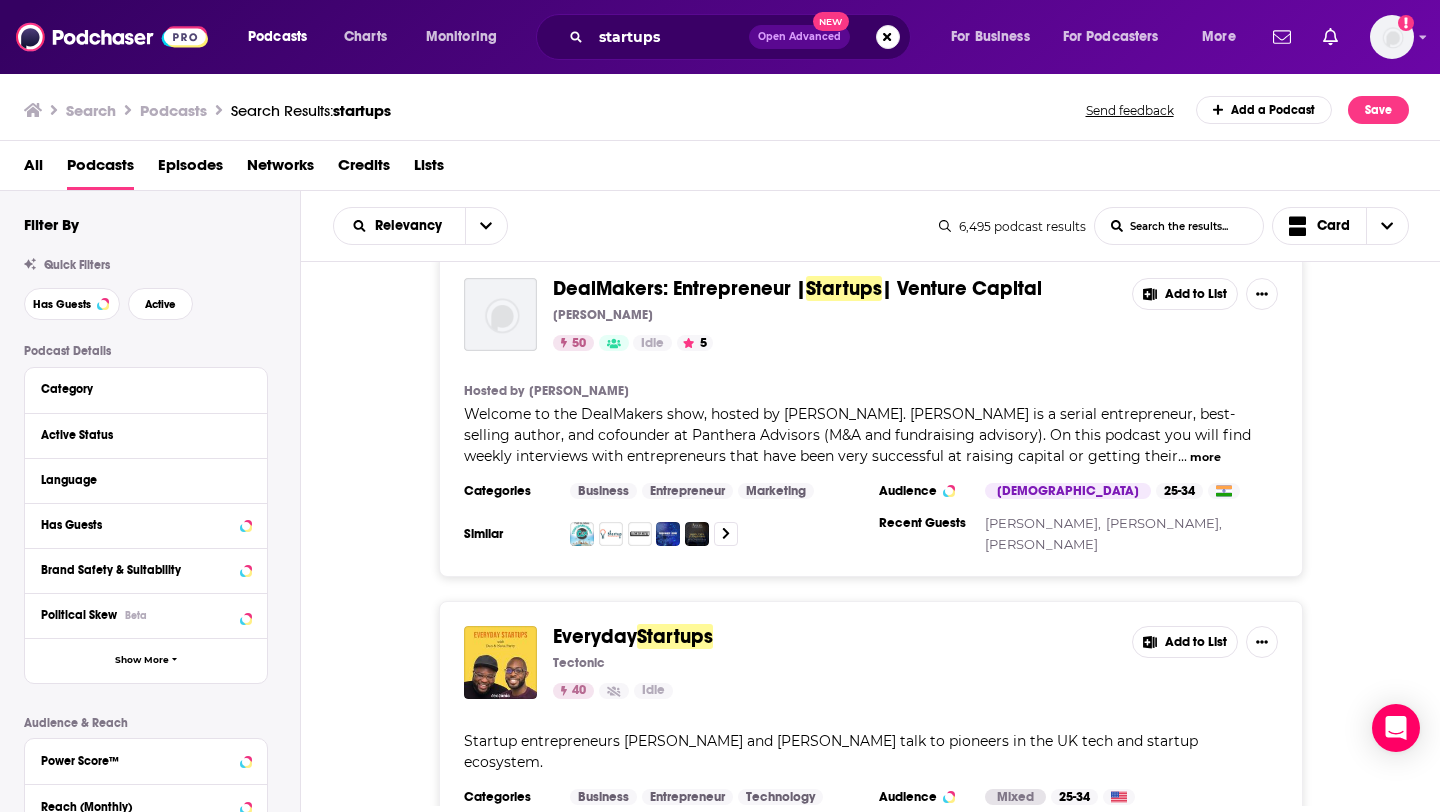 click on "Everyday" at bounding box center (595, 636) 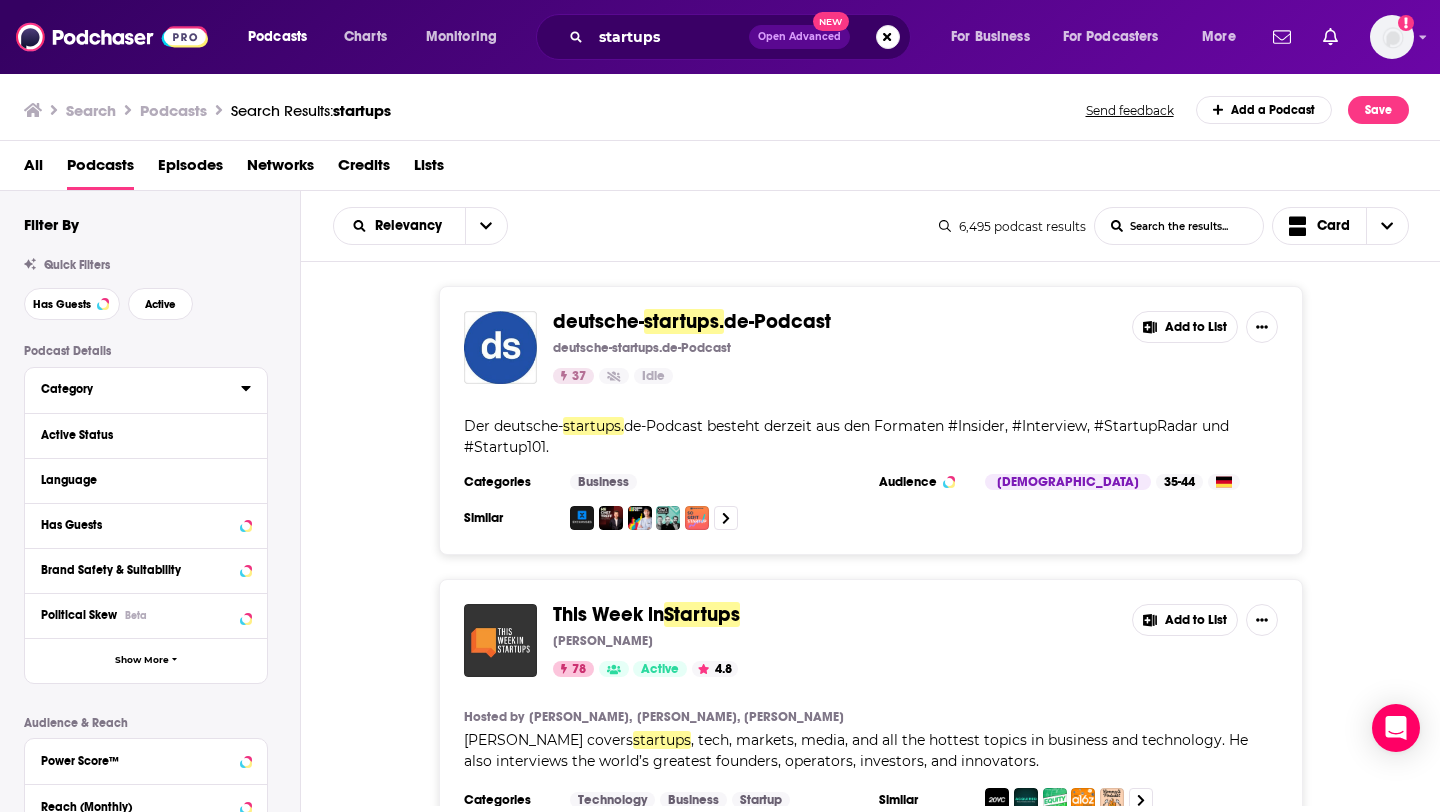 click 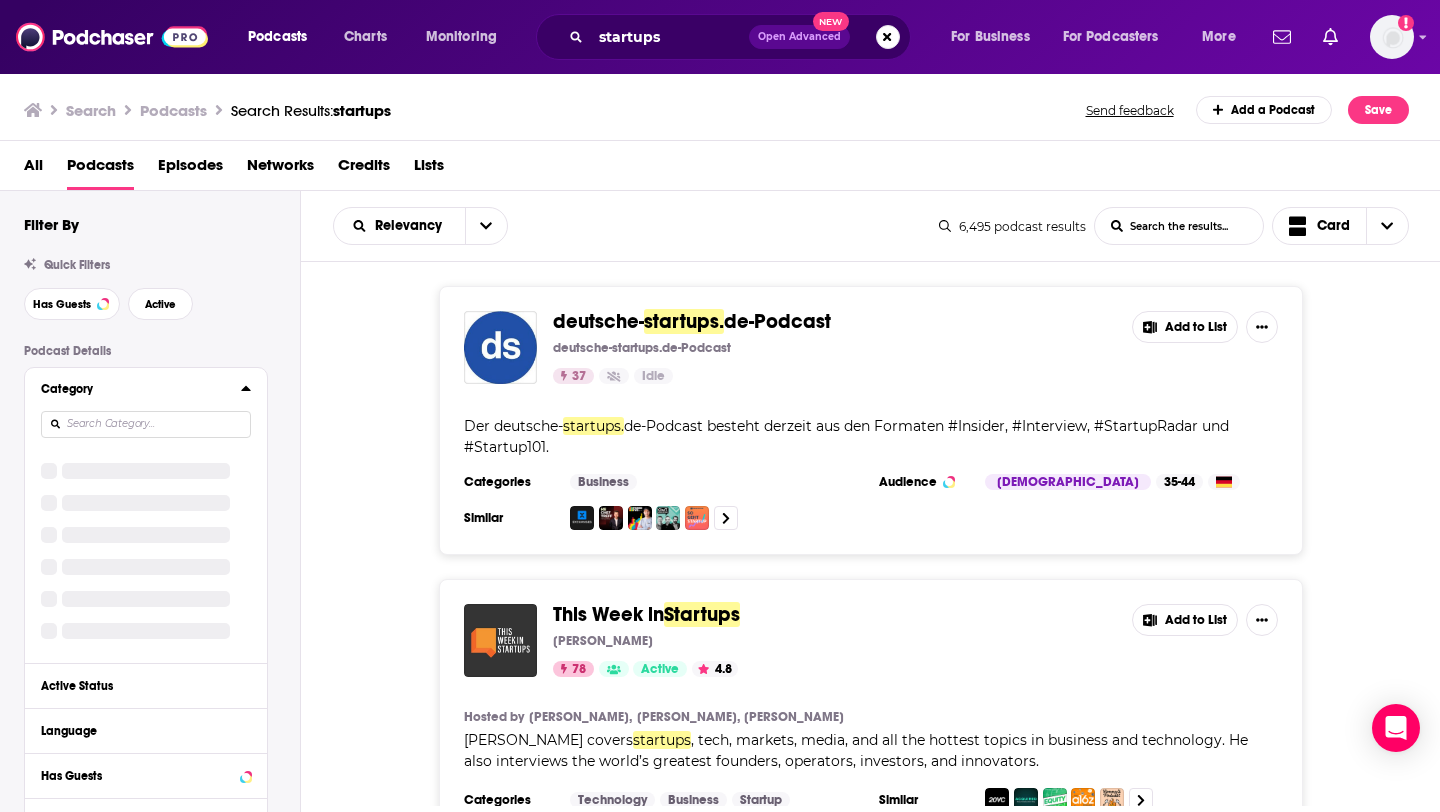 click 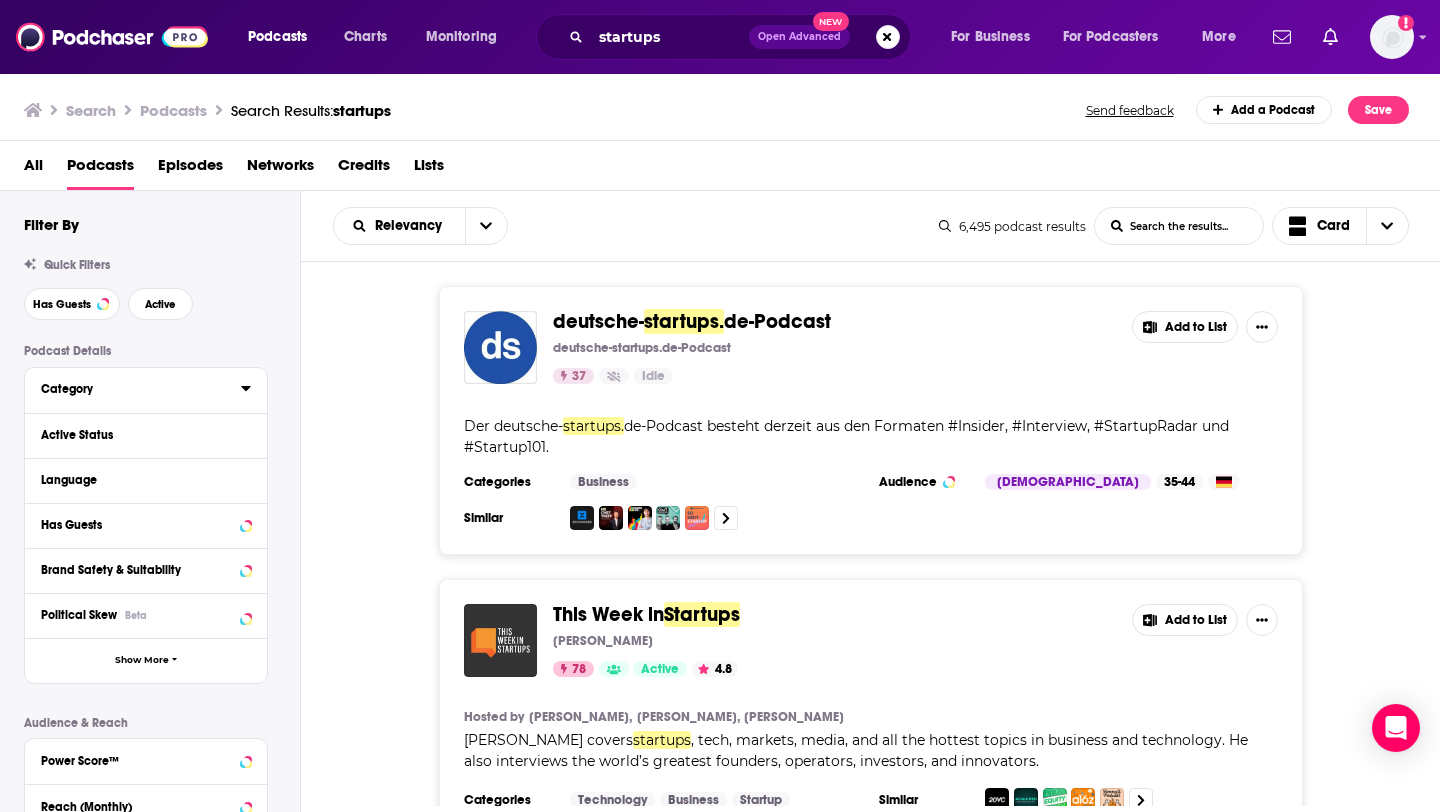 click 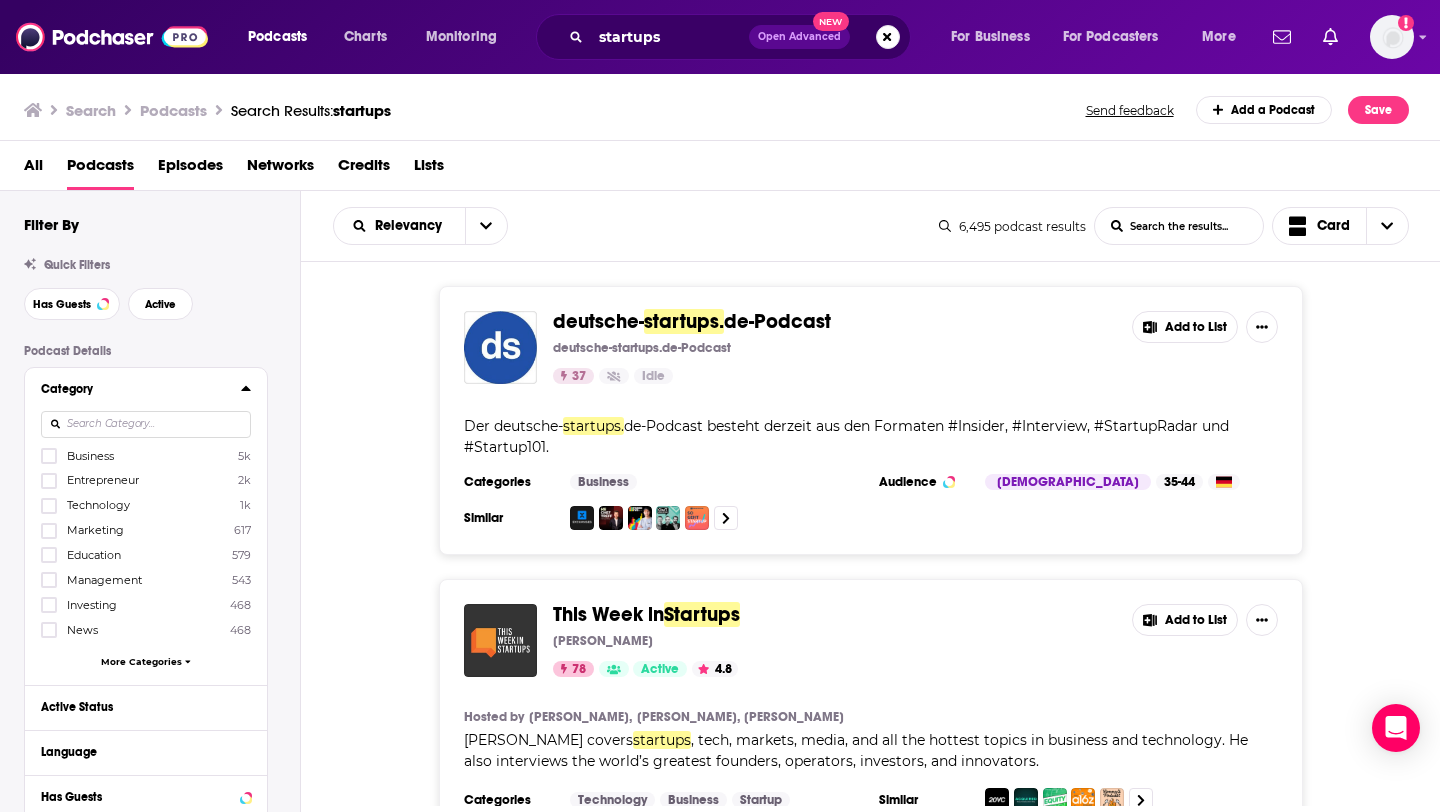 click 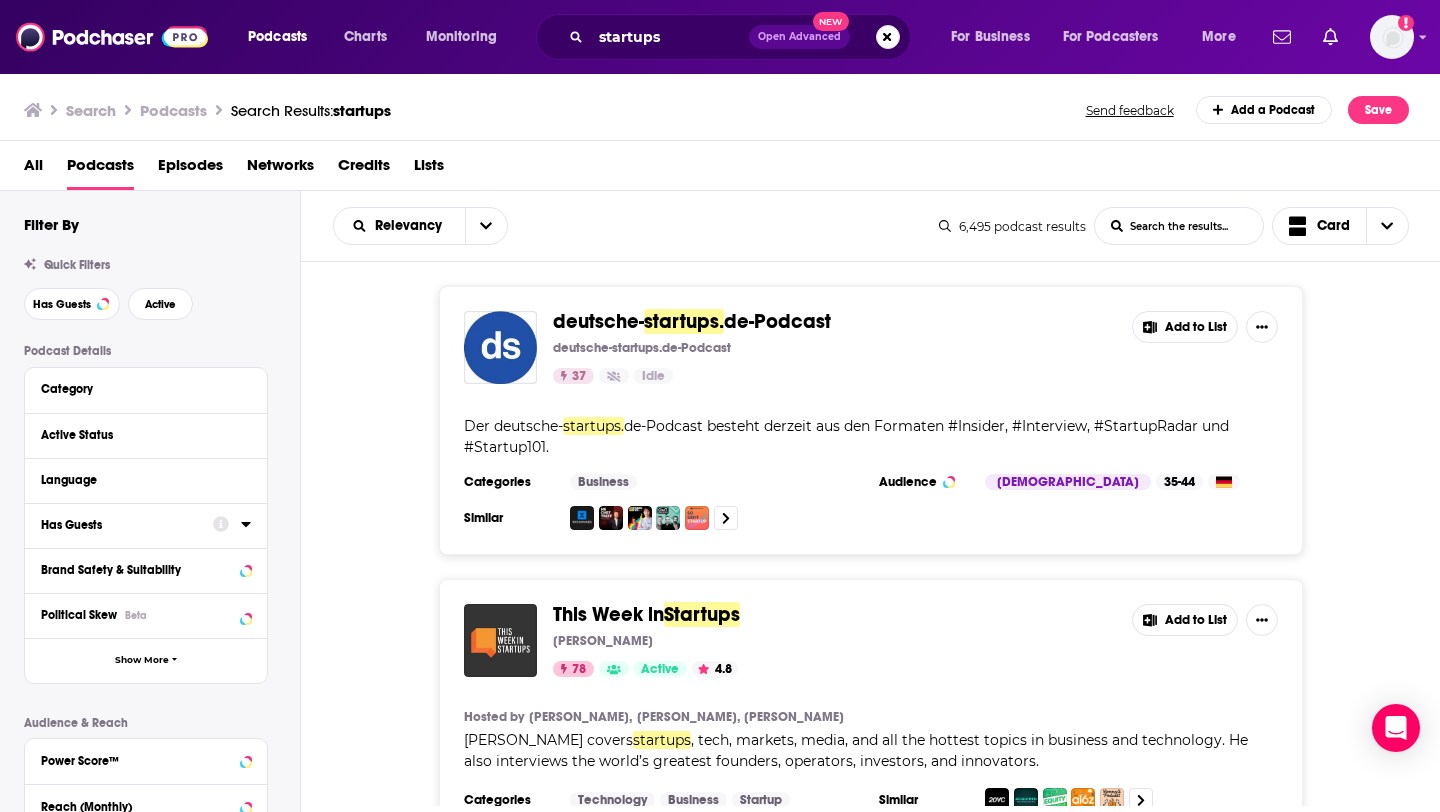 click 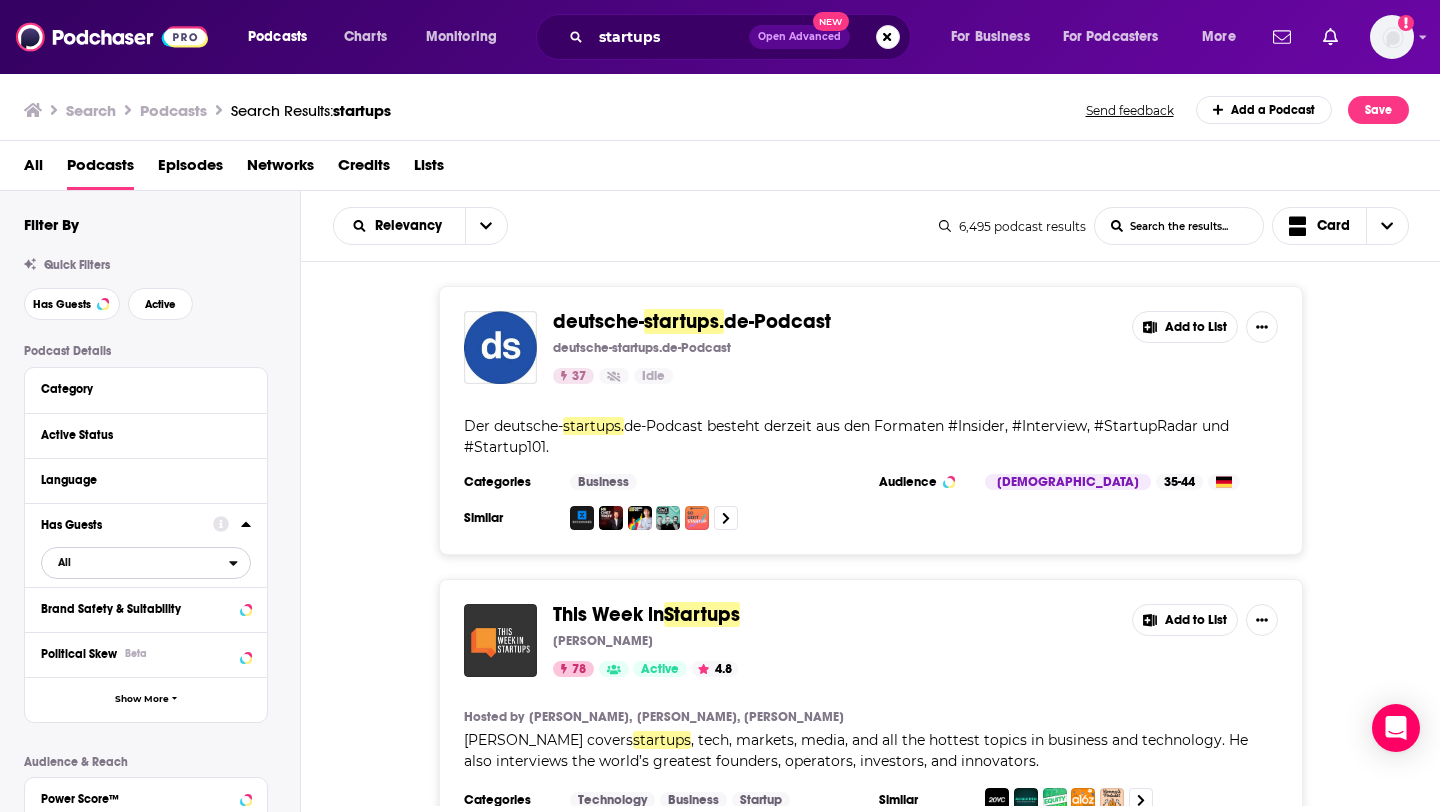 click on "All" at bounding box center (135, 562) 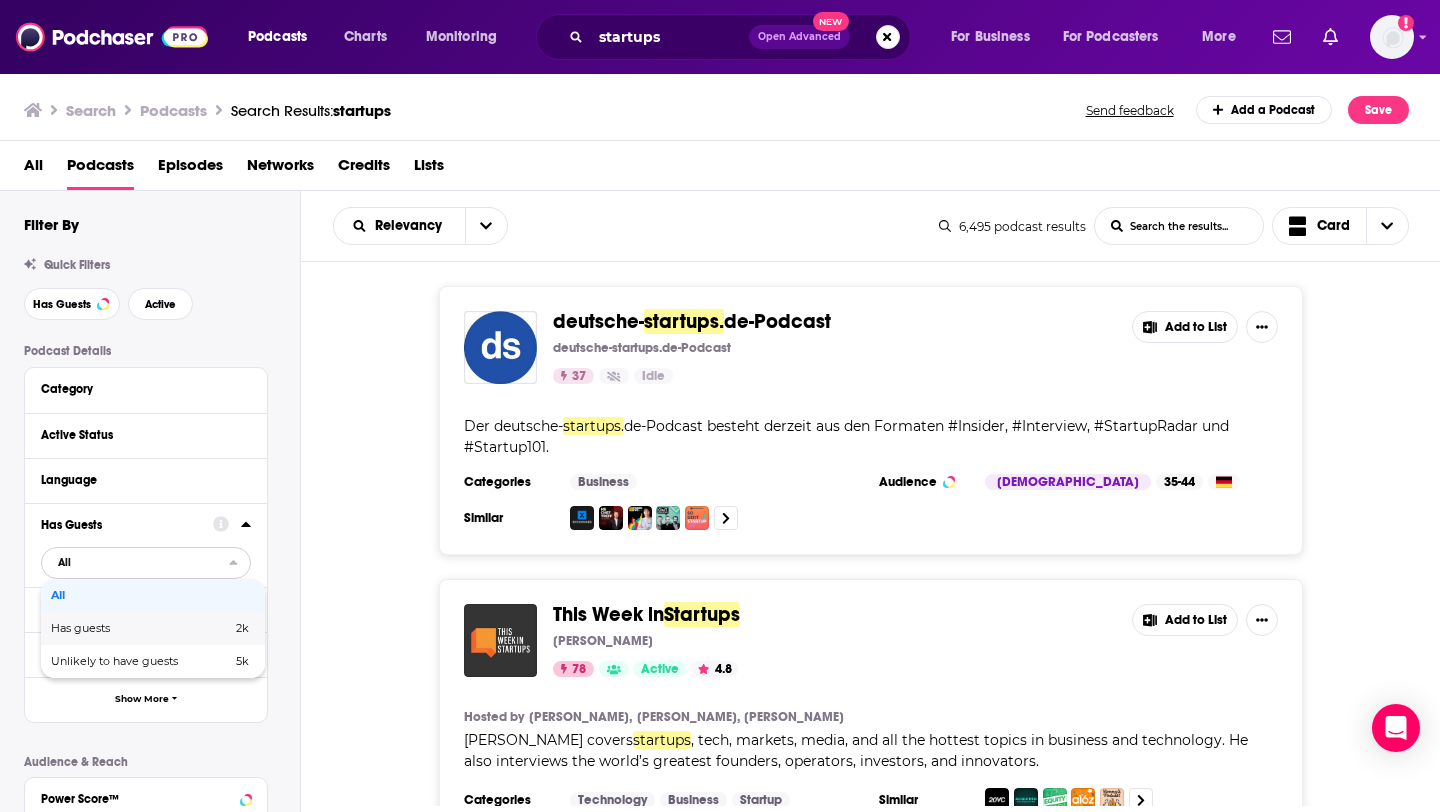 click on "2k" at bounding box center (210, 628) 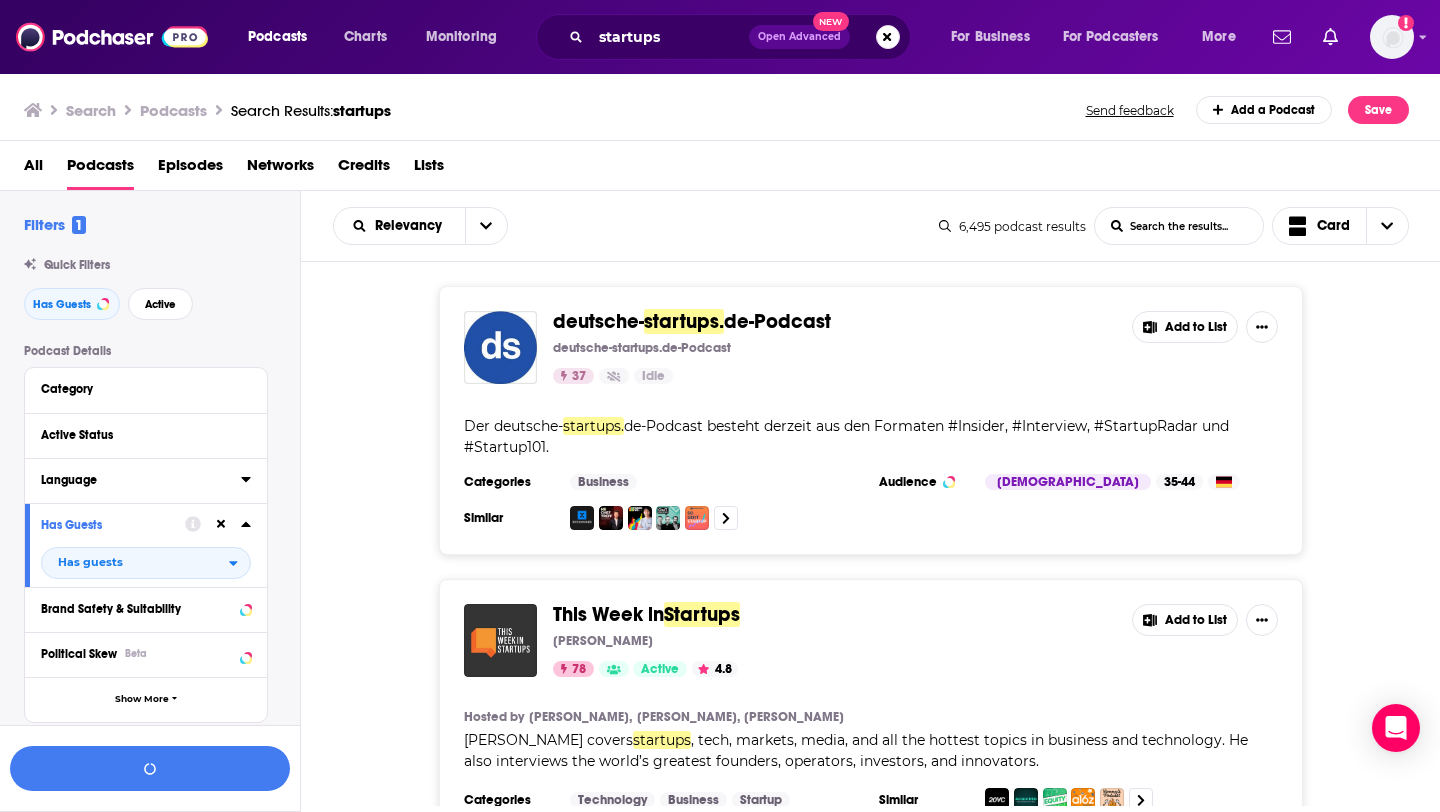 click 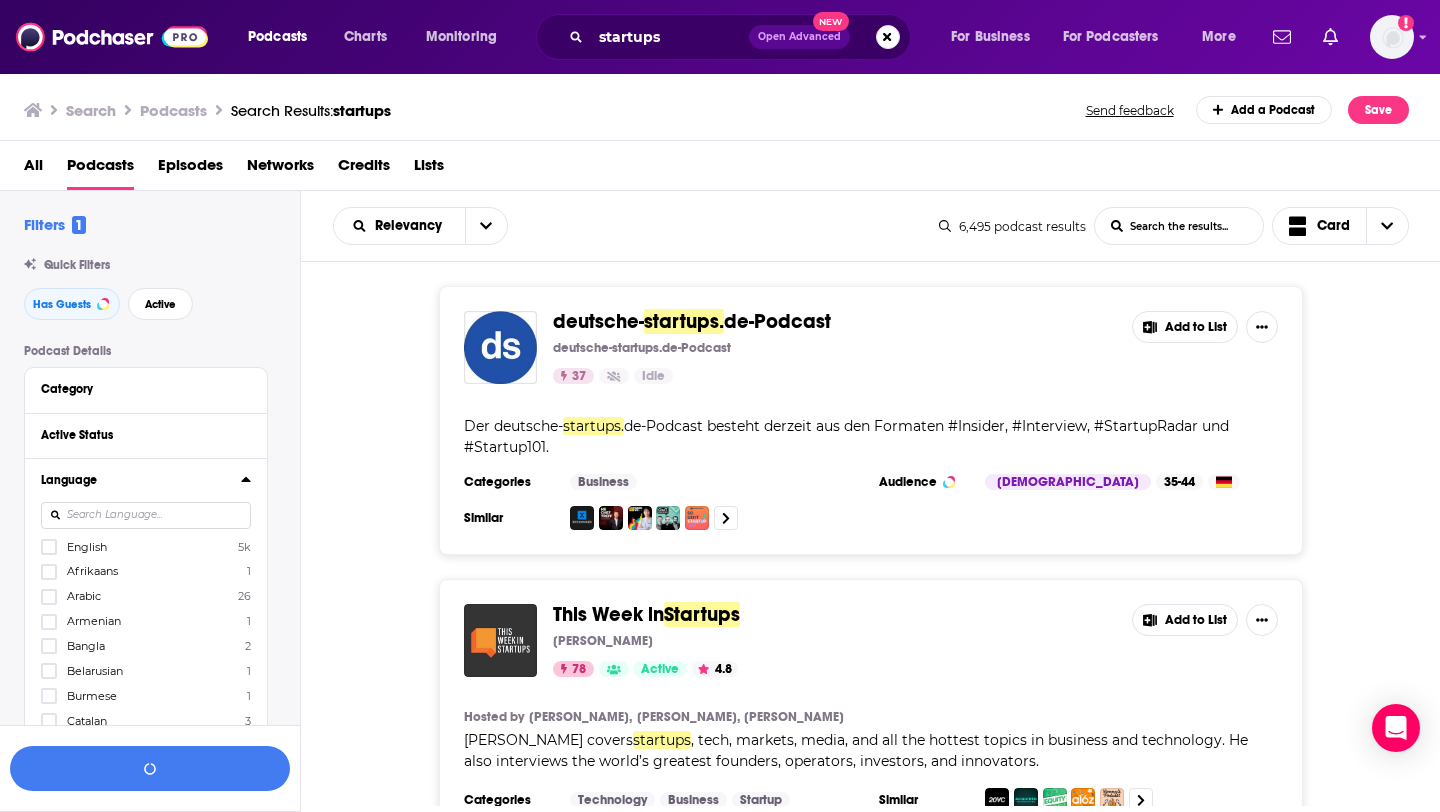 click at bounding box center (146, 515) 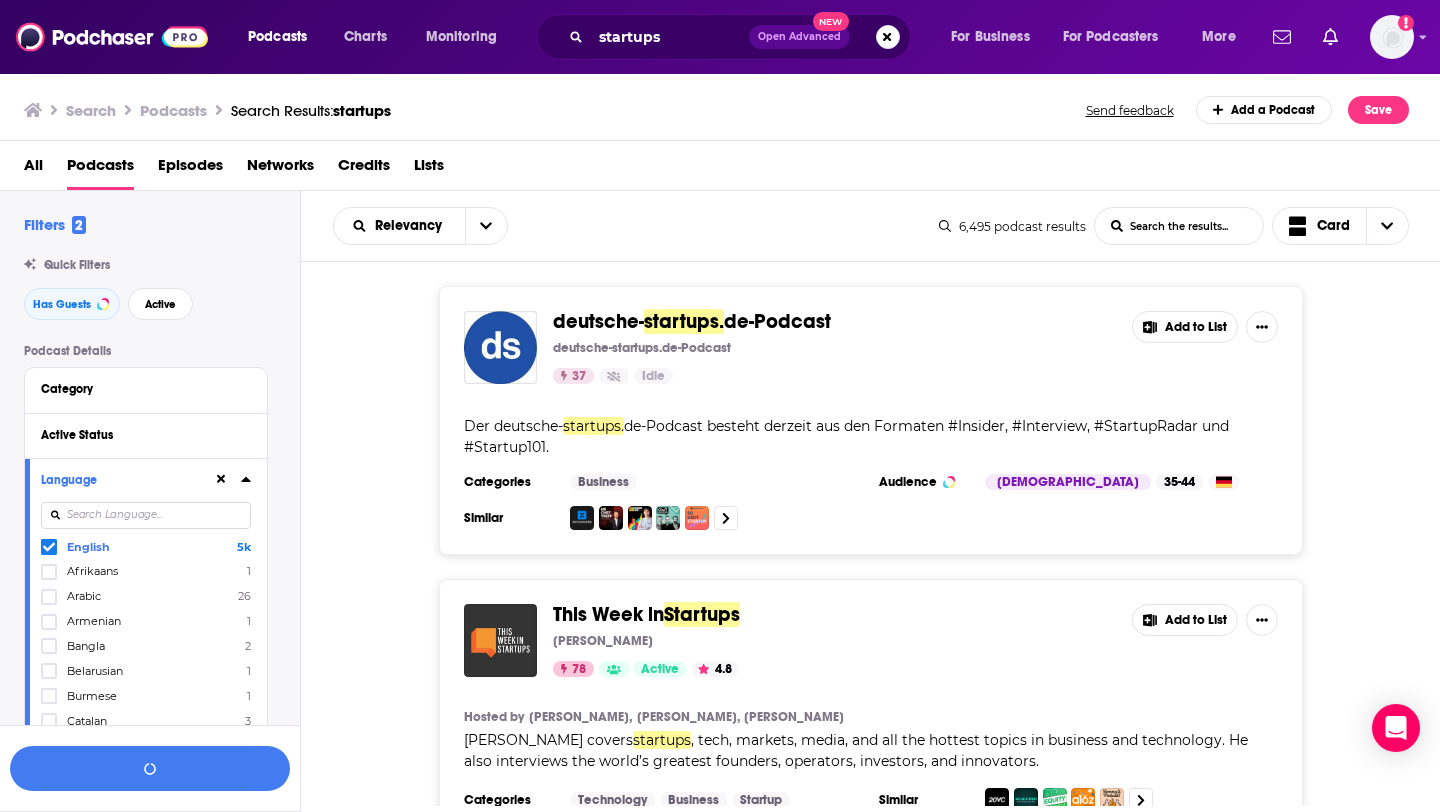 click 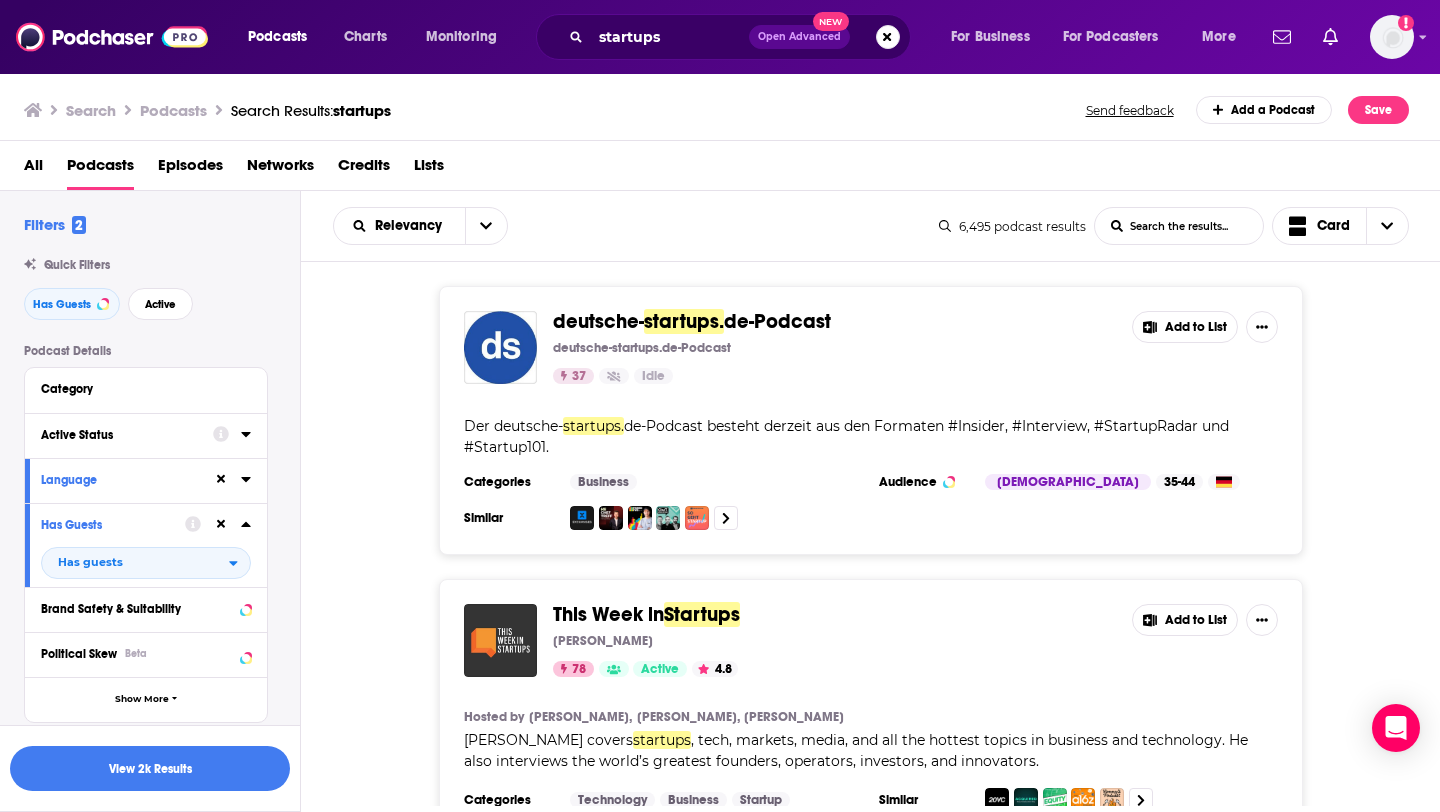click 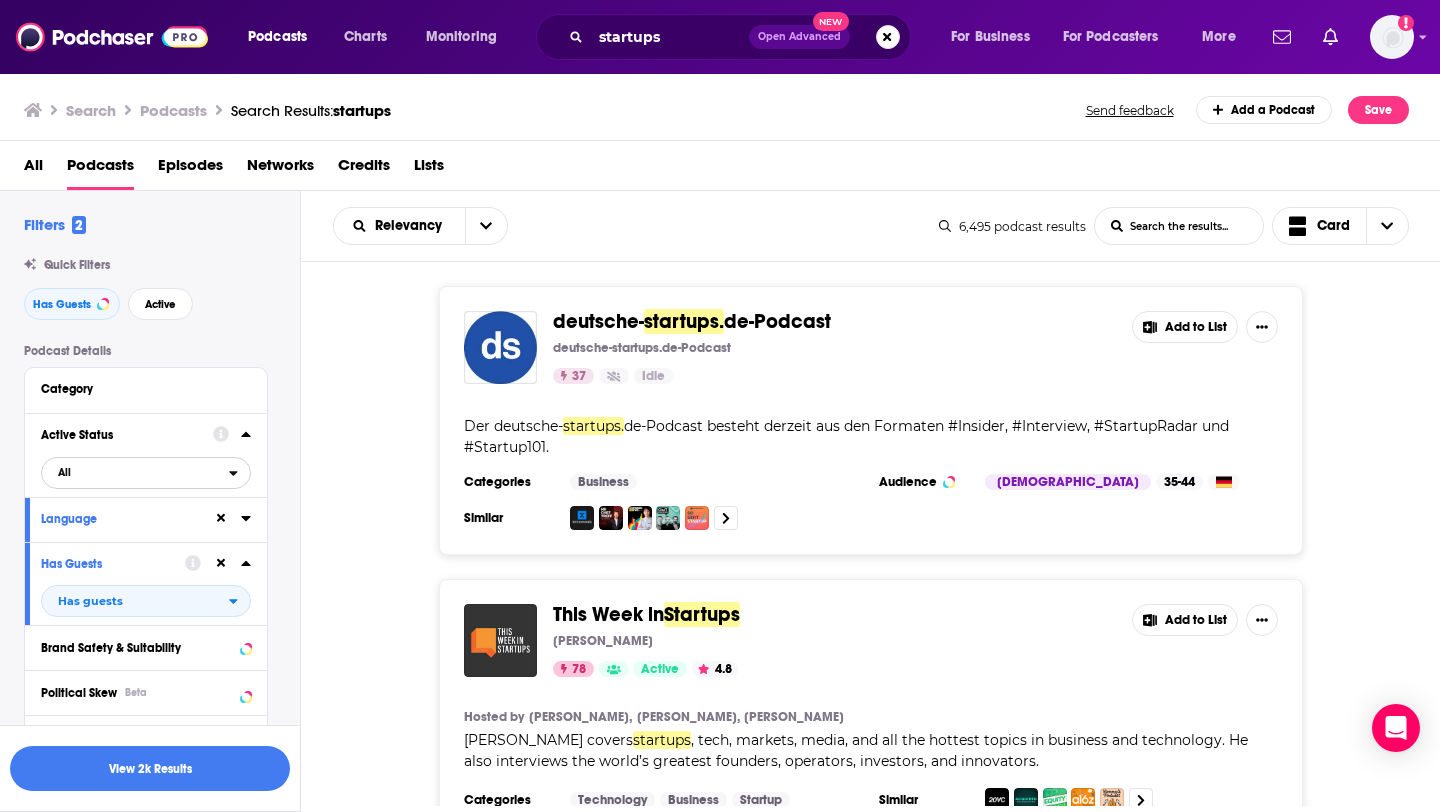 click on "All" at bounding box center (135, 472) 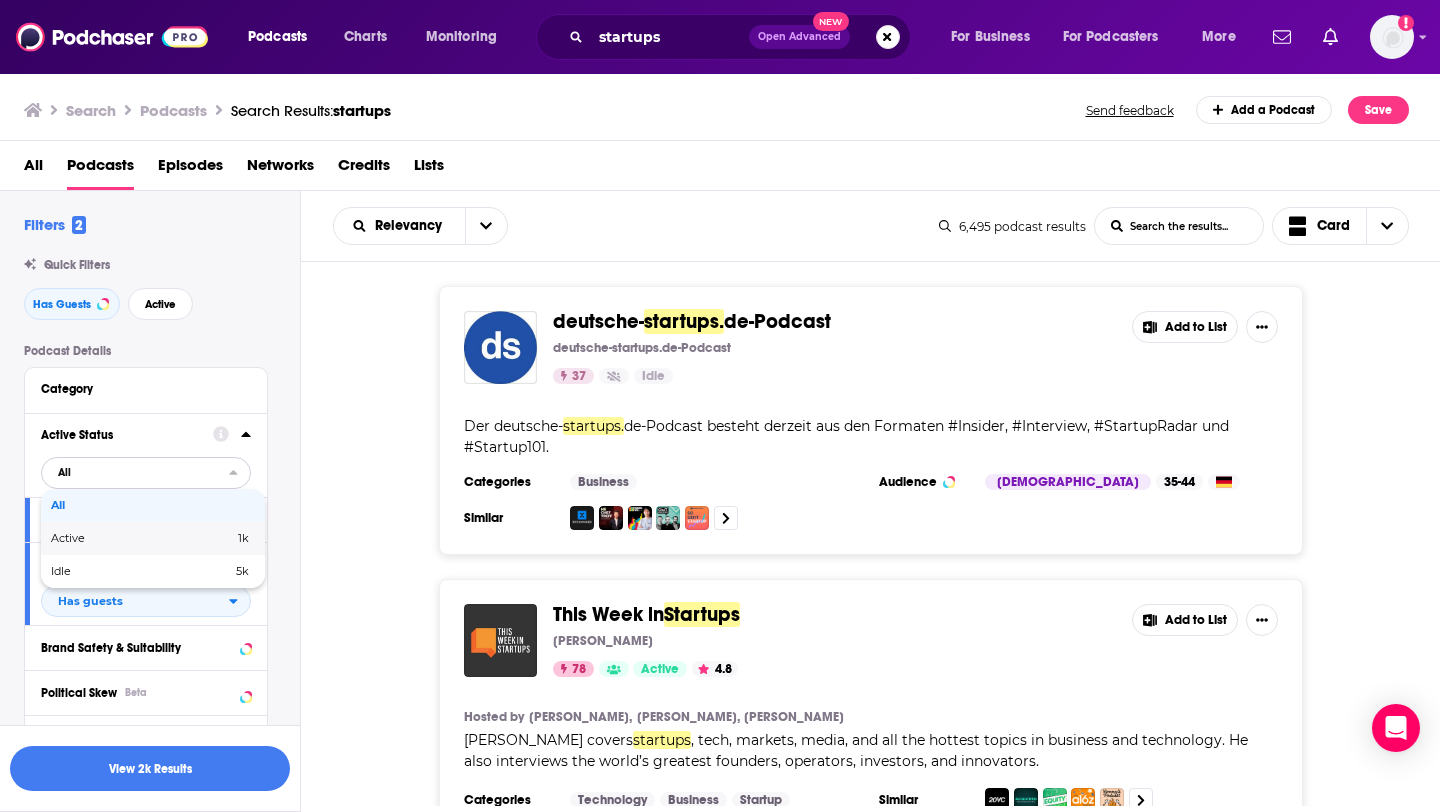 click on "1k" at bounding box center [204, 538] 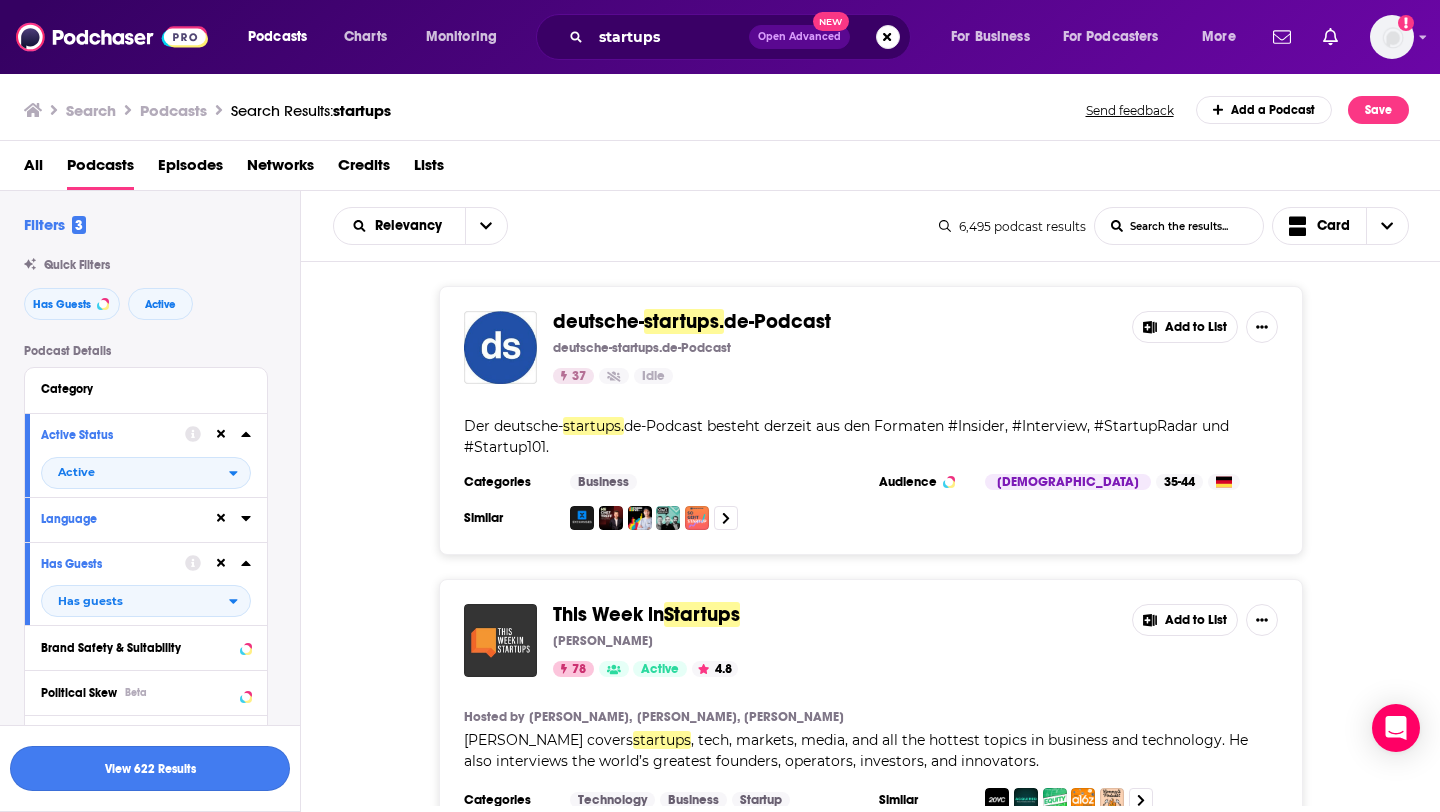 click on "View 622 Results" at bounding box center (150, 768) 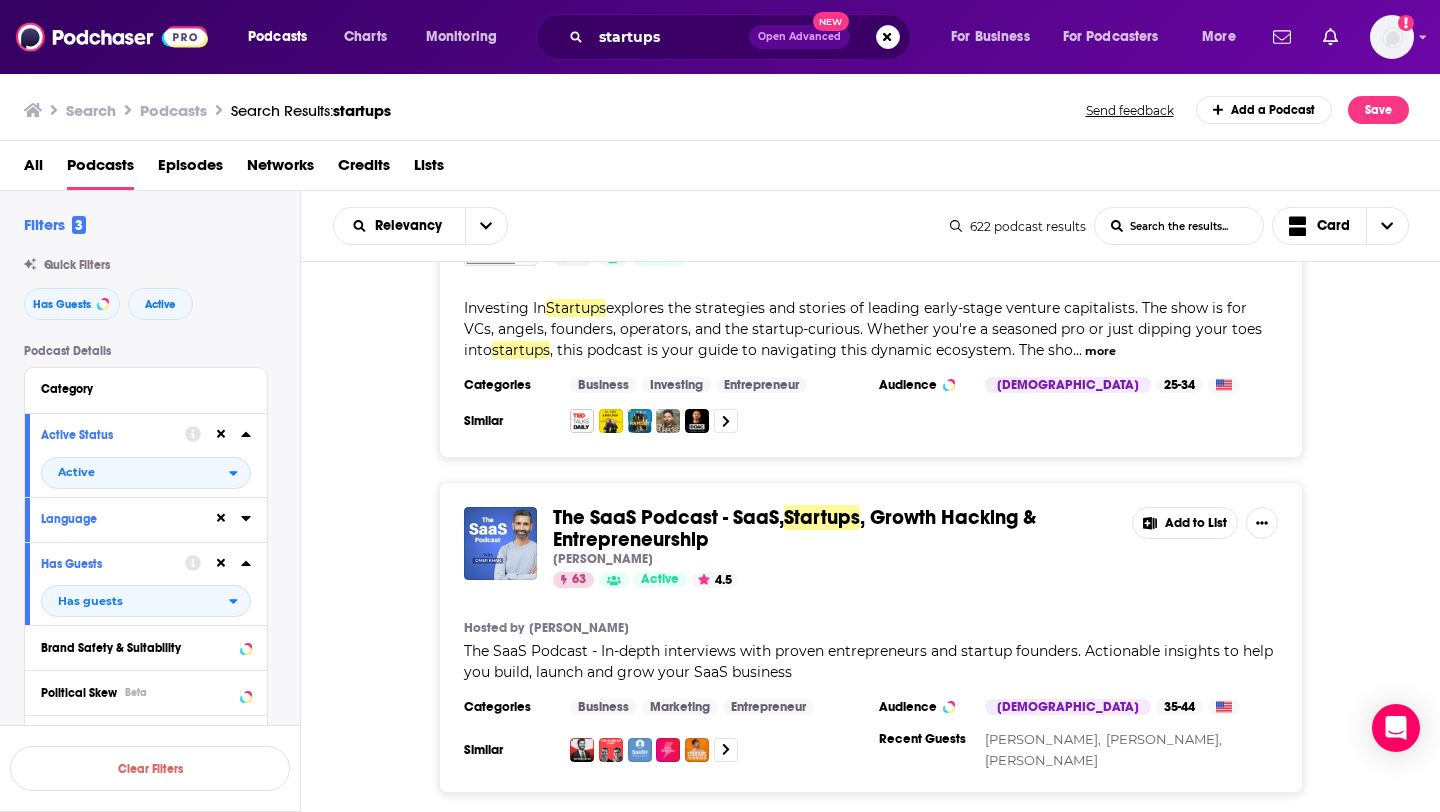 scroll, scrollTop: 3391, scrollLeft: 0, axis: vertical 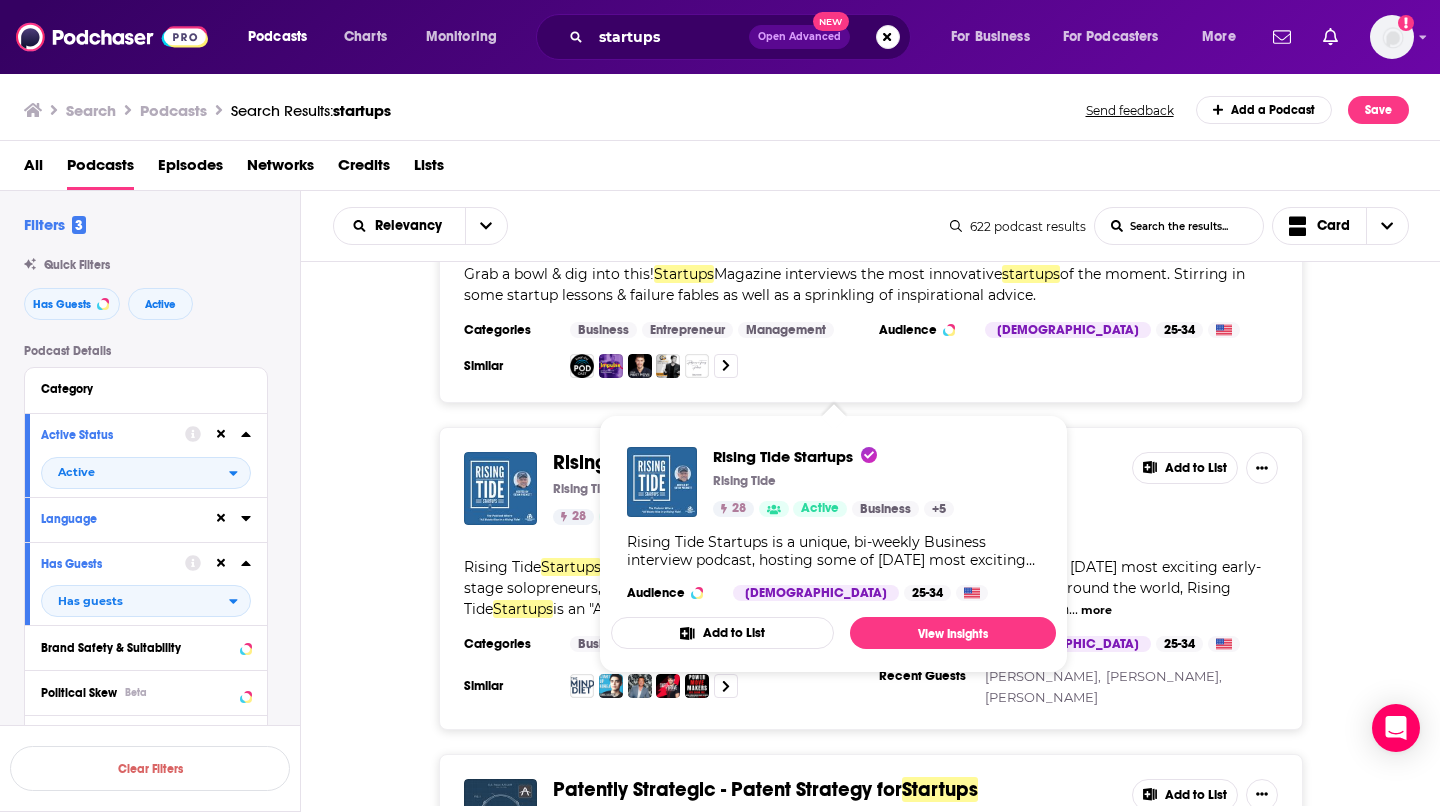 click on "Rising Tide" at bounding box center (602, 462) 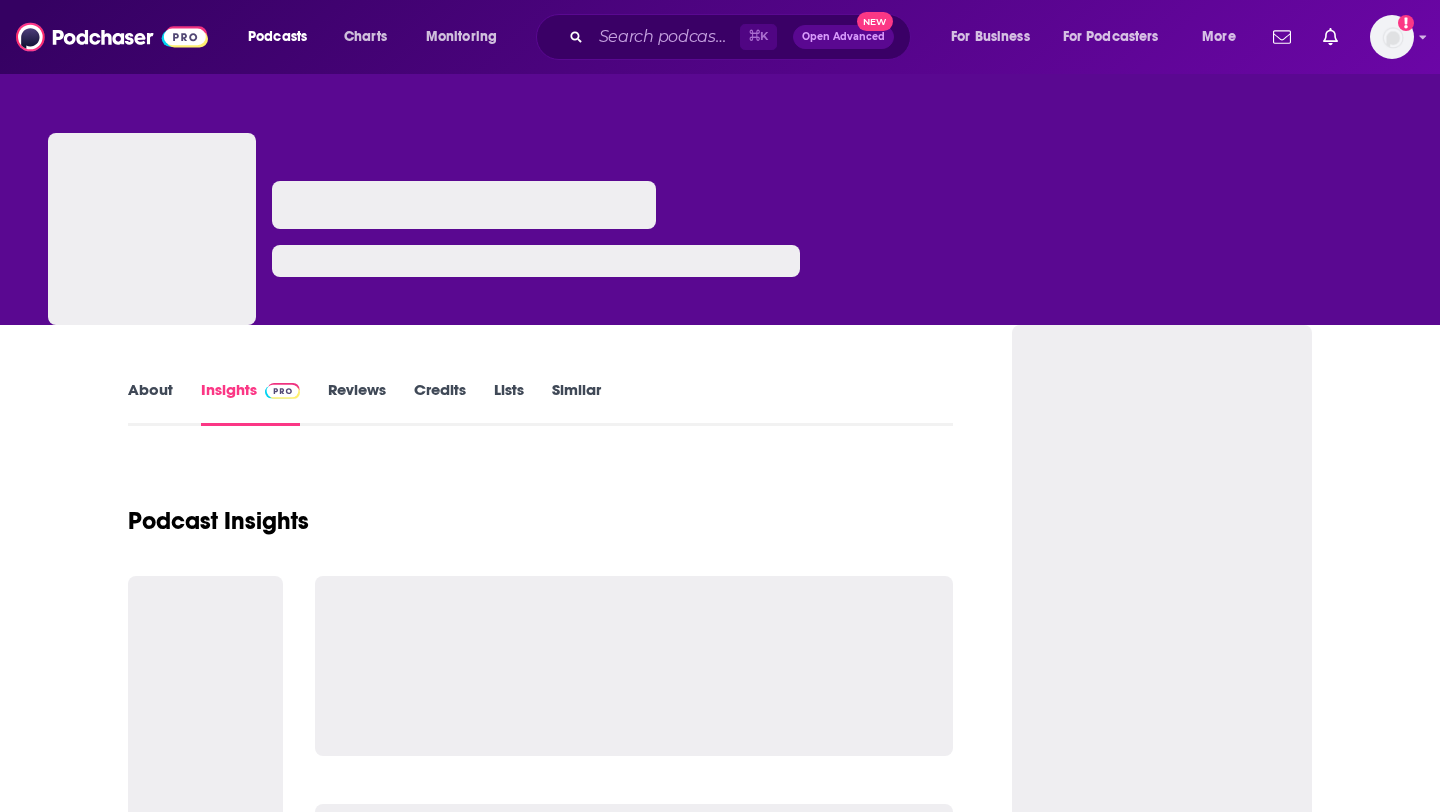 scroll, scrollTop: 0, scrollLeft: 0, axis: both 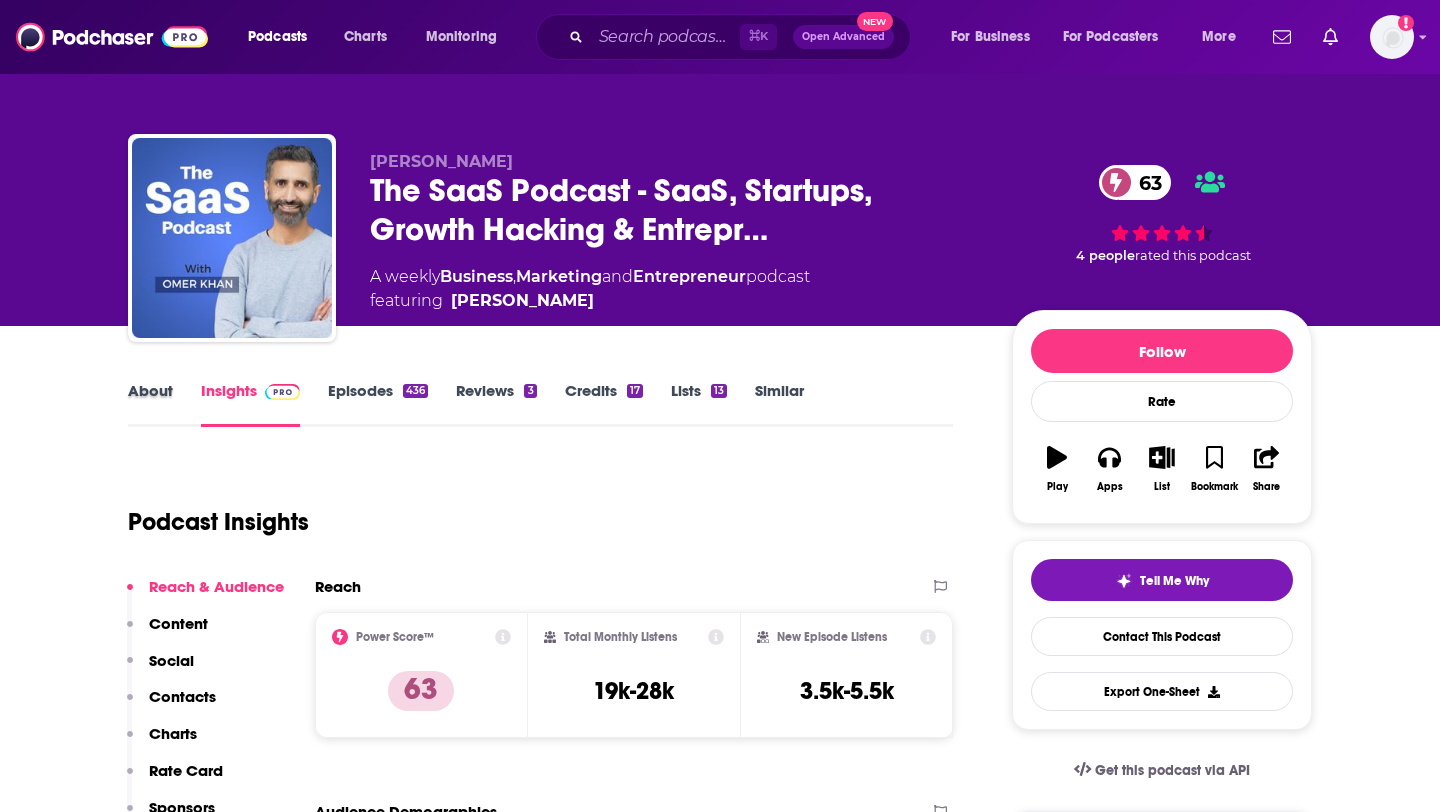 click on "About" at bounding box center [164, 404] 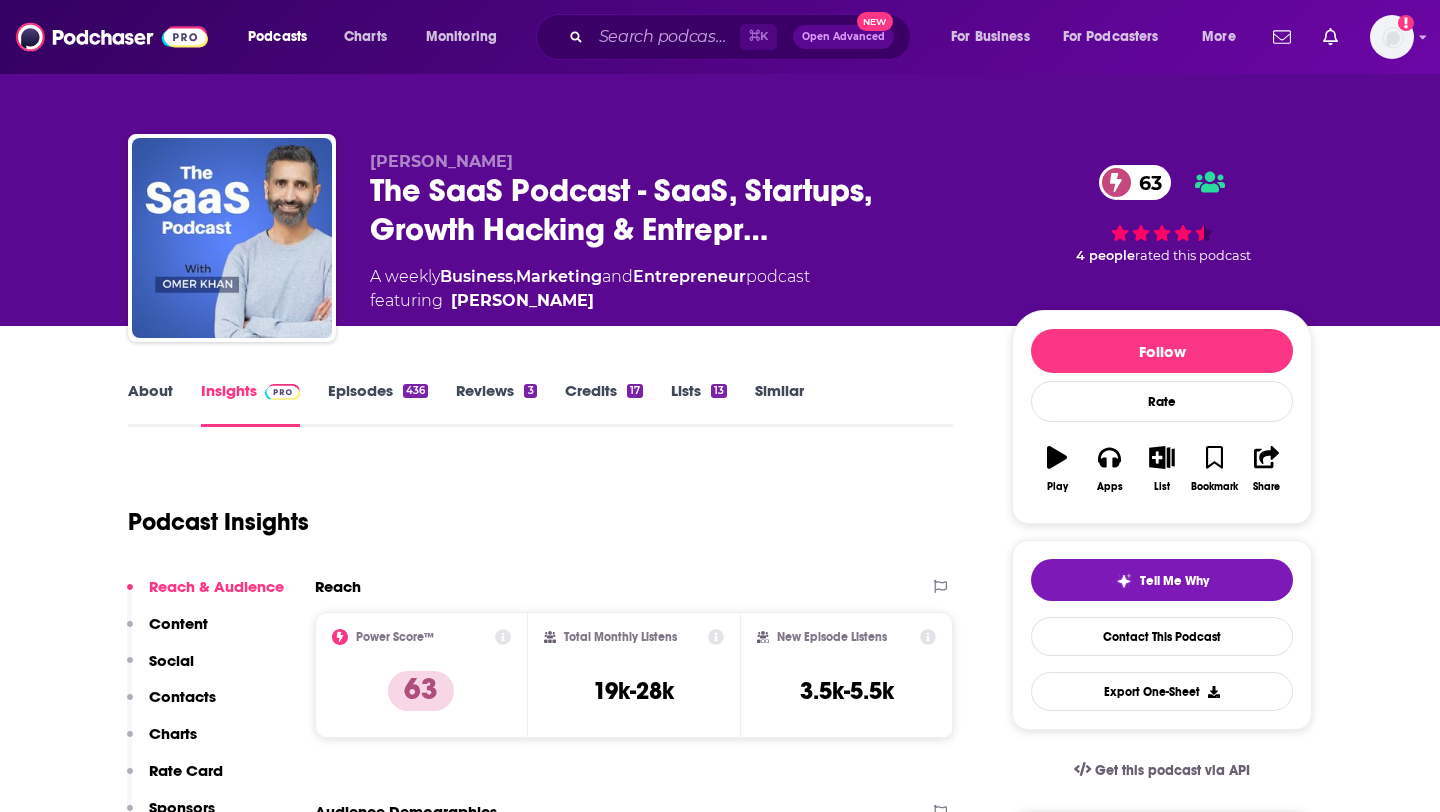 click on "Reviews 3" at bounding box center (496, 404) 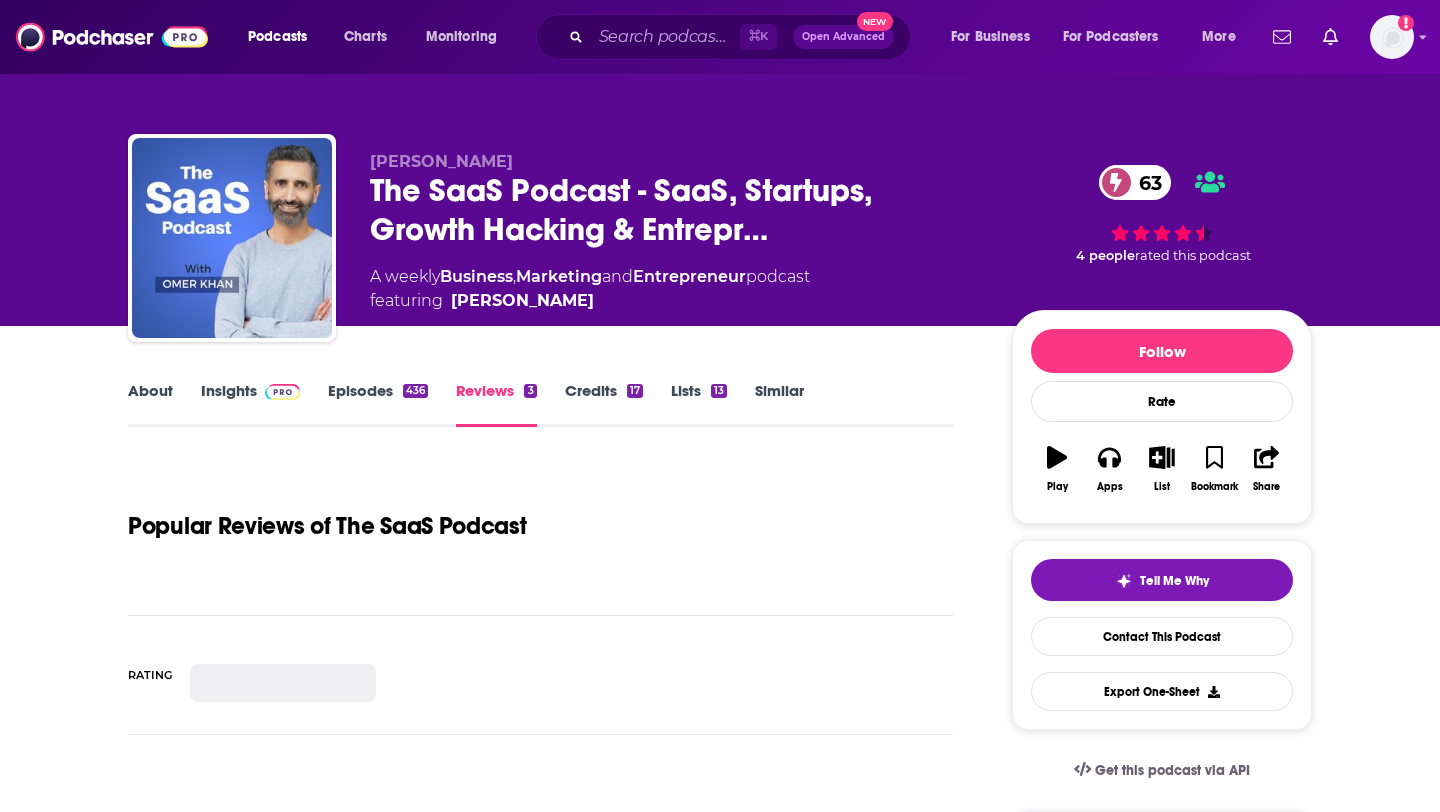 click on "Episodes 436" at bounding box center [378, 404] 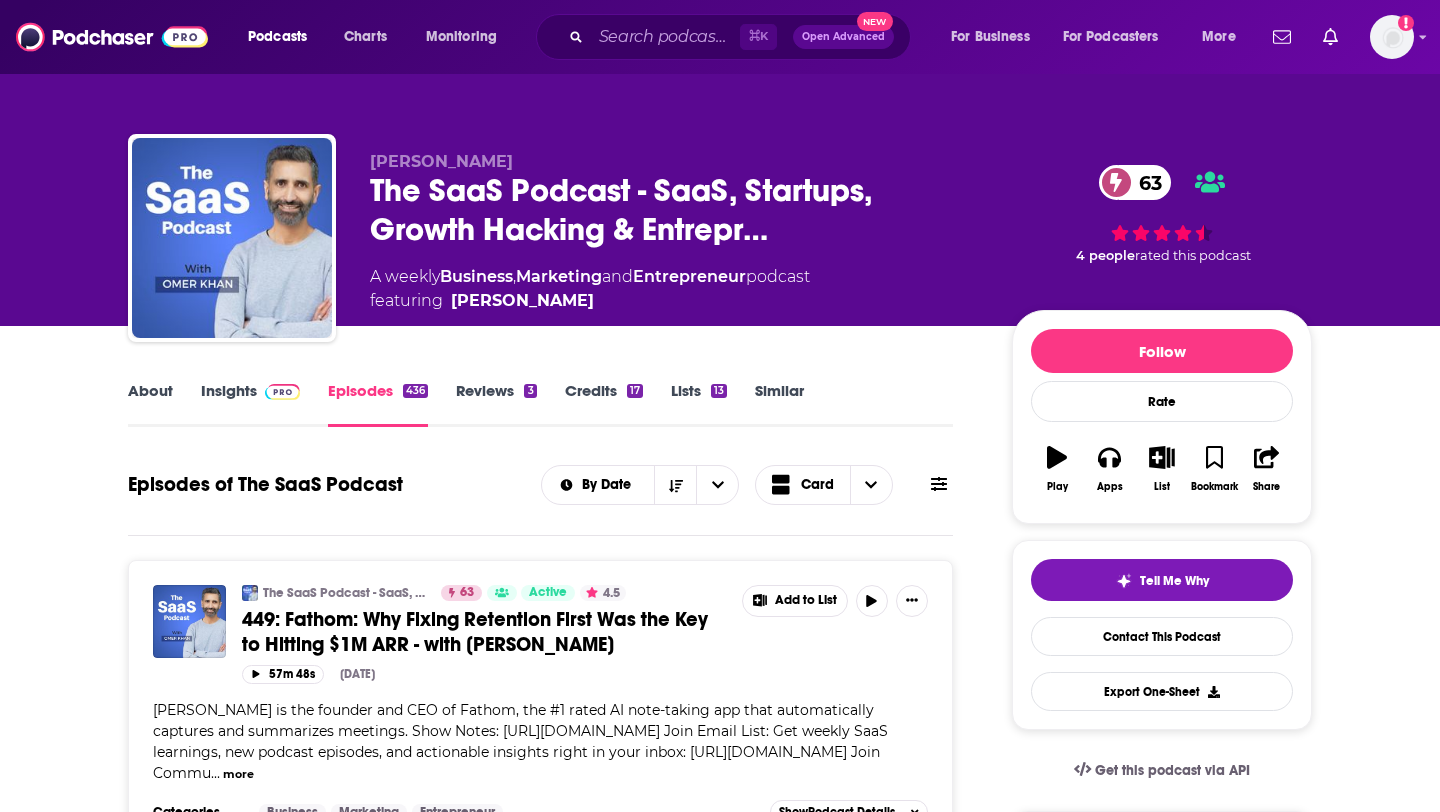 click on "About" at bounding box center (150, 404) 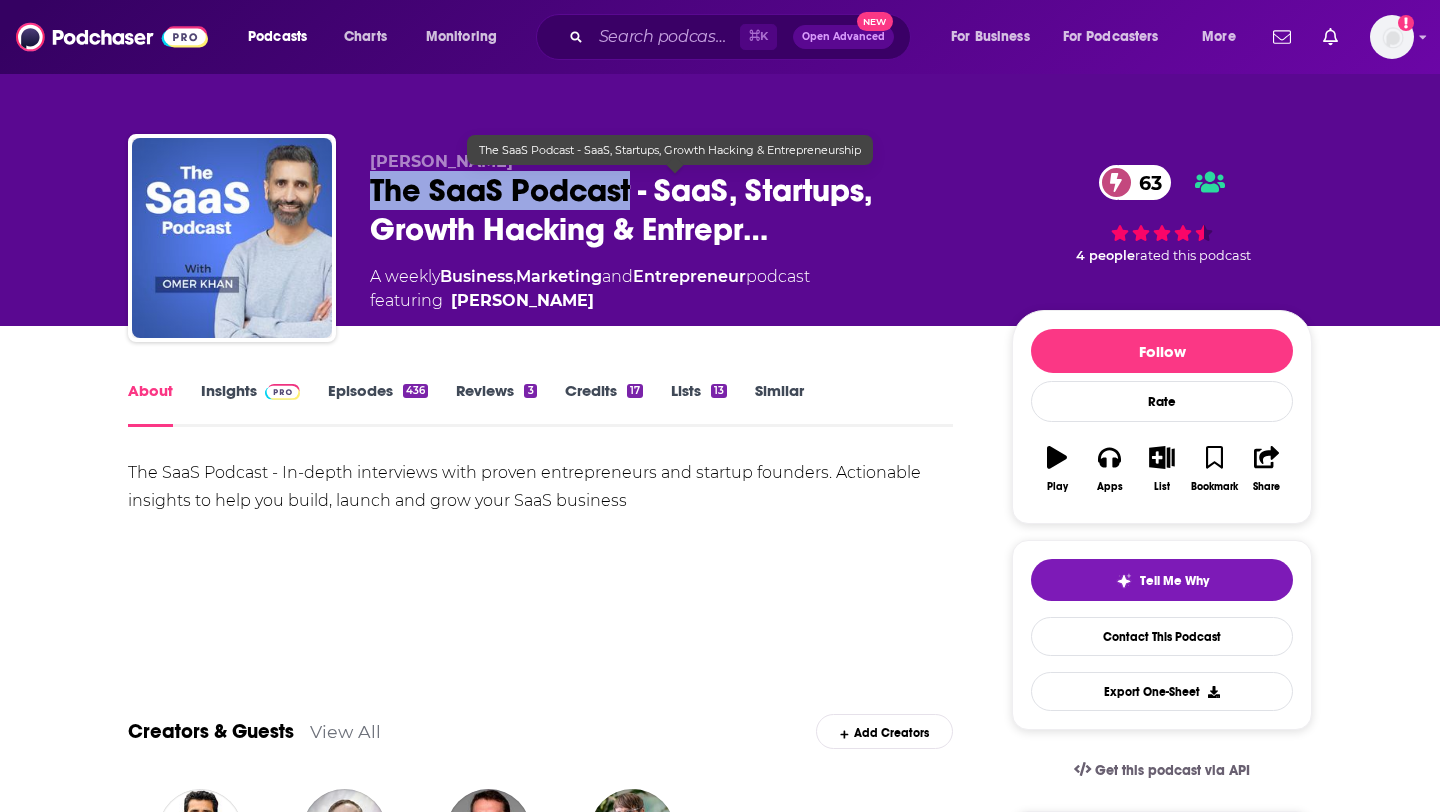 drag, startPoint x: 351, startPoint y: 193, endPoint x: 627, endPoint y: 197, distance: 276.029 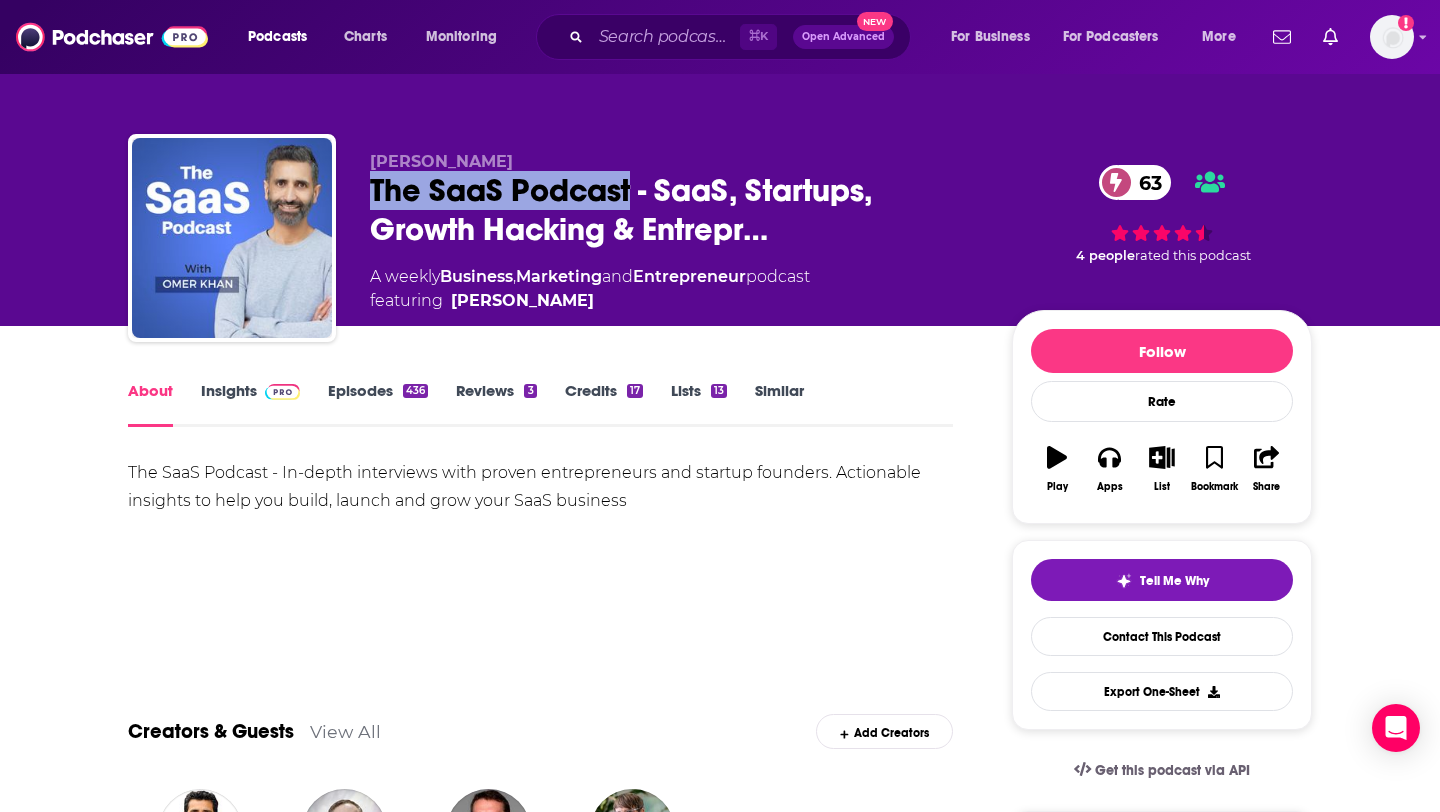 click on "Insights" at bounding box center (250, 404) 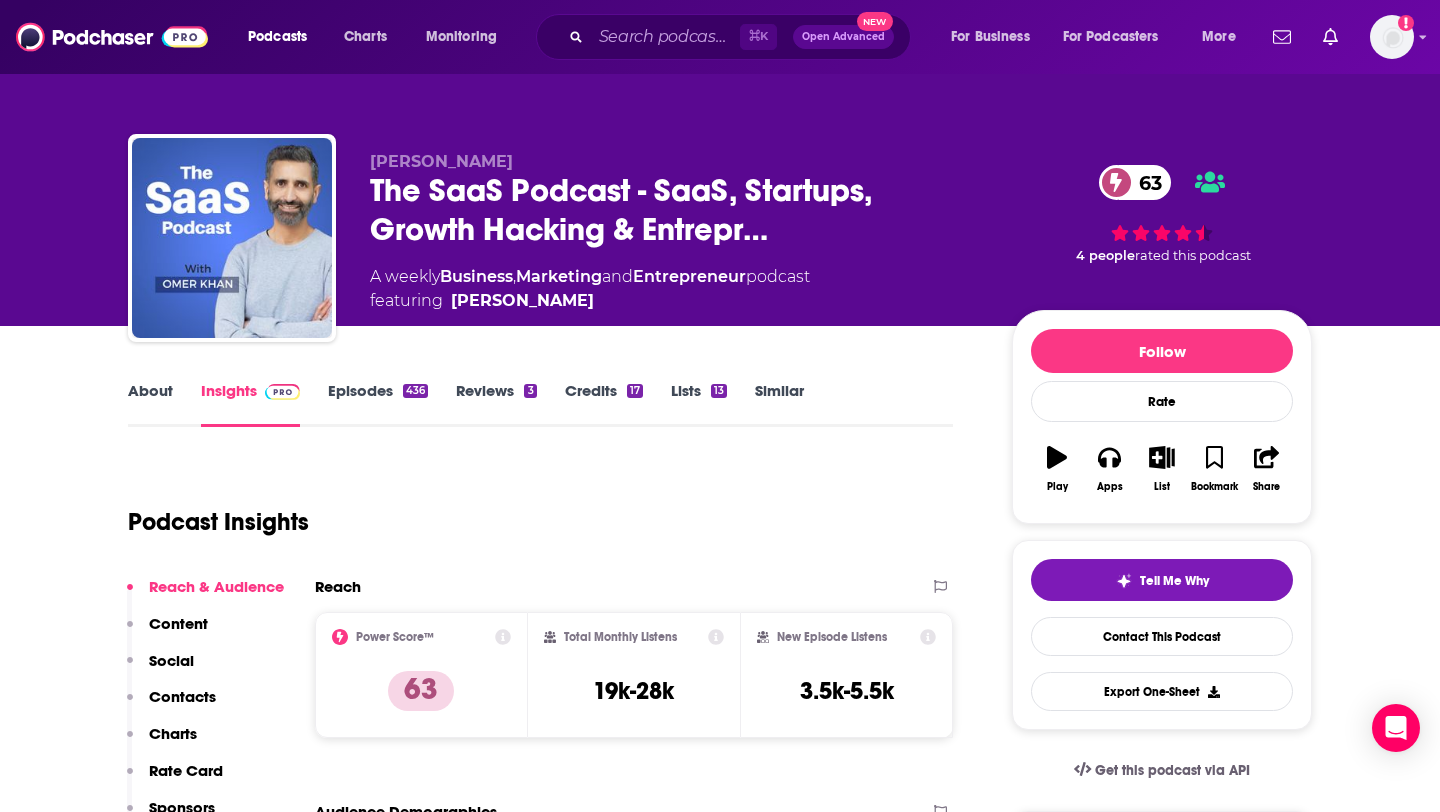 click on "Contacts" at bounding box center [182, 696] 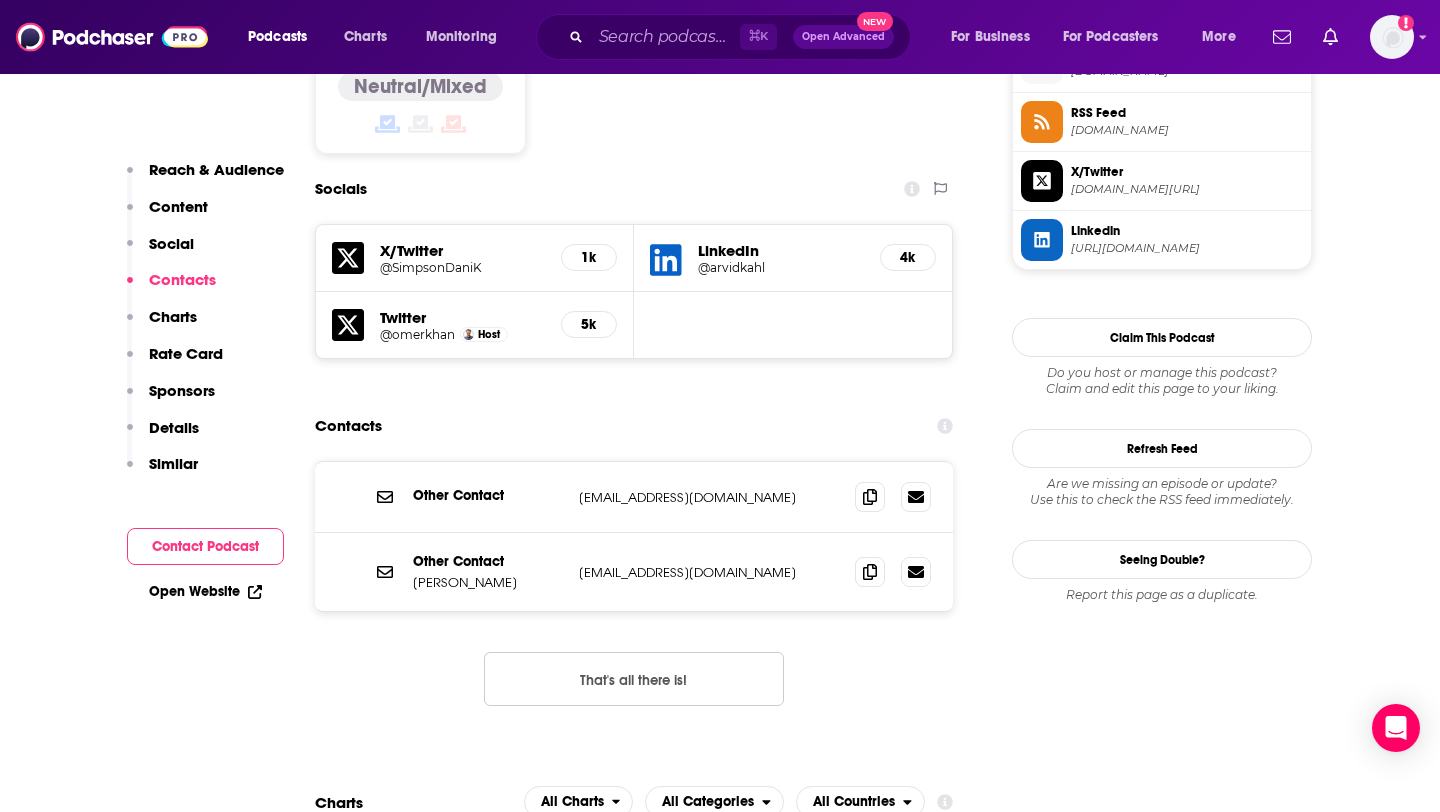 scroll, scrollTop: 1695, scrollLeft: 0, axis: vertical 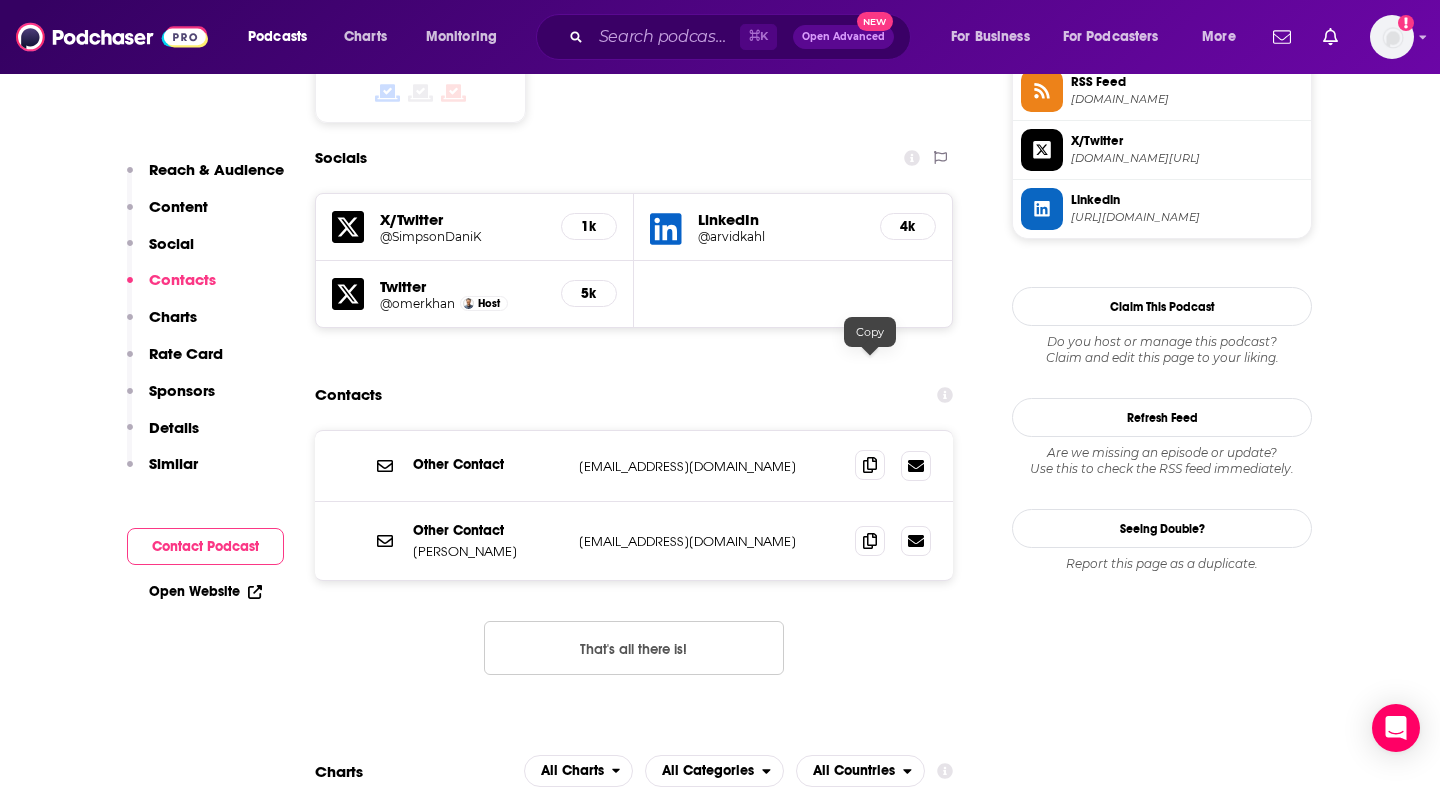 click 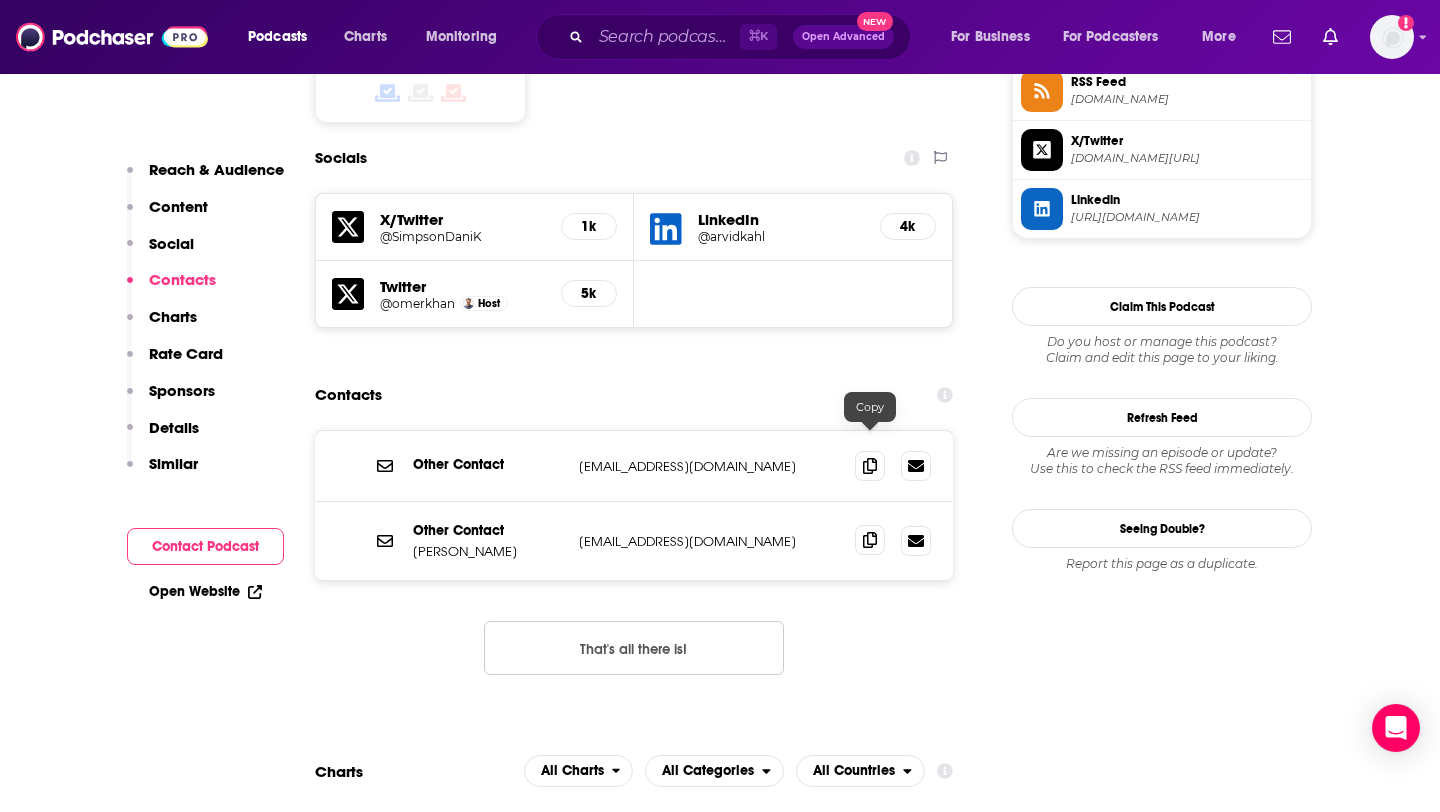 click at bounding box center [870, 540] 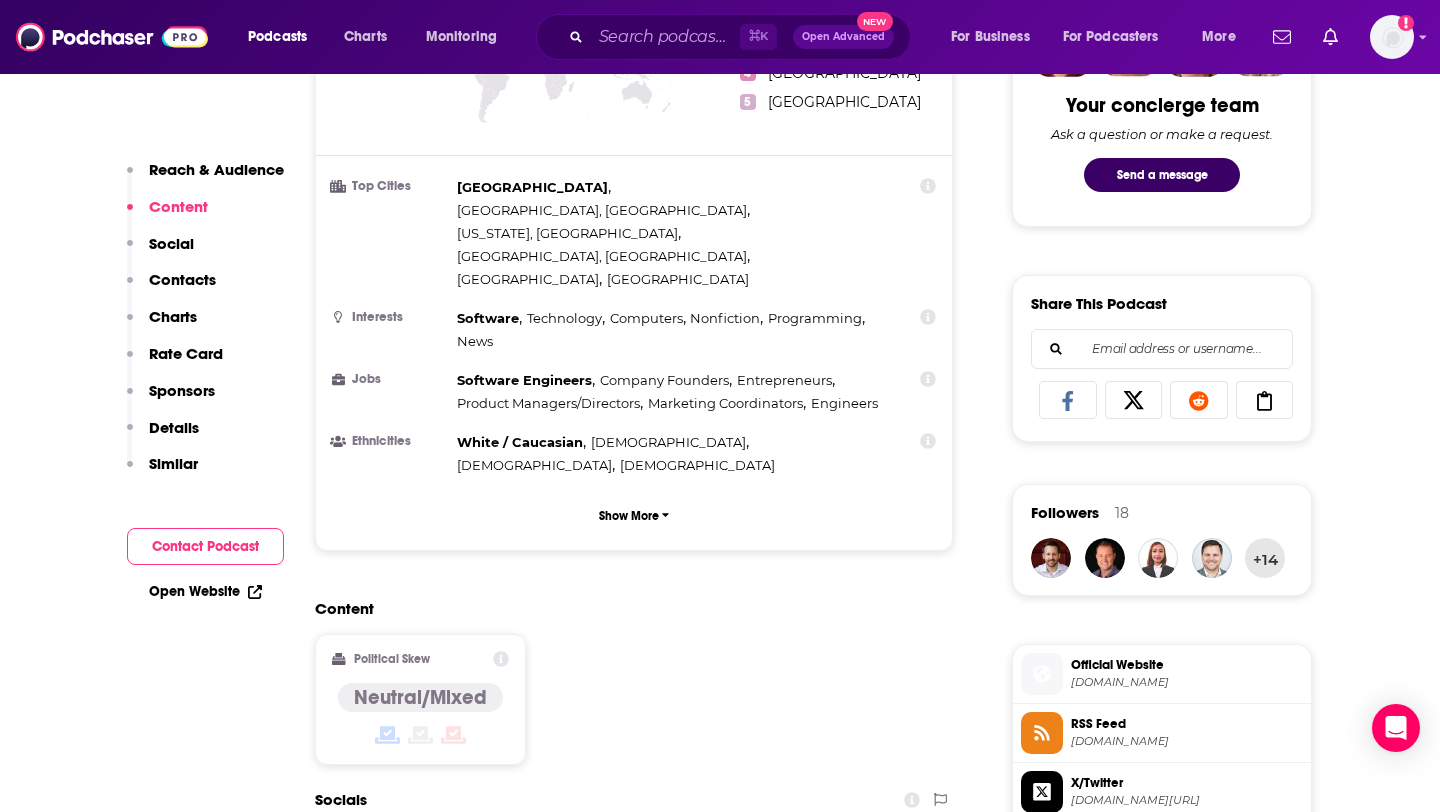 click on "Content" at bounding box center (178, 206) 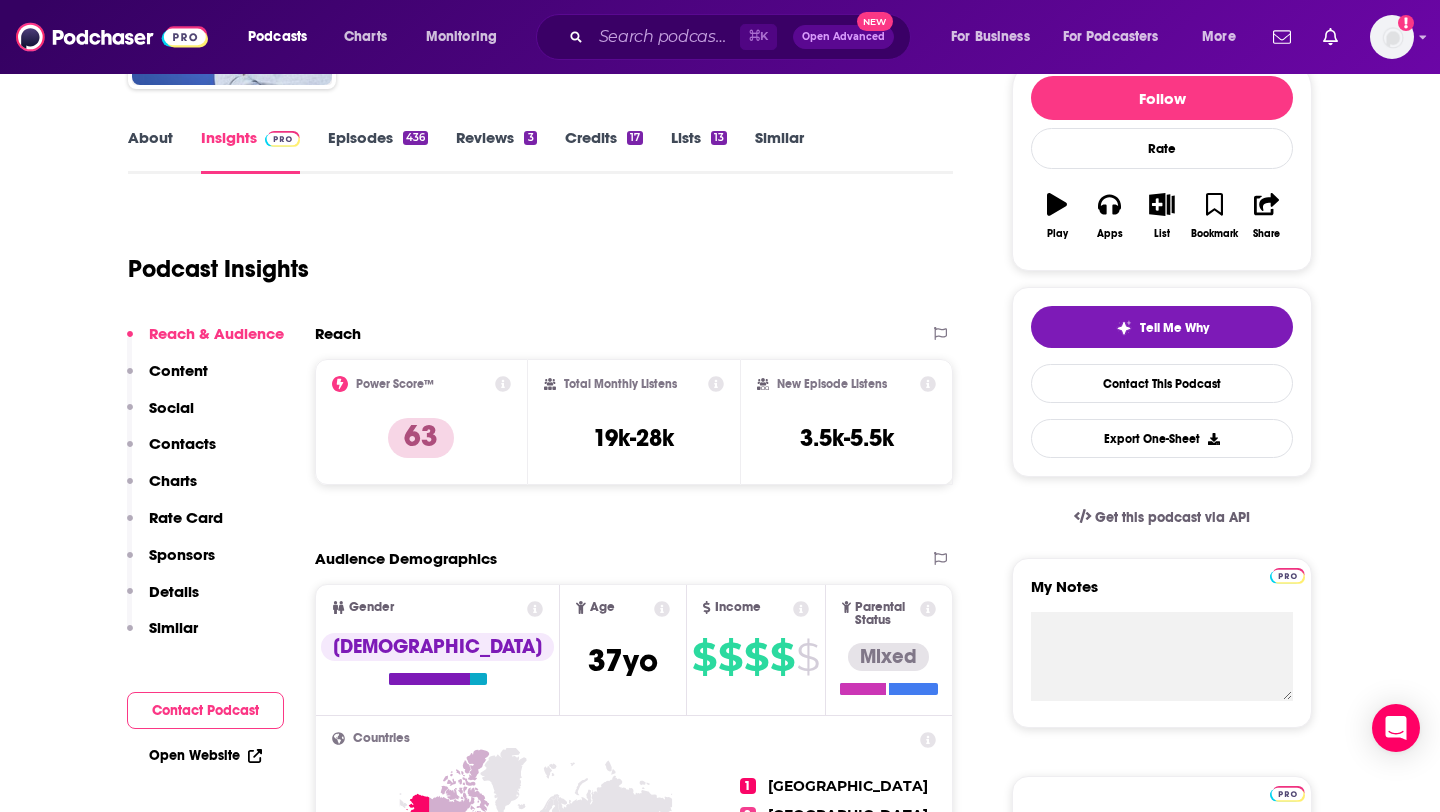 scroll, scrollTop: 0, scrollLeft: 0, axis: both 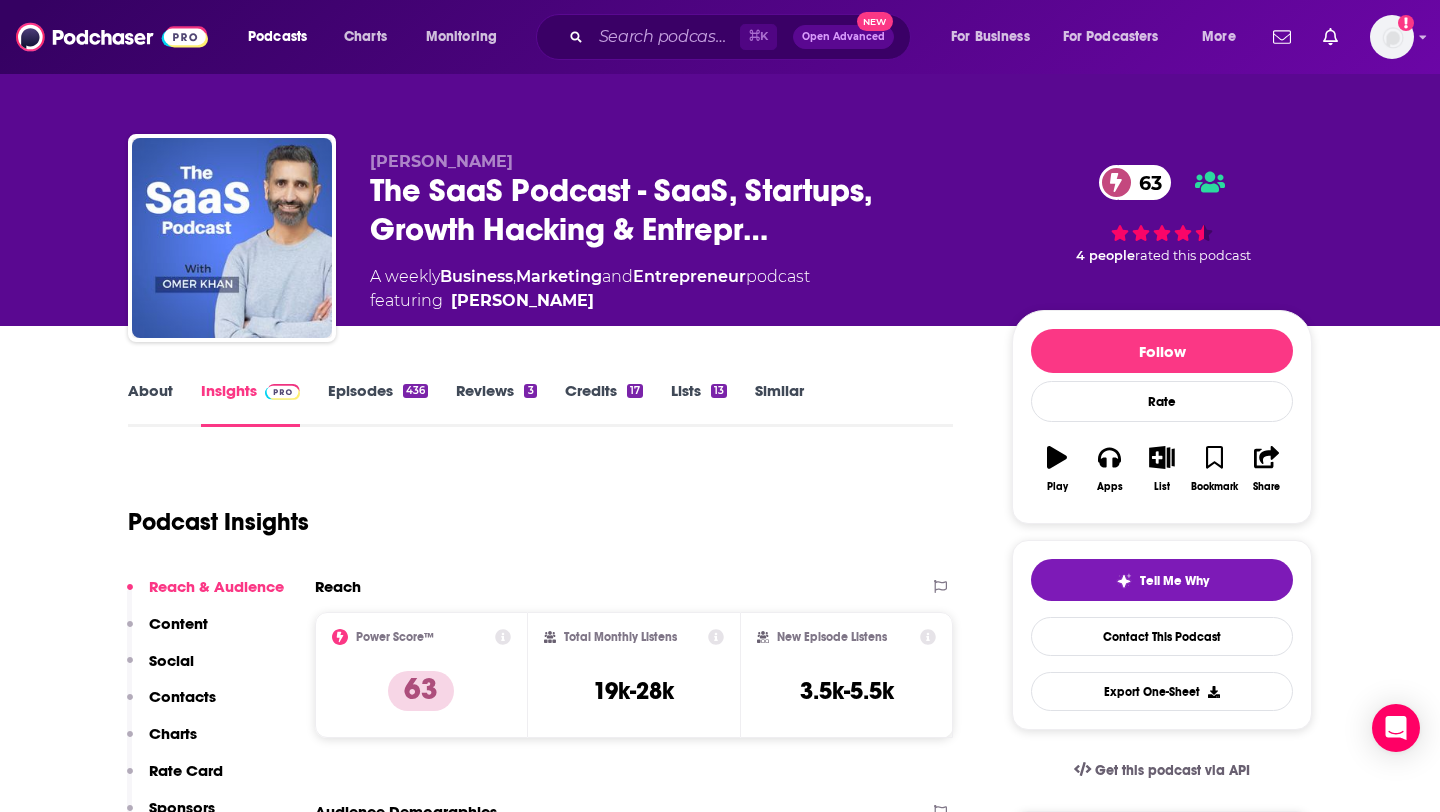 click on "Omer Khan   The SaaS Podcast - SaaS, Startups, Growth Hacking & Entrepr… 63 A   weekly  Business ,  Marketing  and  Entrepreneur  podcast  featuring  Omer Khan 63   4   people  rated this podcast" at bounding box center (720, 163) 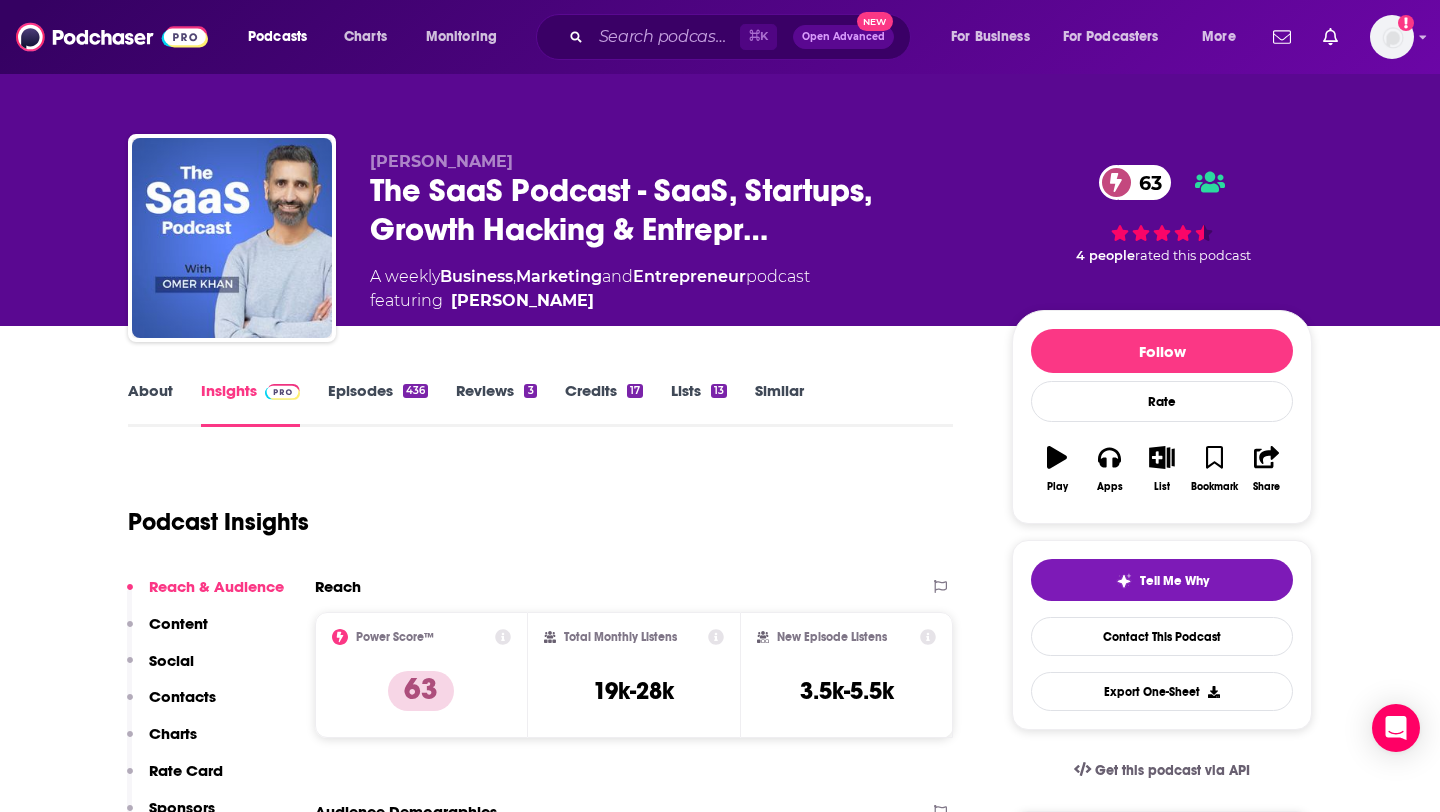 click on "Omer Khan   The SaaS Podcast - SaaS, Startups, Growth Hacking & Entrepr… 63 A   weekly  Business ,  Marketing  and  Entrepreneur  podcast  featuring  Omer Khan 63   4   people  rated this podcast" at bounding box center (720, 163) 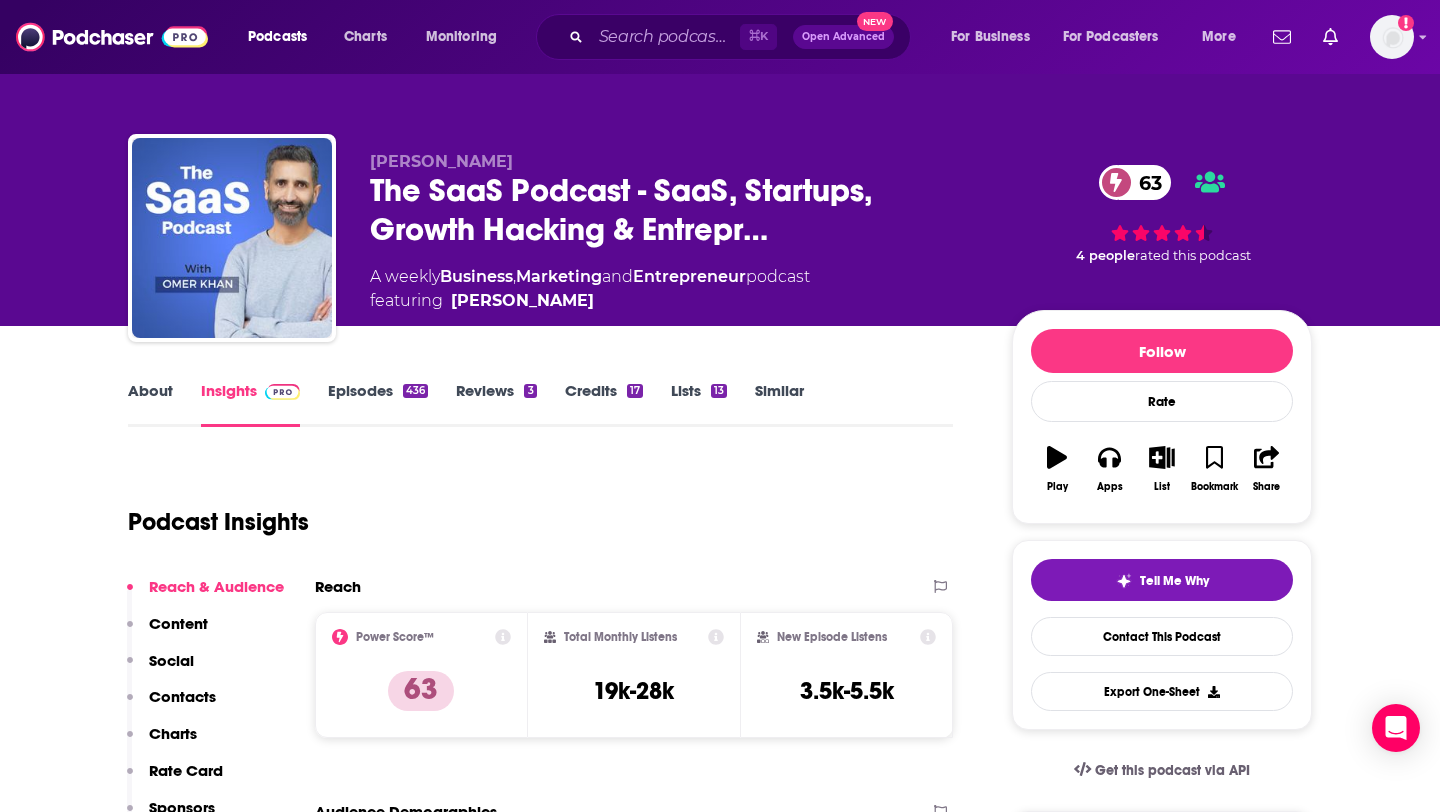 click on "Episodes 436" at bounding box center [378, 404] 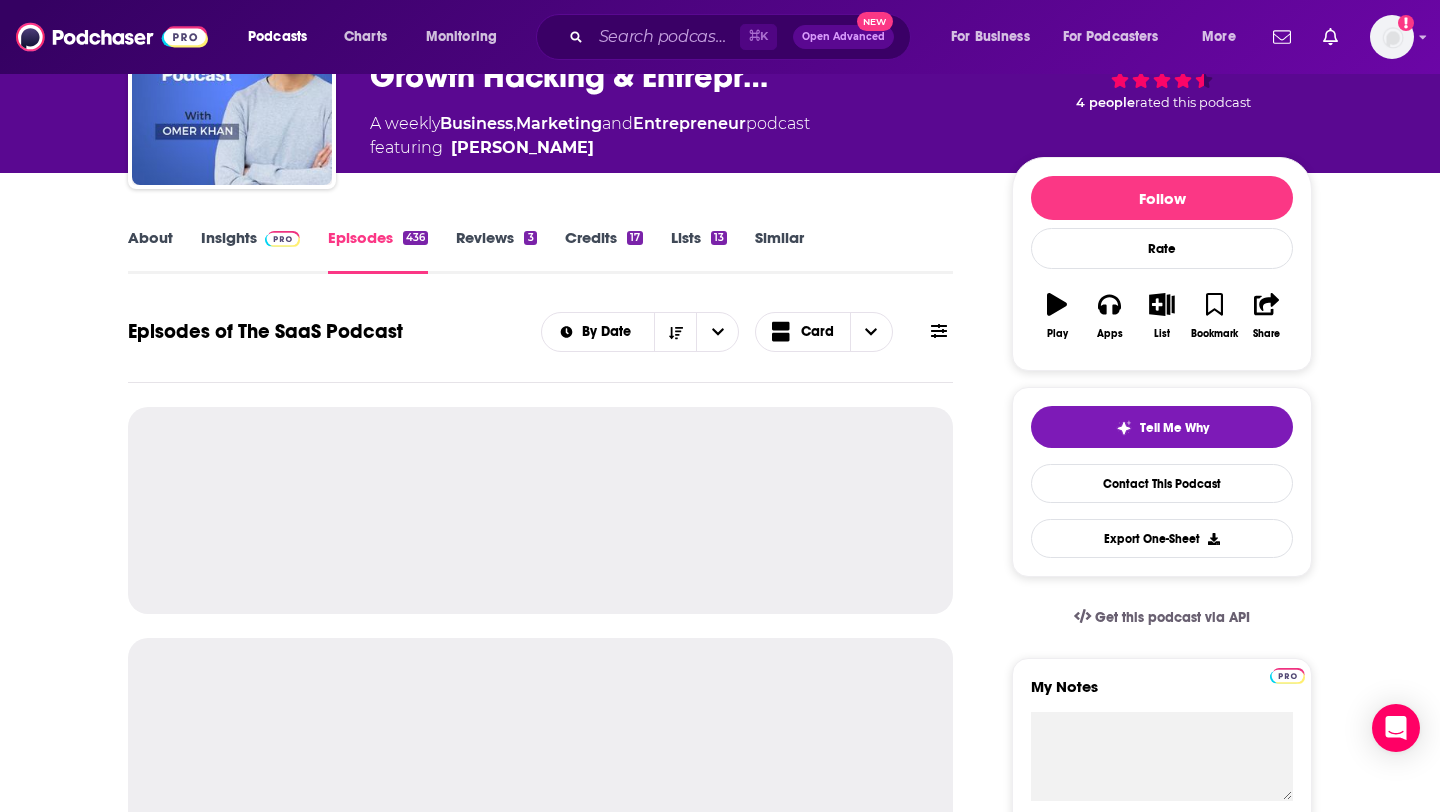 scroll, scrollTop: 169, scrollLeft: 0, axis: vertical 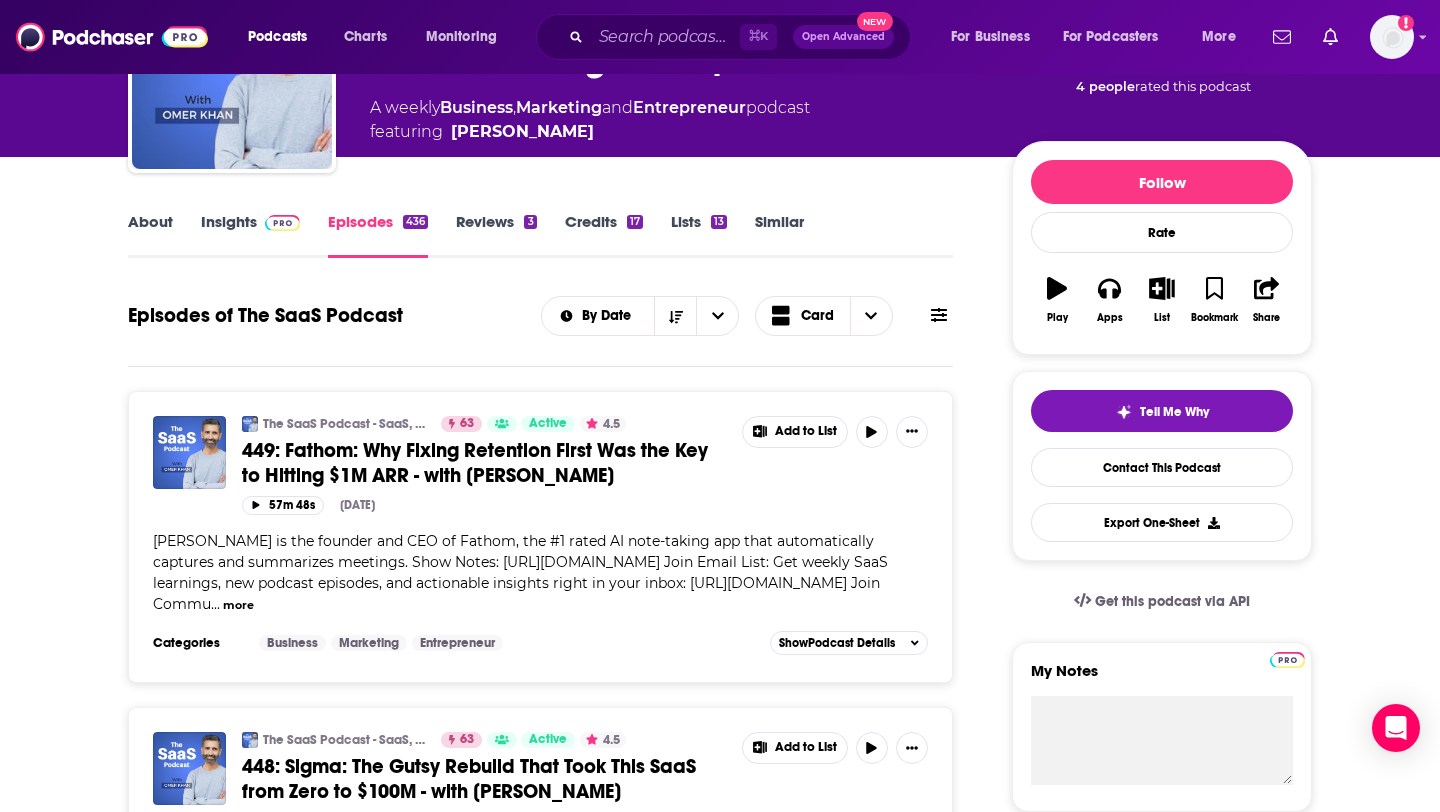 click on "Insights" at bounding box center [250, 235] 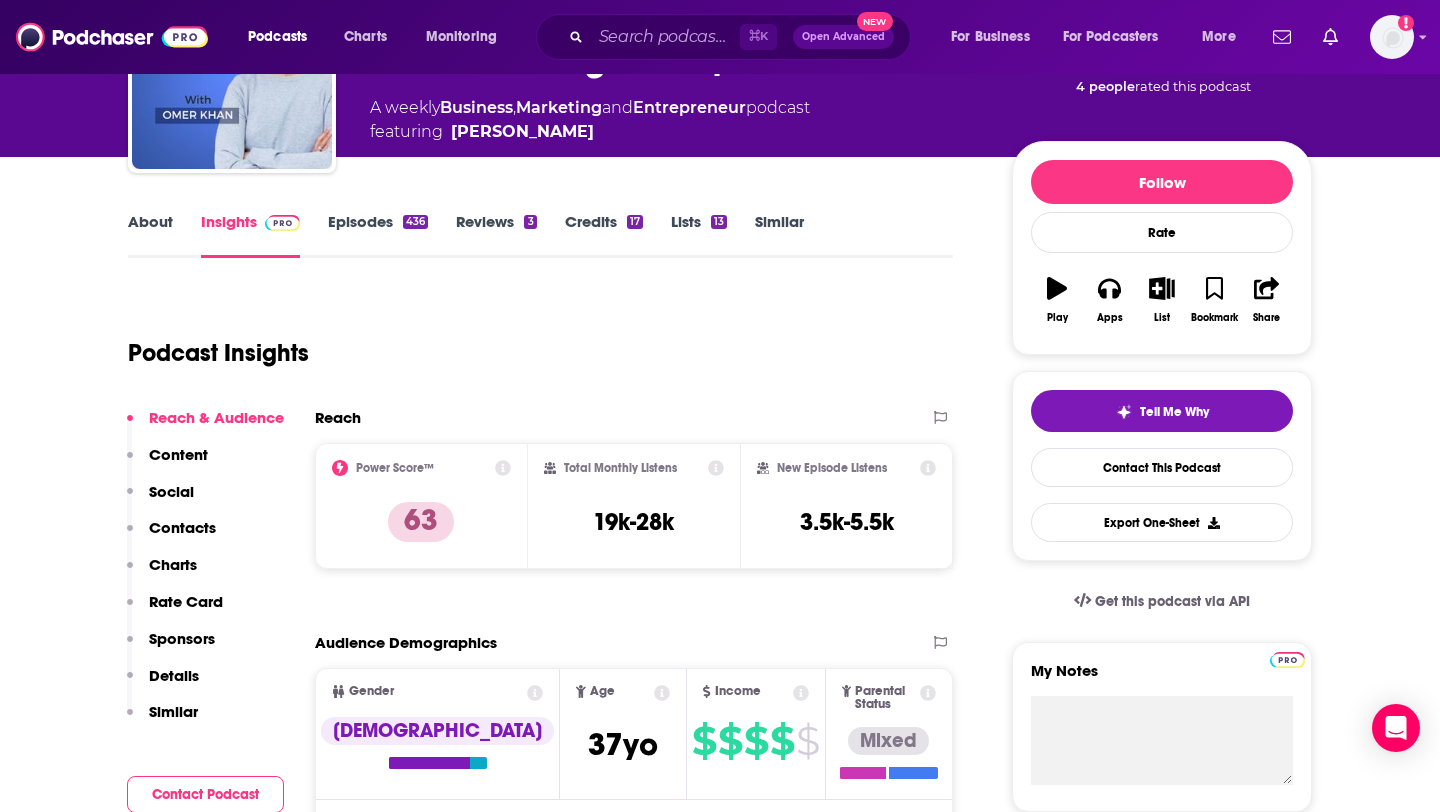 scroll, scrollTop: 0, scrollLeft: 0, axis: both 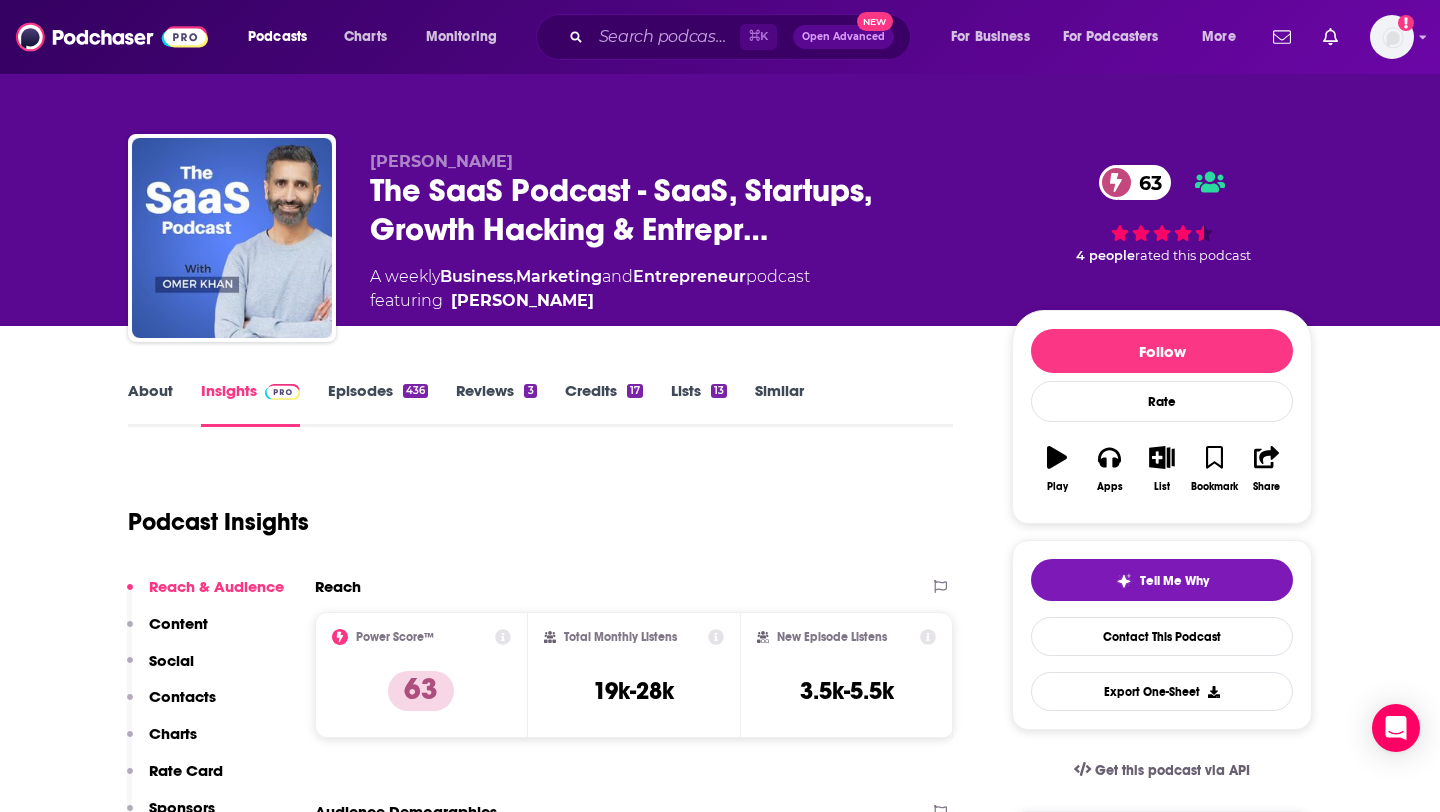 click on "Contacts" at bounding box center [182, 696] 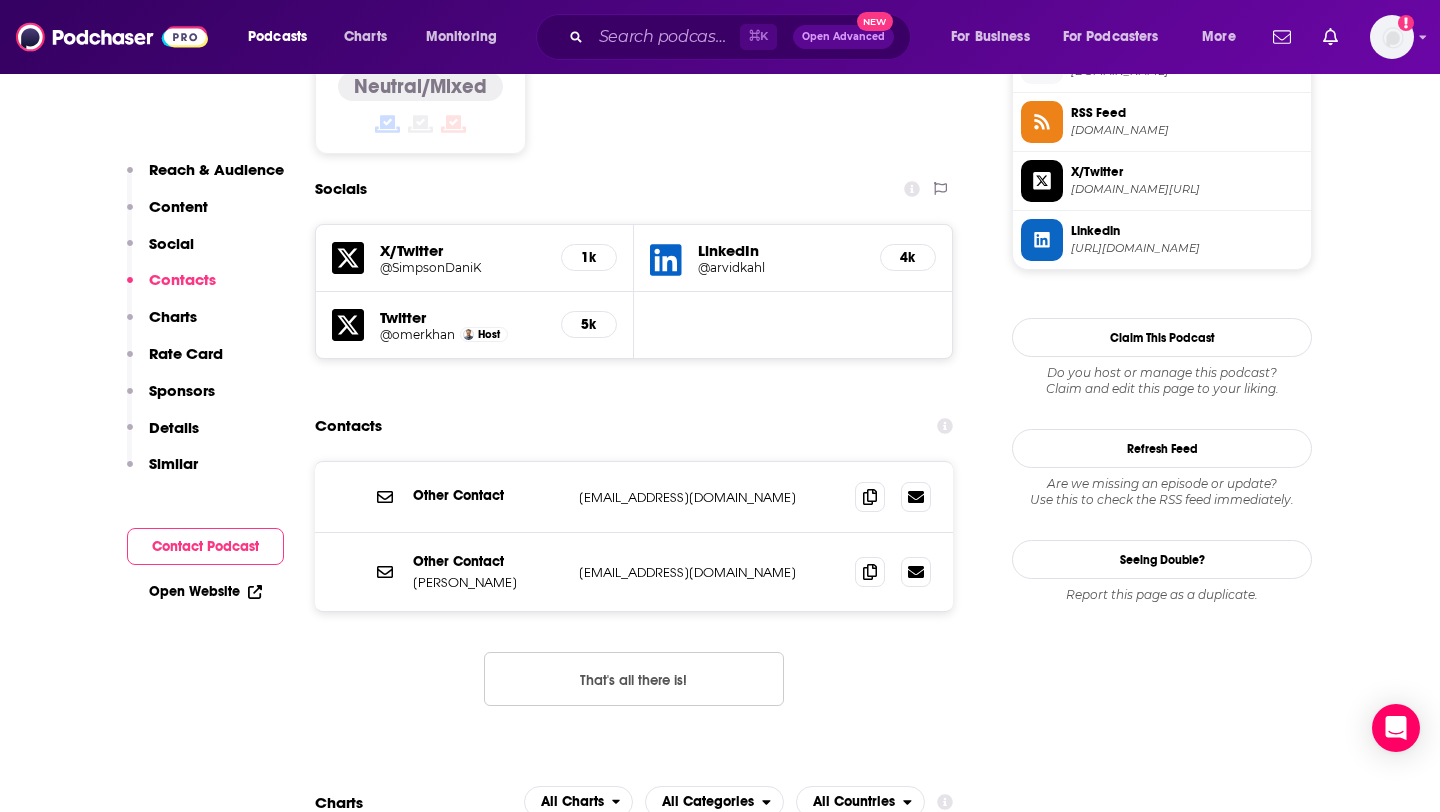scroll, scrollTop: 1695, scrollLeft: 0, axis: vertical 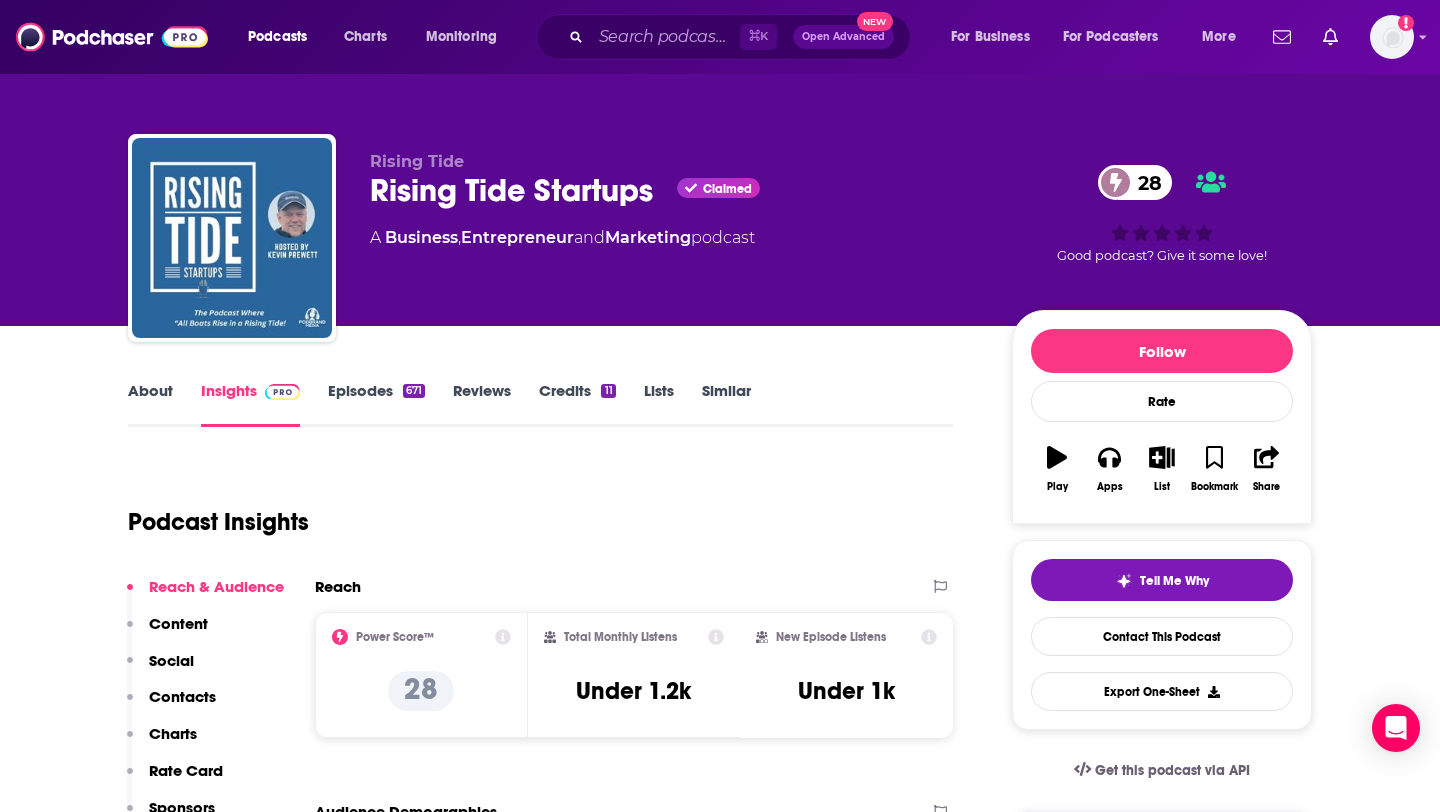 click on "About" at bounding box center (150, 404) 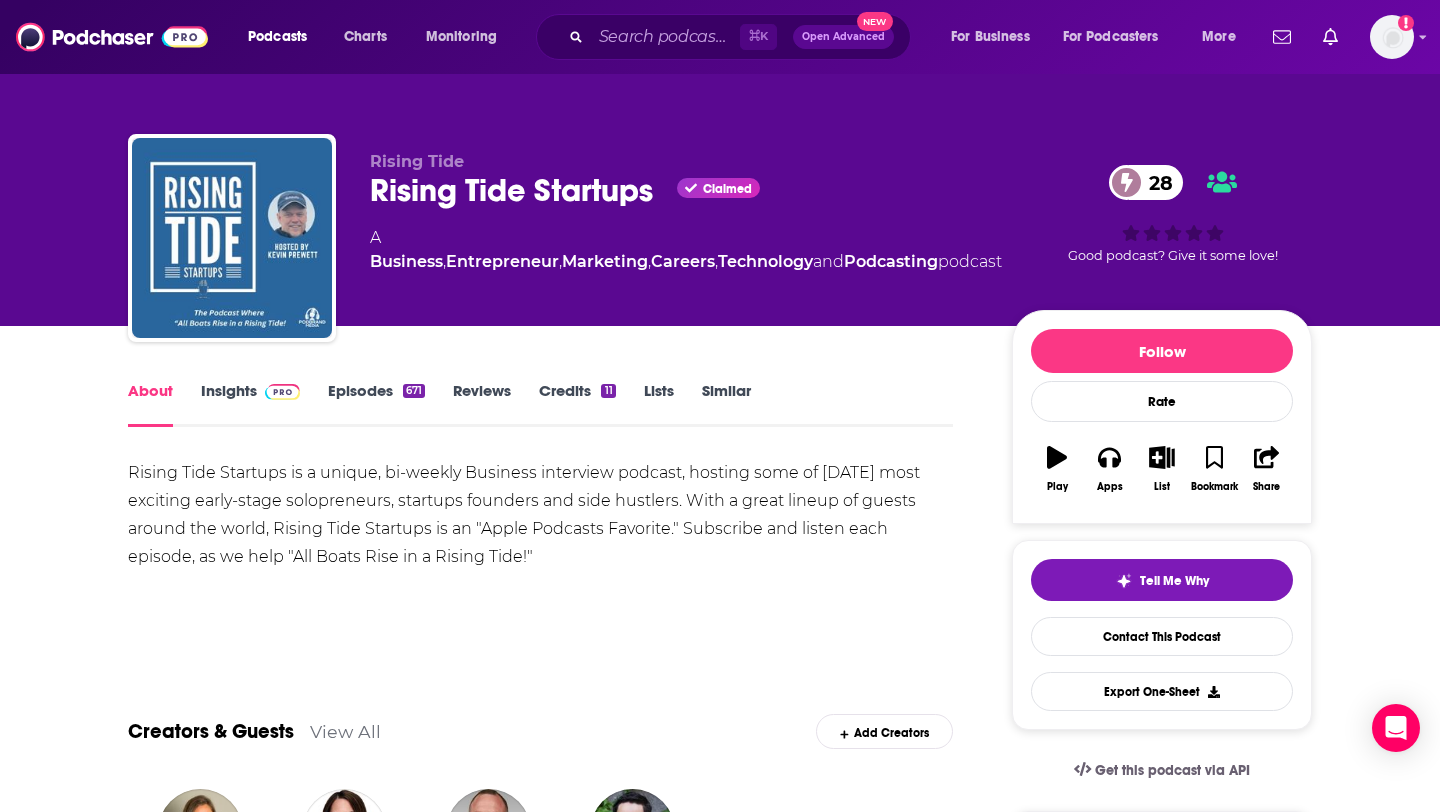 click on "Episodes 671" at bounding box center [376, 404] 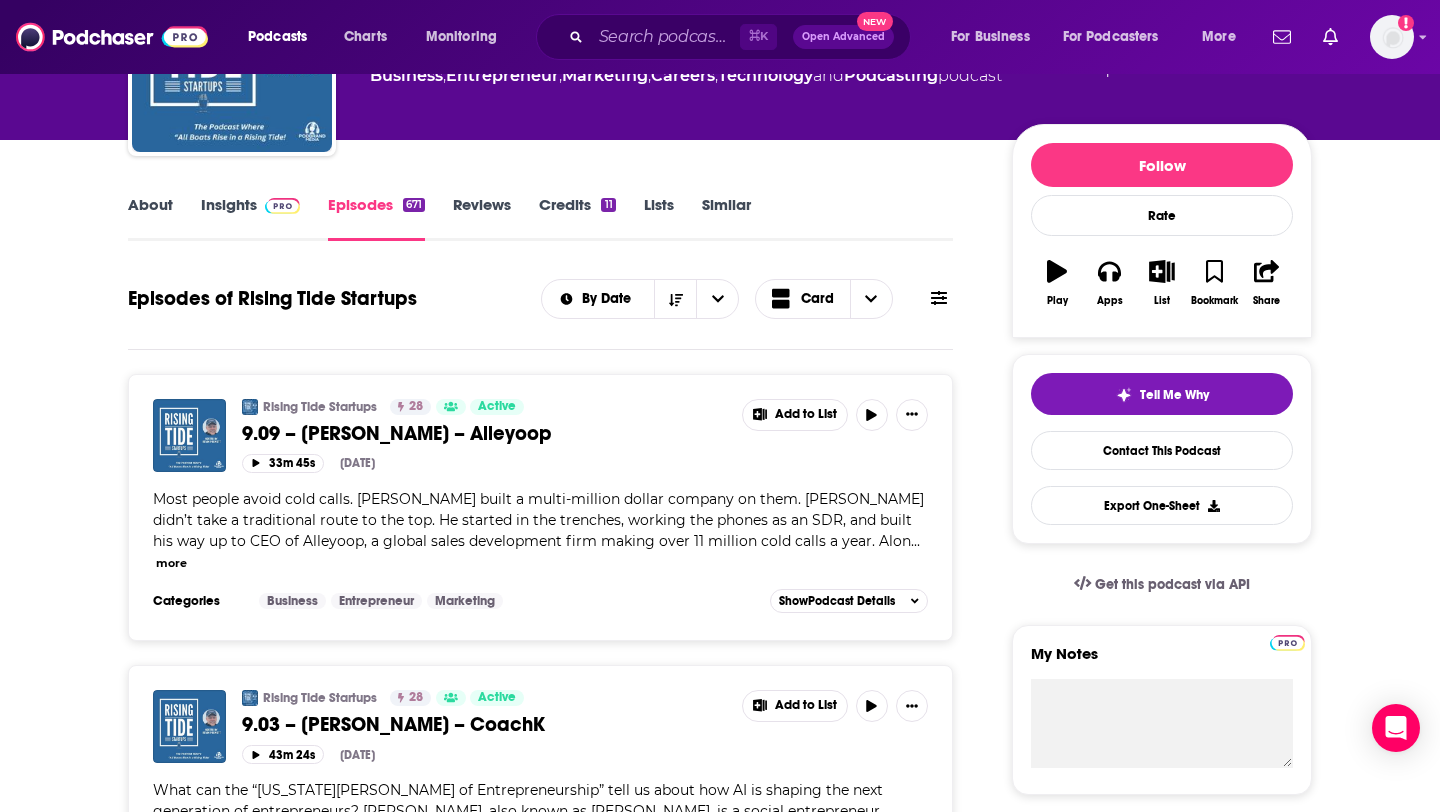 scroll, scrollTop: 0, scrollLeft: 0, axis: both 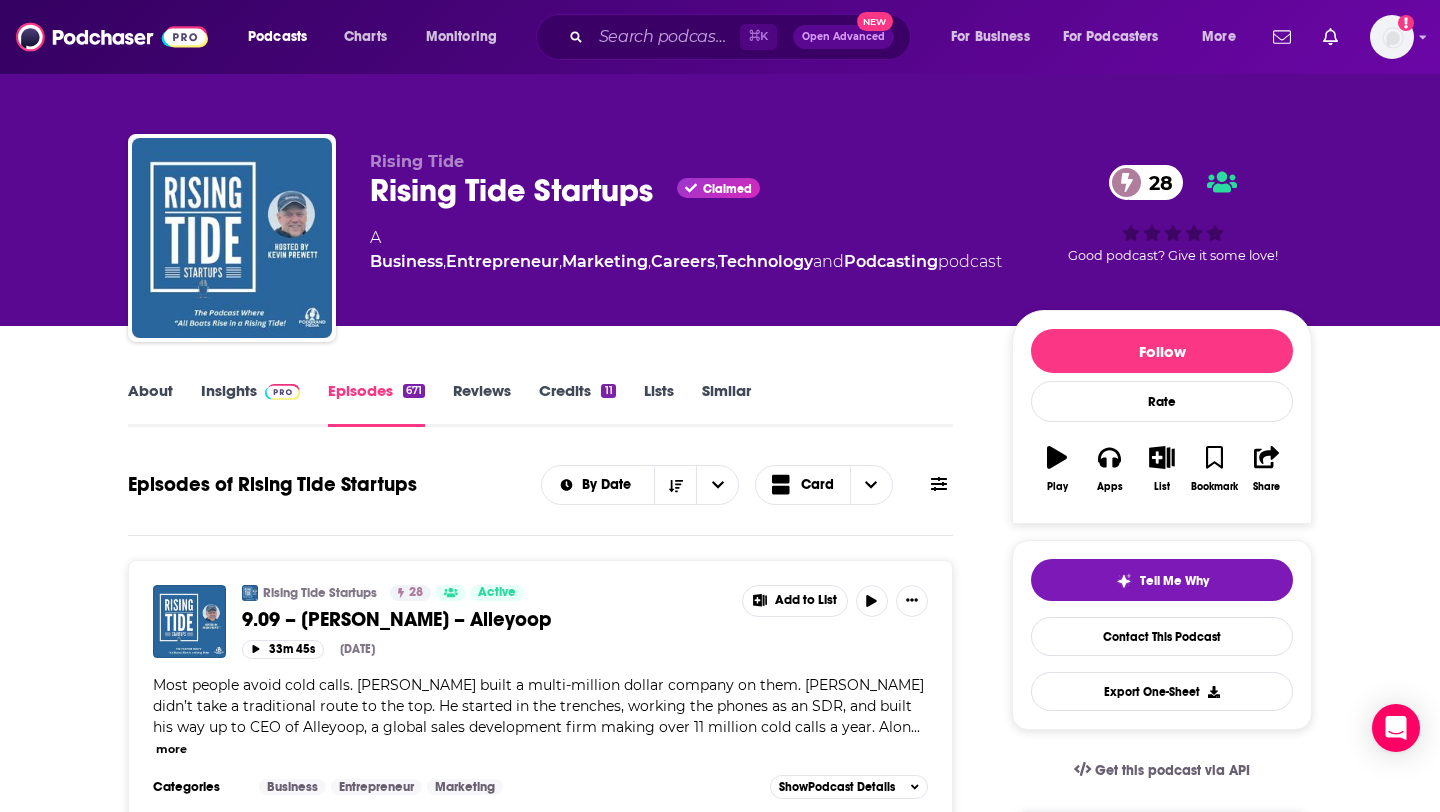 click on "About" at bounding box center (150, 404) 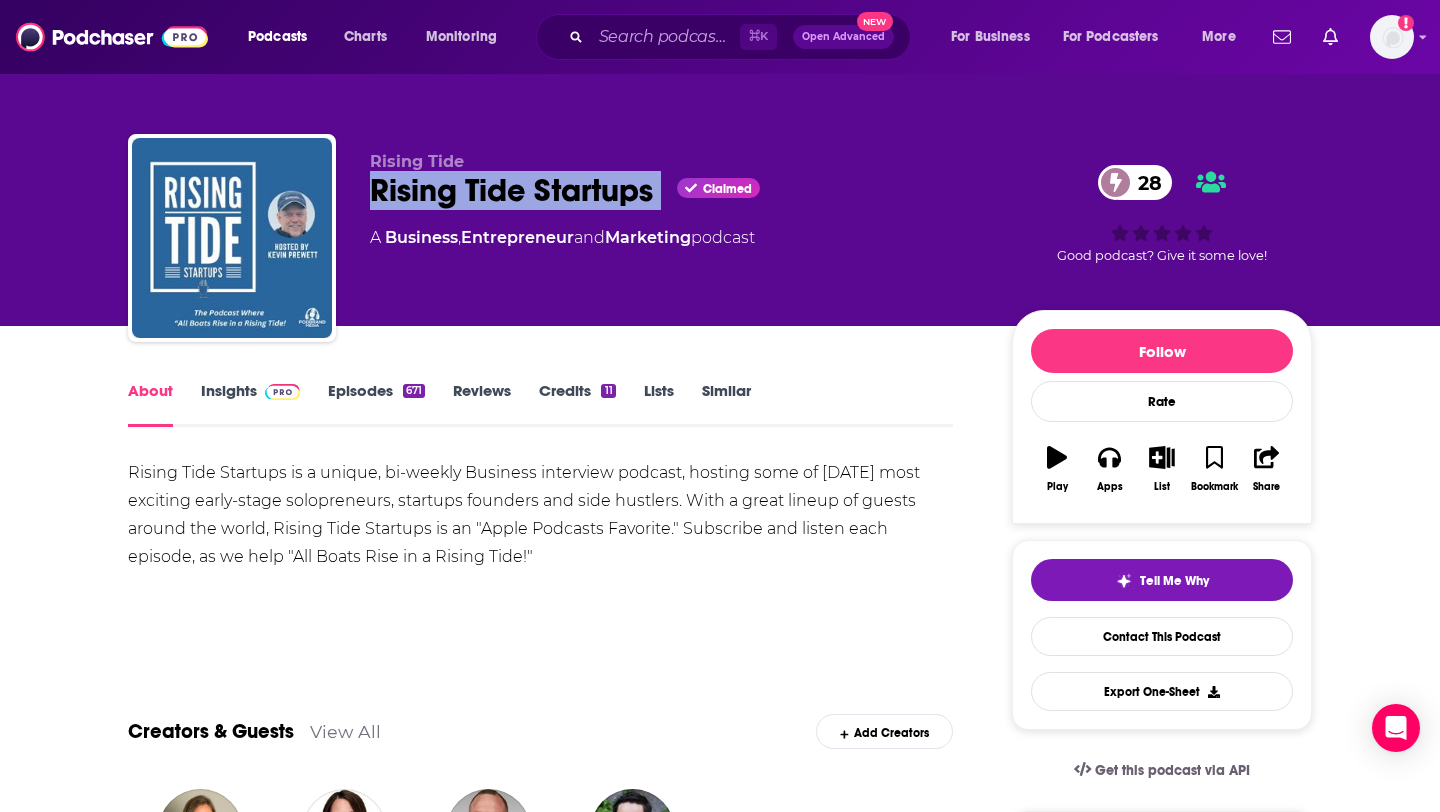 drag, startPoint x: 346, startPoint y: 196, endPoint x: 663, endPoint y: 194, distance: 317.00632 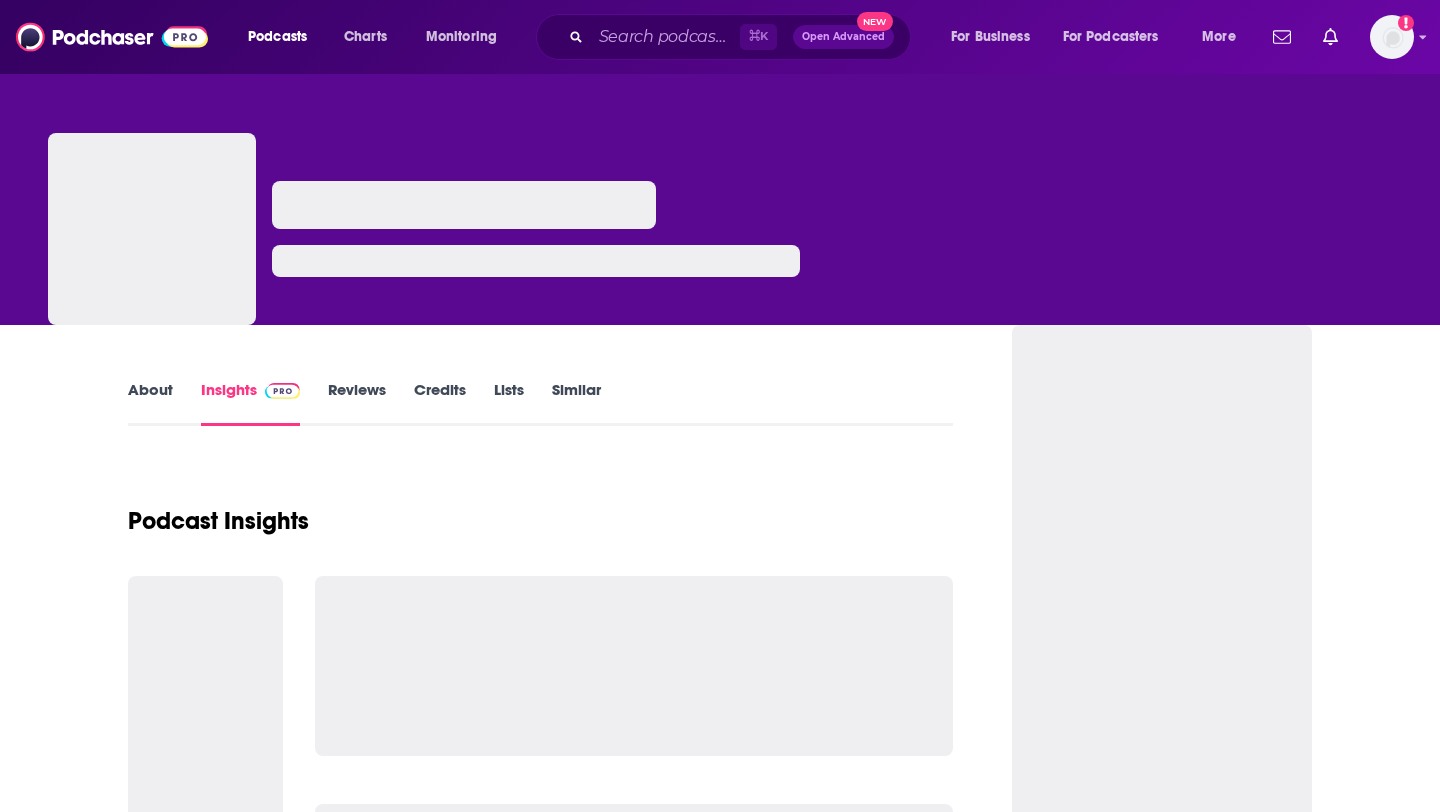 scroll, scrollTop: 0, scrollLeft: 0, axis: both 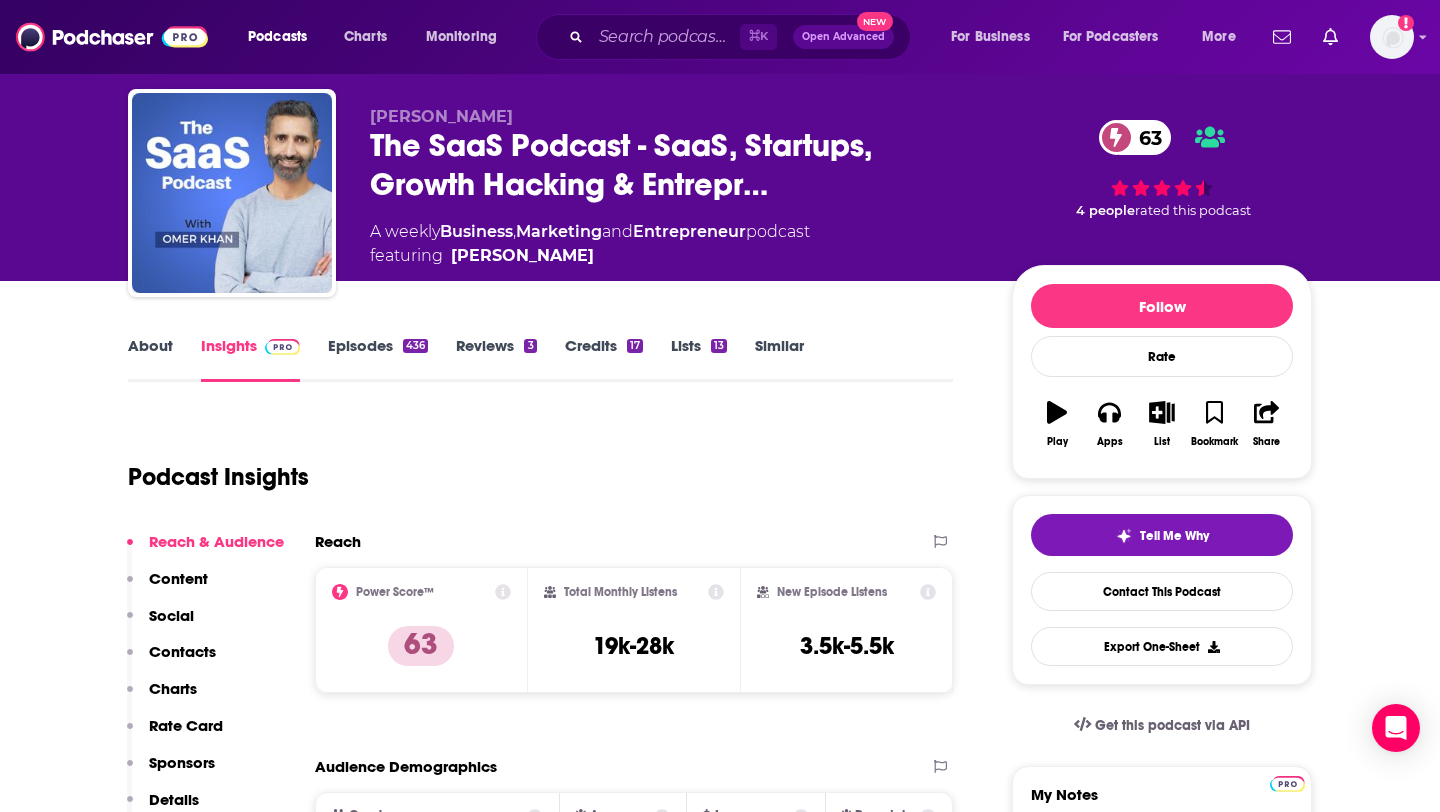 click on "Contacts" at bounding box center (182, 651) 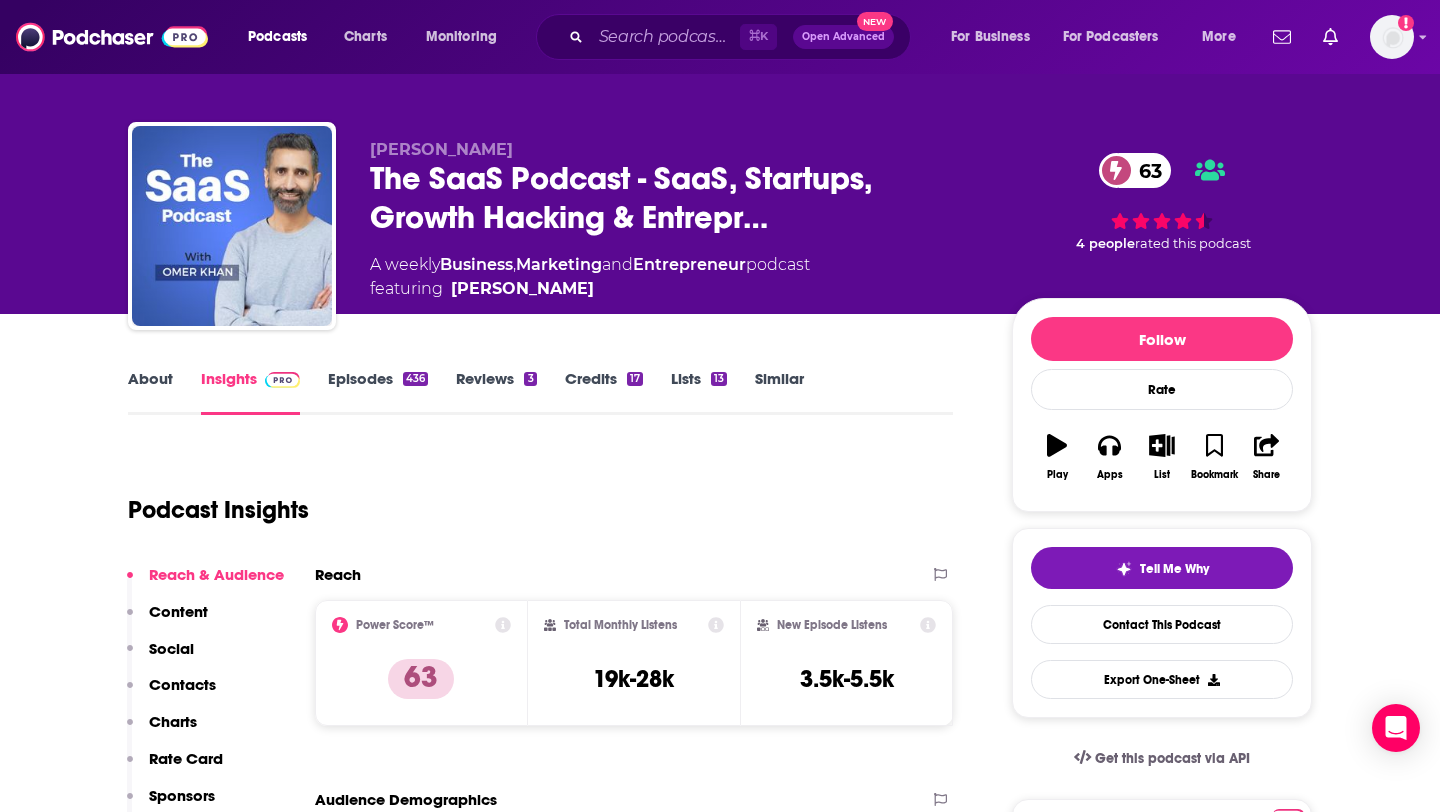scroll, scrollTop: 0, scrollLeft: 0, axis: both 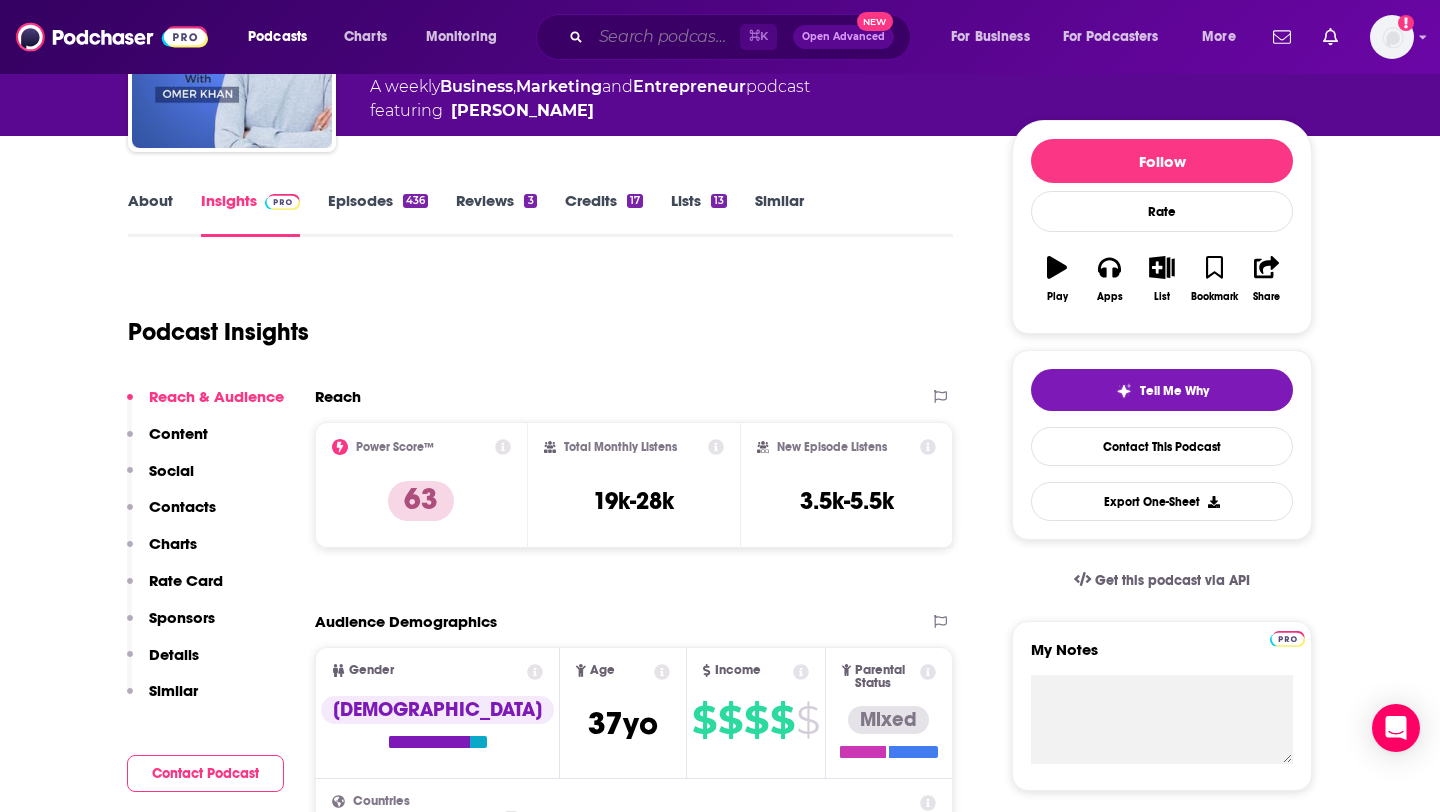 click at bounding box center (665, 37) 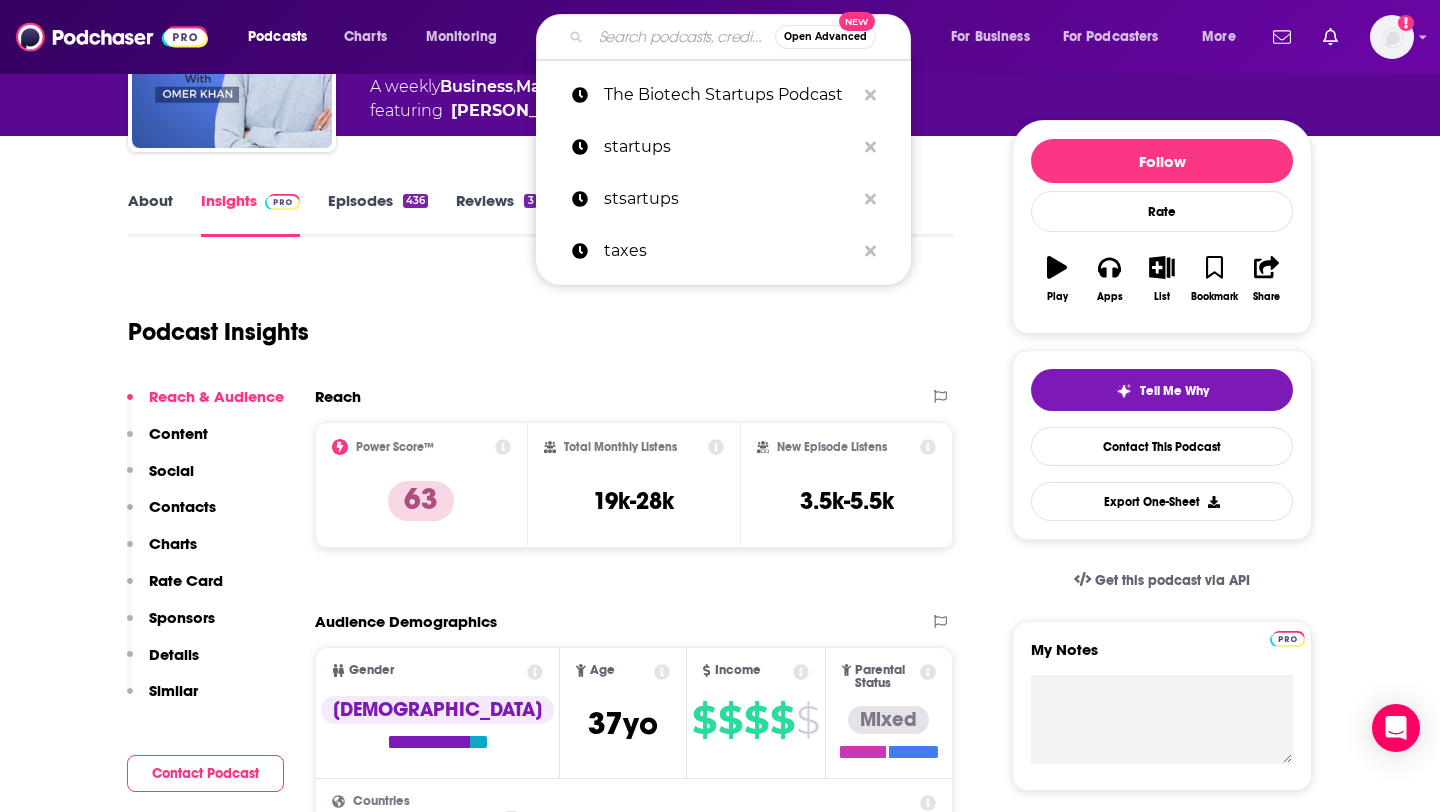 paste on "Rising Tide podcasts" 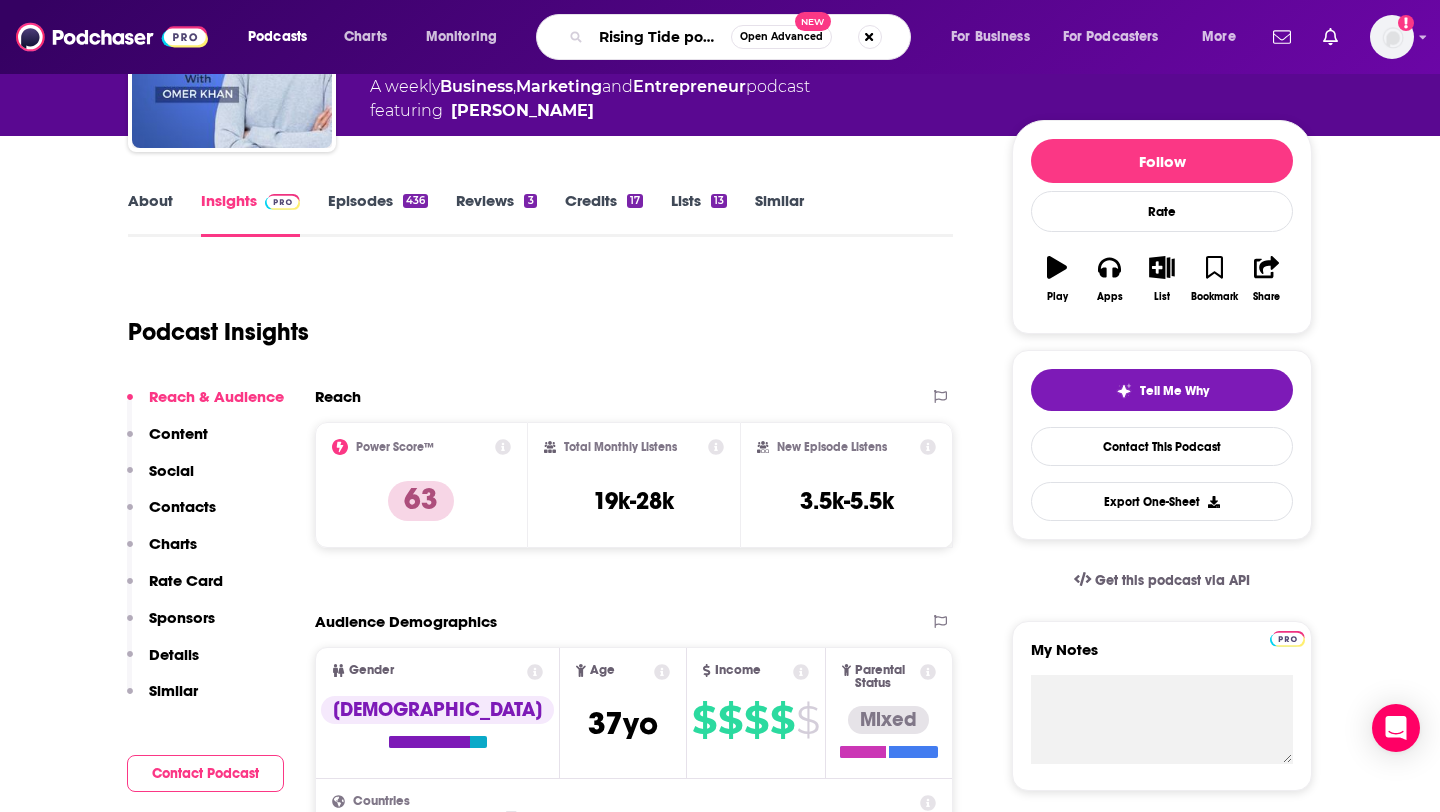 scroll, scrollTop: 0, scrollLeft: 33, axis: horizontal 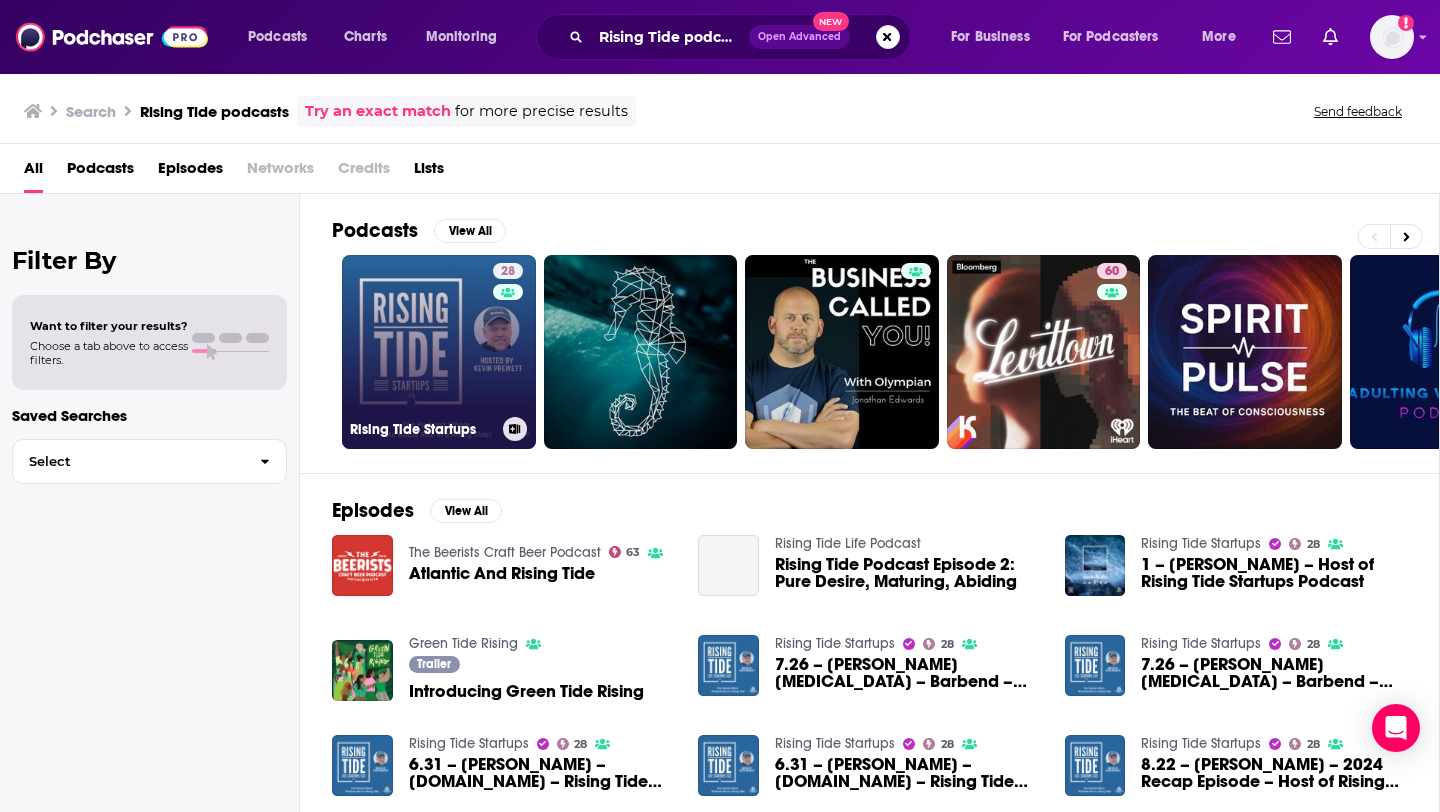 click on "28 Rising Tide Startups" at bounding box center (439, 352) 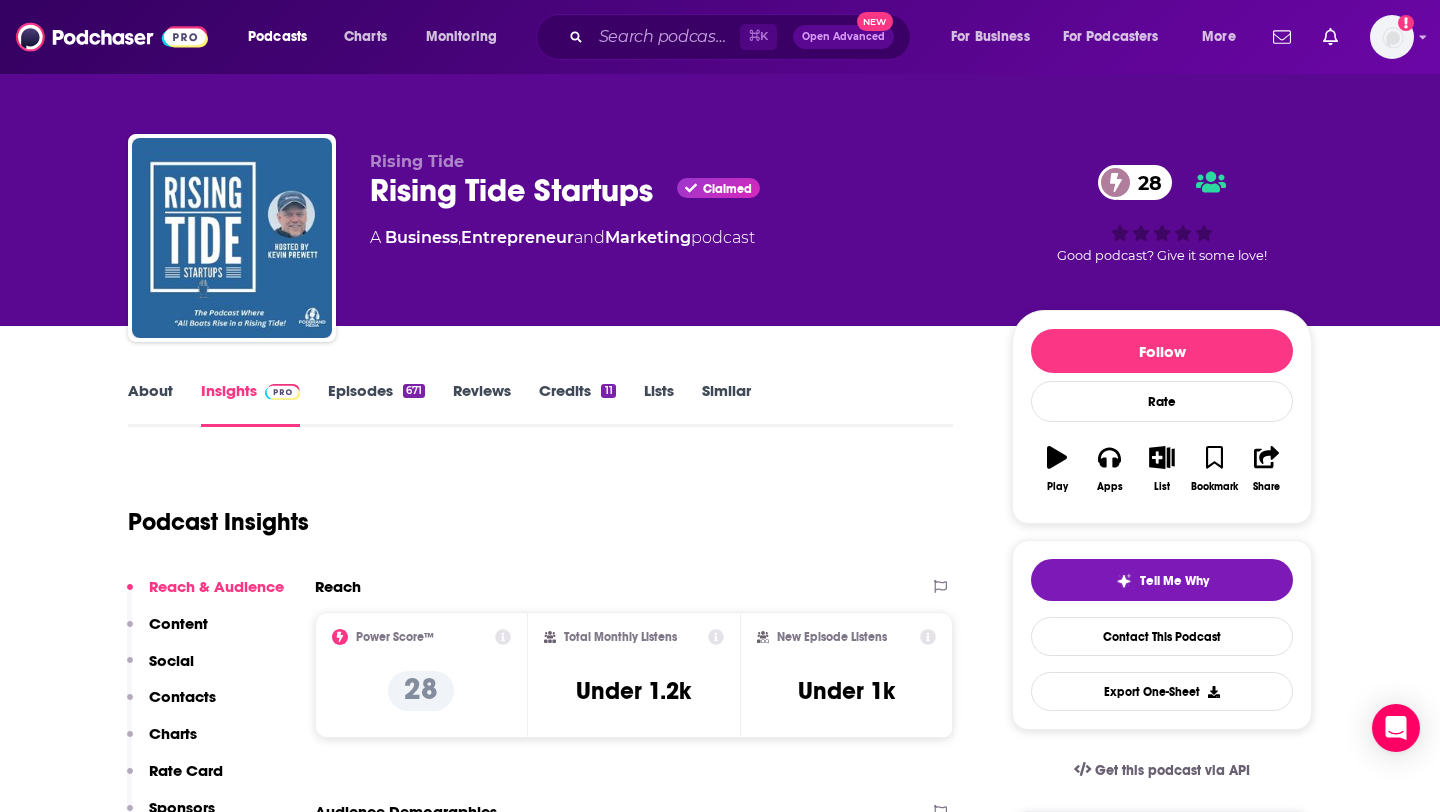 click on "Episodes 671" at bounding box center (376, 404) 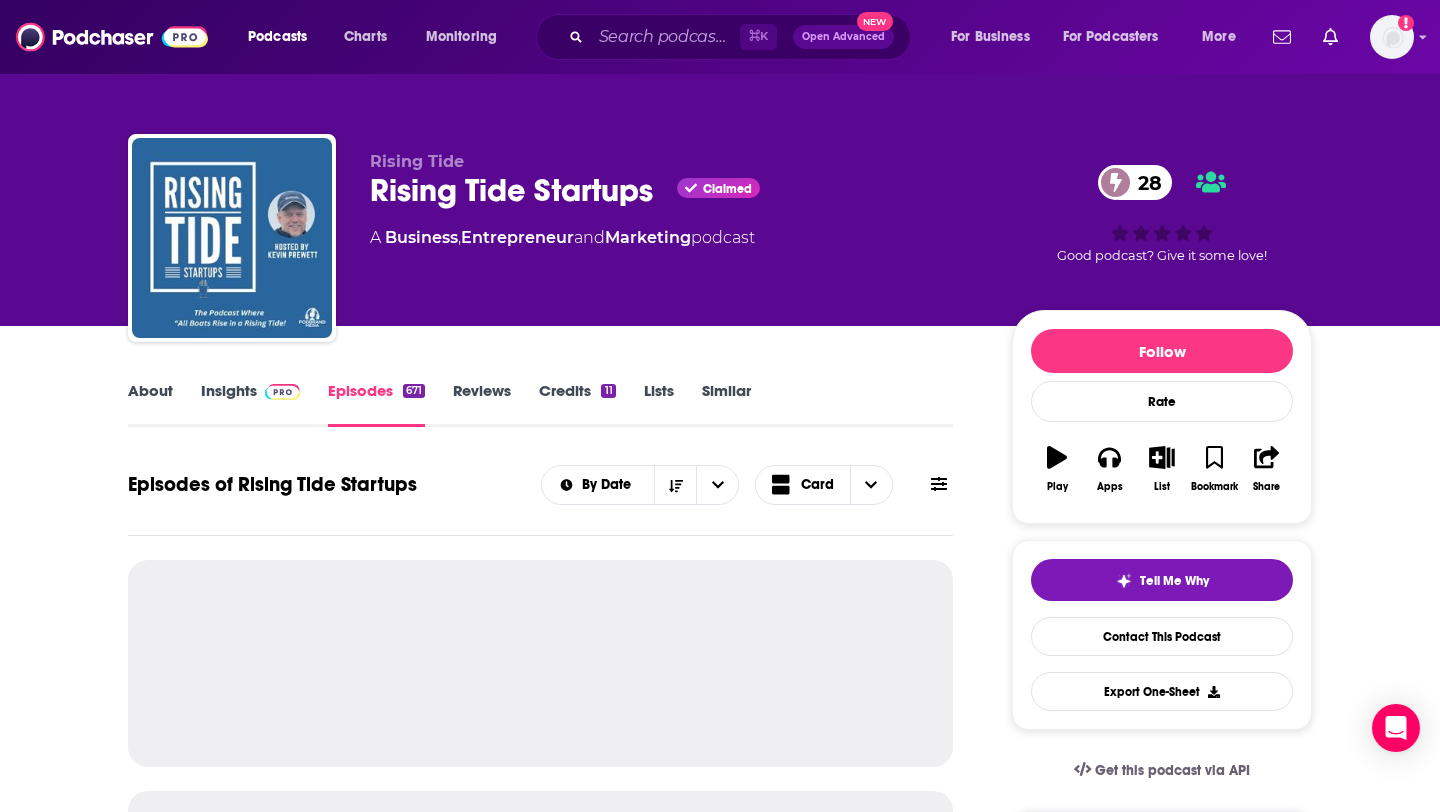 click on "Insights" at bounding box center (250, 404) 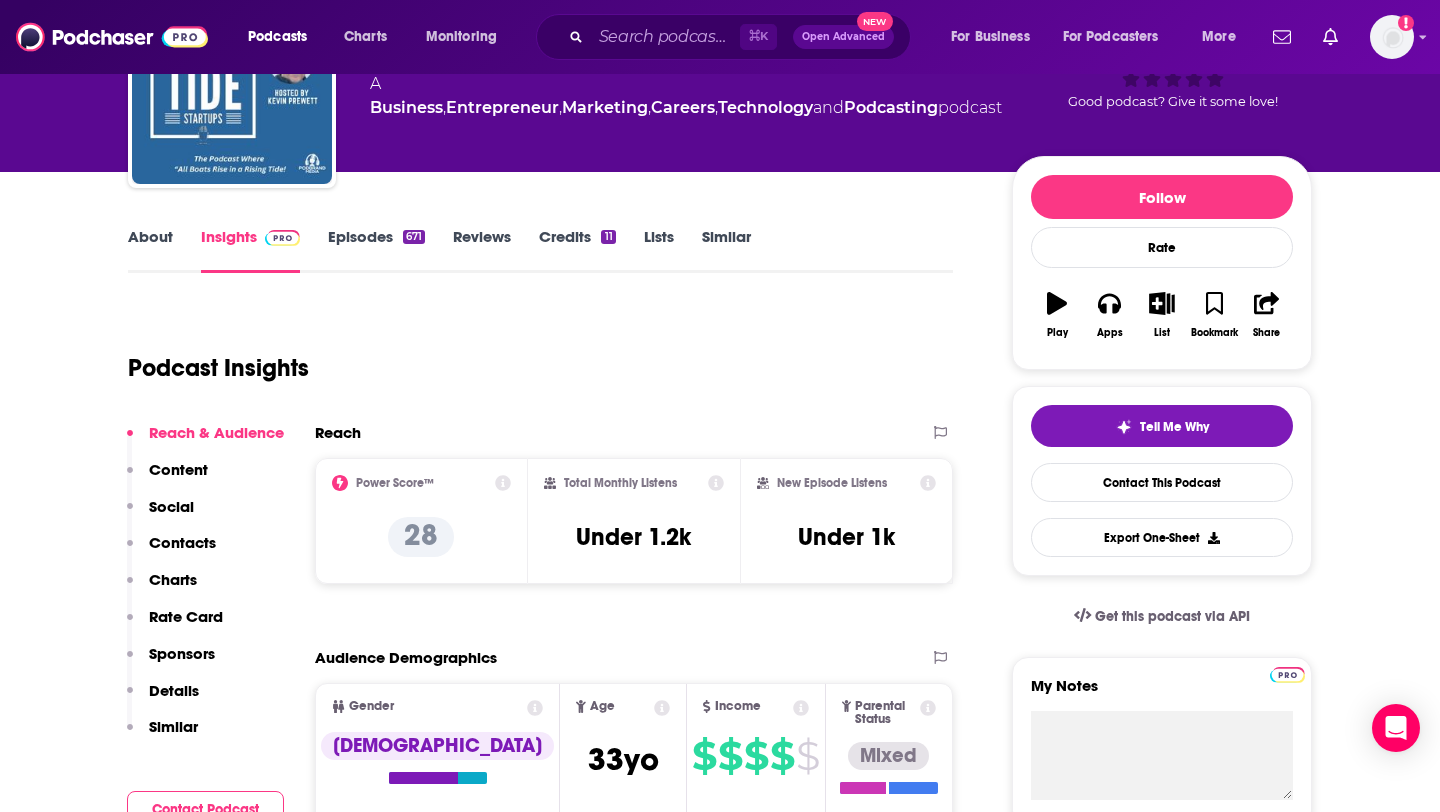 click on "Reach & Audience Content Social Contacts Charts Rate Card Sponsors Details Similar" at bounding box center [205, 588] 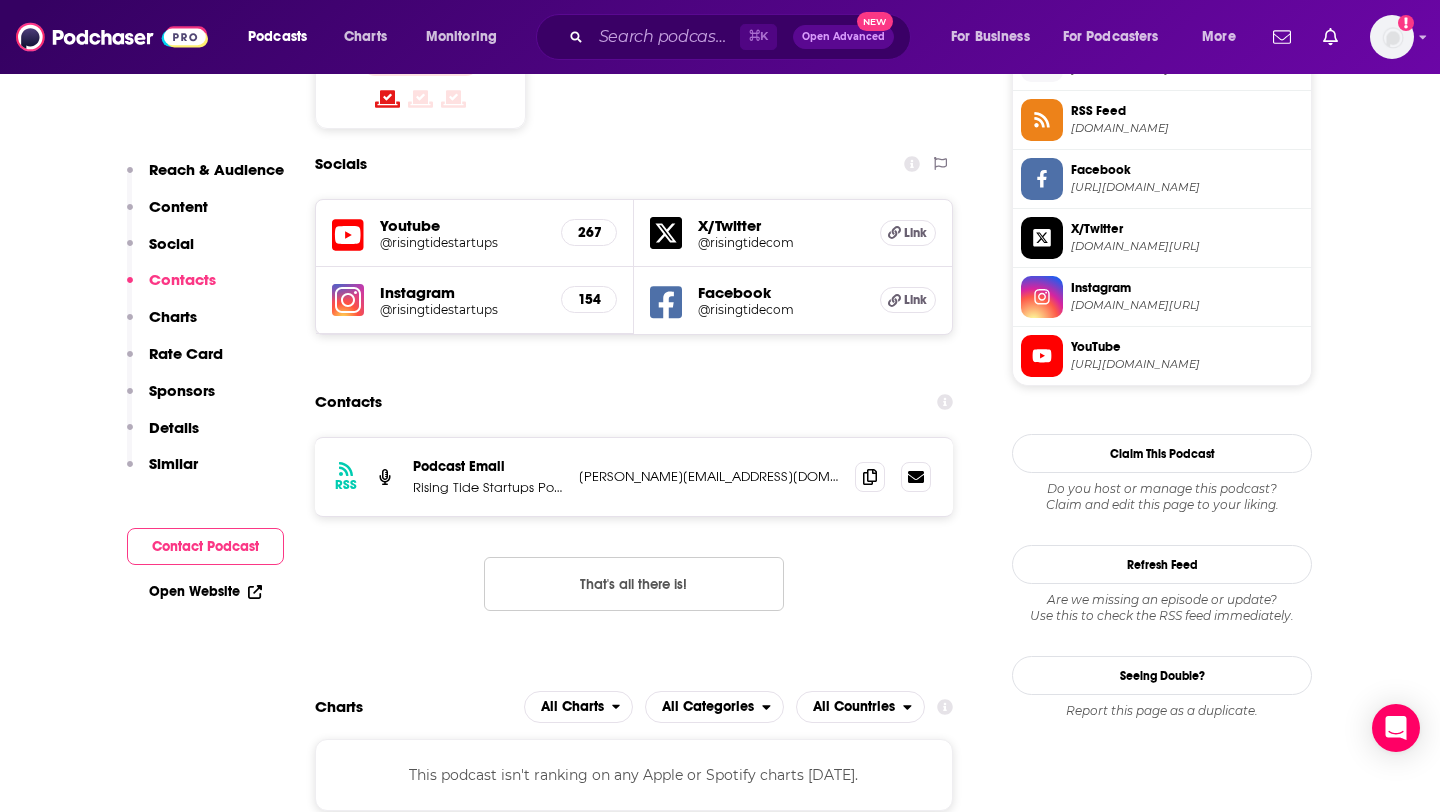 scroll, scrollTop: 1694, scrollLeft: 0, axis: vertical 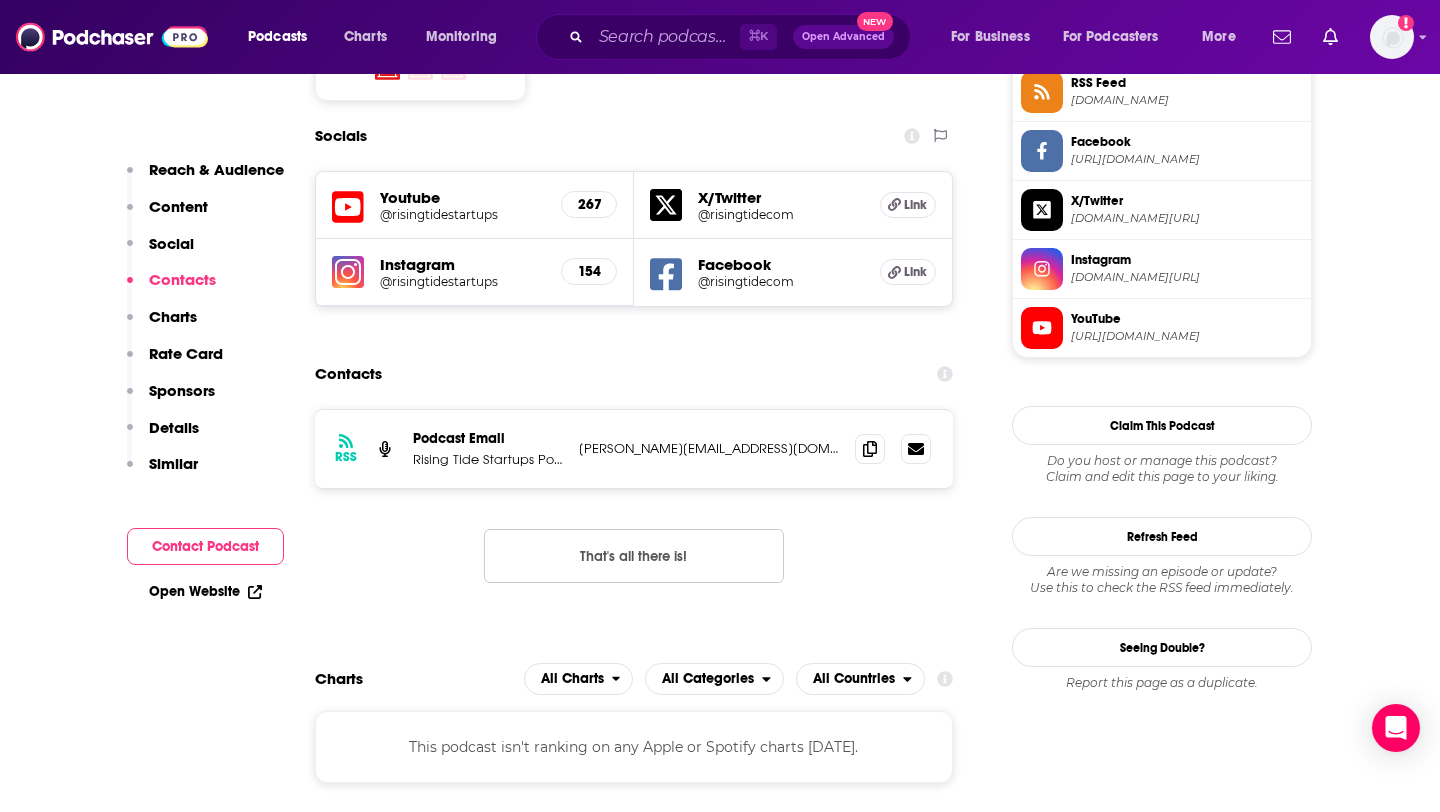 click on "RSS   Podcast Email Rising Tide Startups Podcast kevin@risingtidestartups.com kevin@risingtidestartups.com" at bounding box center [634, 449] 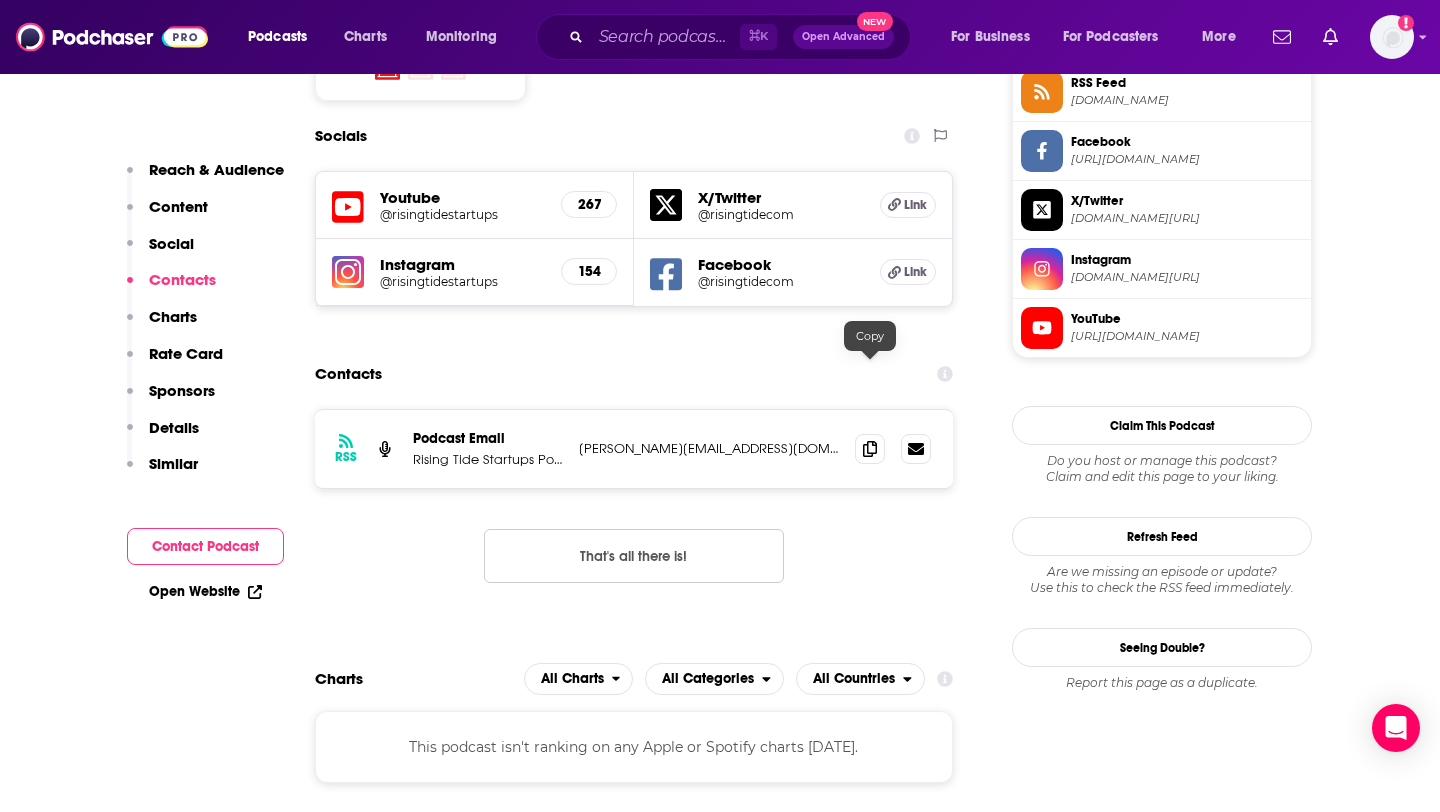 click at bounding box center [893, 449] 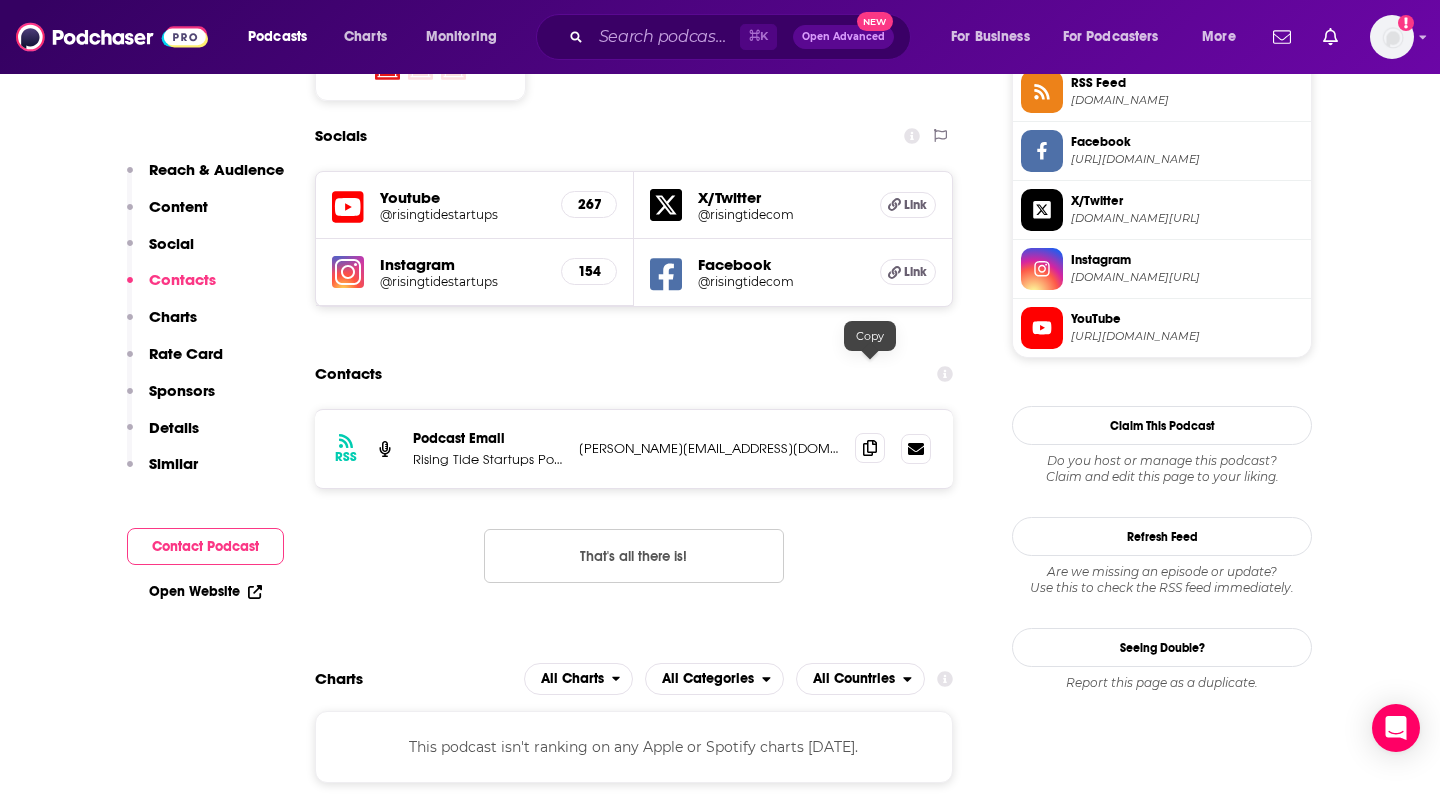 click at bounding box center [870, 448] 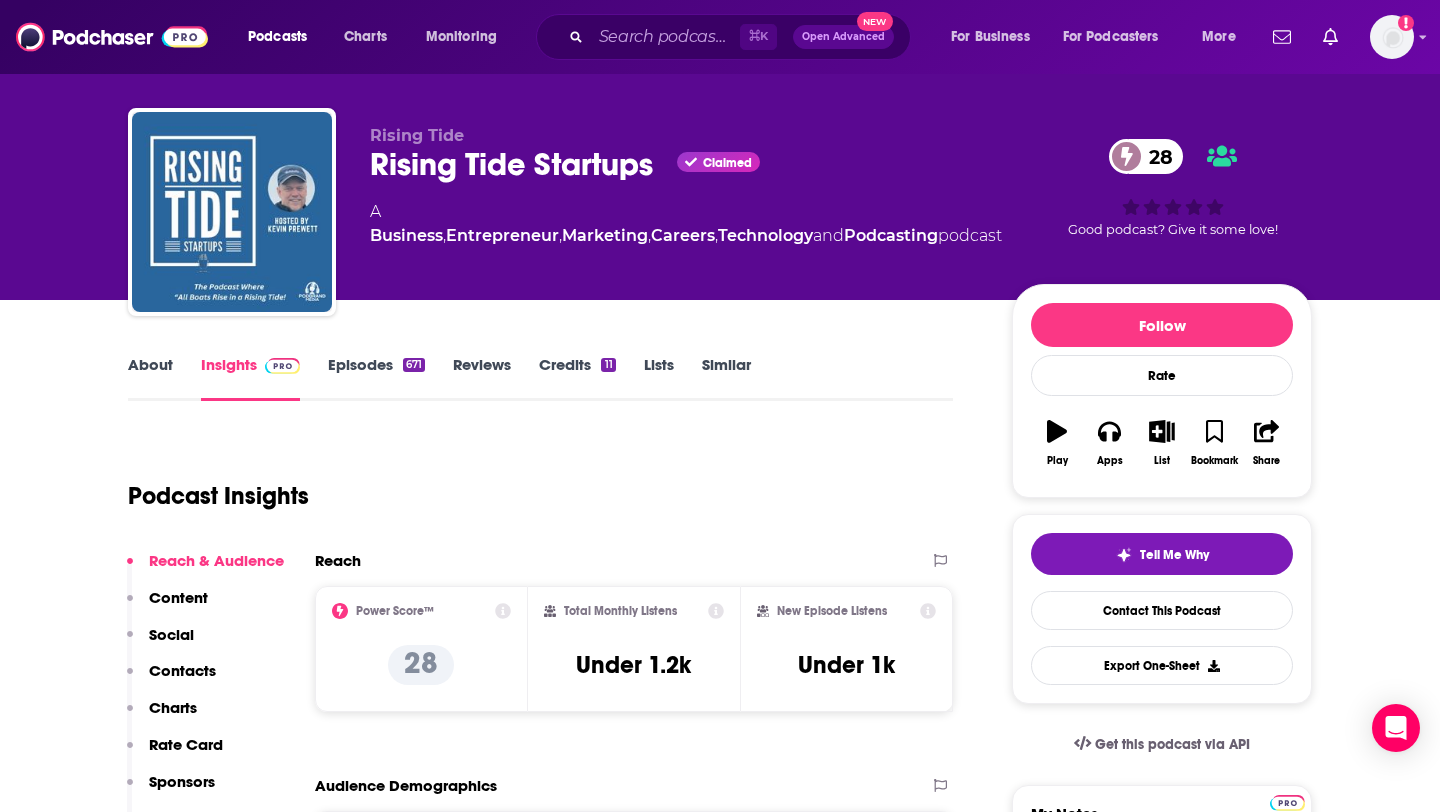 scroll, scrollTop: 0, scrollLeft: 0, axis: both 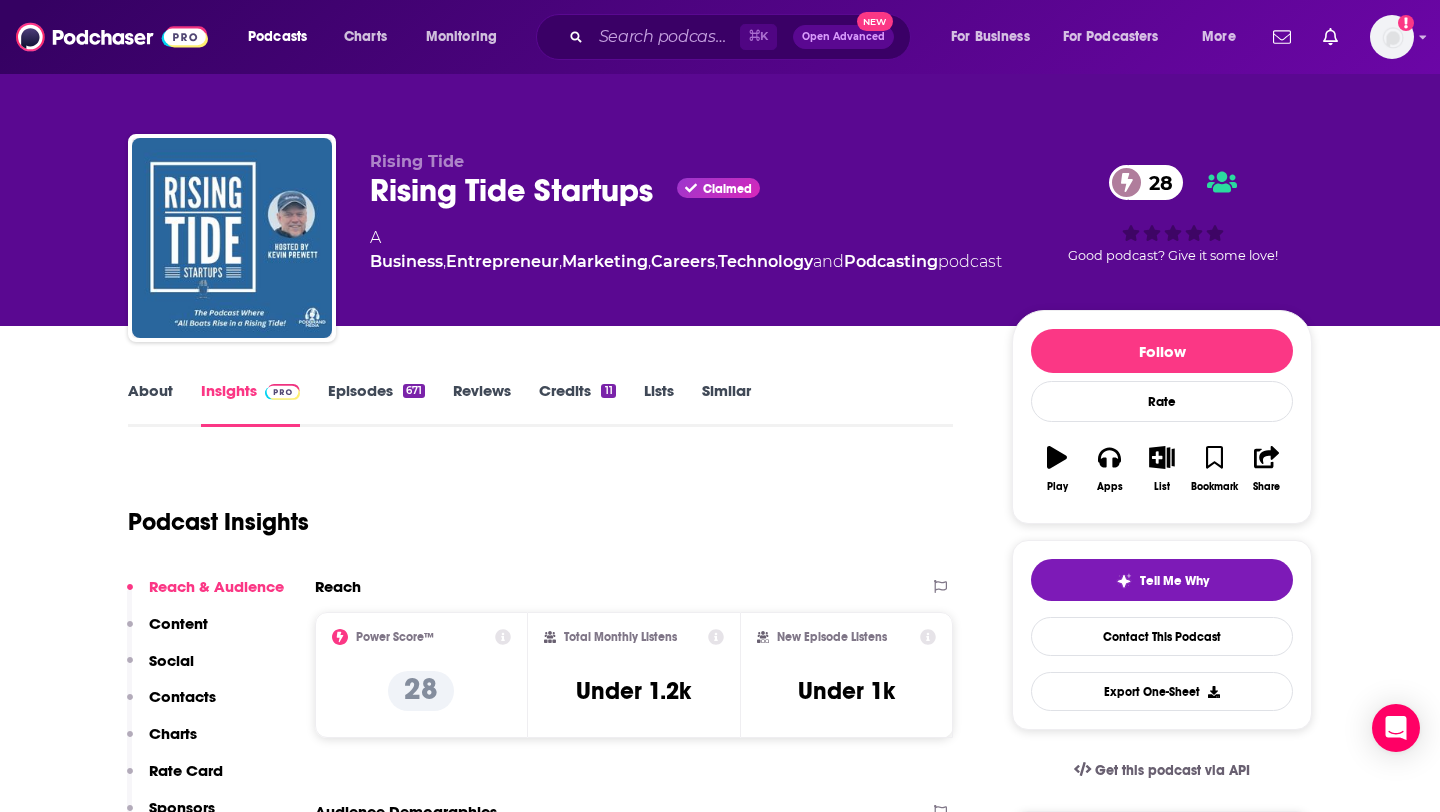 click on "⌘  K Open Advanced New" at bounding box center (723, 37) 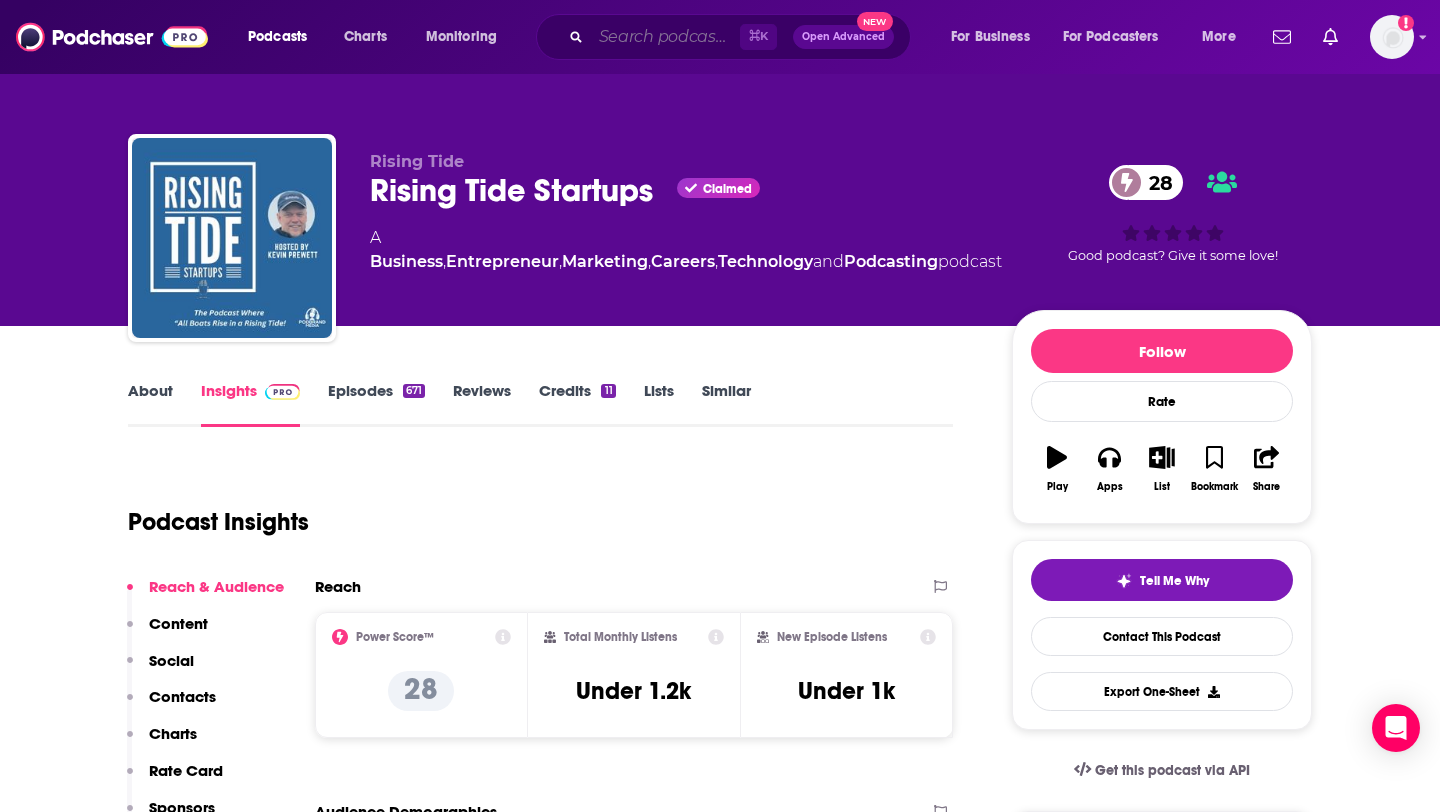 click at bounding box center (665, 37) 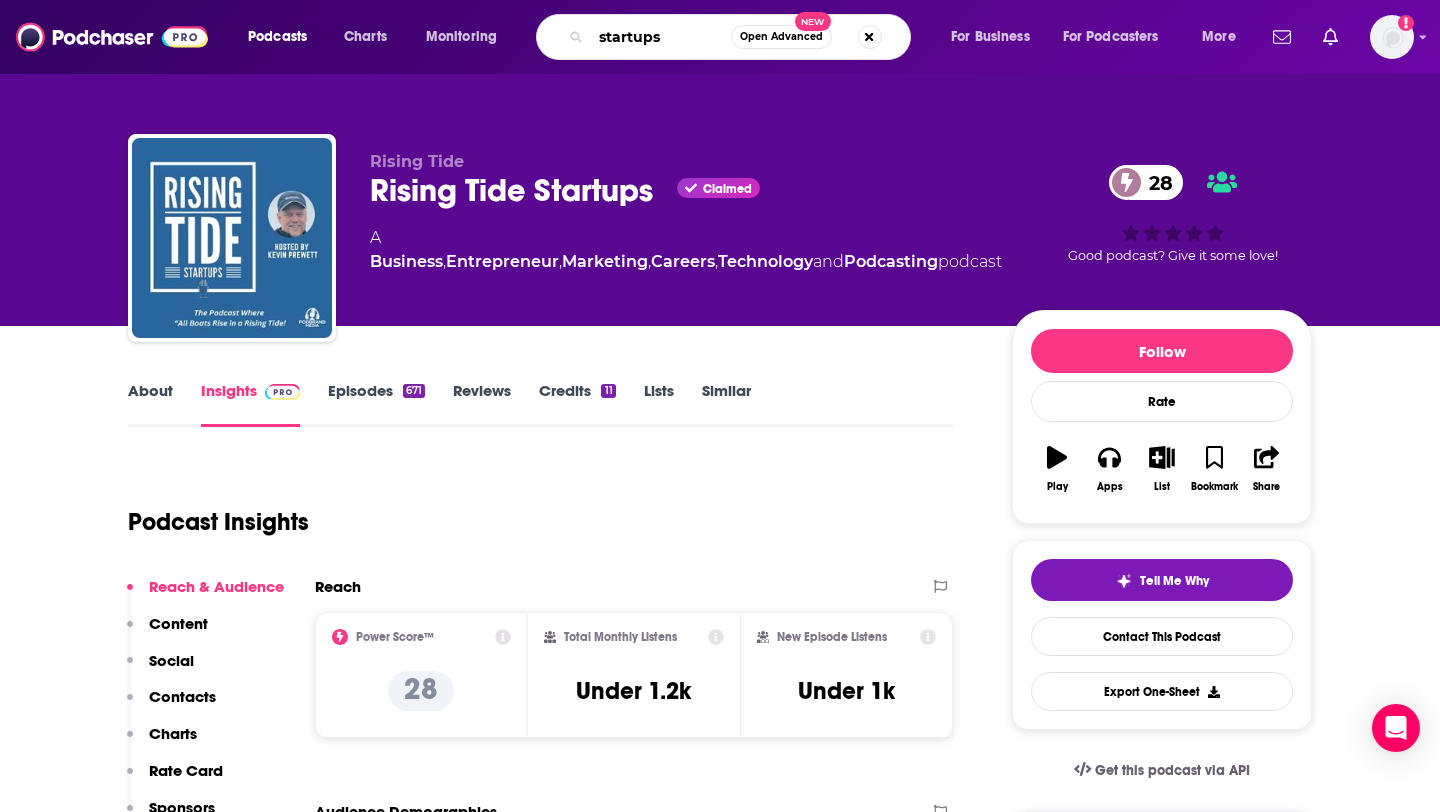 type on "startups" 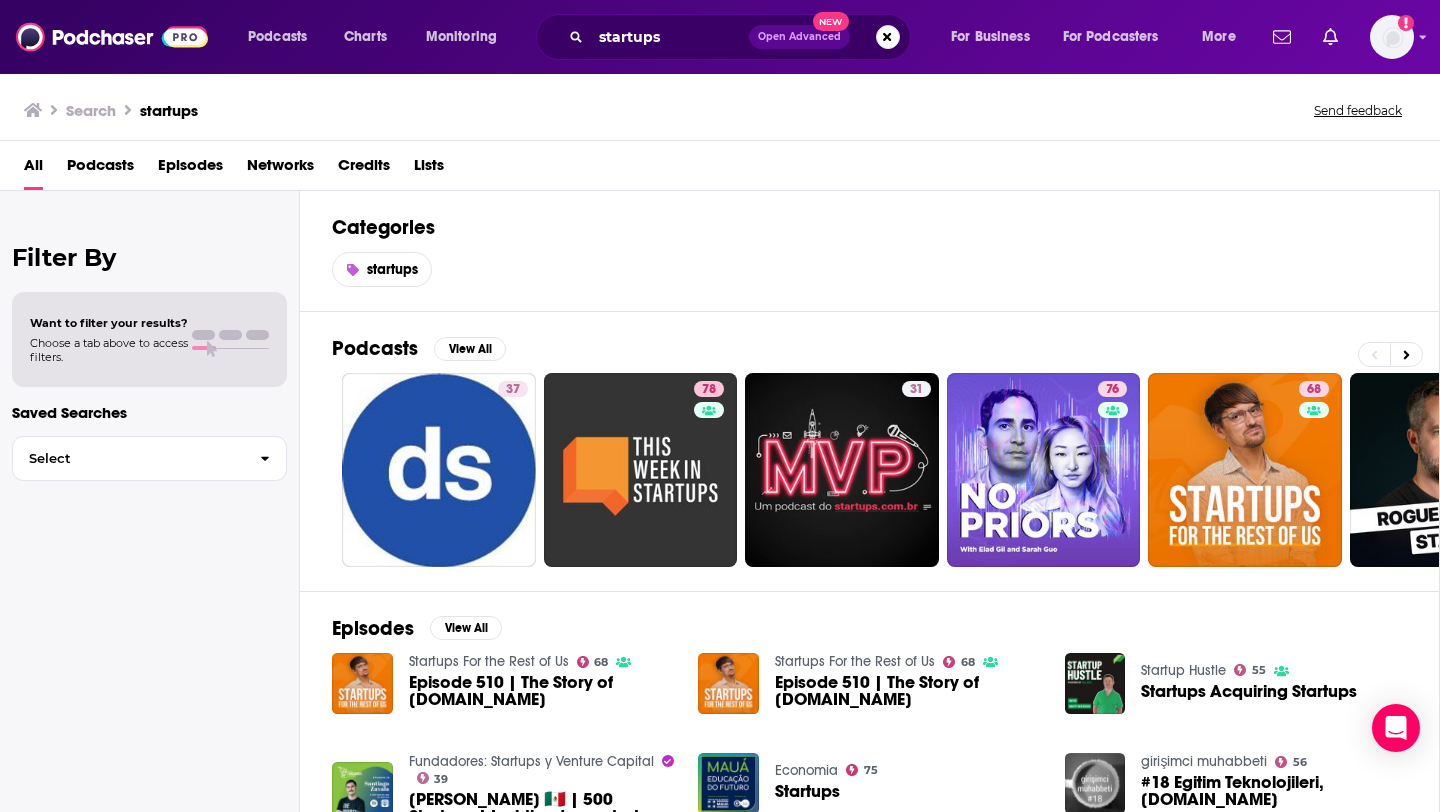 click on "Podcasts" at bounding box center (100, 169) 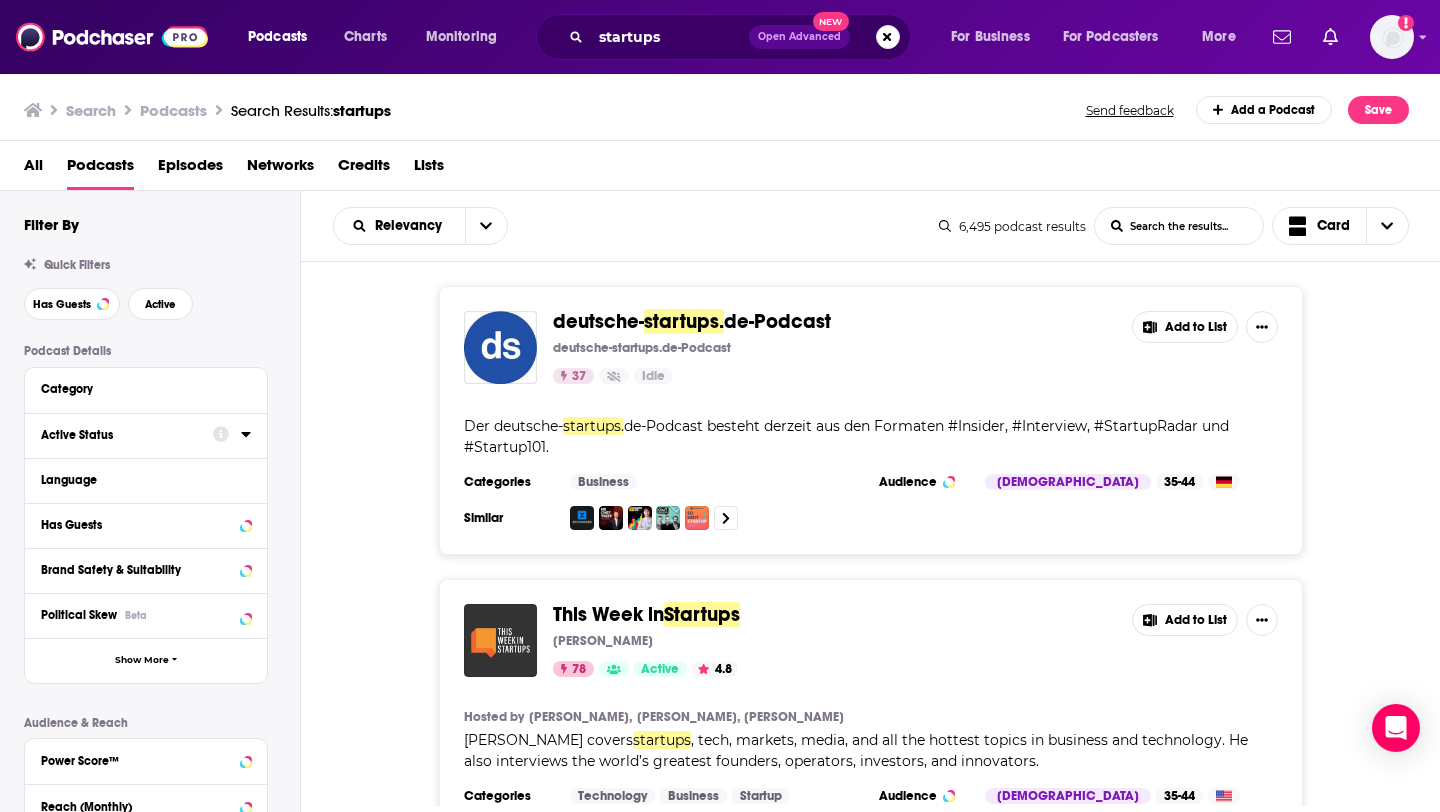 click 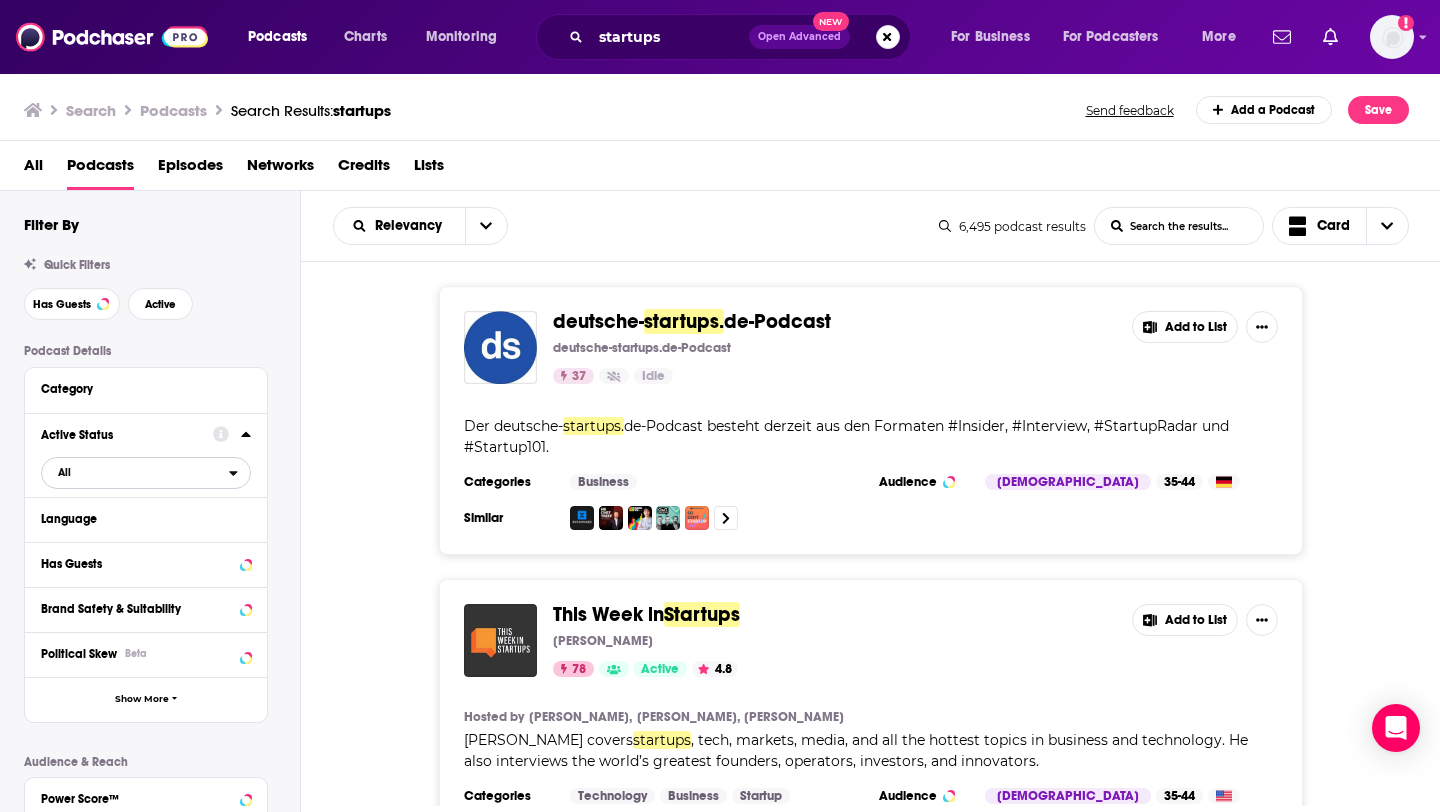 click on "All" at bounding box center [135, 472] 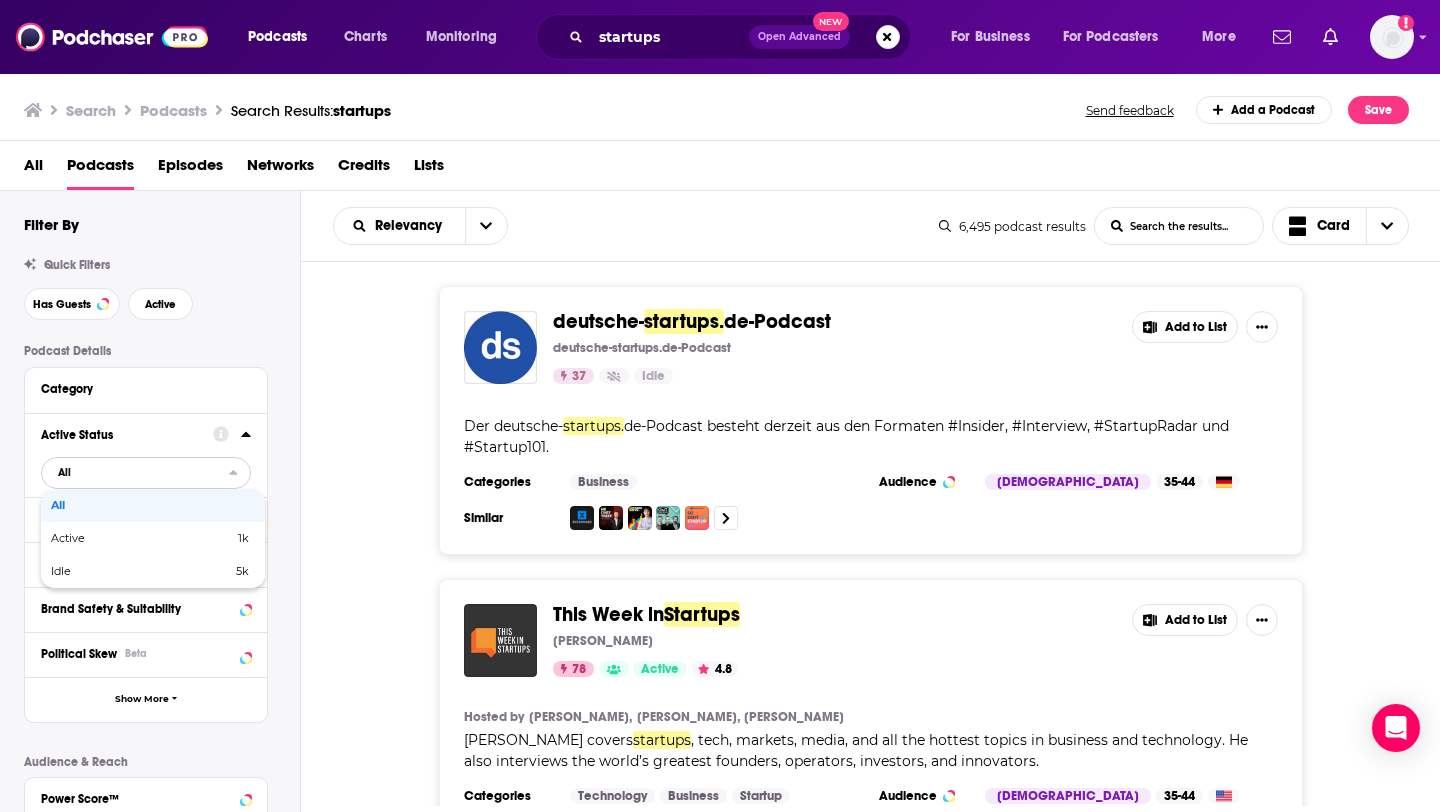 click on "All" at bounding box center (153, 505) 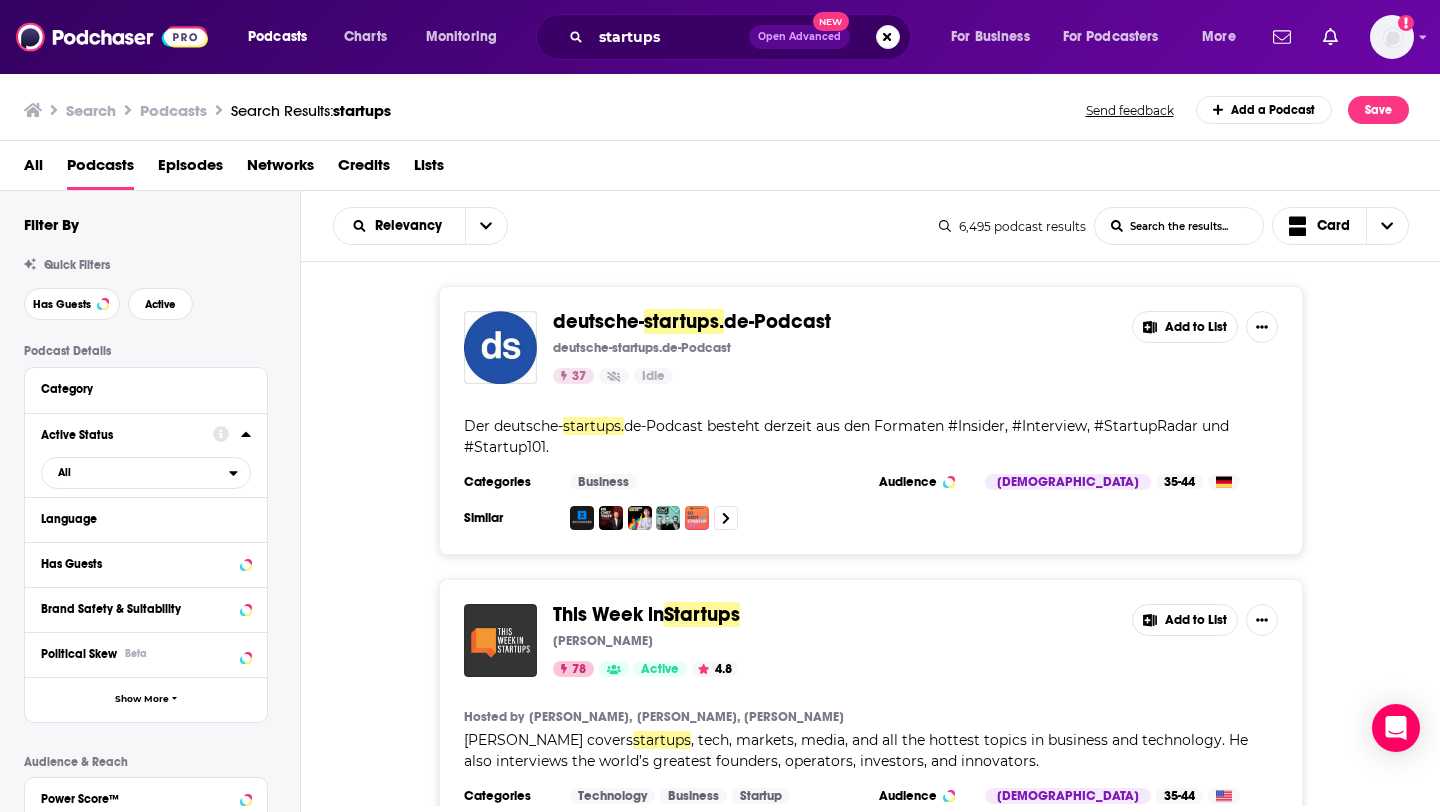 click on "Language" at bounding box center [146, 519] 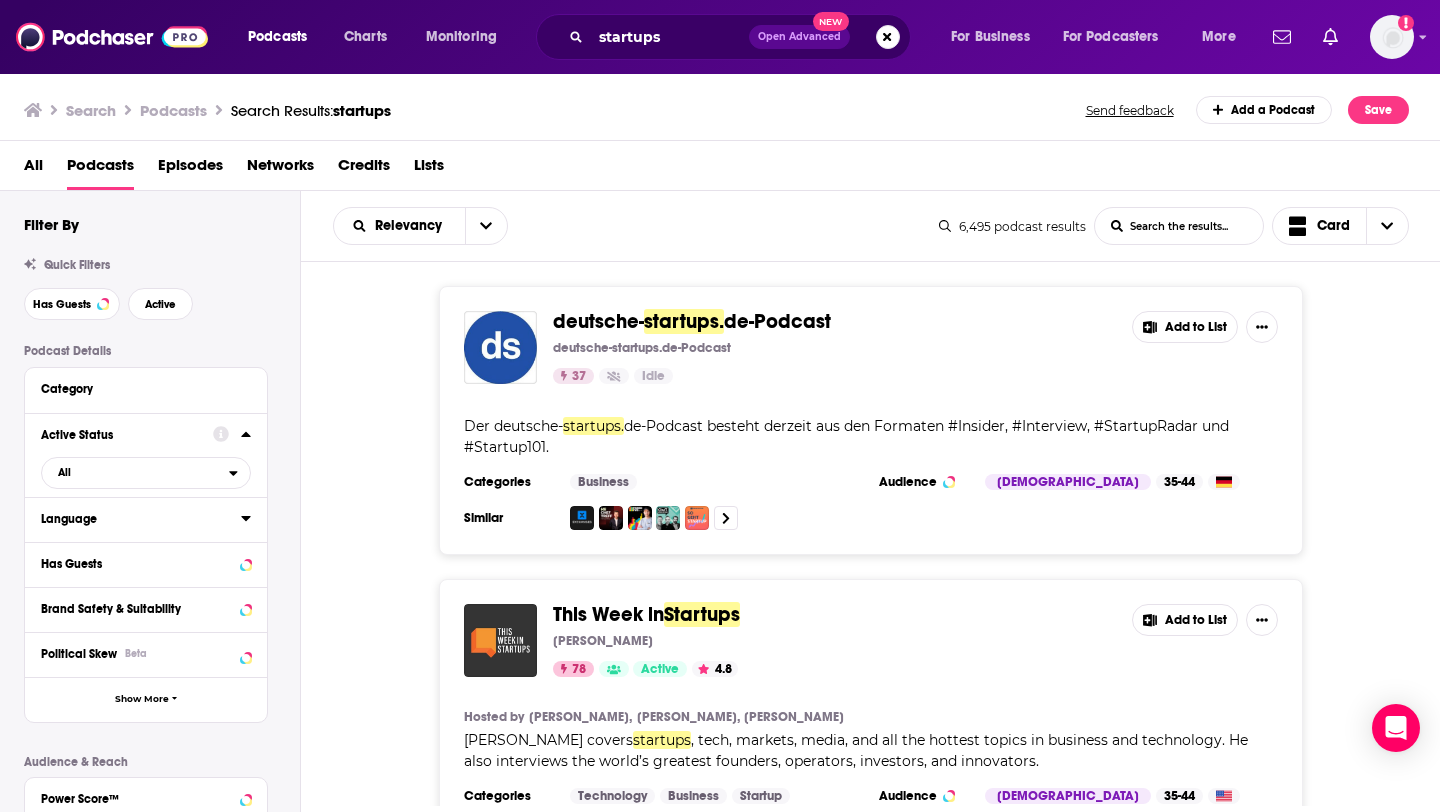 click 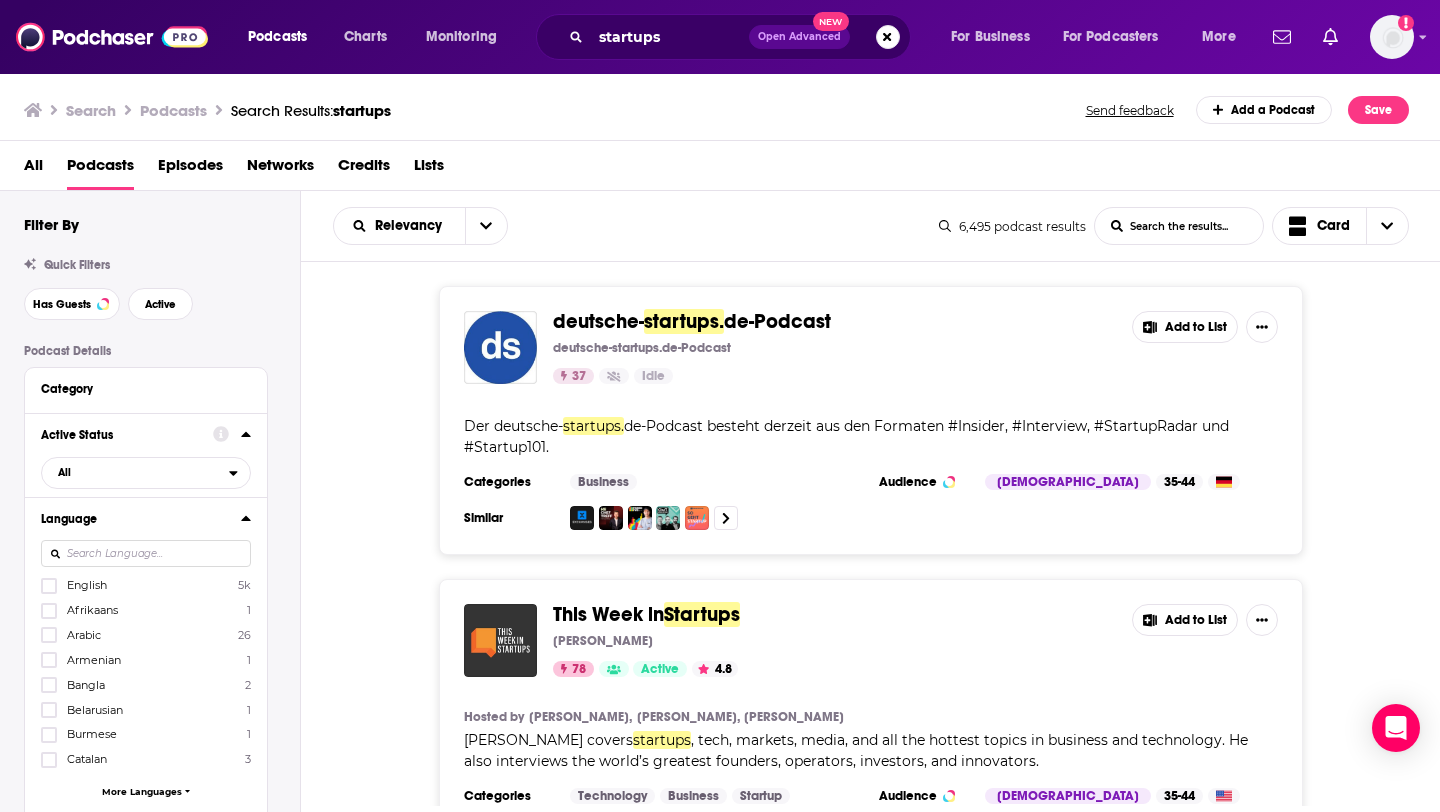 click on "English 5k" at bounding box center (146, 585) 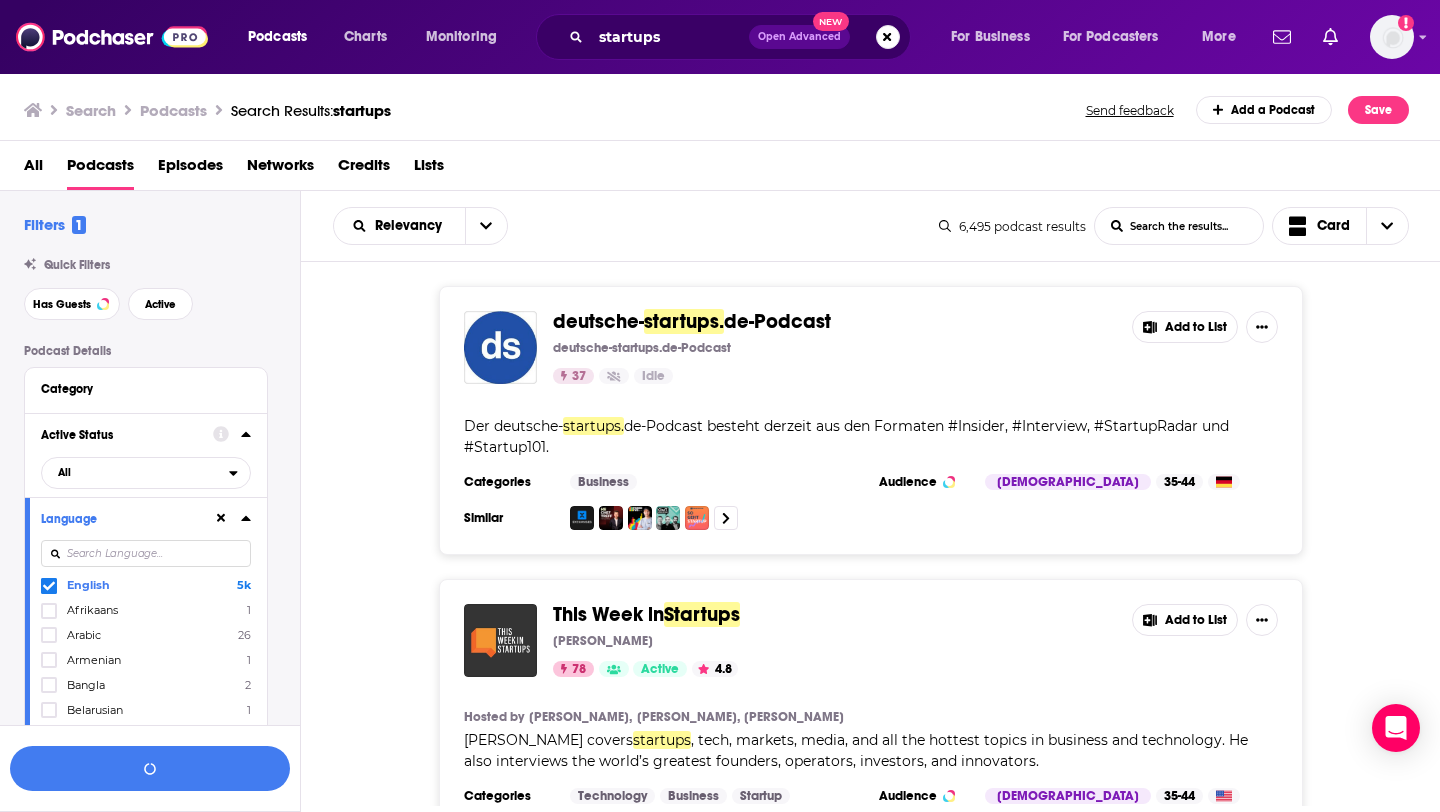click at bounding box center [232, 518] 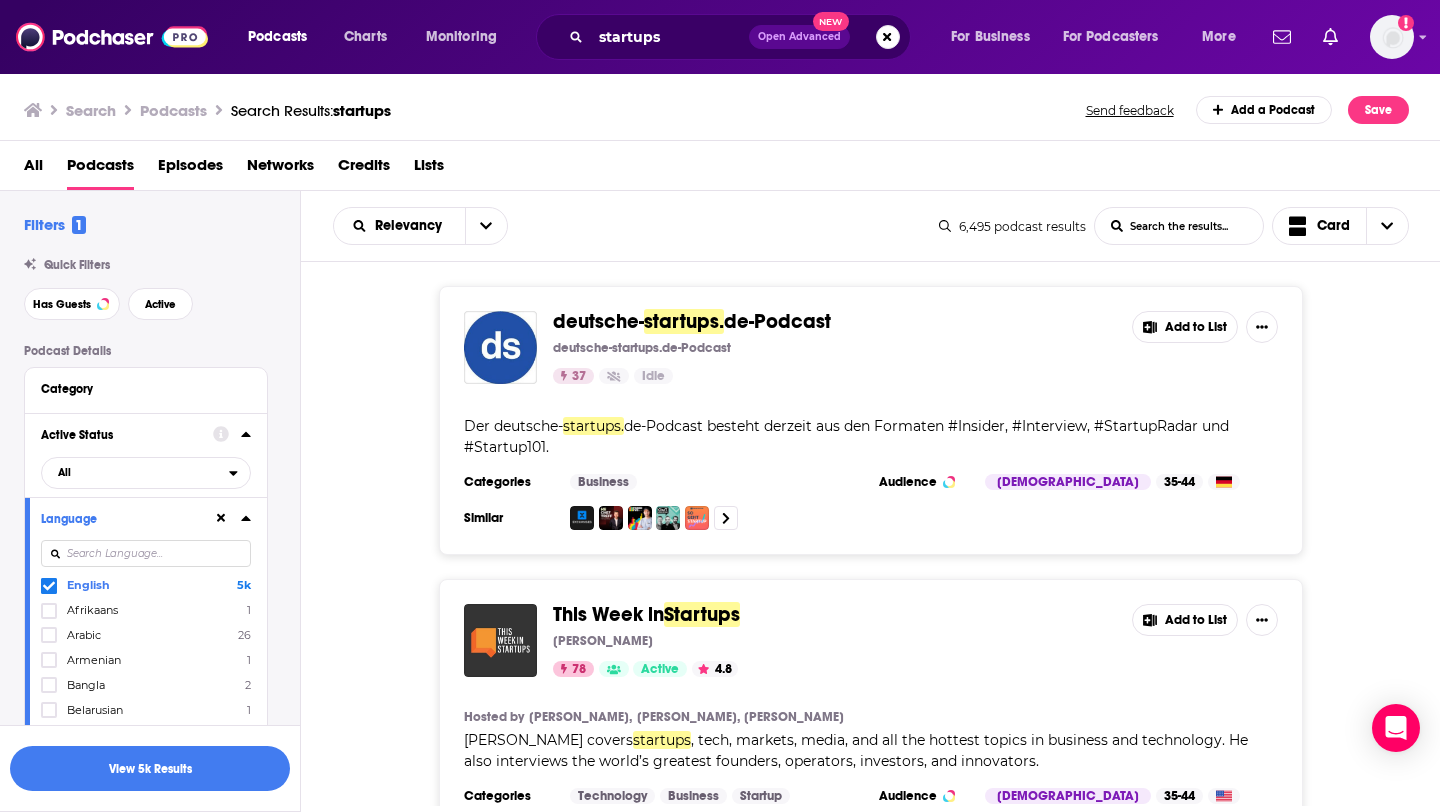 click 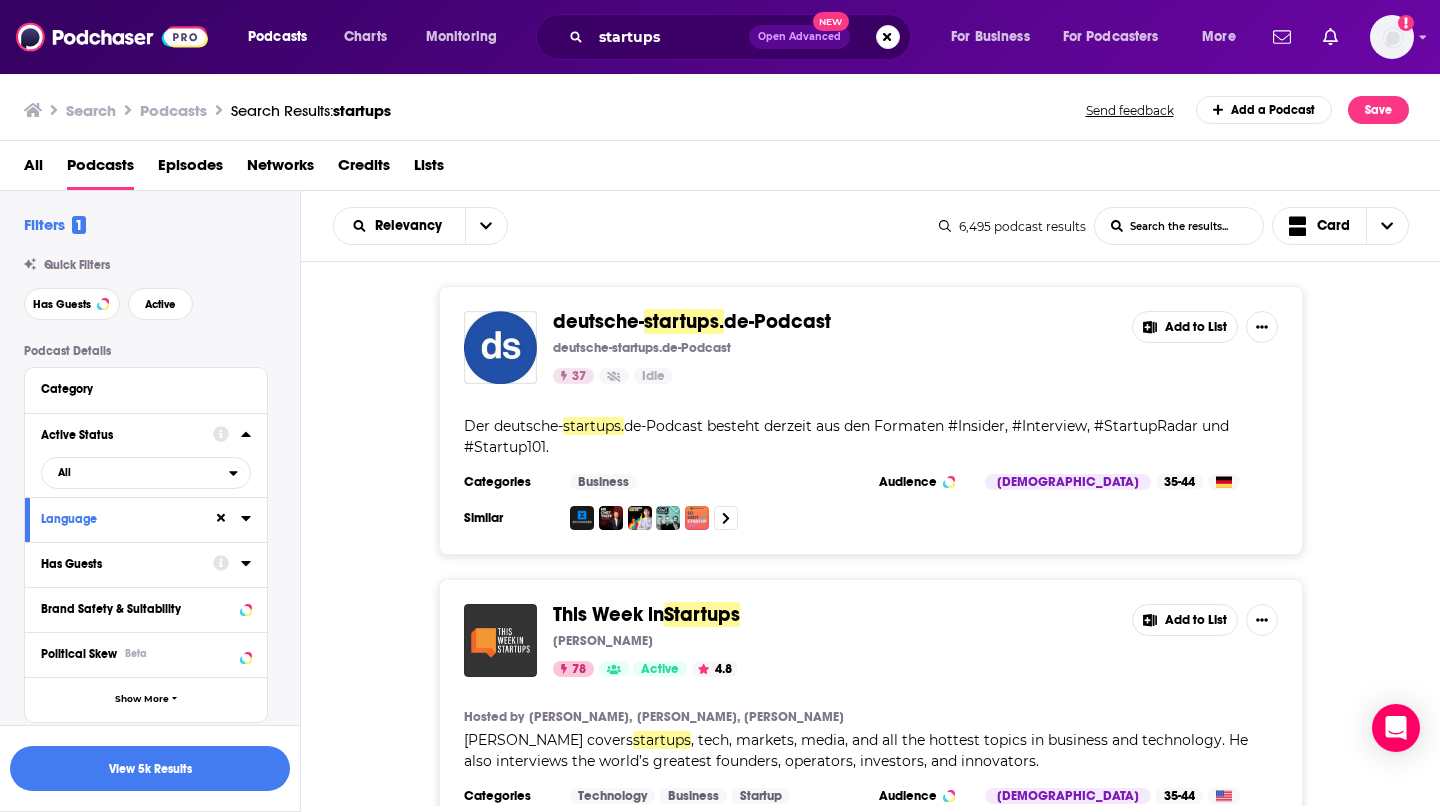 click at bounding box center (232, 563) 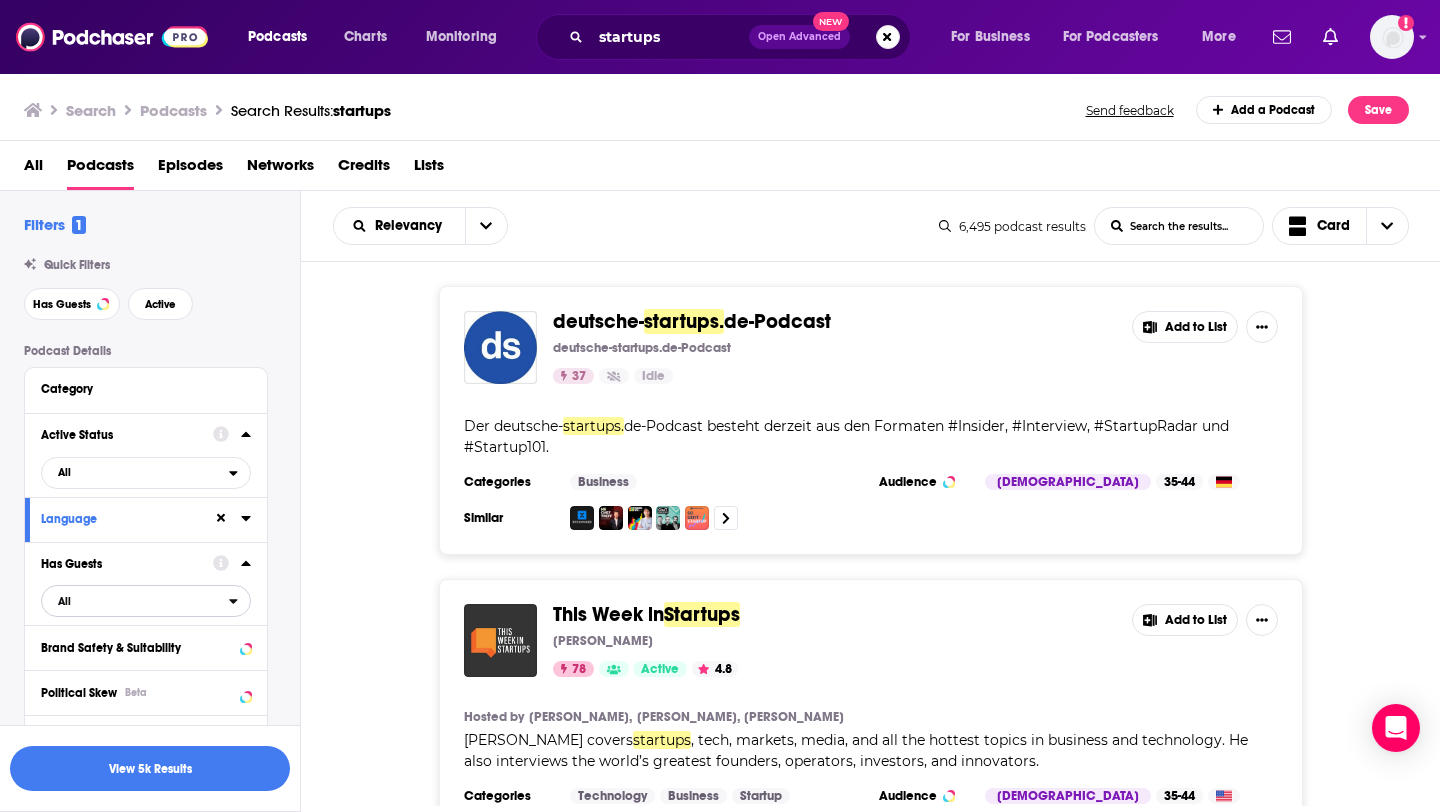 click on "All" at bounding box center [135, 601] 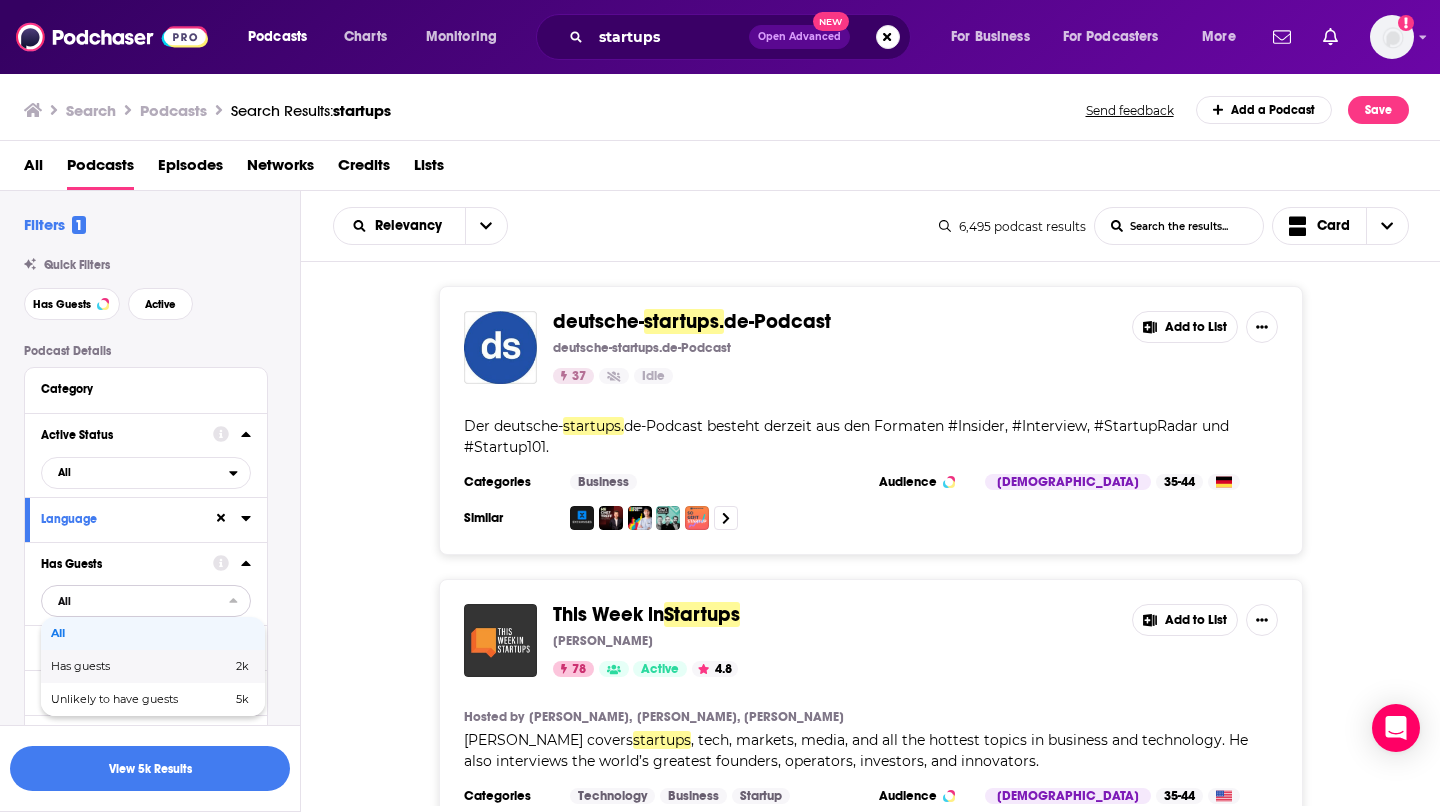 click on "Has guests" at bounding box center (111, 666) 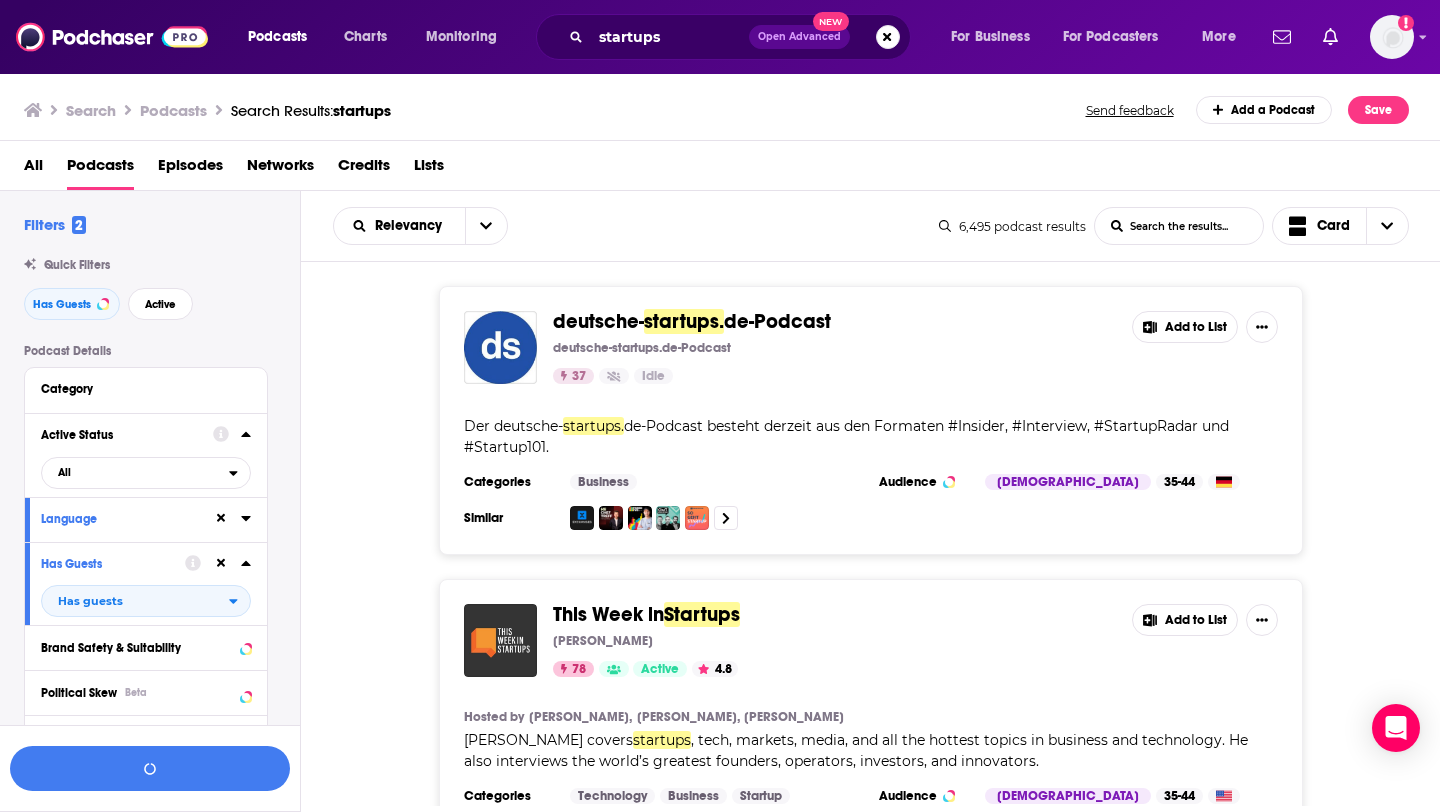 click on "Has Guests Has guests" at bounding box center (146, 584) 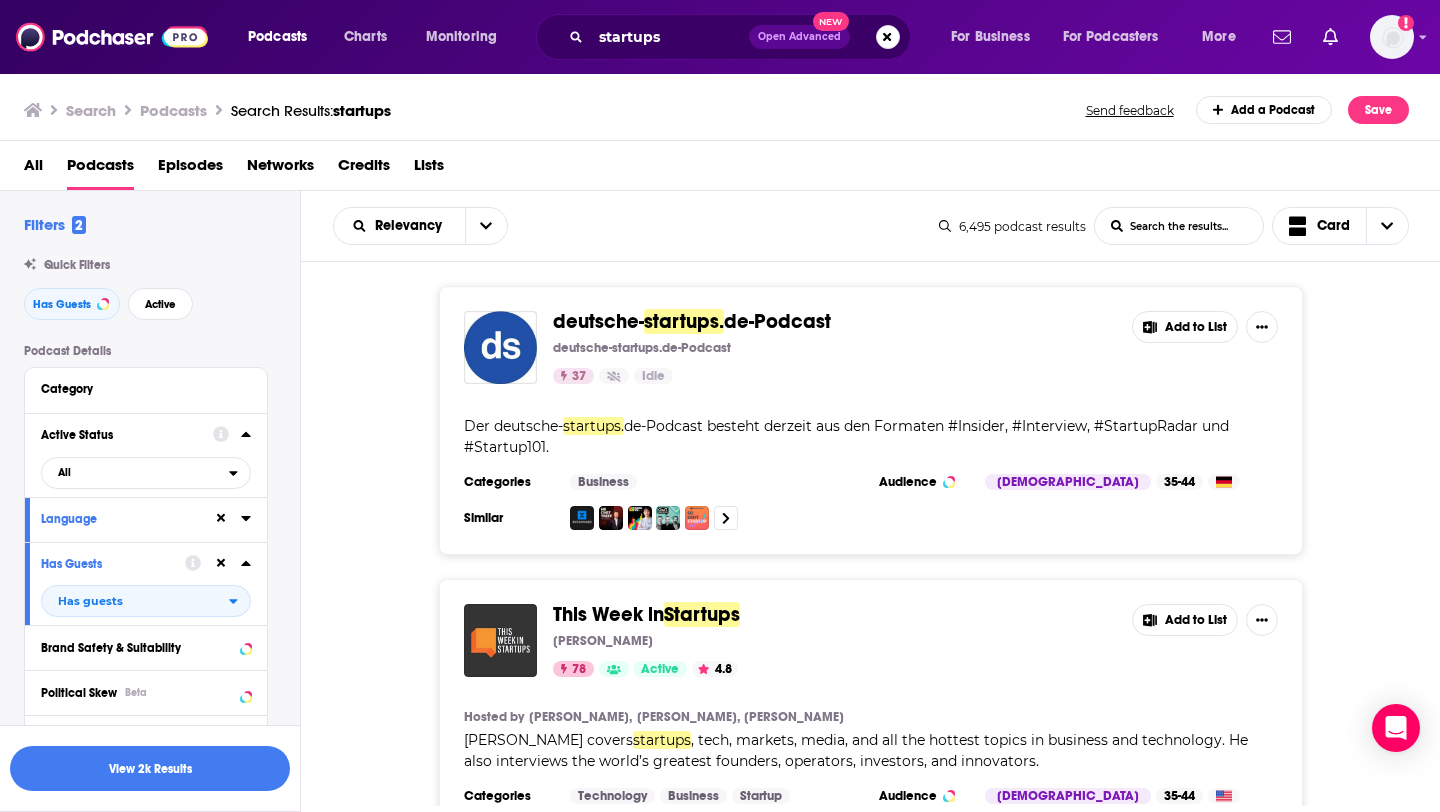 click 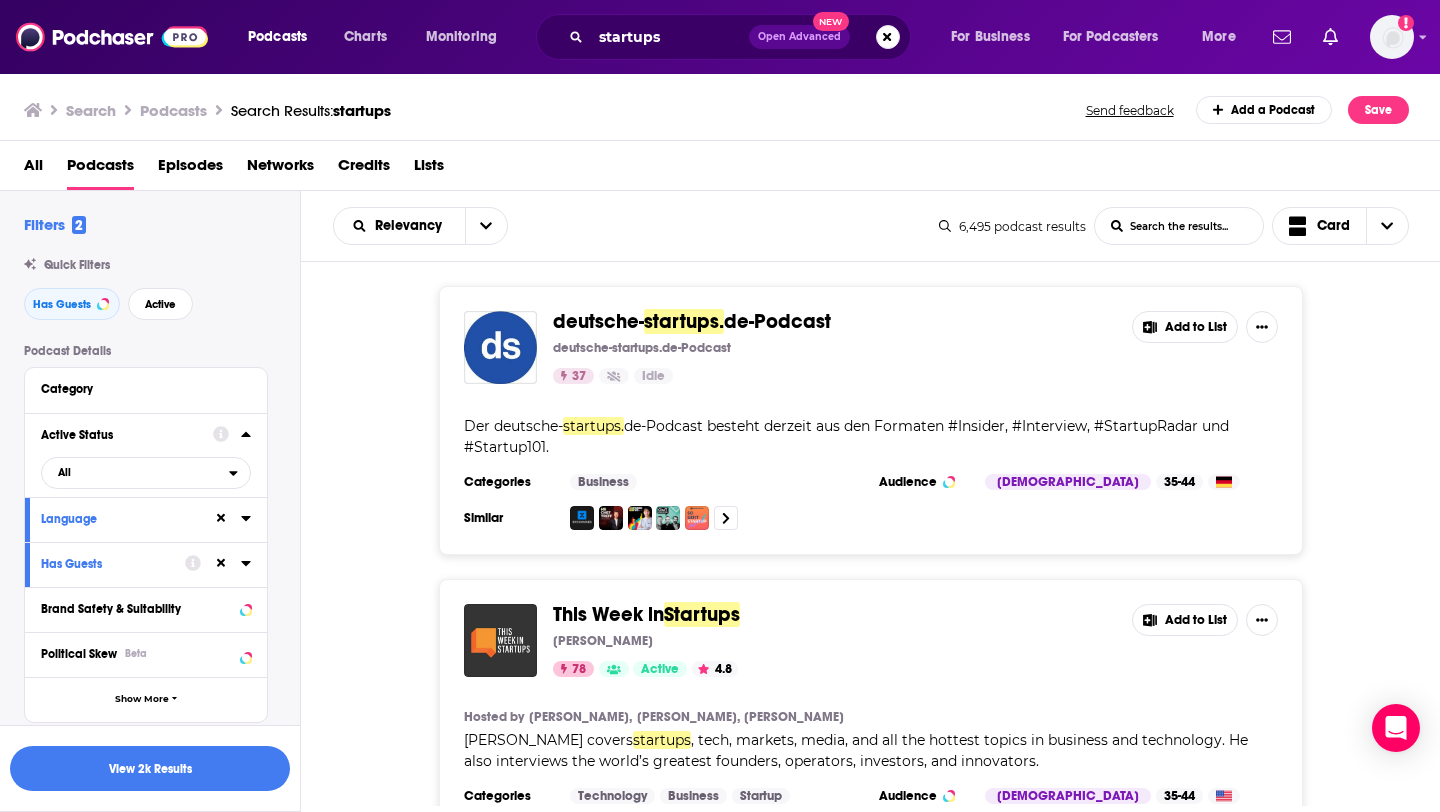 scroll, scrollTop: 58, scrollLeft: 0, axis: vertical 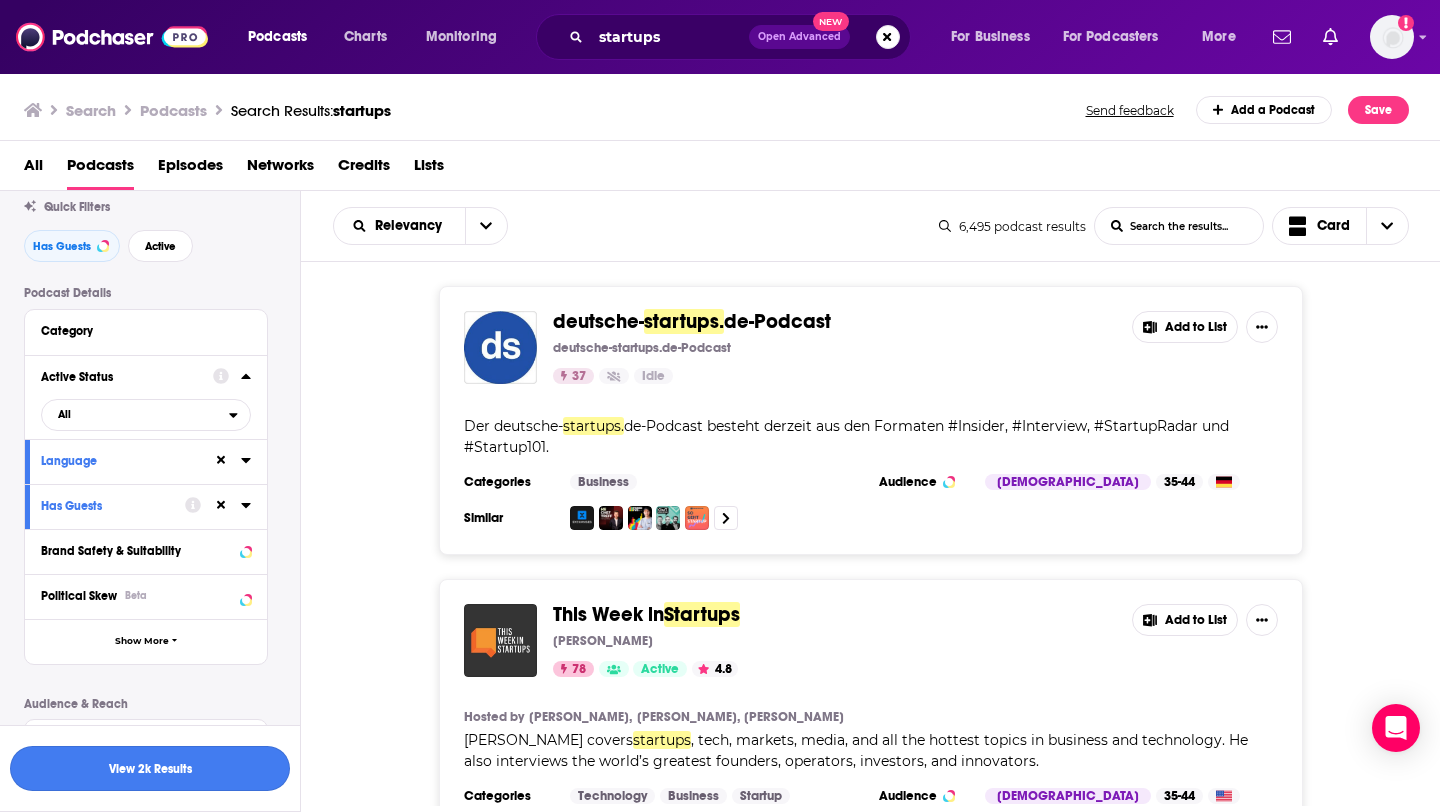 click on "View 2k Results" at bounding box center (150, 768) 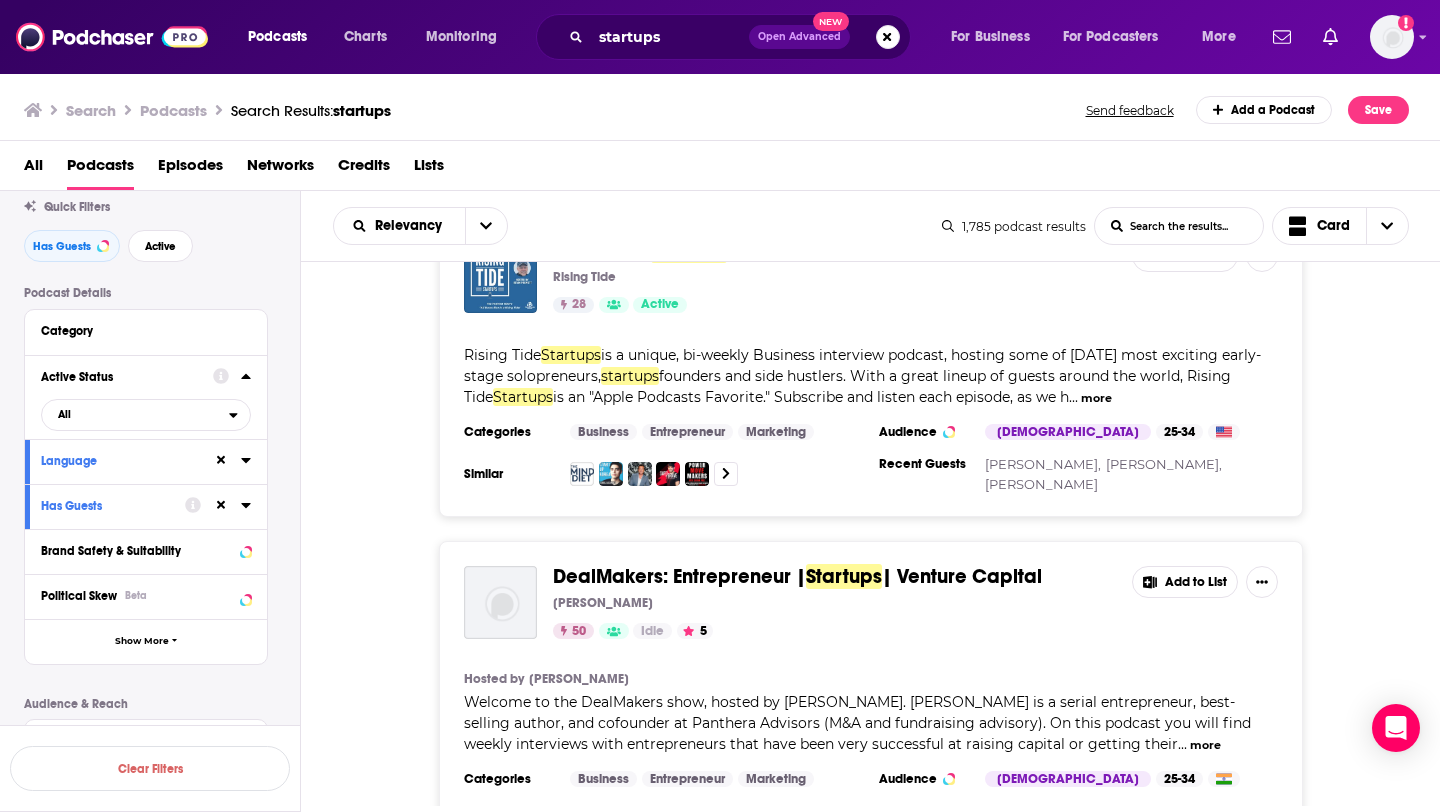 scroll, scrollTop: 4980, scrollLeft: 0, axis: vertical 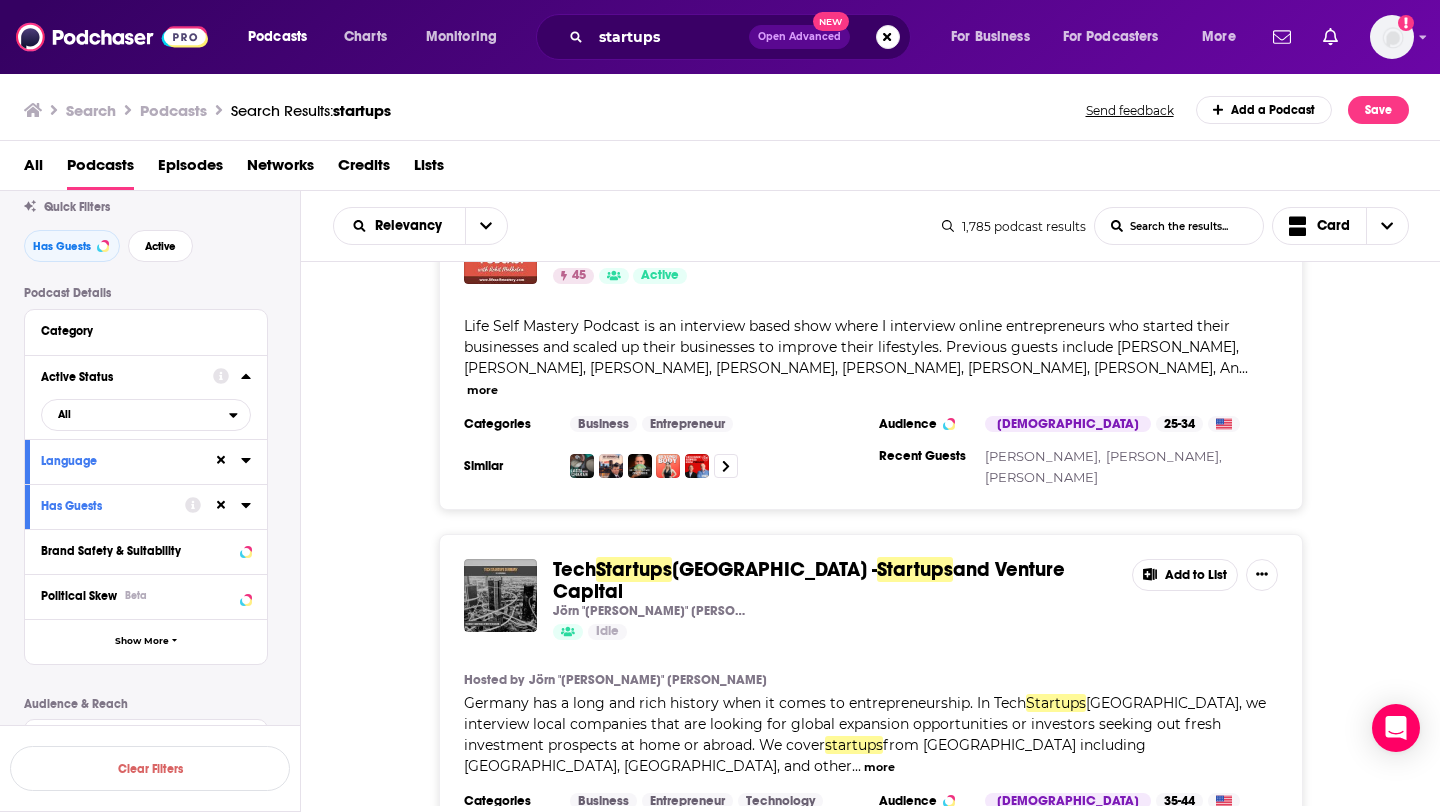 click on "Load More..." at bounding box center [871, 941] 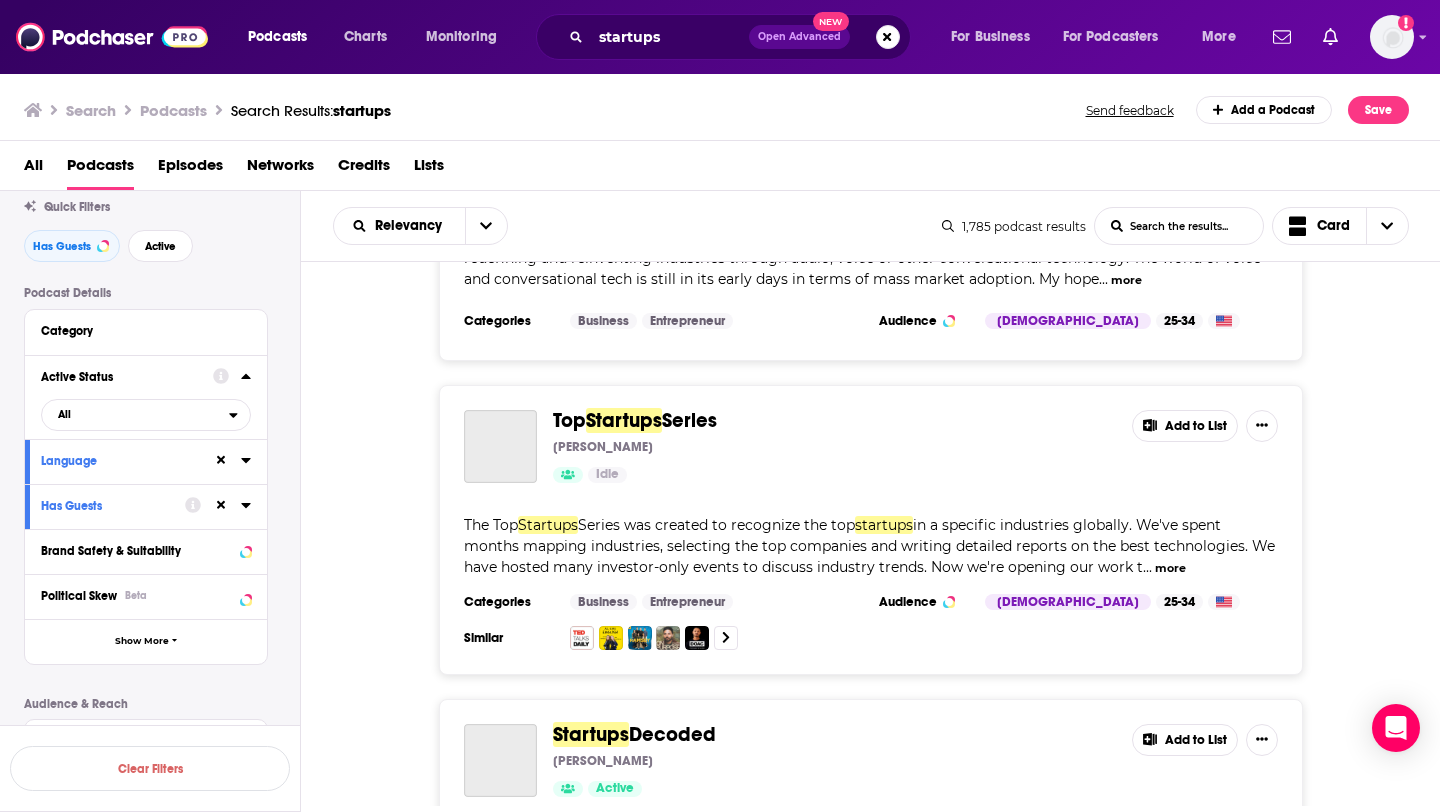scroll, scrollTop: 12557, scrollLeft: 0, axis: vertical 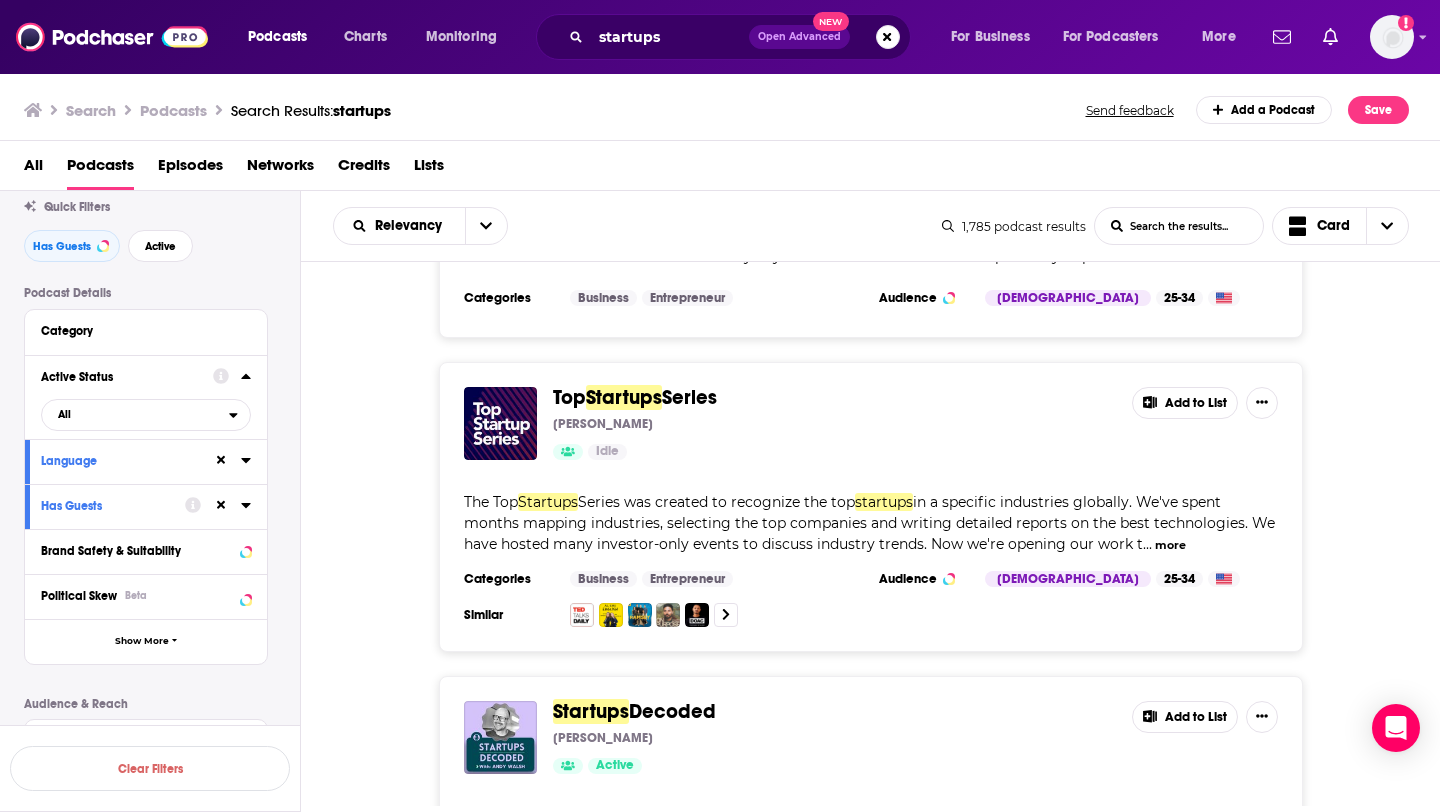click on "Decoded" at bounding box center (672, 711) 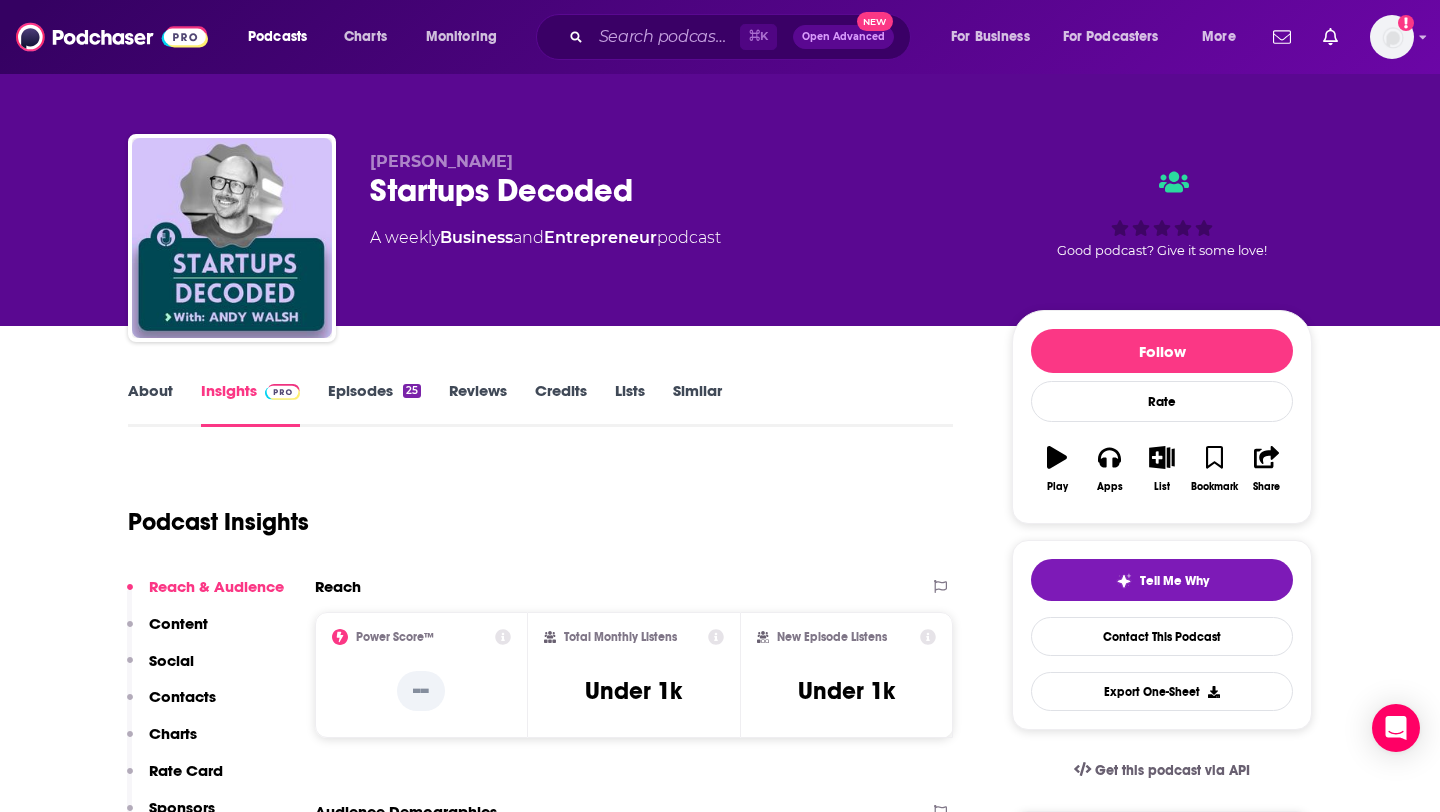 click on "About" at bounding box center [150, 404] 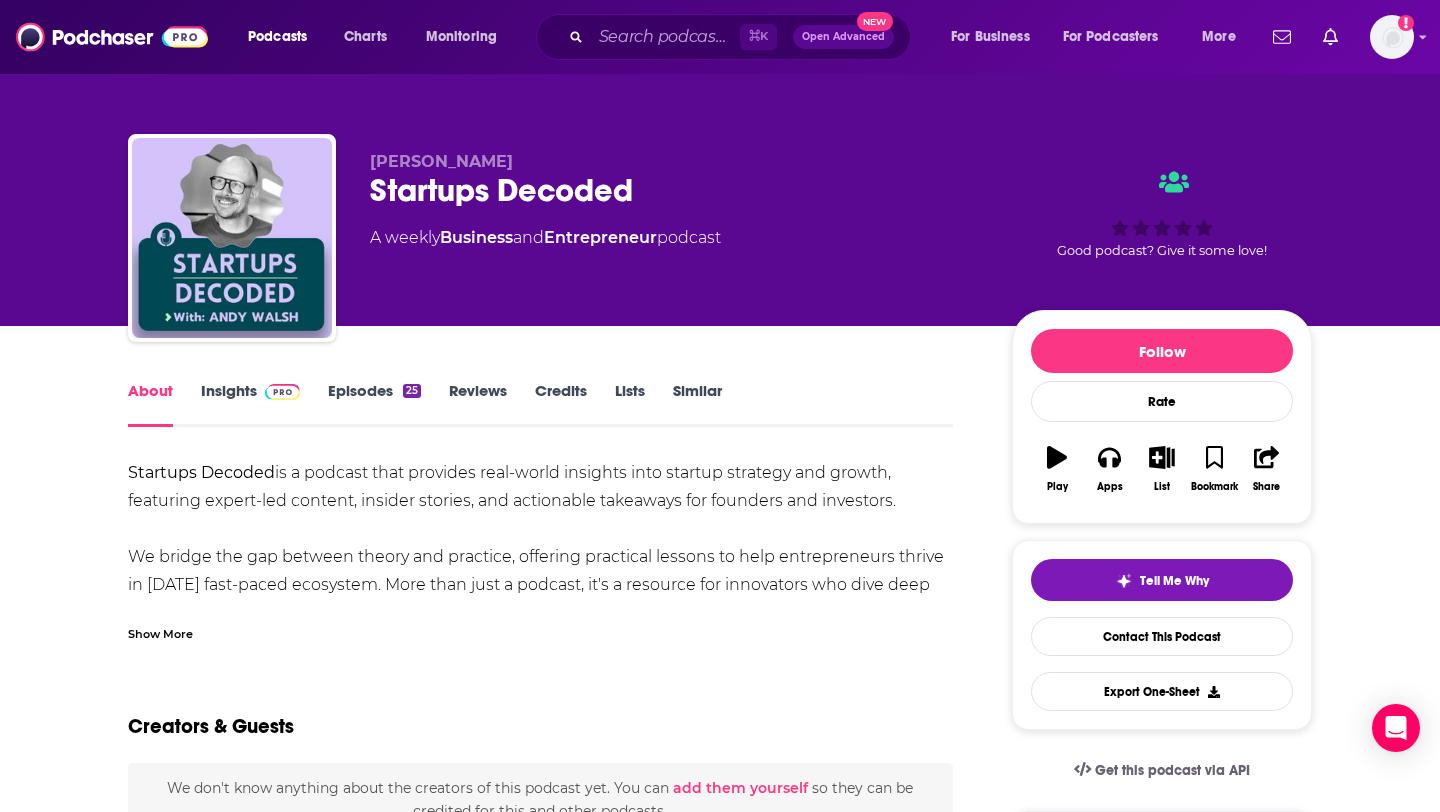 click on "Insights" at bounding box center (250, 404) 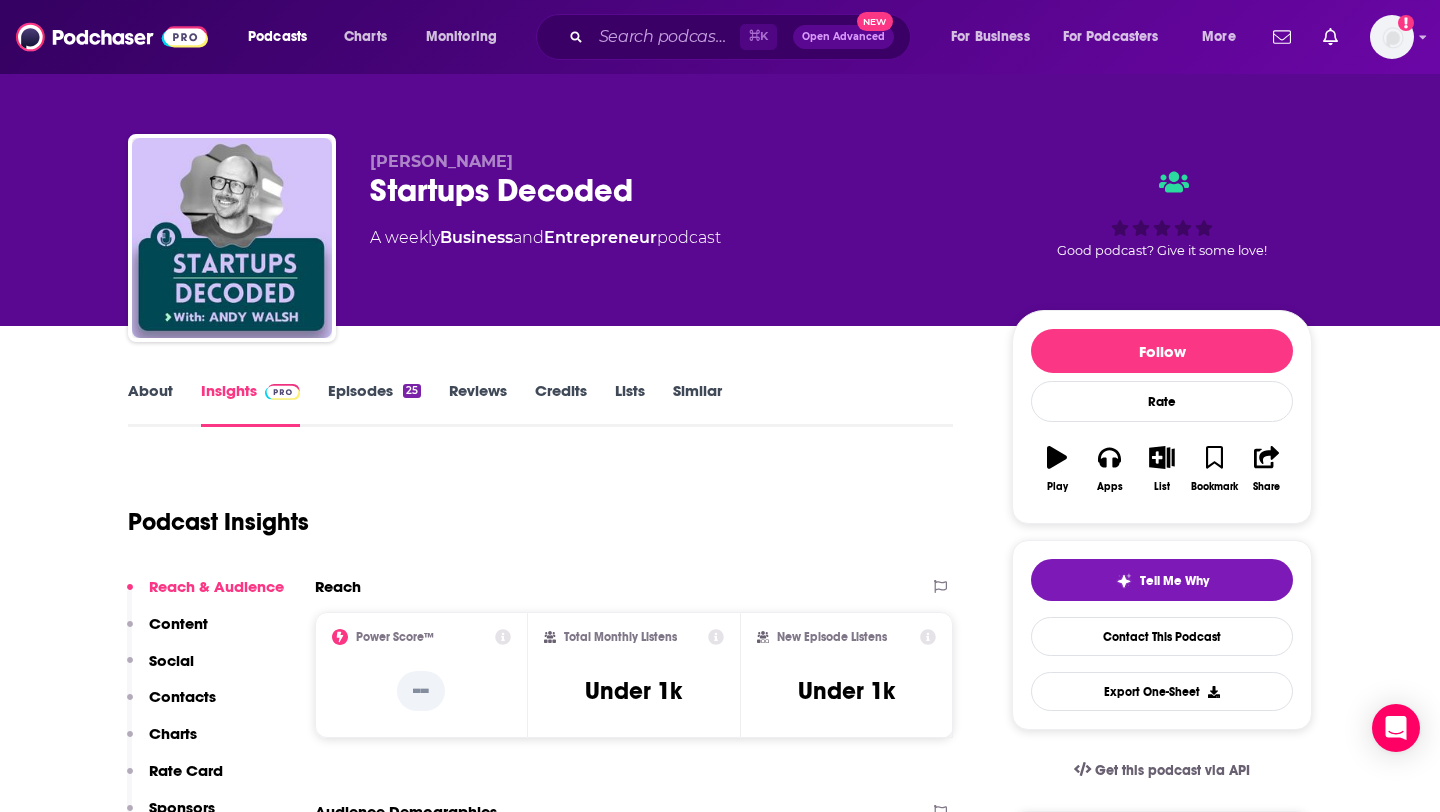 click on "Episodes 25" at bounding box center (374, 404) 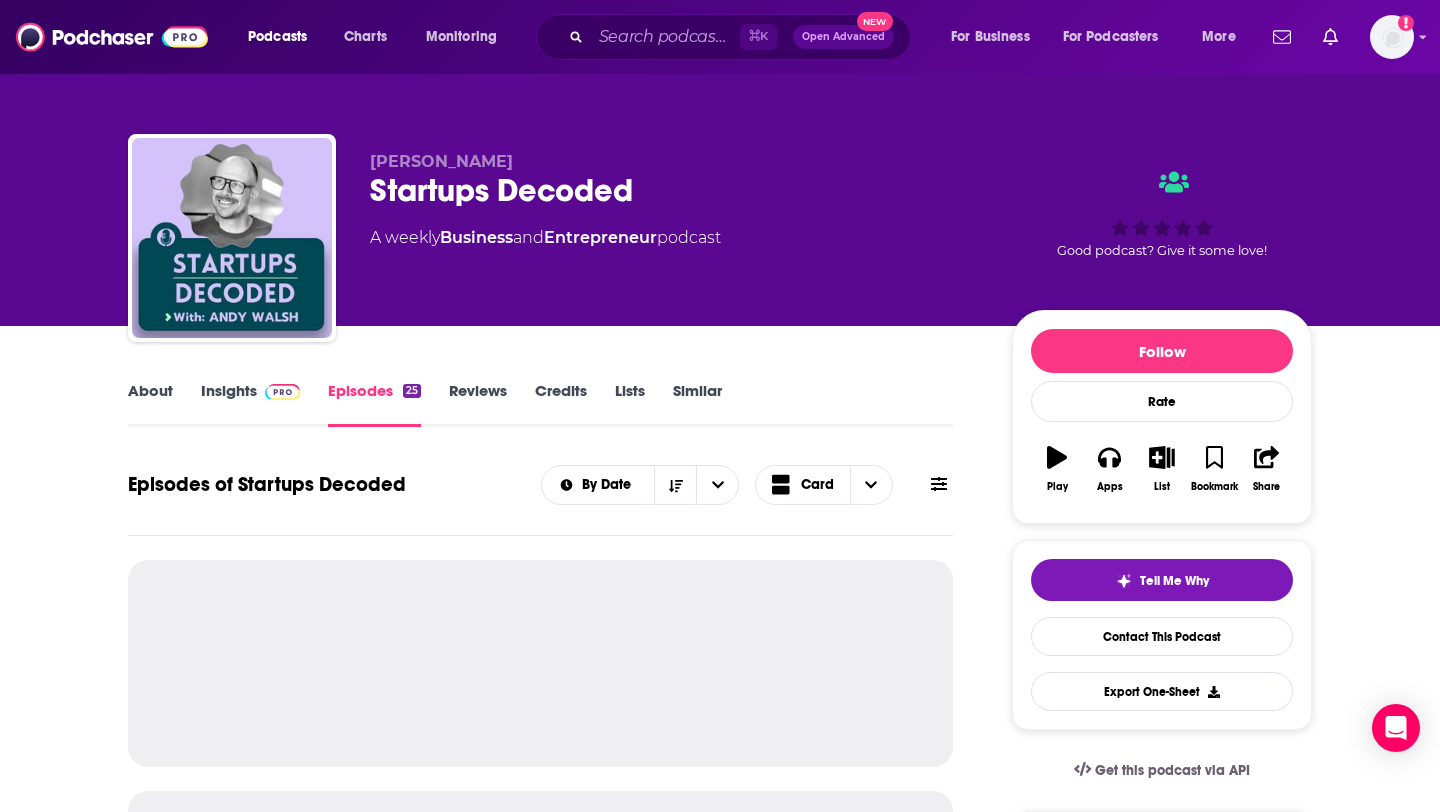 click on "About" at bounding box center [150, 404] 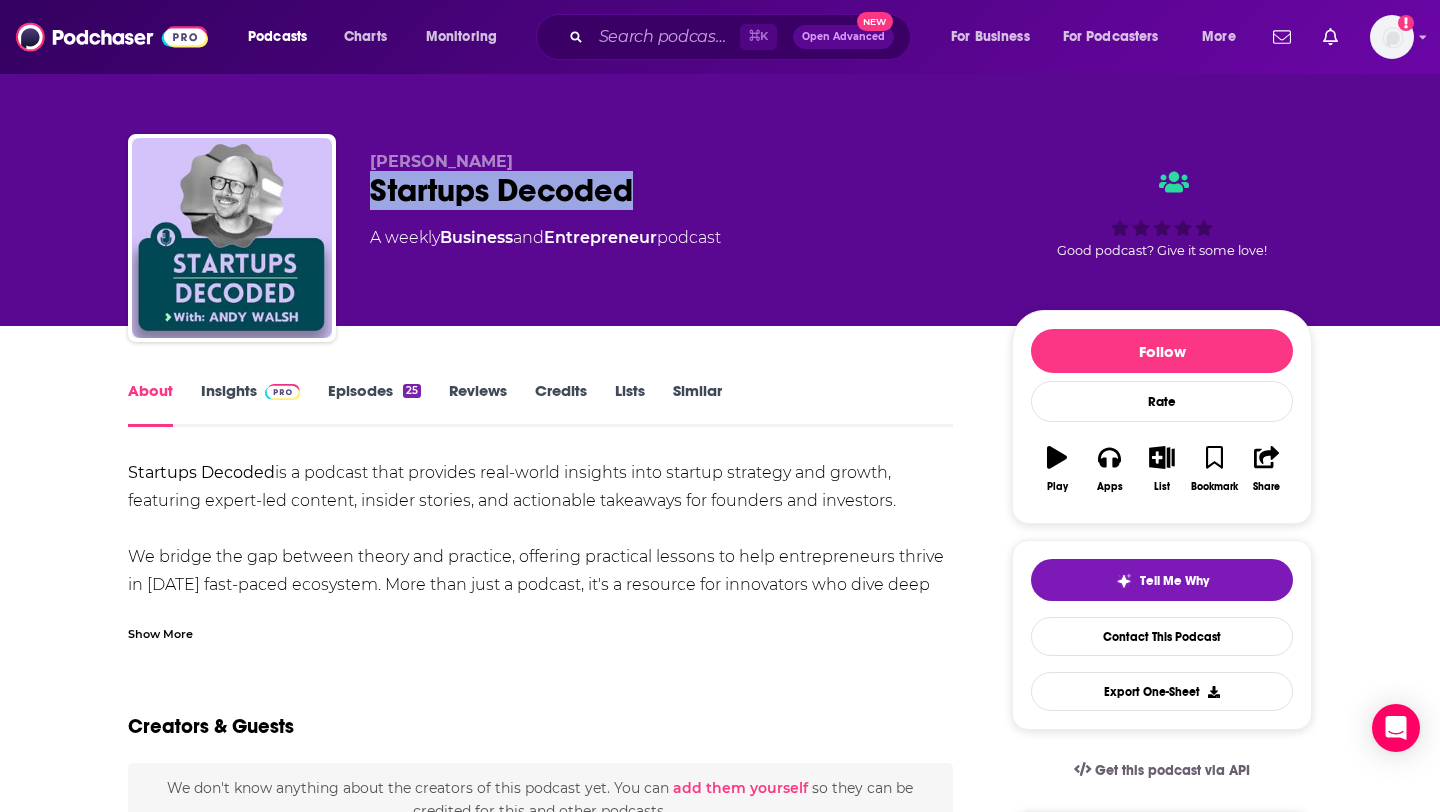 drag, startPoint x: 635, startPoint y: 188, endPoint x: 349, endPoint y: 196, distance: 286.11188 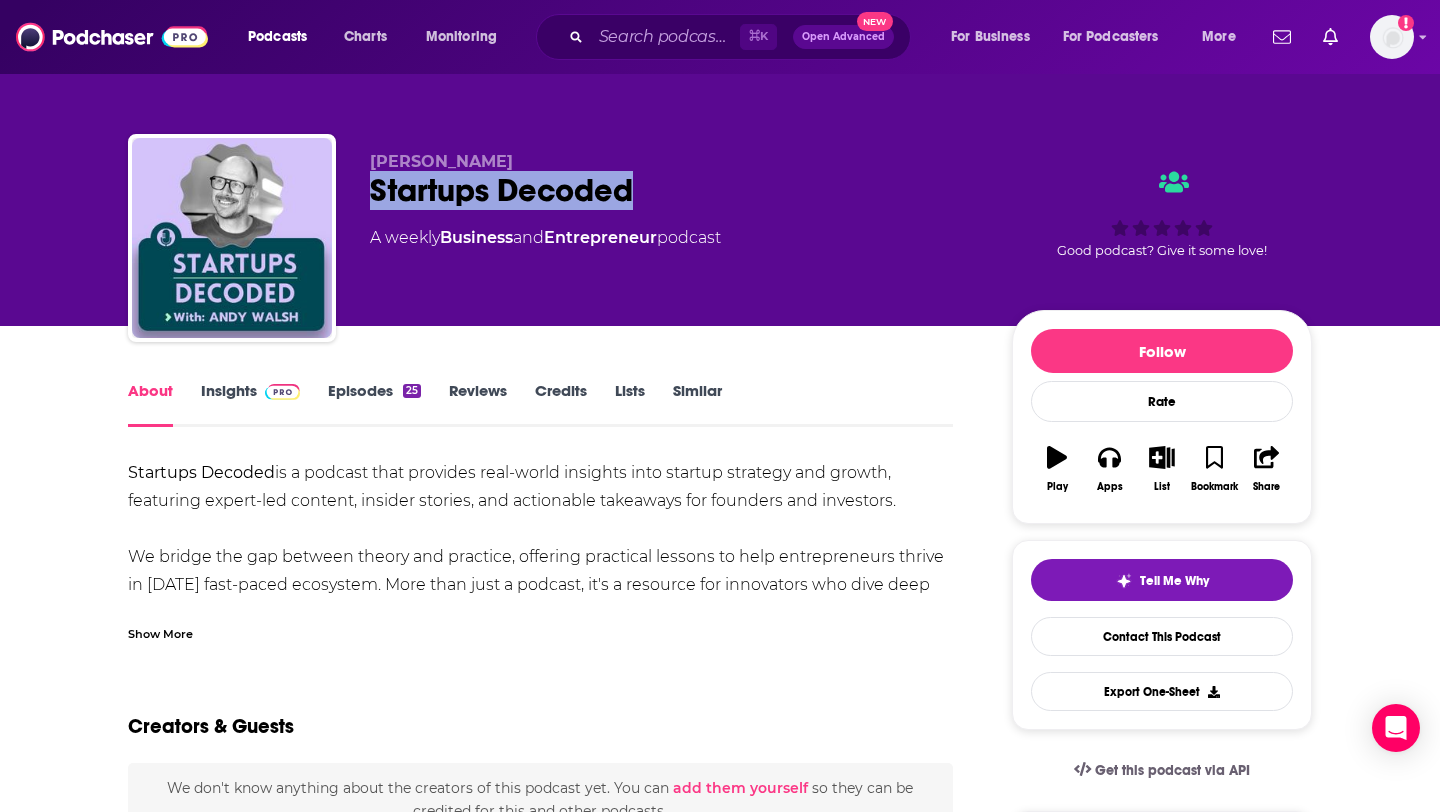 copy on "Startups Decoded" 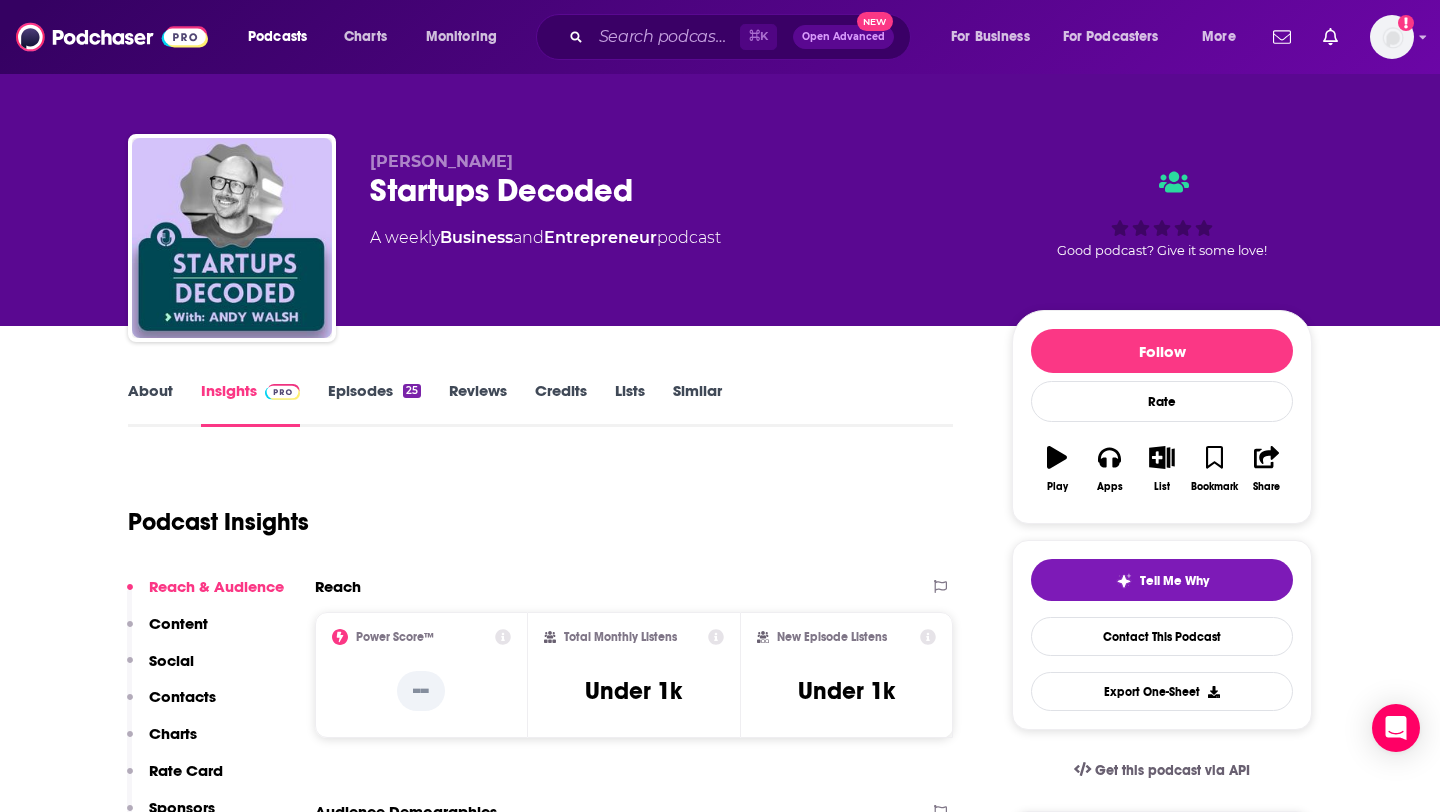 click on "Contacts" at bounding box center [182, 696] 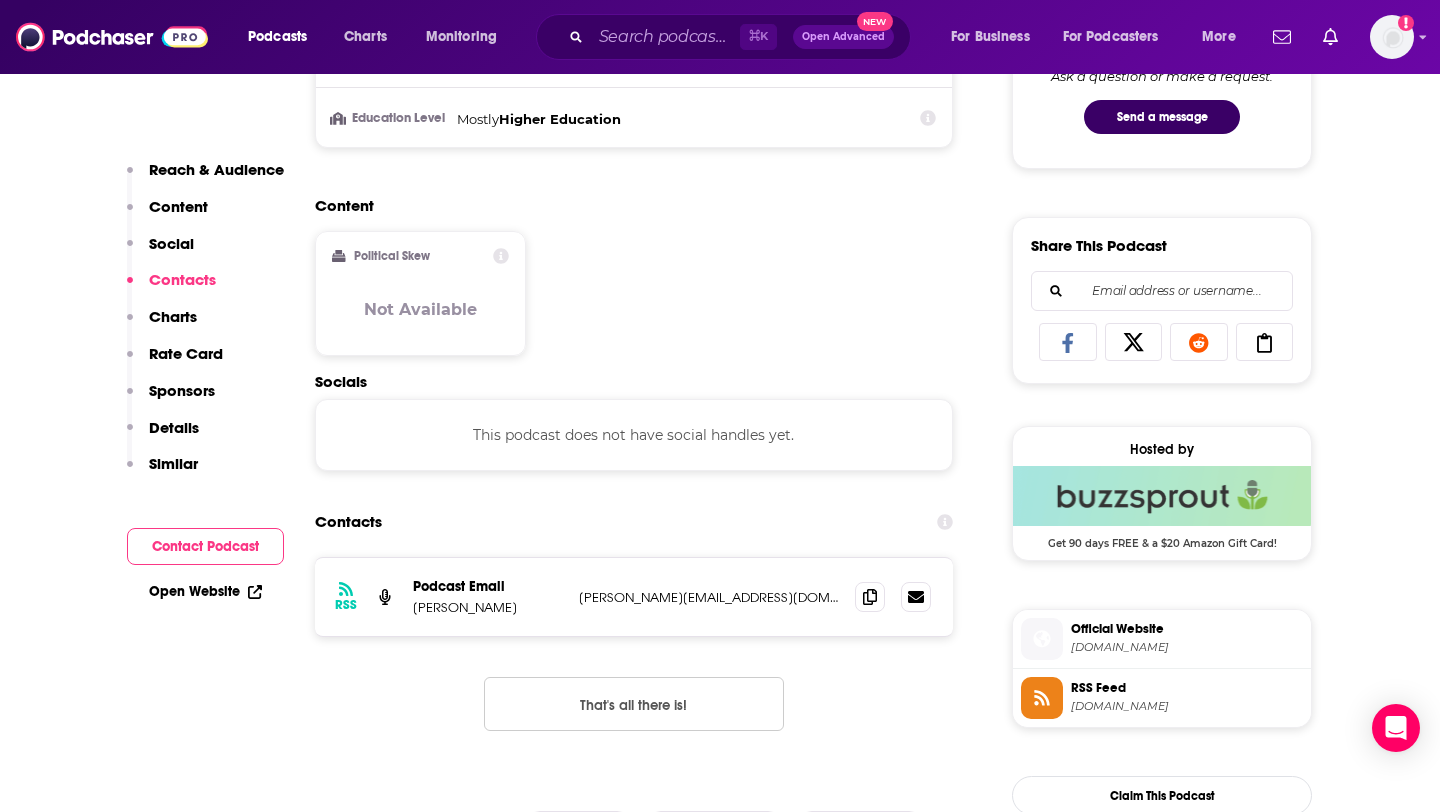 scroll, scrollTop: 1338, scrollLeft: 0, axis: vertical 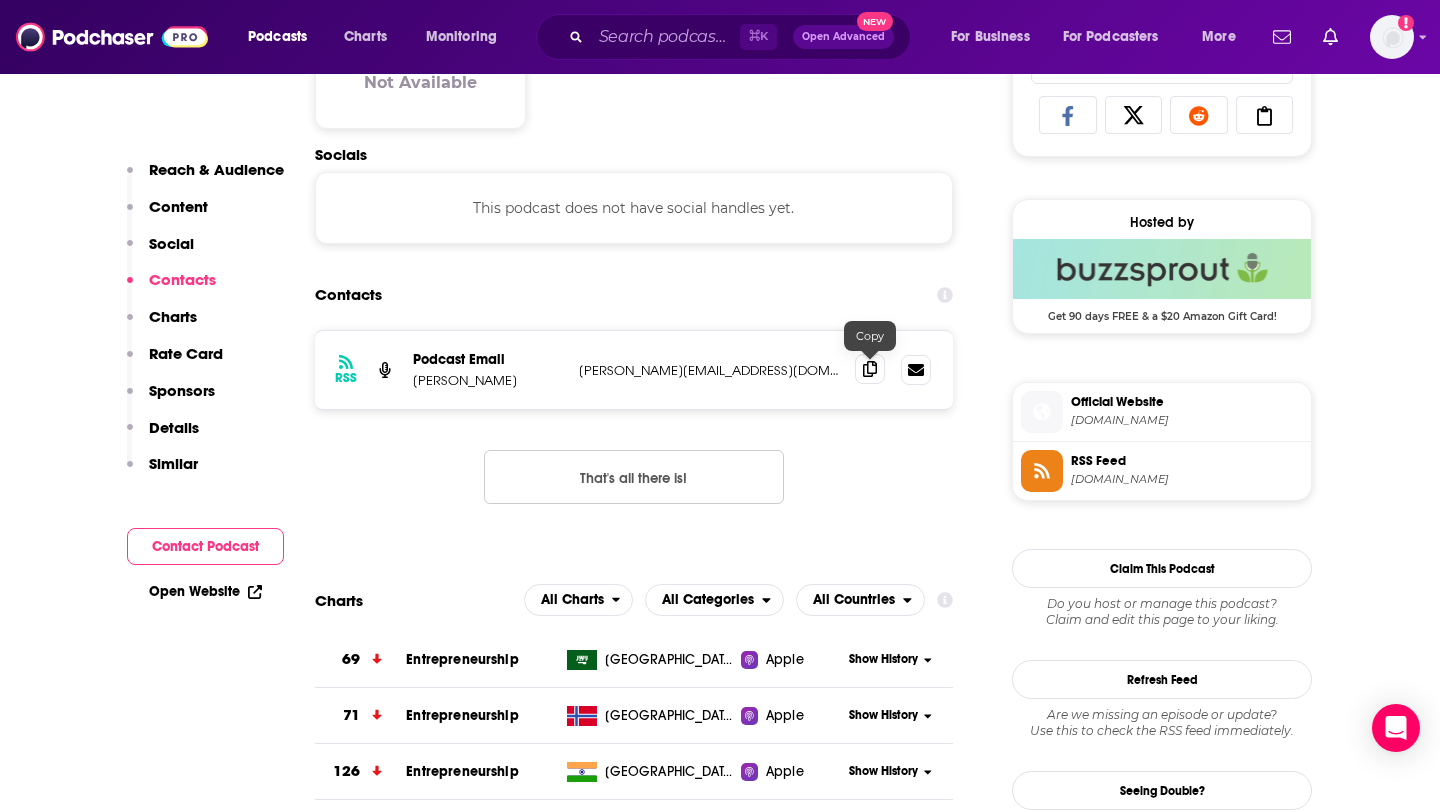 click 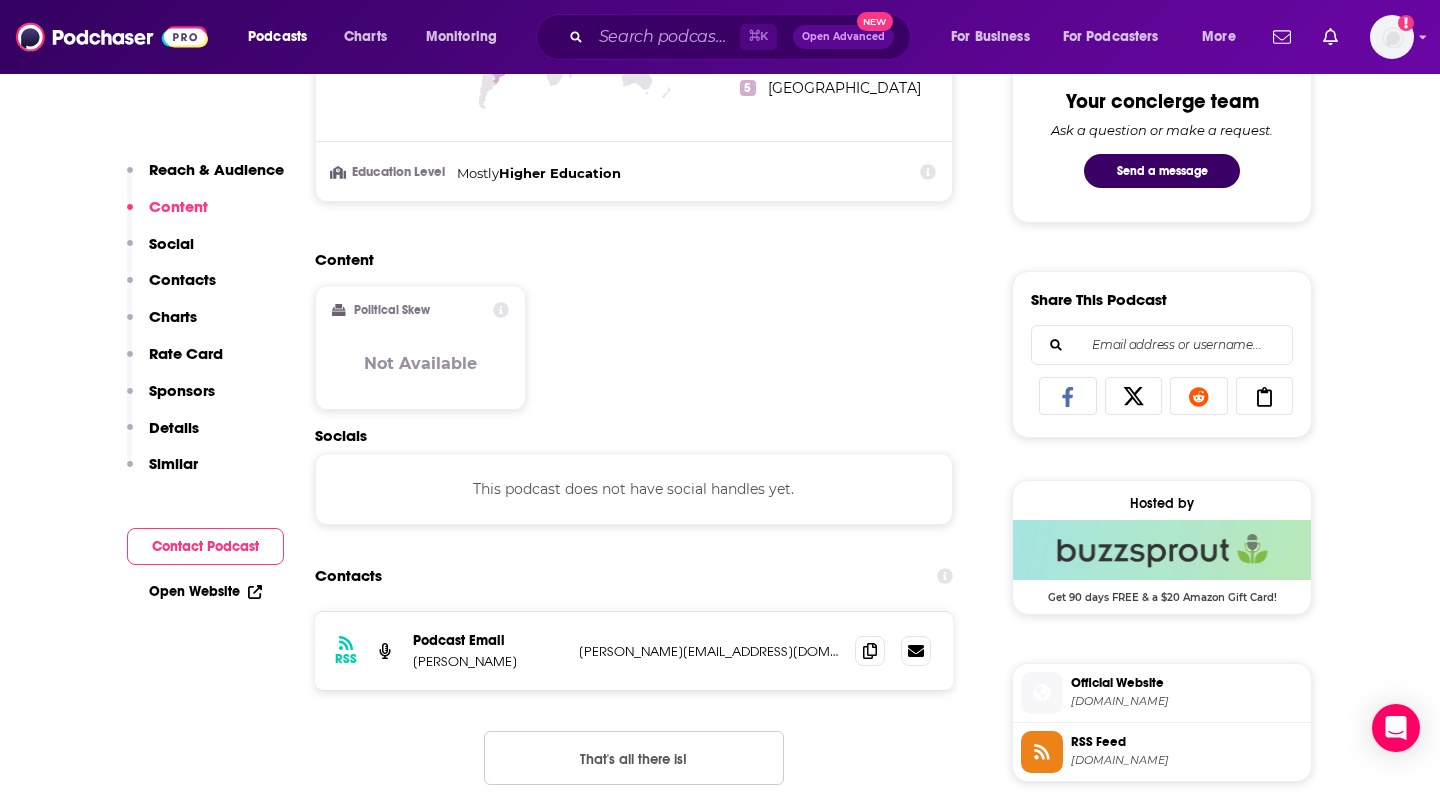 scroll, scrollTop: 704, scrollLeft: 0, axis: vertical 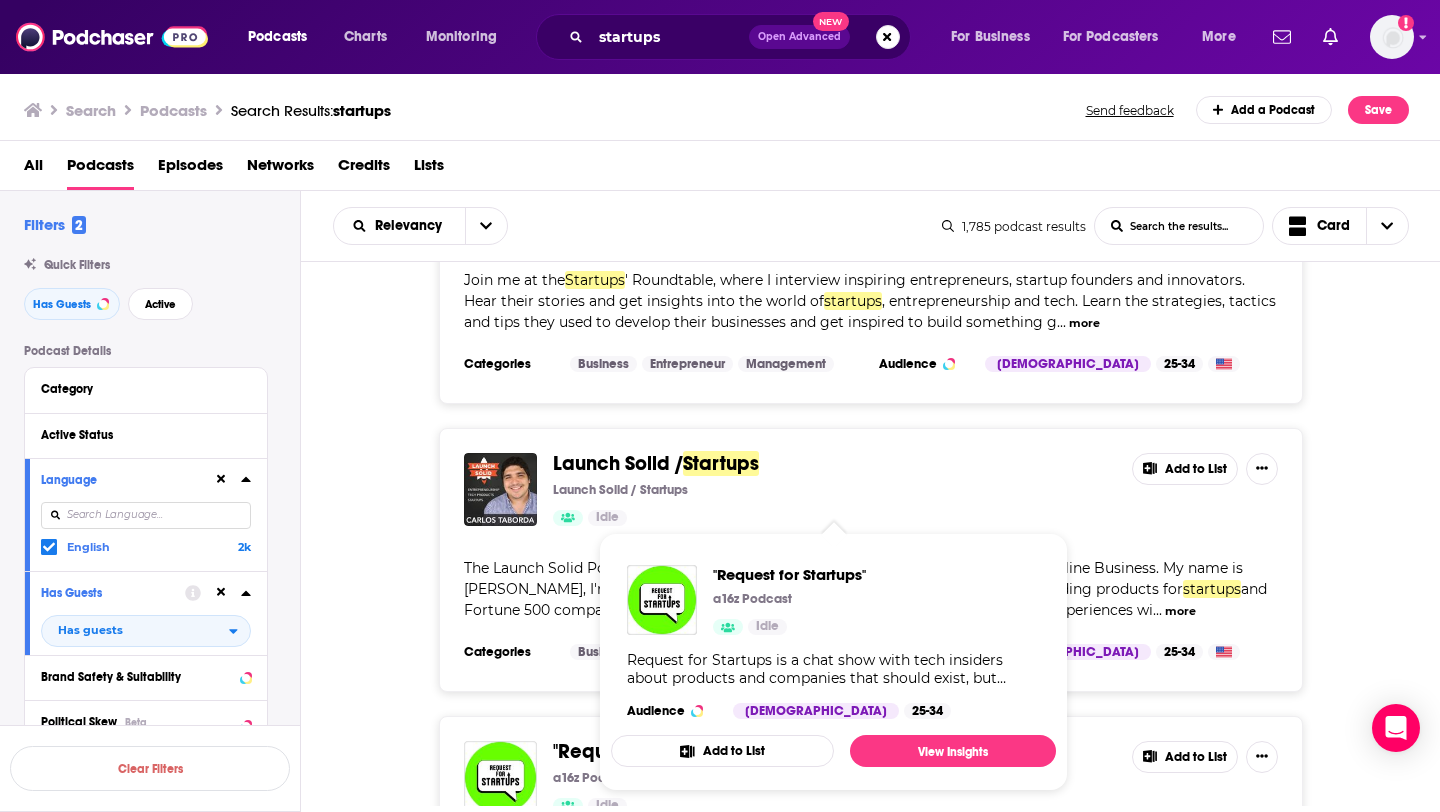 click on "Startups" at bounding box center (701, 751) 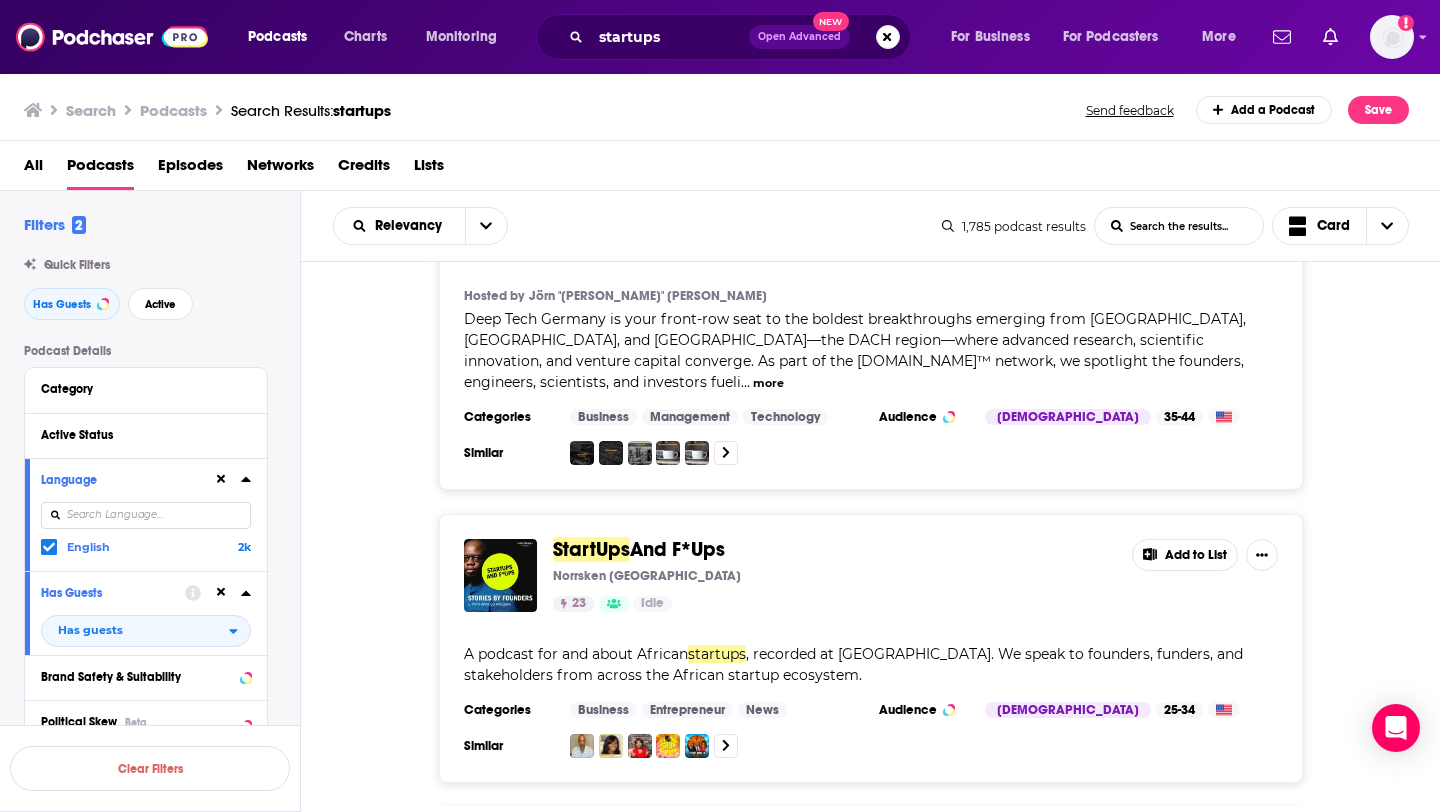 scroll, scrollTop: 7085, scrollLeft: 0, axis: vertical 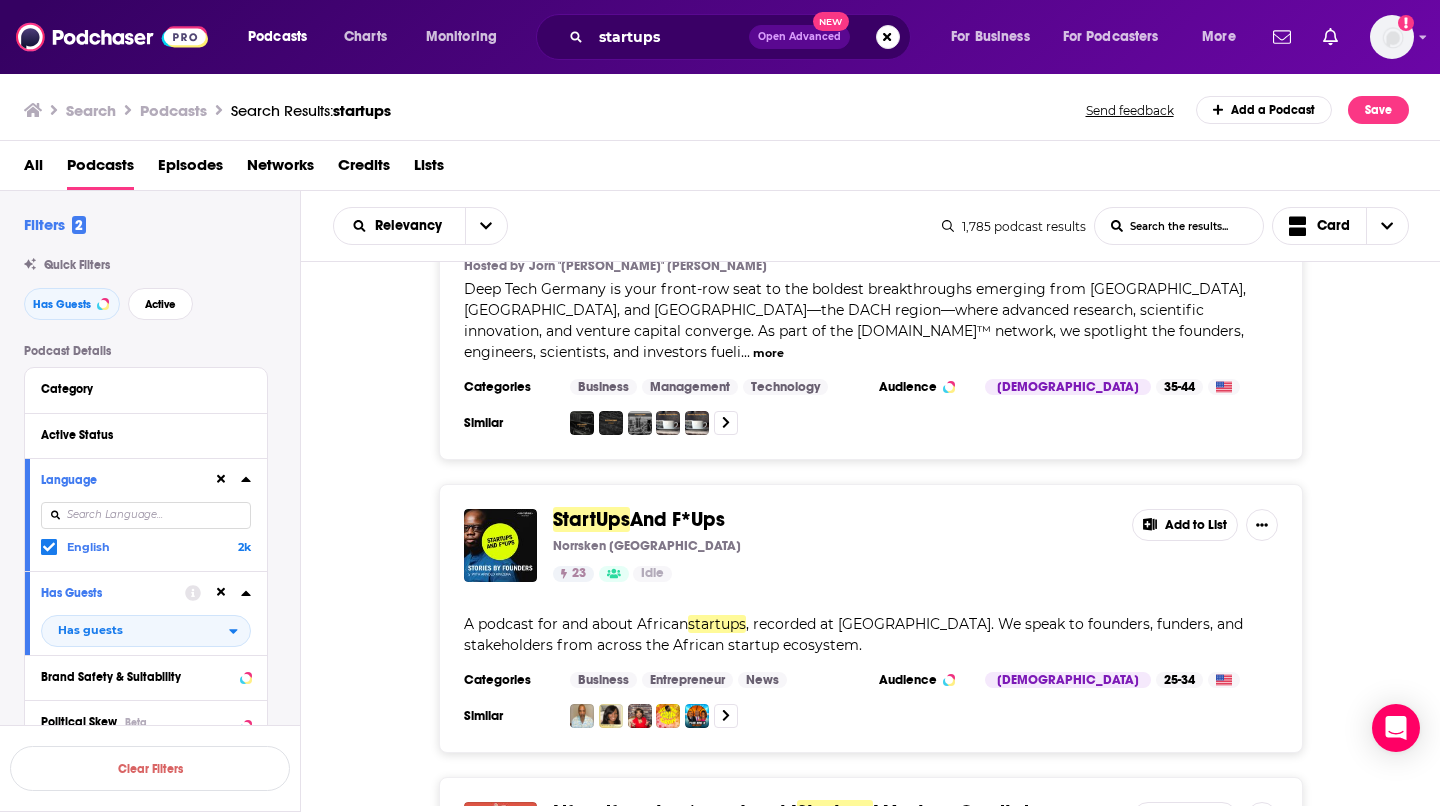 click on "And F*Ups" at bounding box center (677, 519) 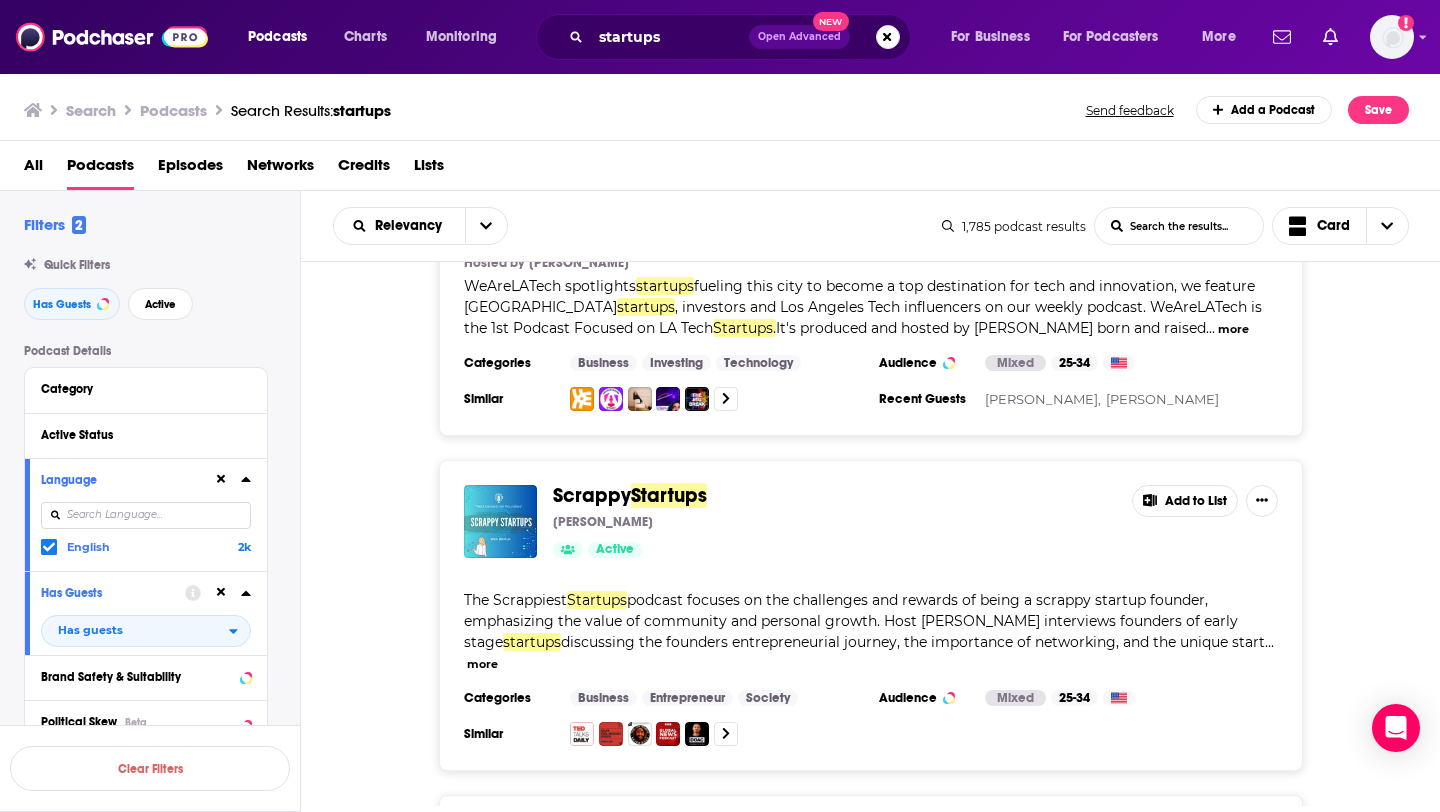 scroll, scrollTop: 9743, scrollLeft: 0, axis: vertical 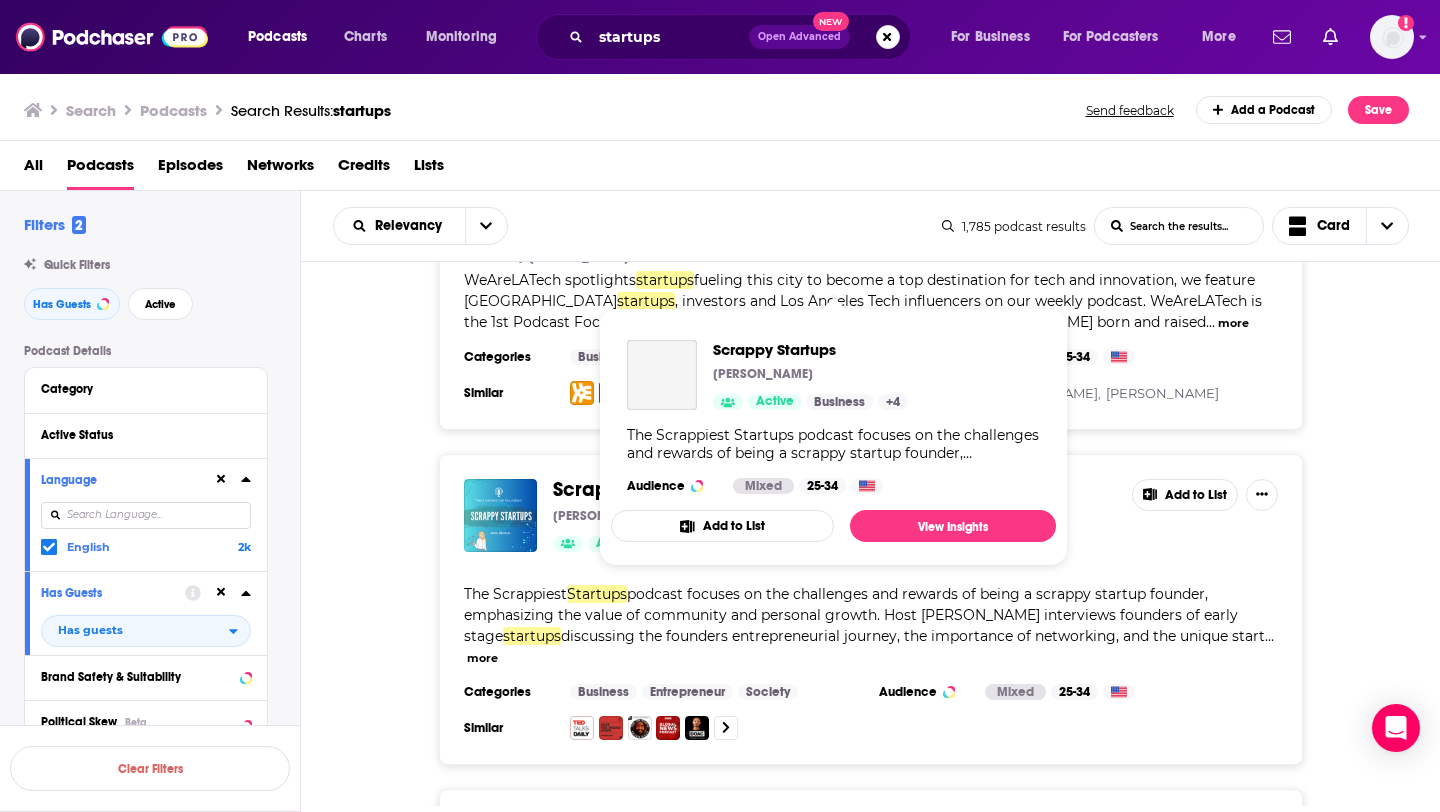 click on "Scrappy" at bounding box center (592, 489) 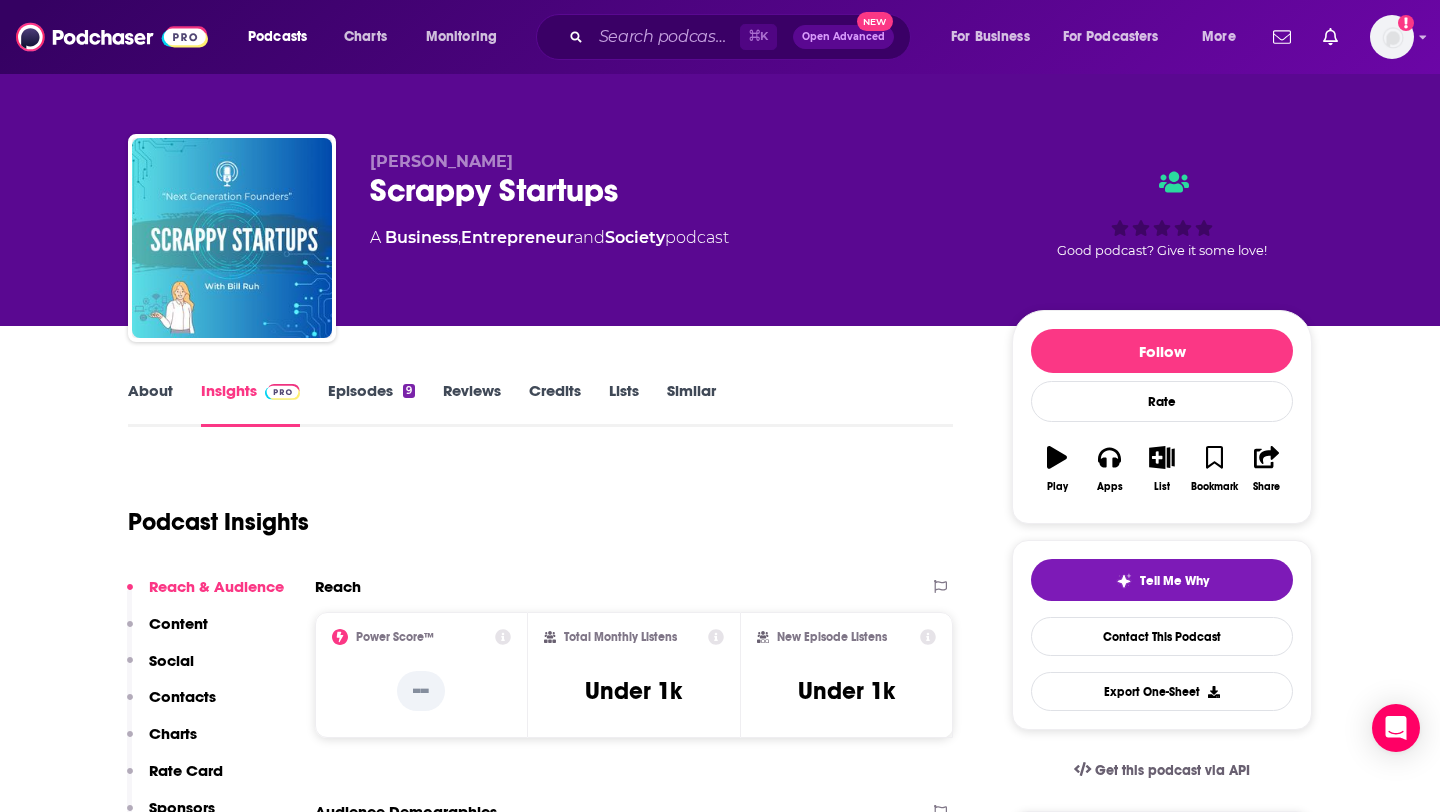 click on "About" at bounding box center (150, 404) 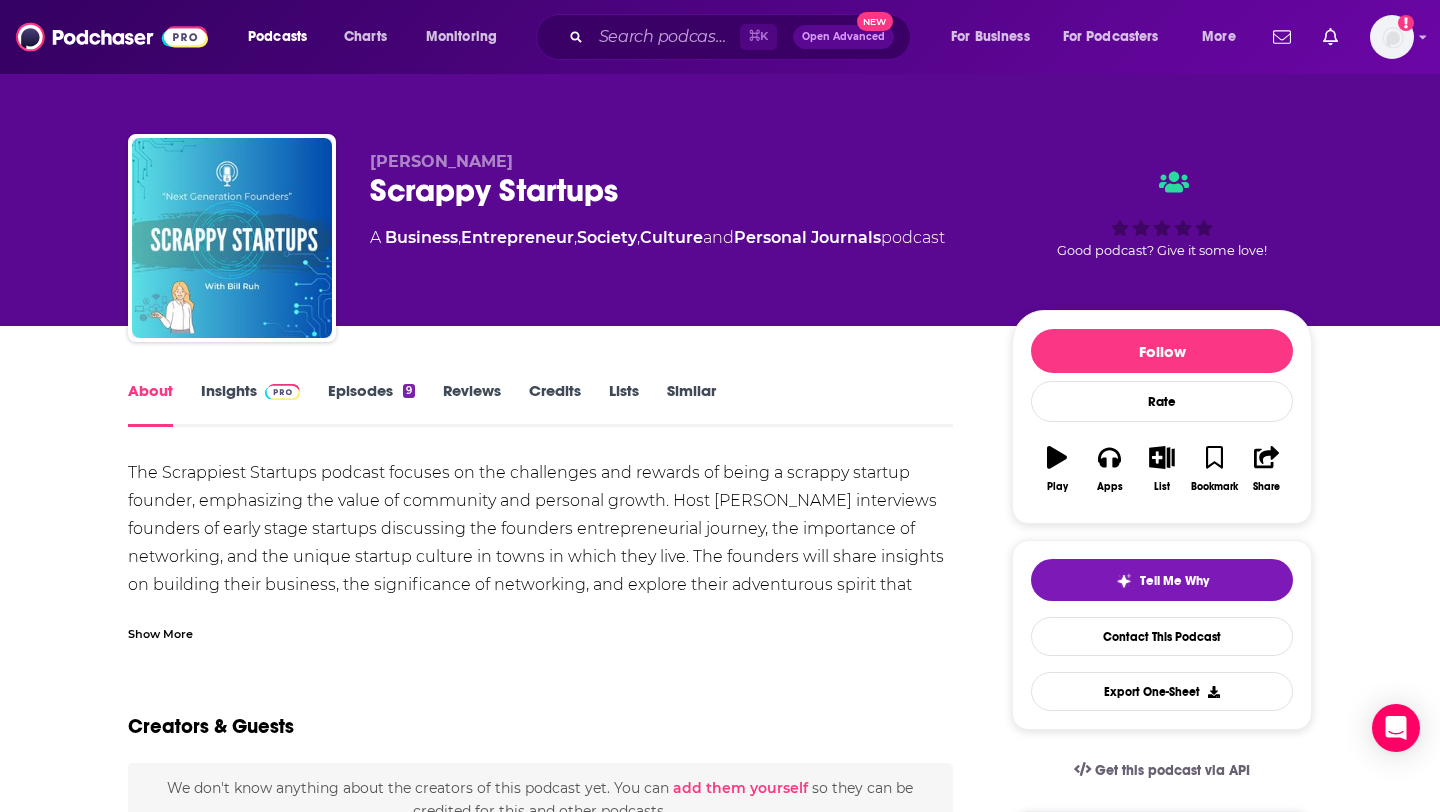 click on "Episodes 9" at bounding box center (371, 404) 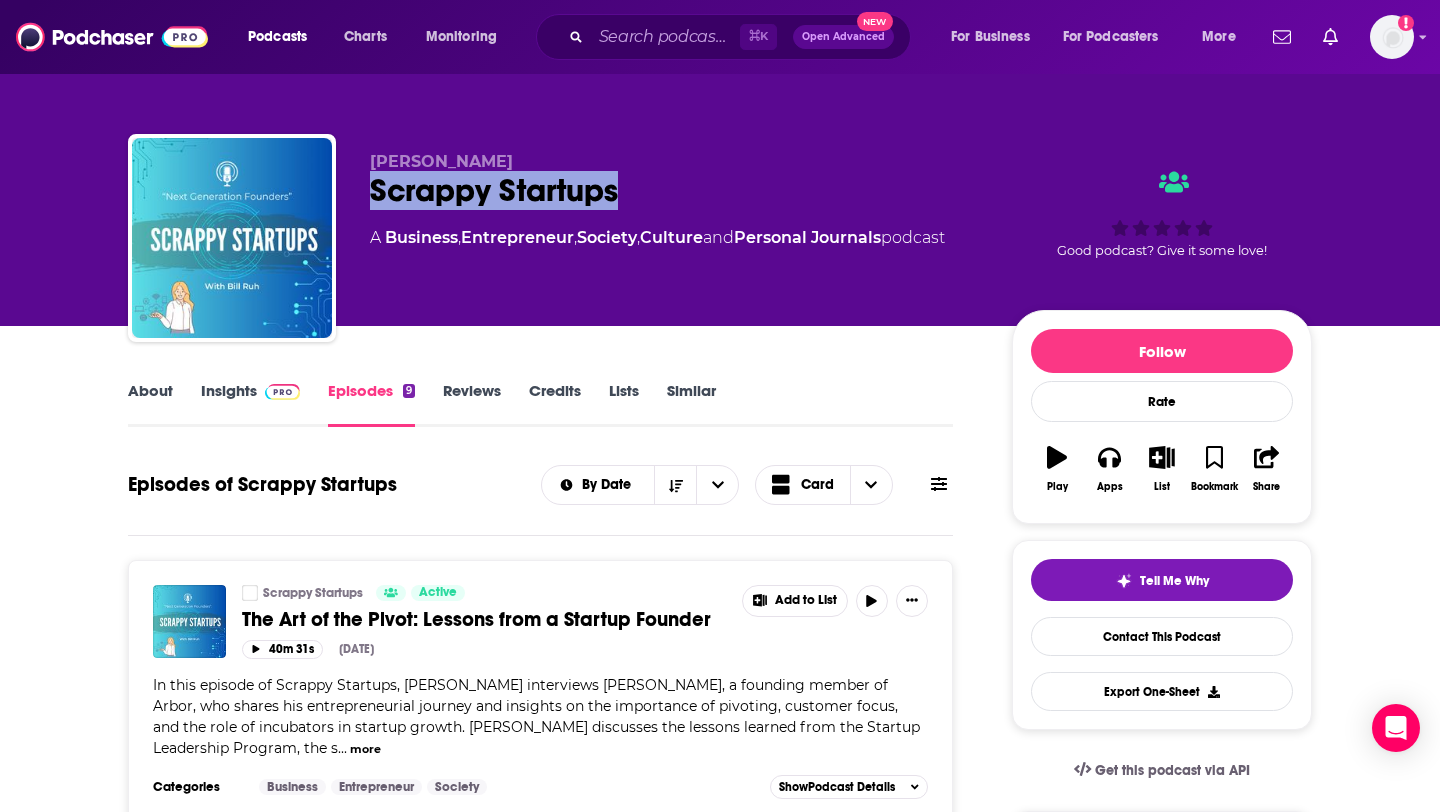 drag, startPoint x: 361, startPoint y: 198, endPoint x: 727, endPoint y: 193, distance: 366.03415 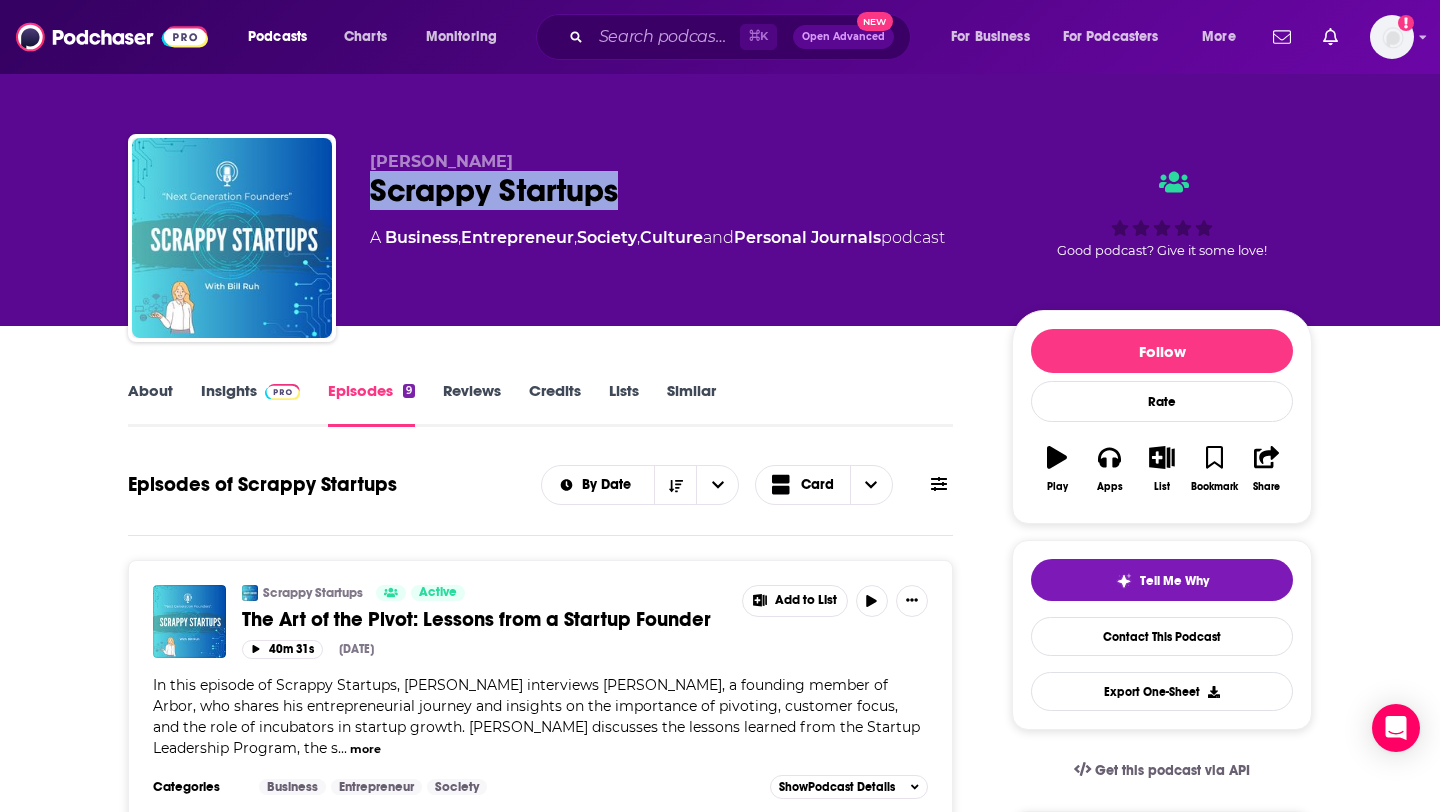 copy on "Scrappy Startups" 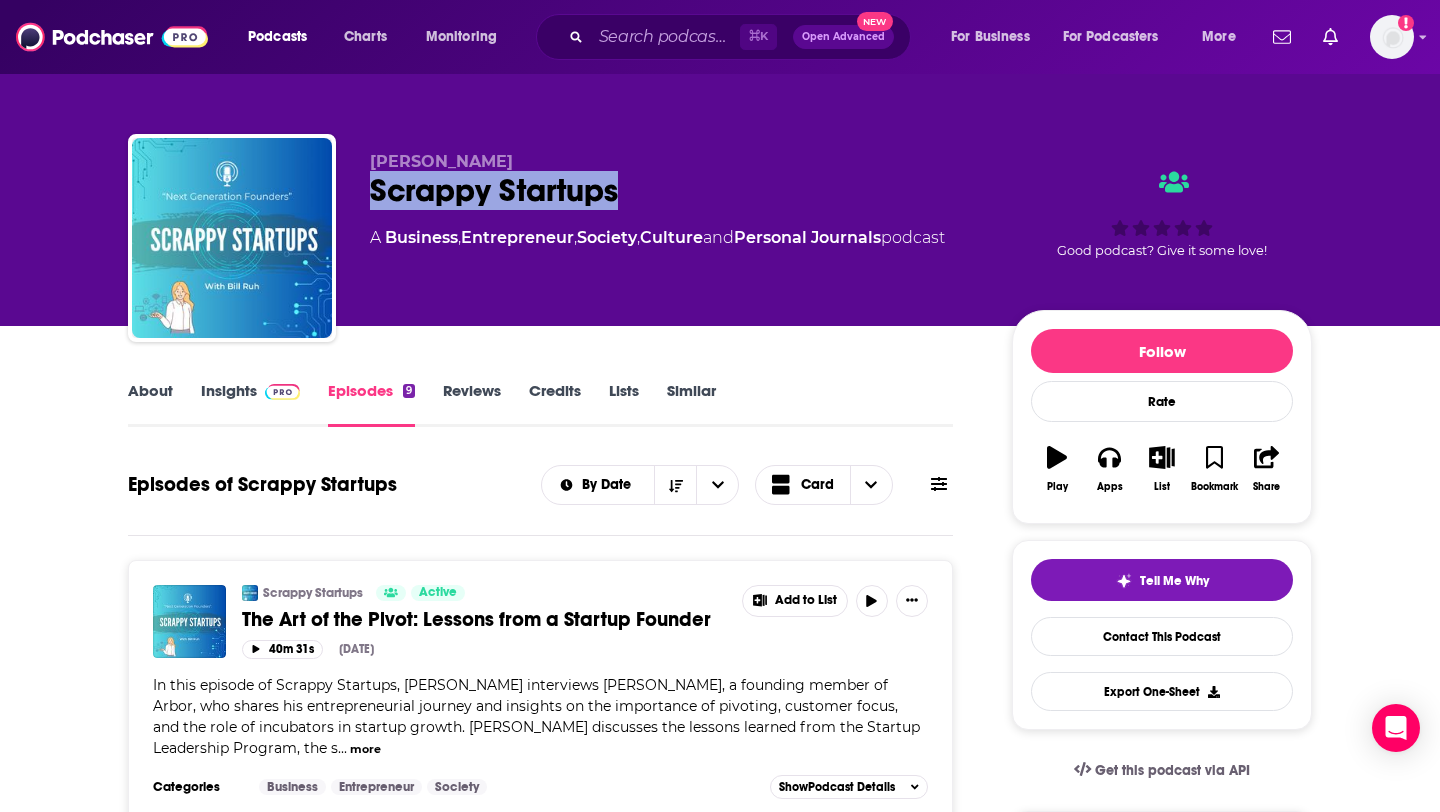 click on "Insights" at bounding box center (250, 404) 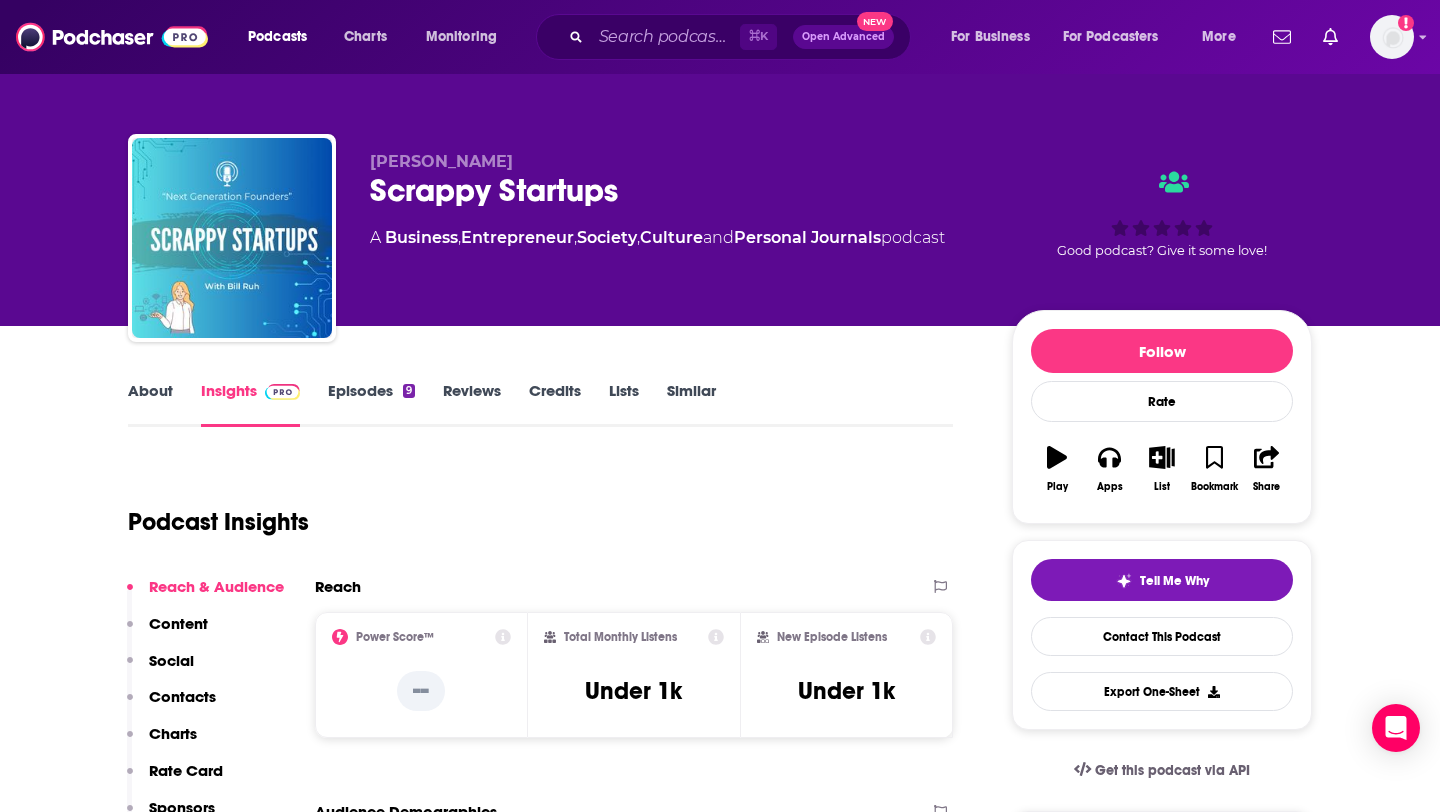 click on "Contacts" at bounding box center [182, 696] 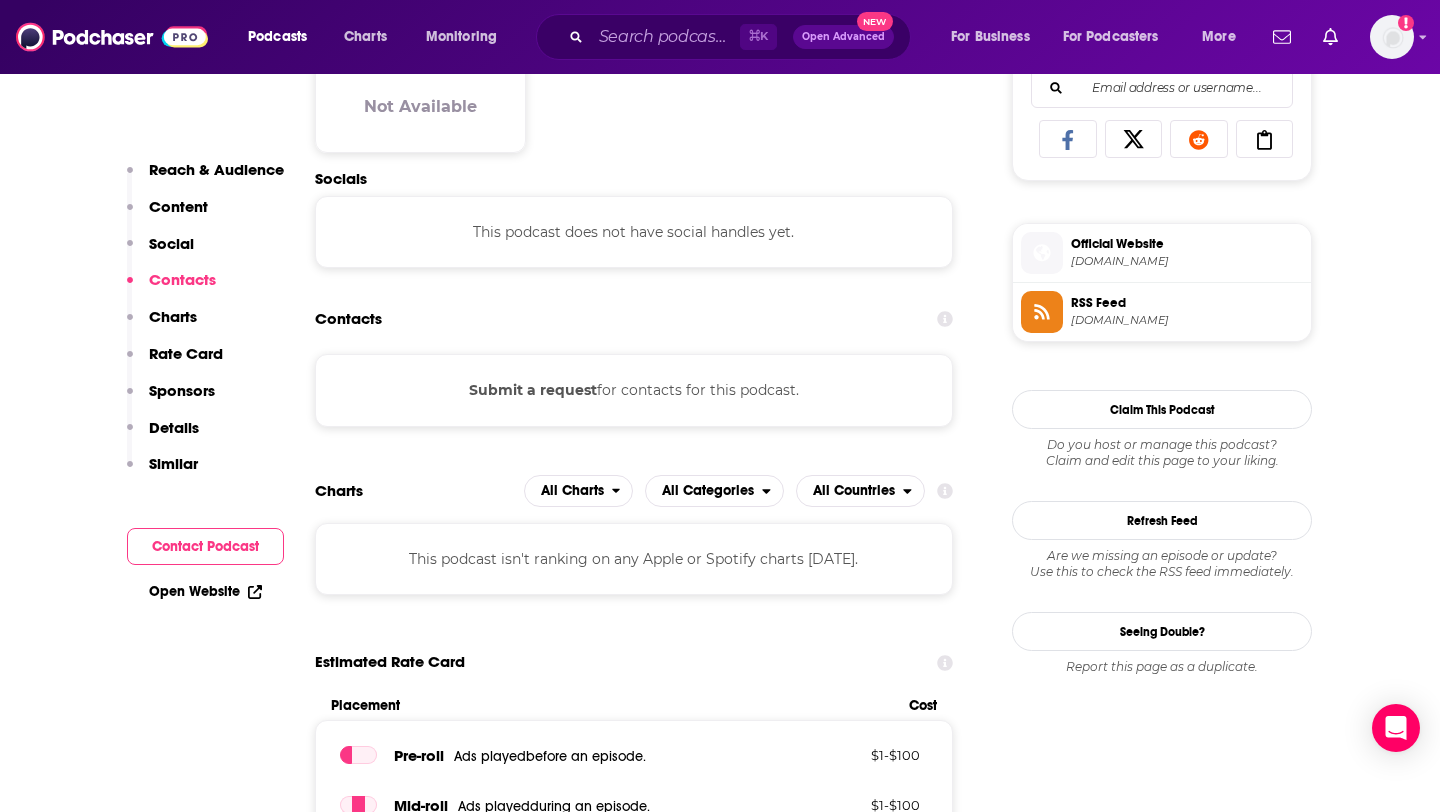 scroll, scrollTop: 1338, scrollLeft: 0, axis: vertical 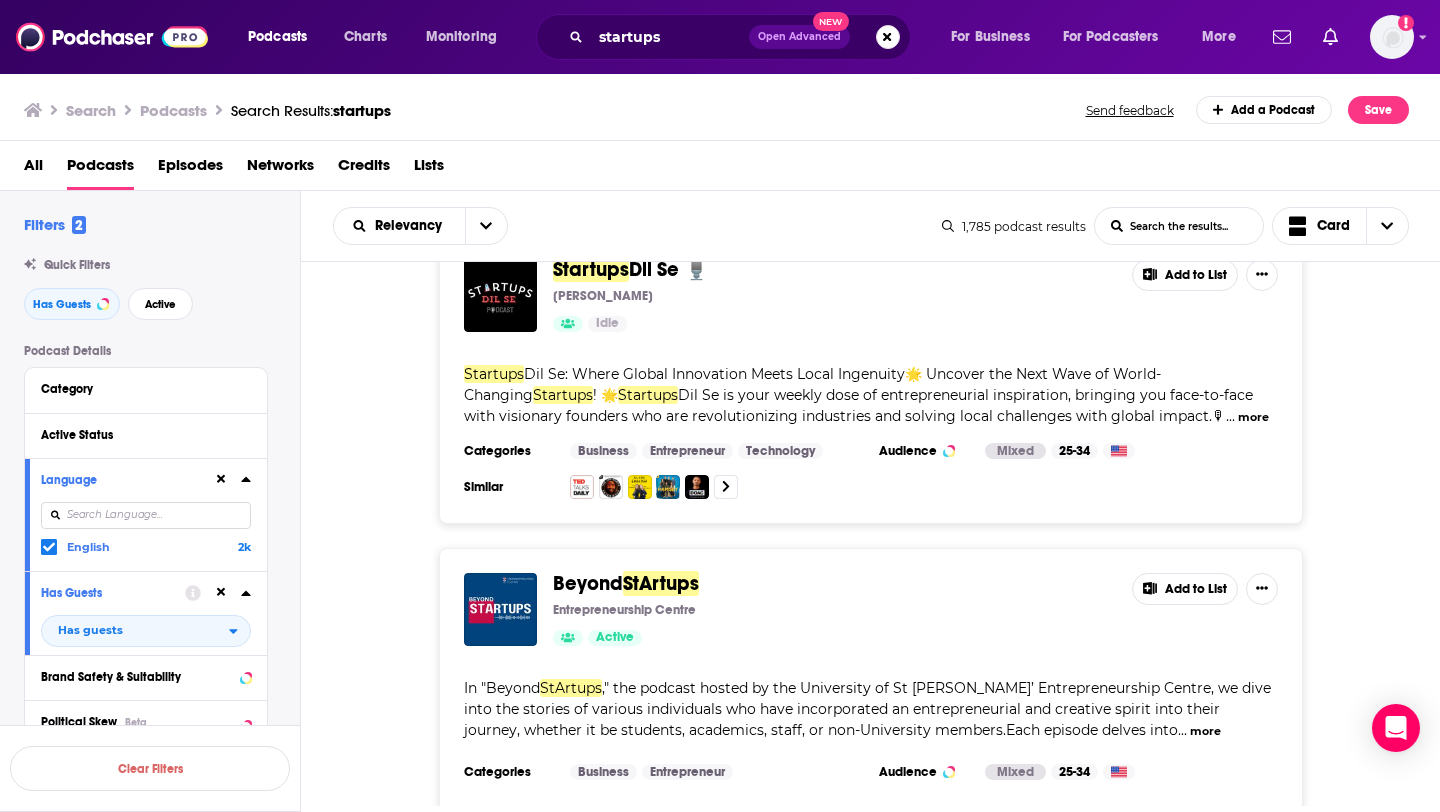 click on "Beyond" at bounding box center (588, 583) 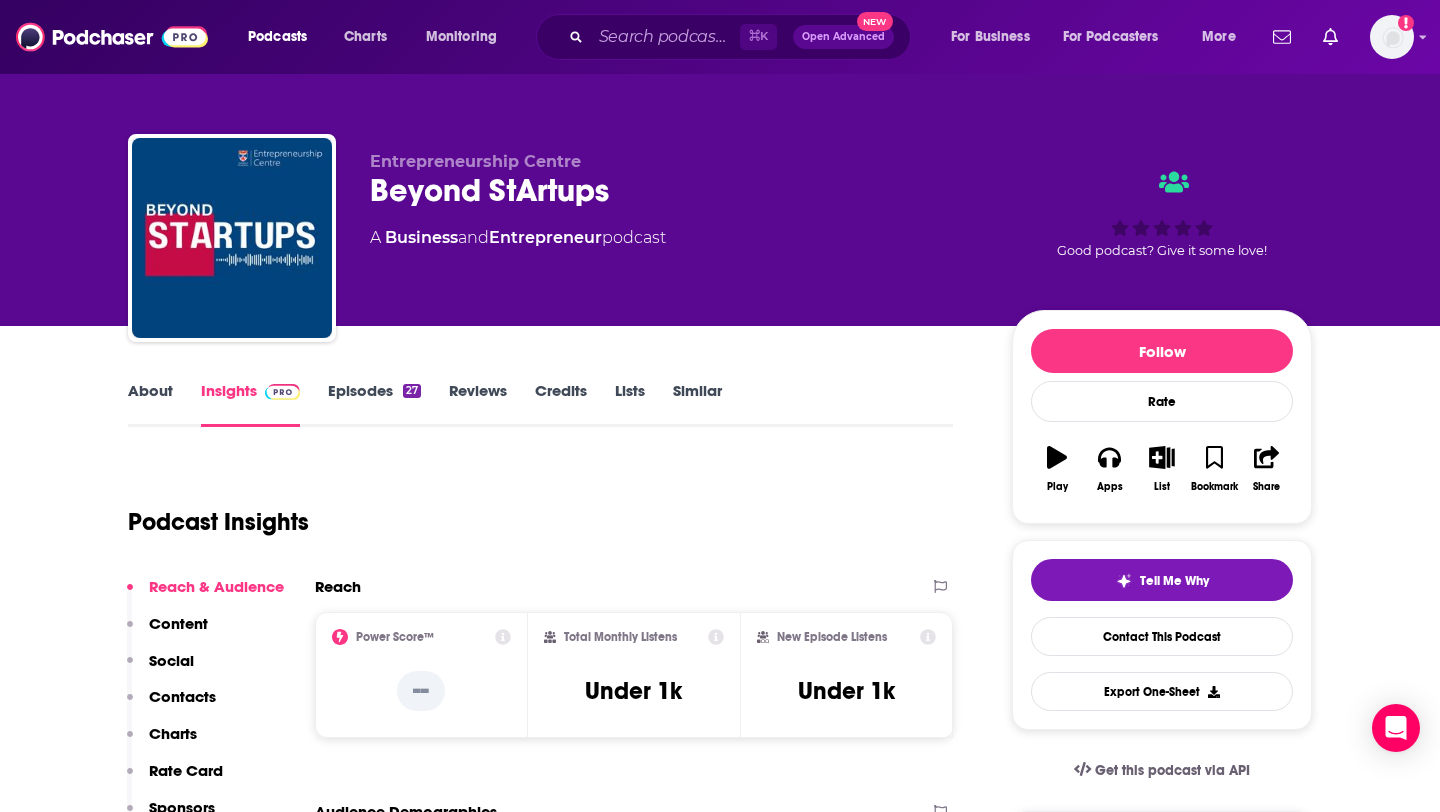 click on "About" at bounding box center (150, 404) 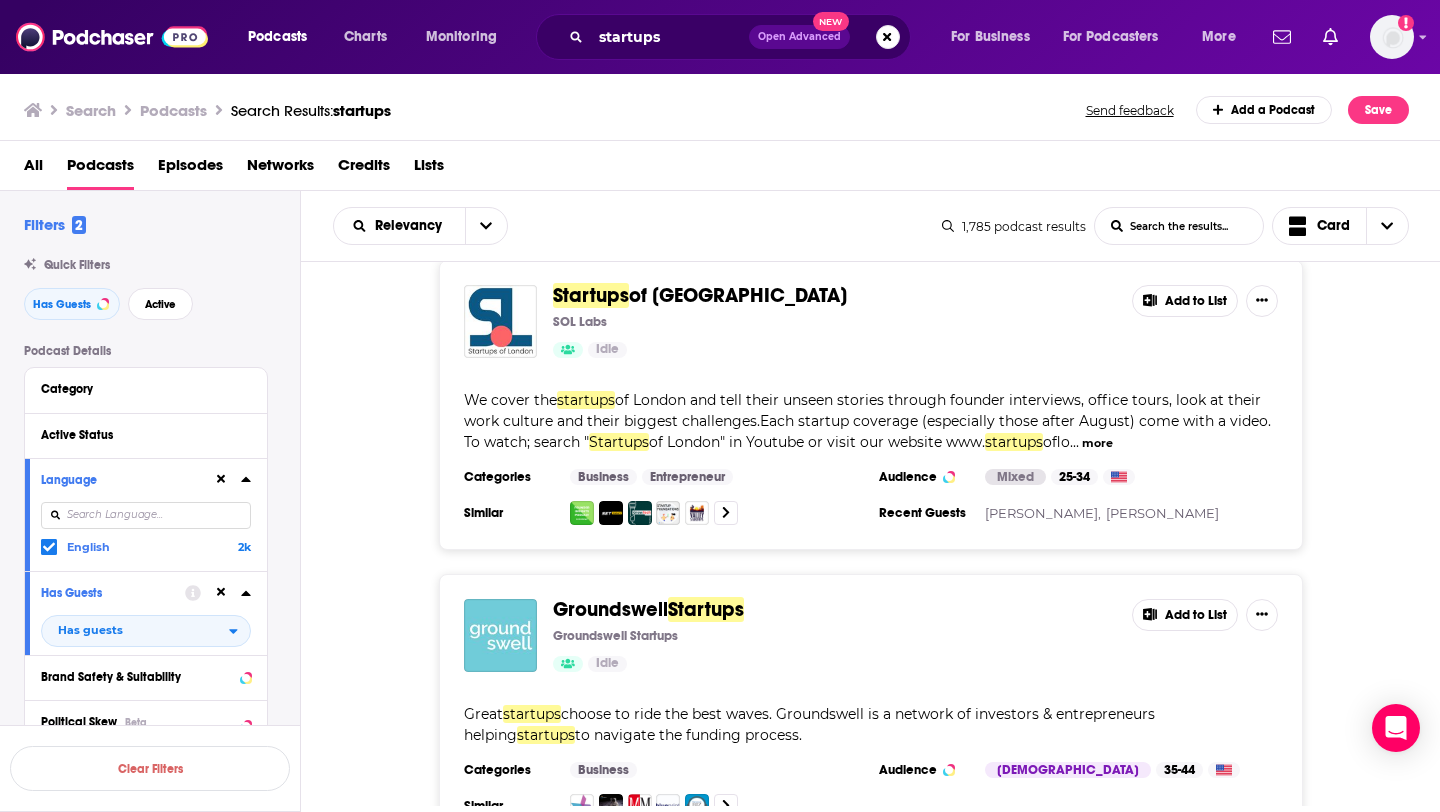 scroll, scrollTop: 11070, scrollLeft: 0, axis: vertical 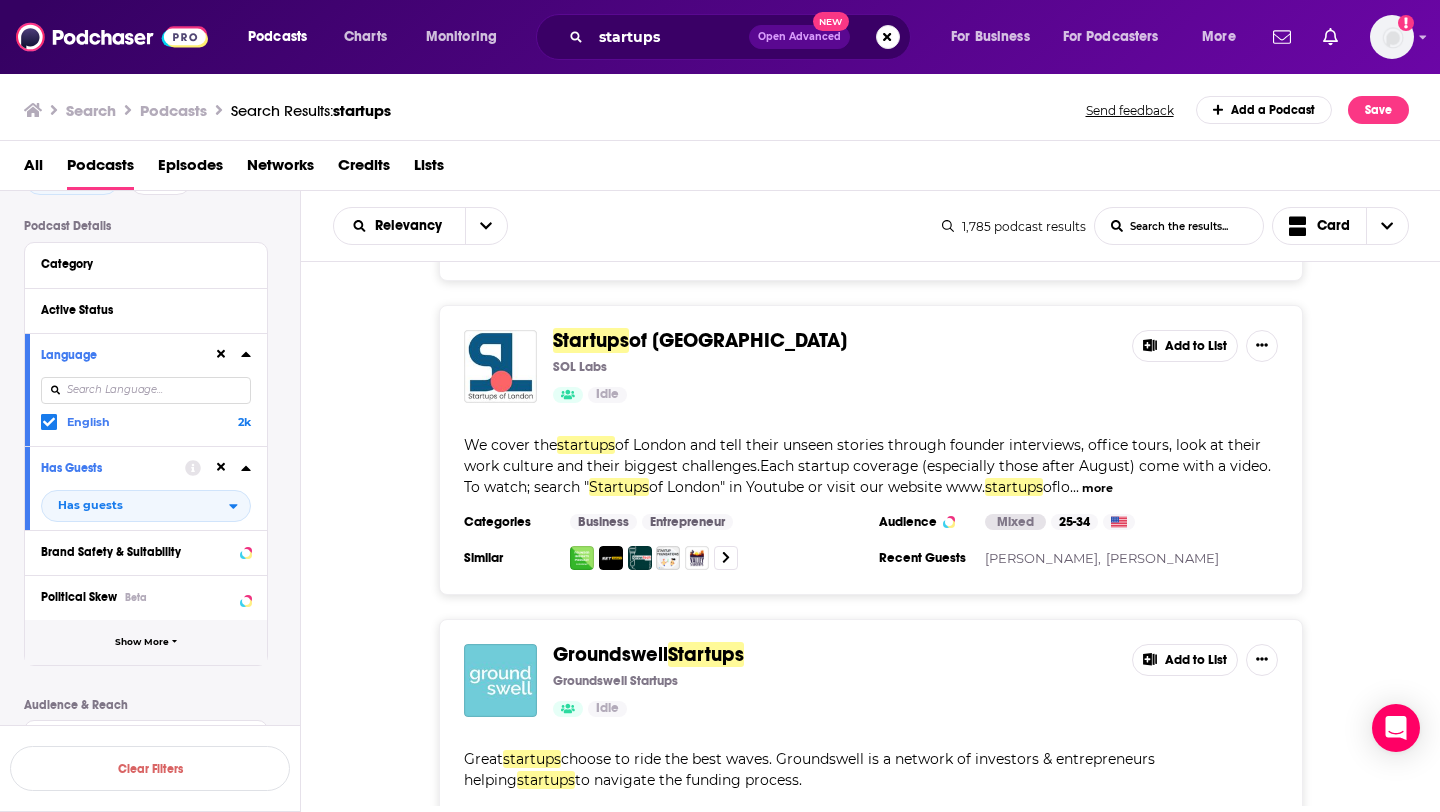 click on "Show More" at bounding box center [142, 642] 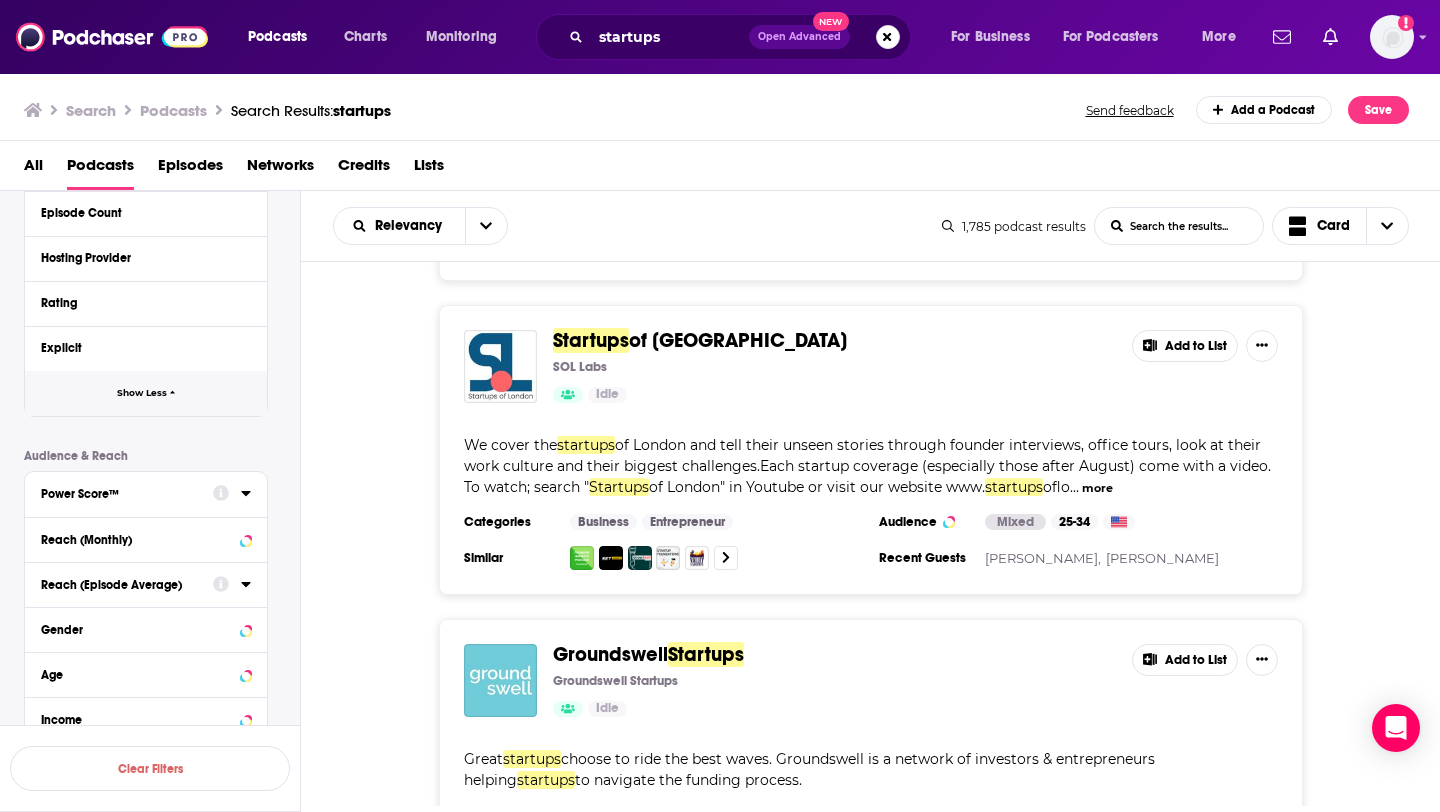 scroll, scrollTop: 913, scrollLeft: 0, axis: vertical 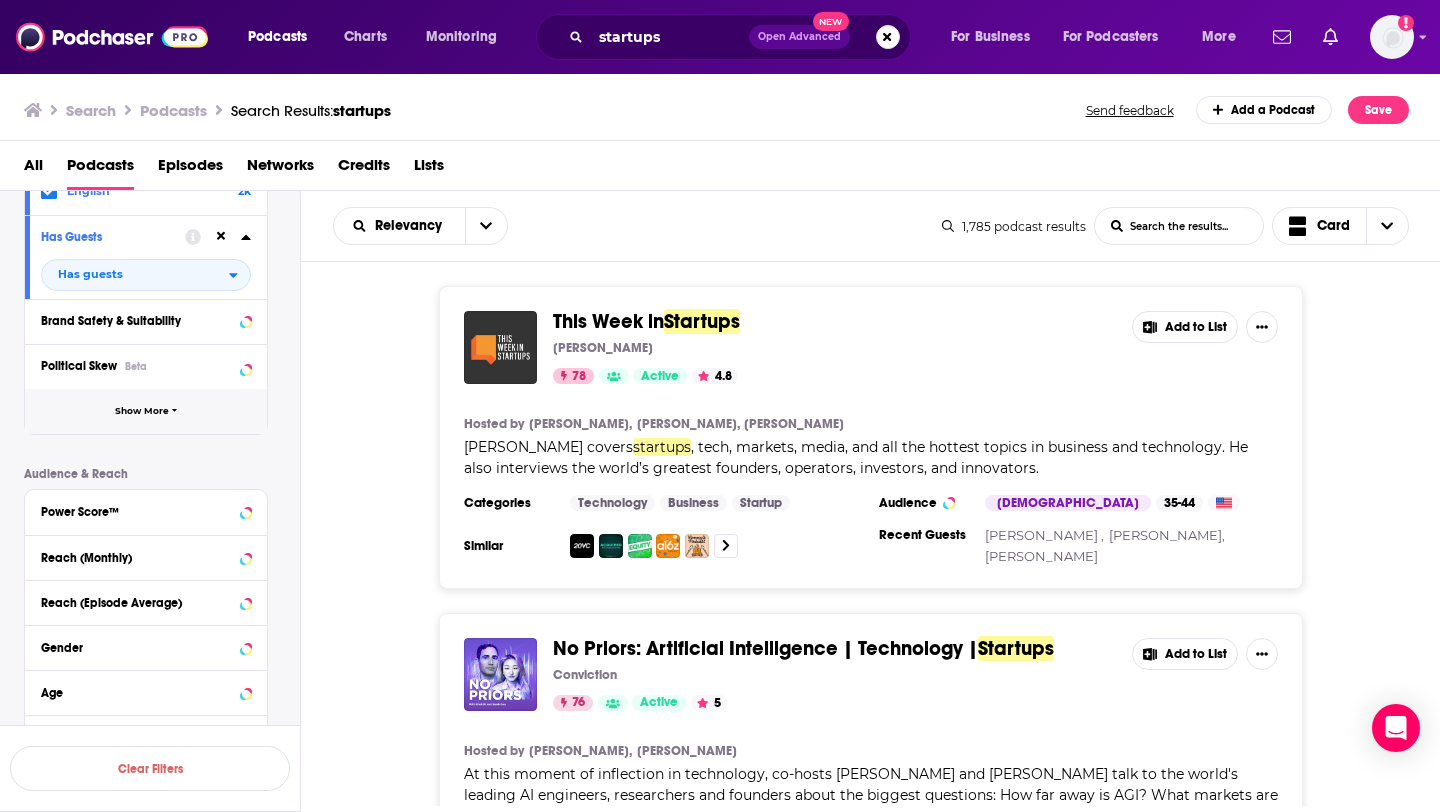 click on "Show More" at bounding box center (142, 411) 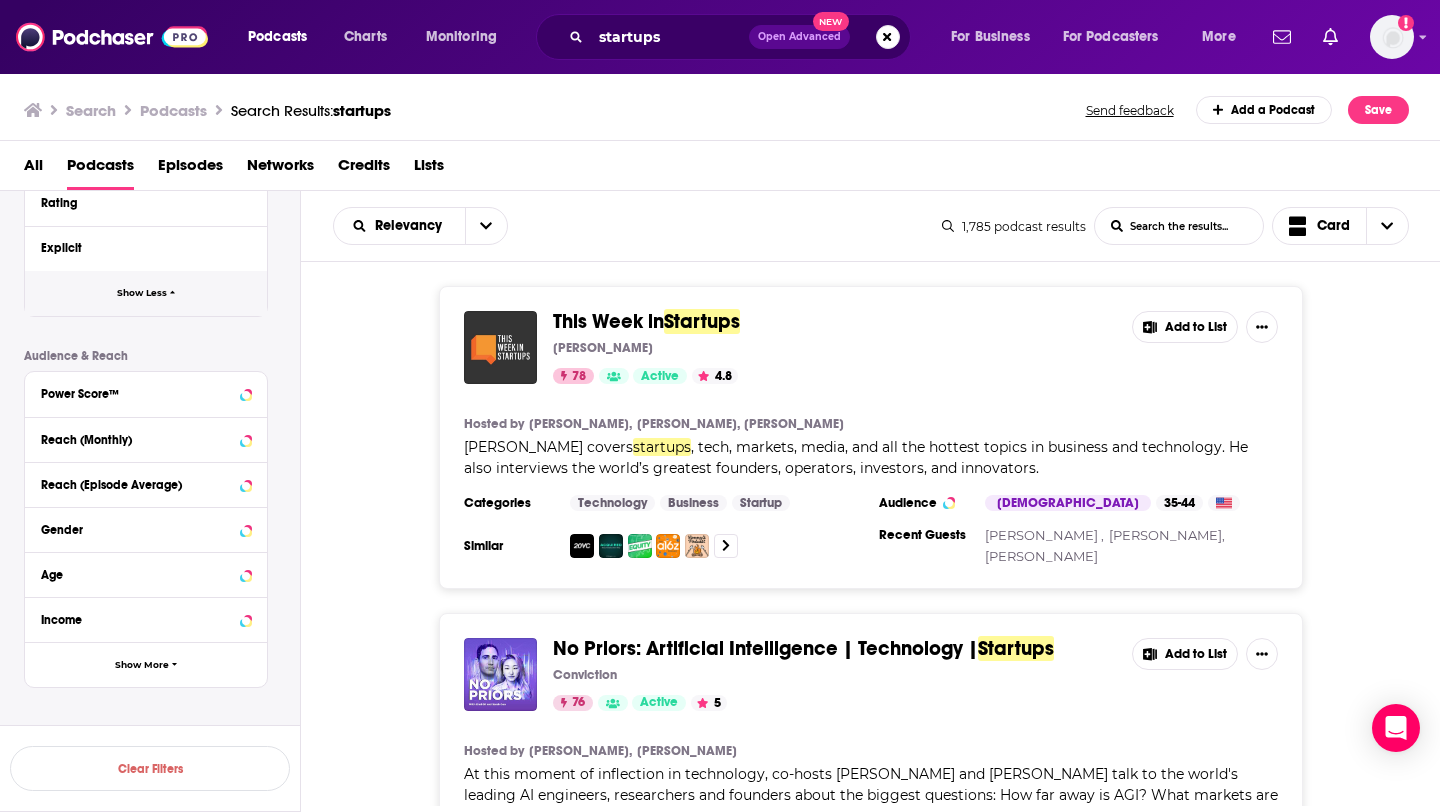 scroll, scrollTop: 913, scrollLeft: 0, axis: vertical 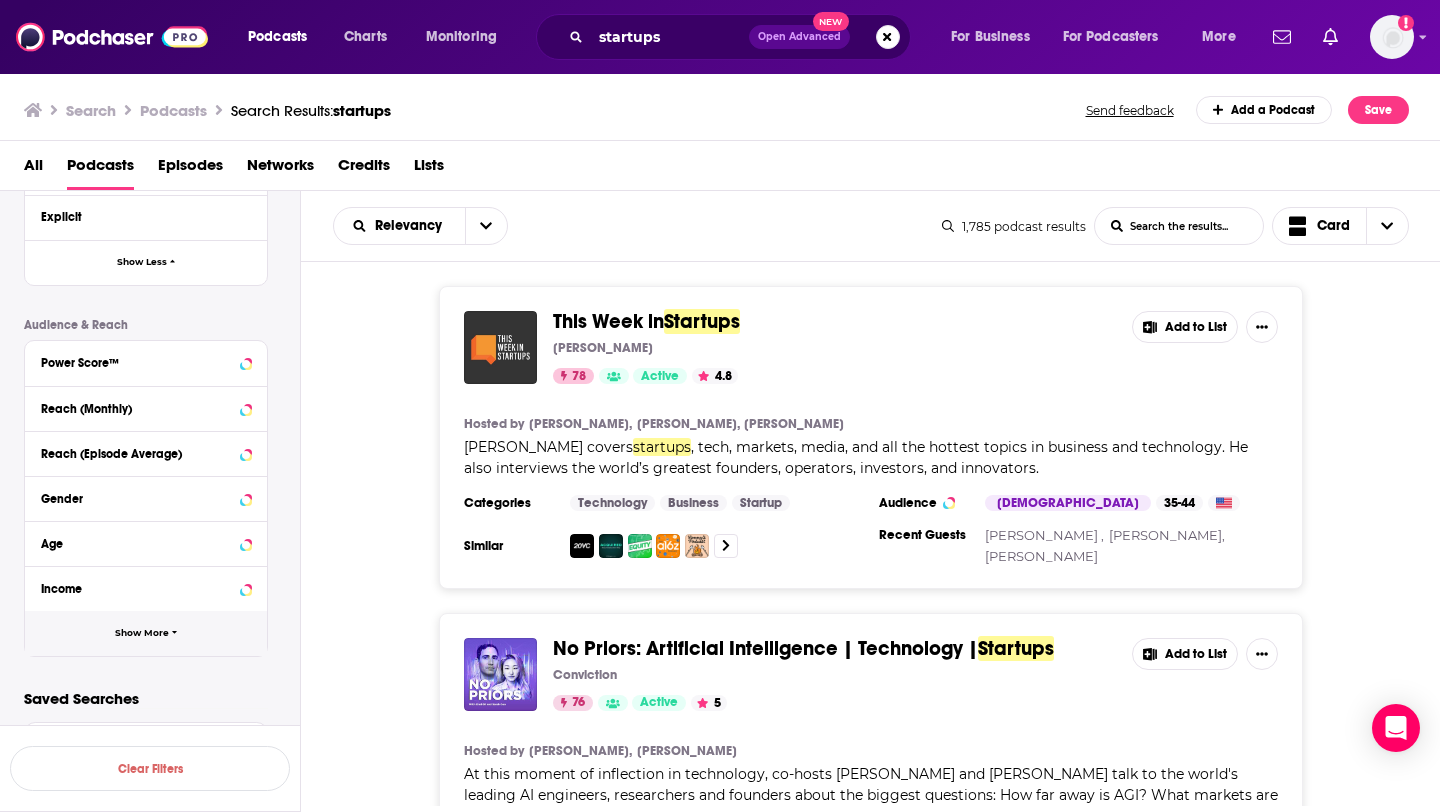 click on "Show More" at bounding box center [142, 633] 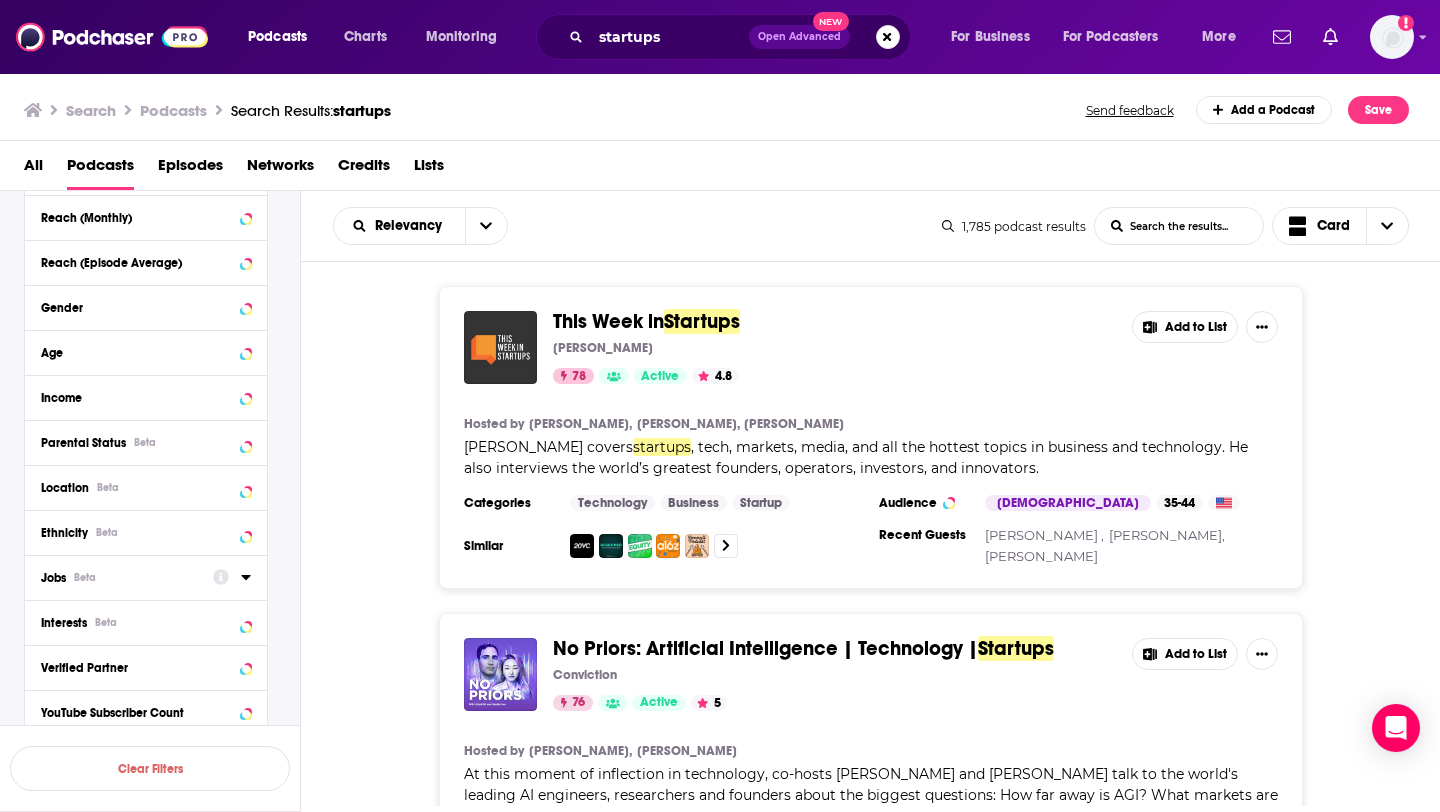 scroll, scrollTop: 1105, scrollLeft: 0, axis: vertical 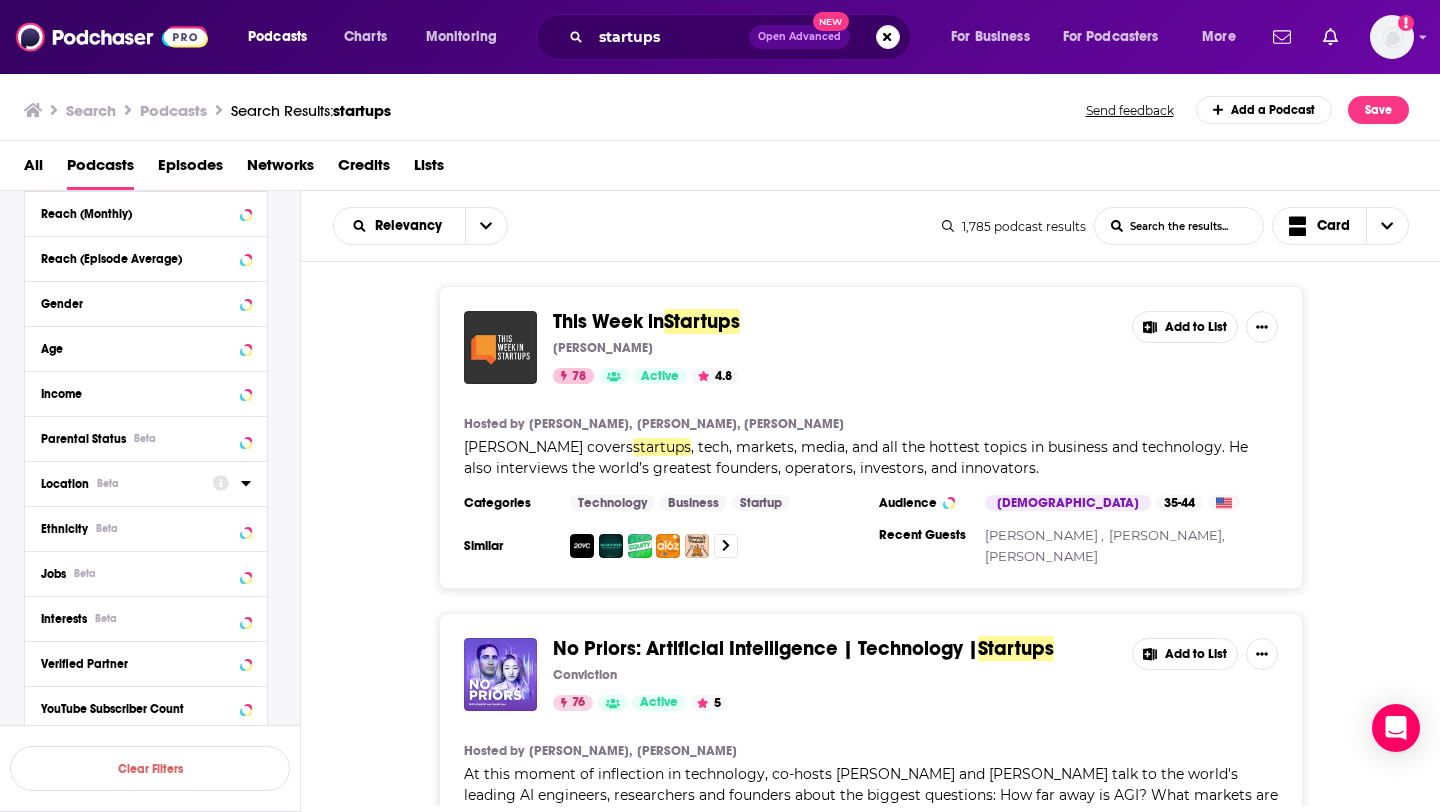 click 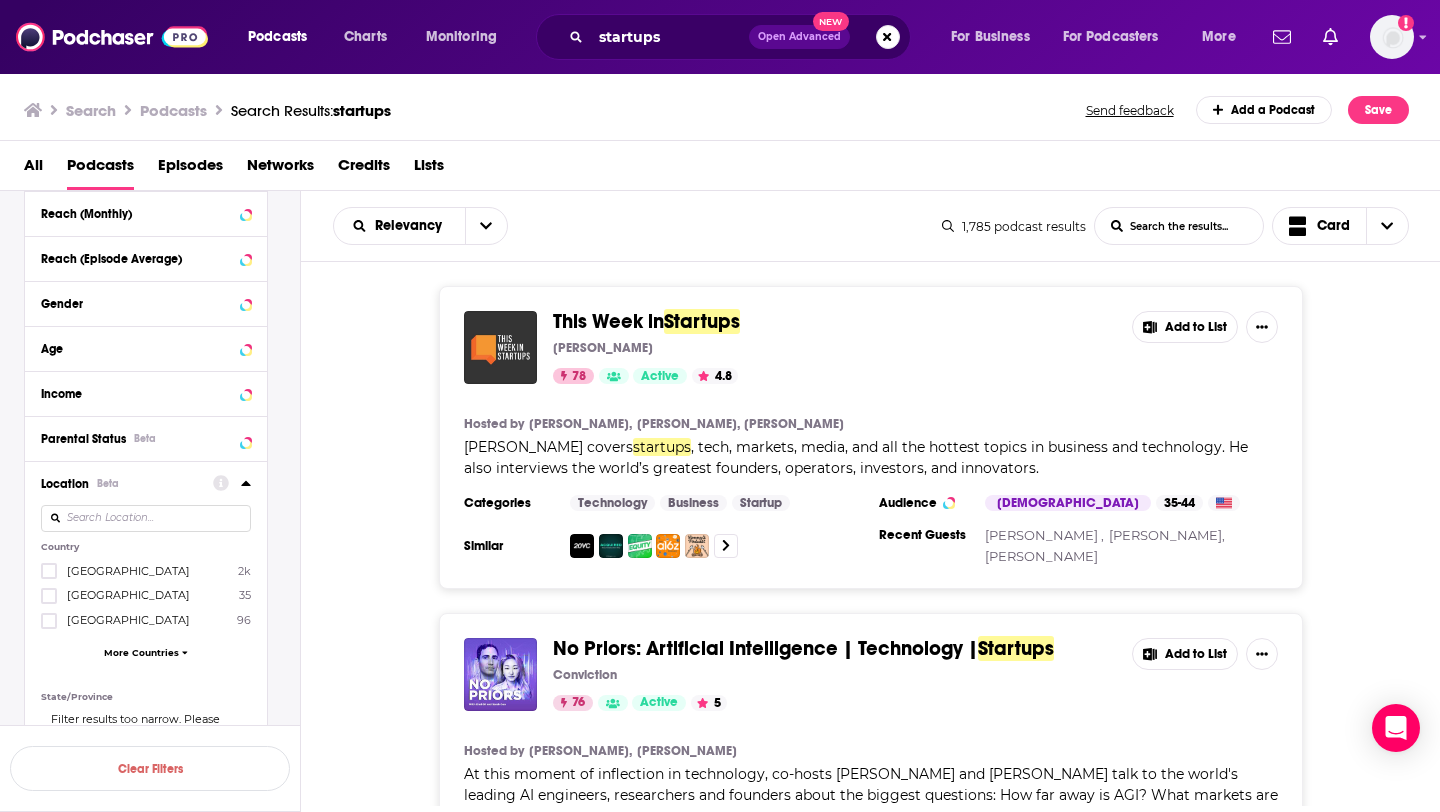 click on "[GEOGRAPHIC_DATA]" at bounding box center (128, 571) 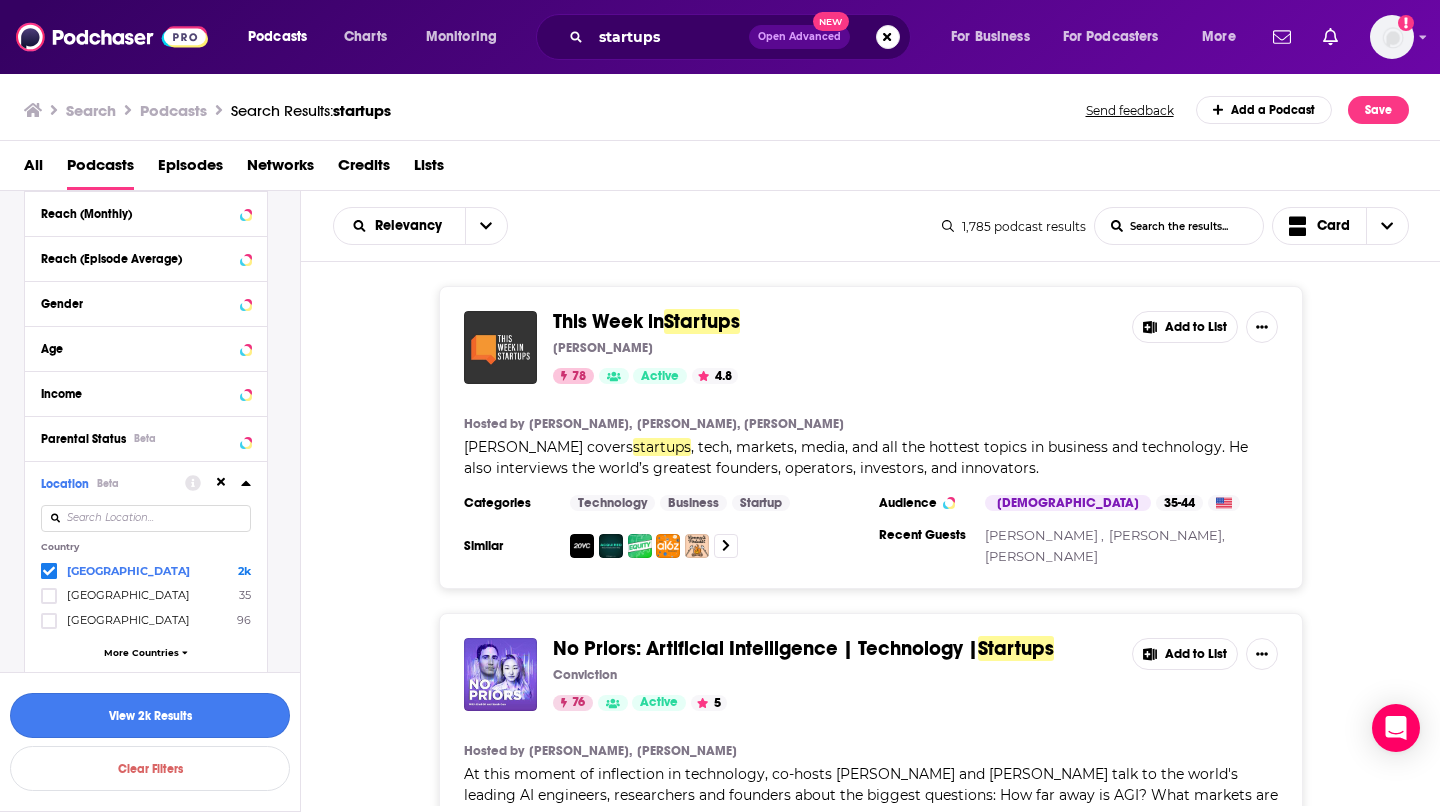 click on "View 2k Results" at bounding box center [150, 715] 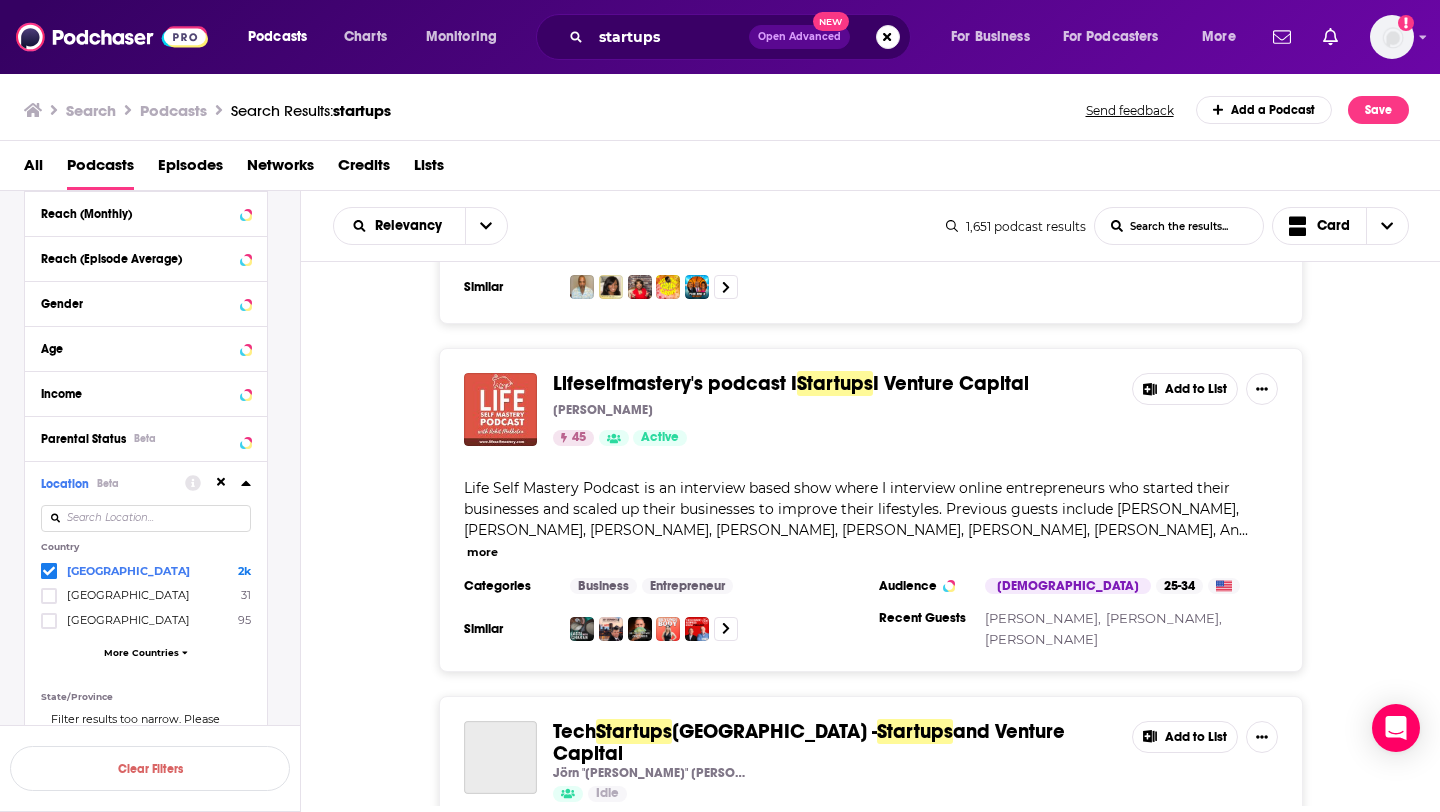 scroll, scrollTop: 7684, scrollLeft: 0, axis: vertical 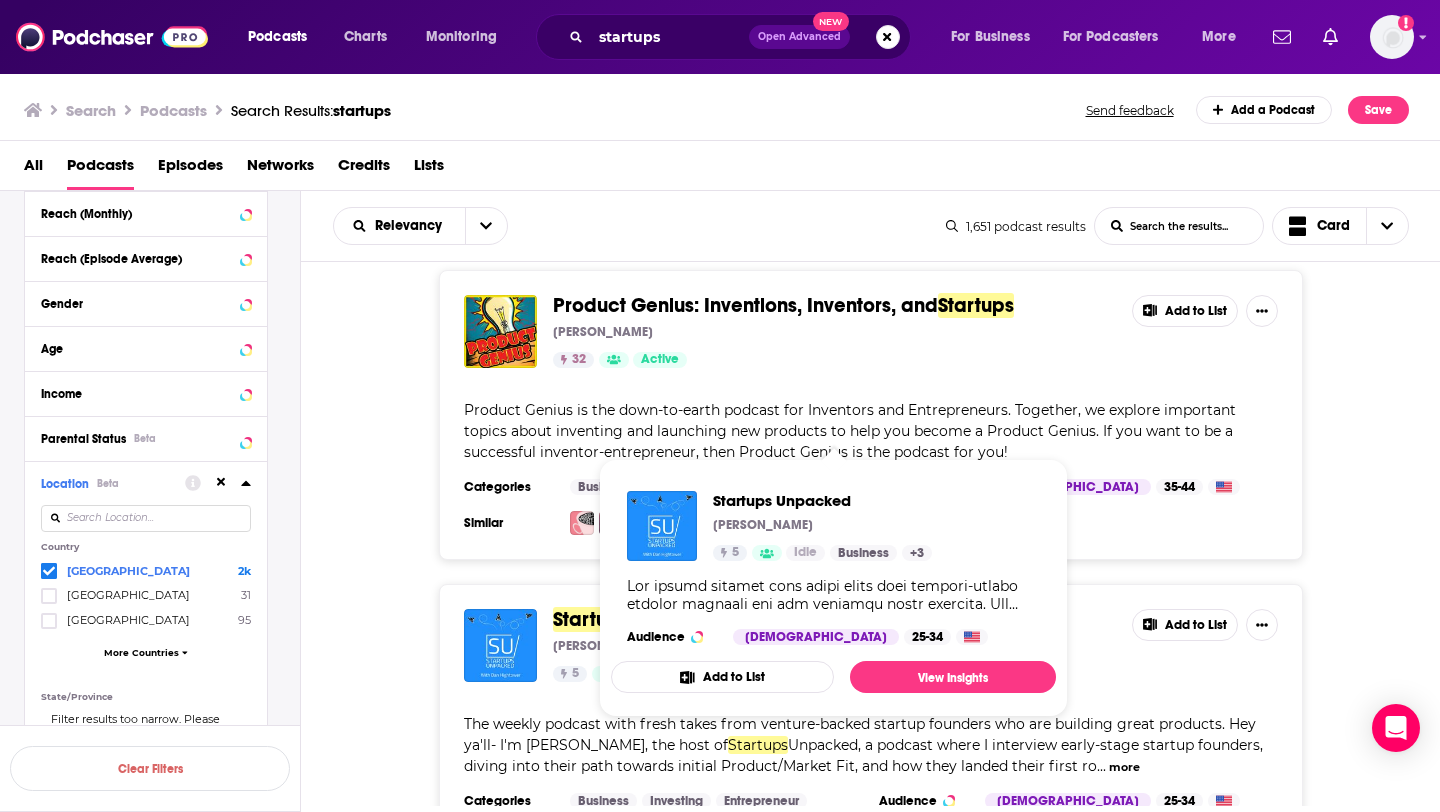 click on "Unpacked" at bounding box center (677, 619) 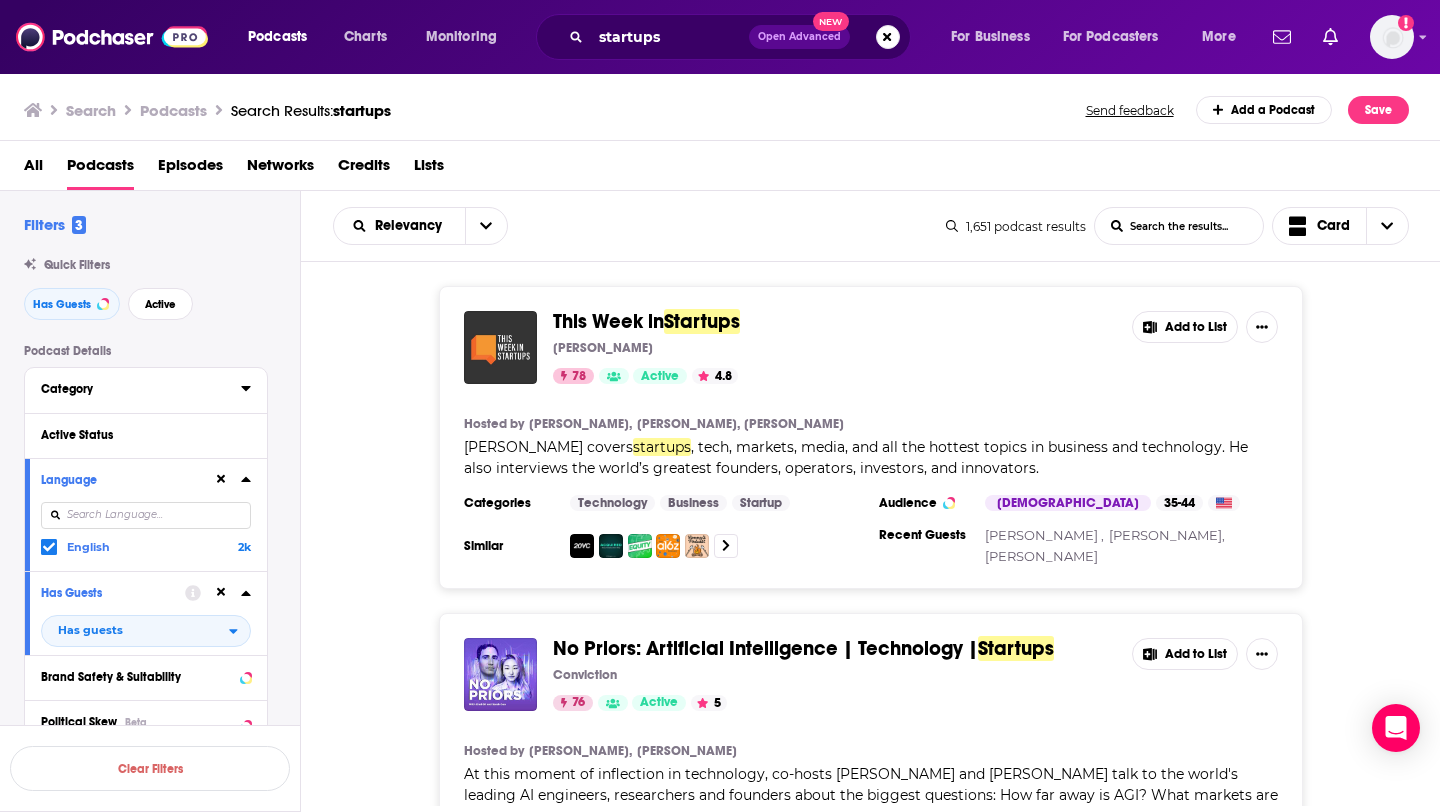 click 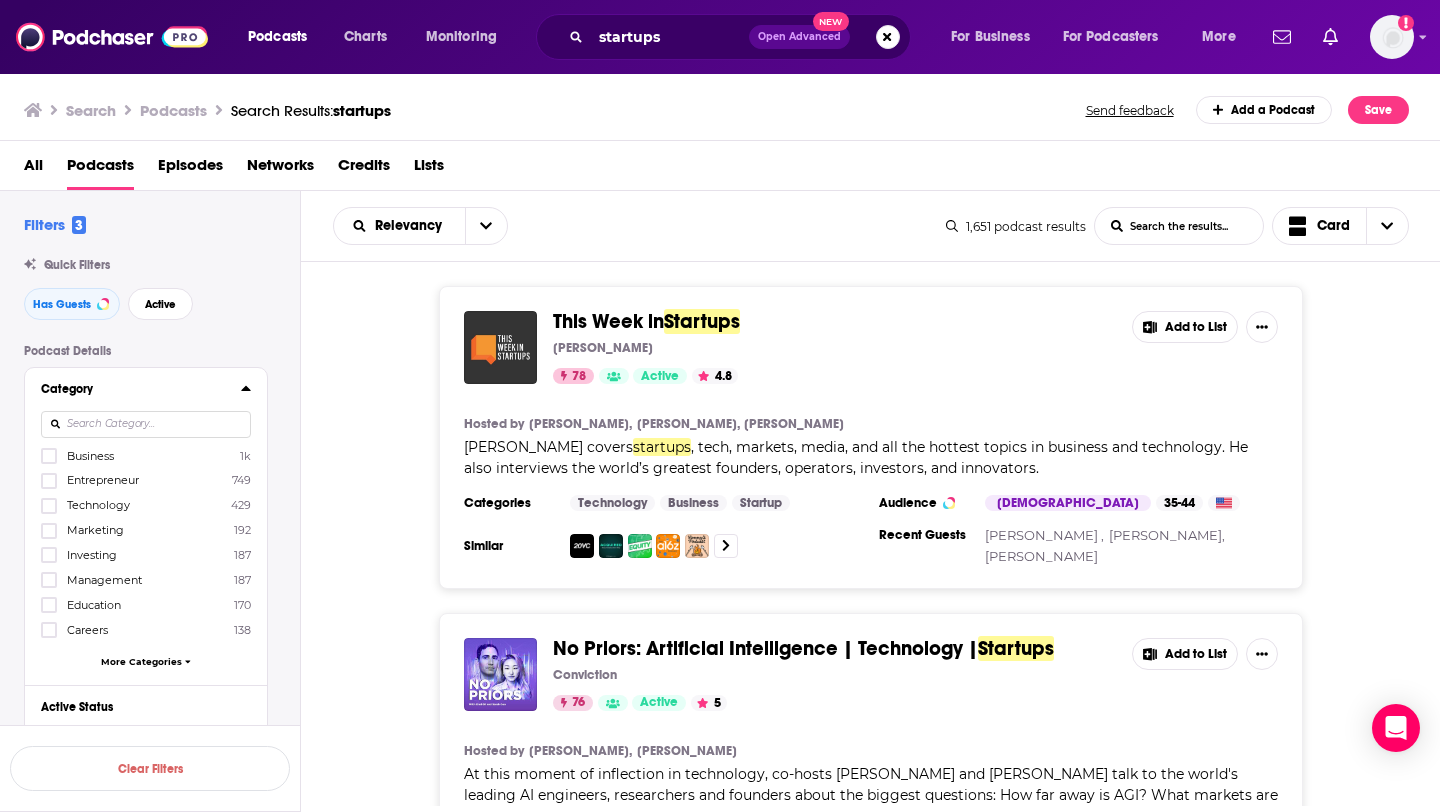 click at bounding box center (146, 424) 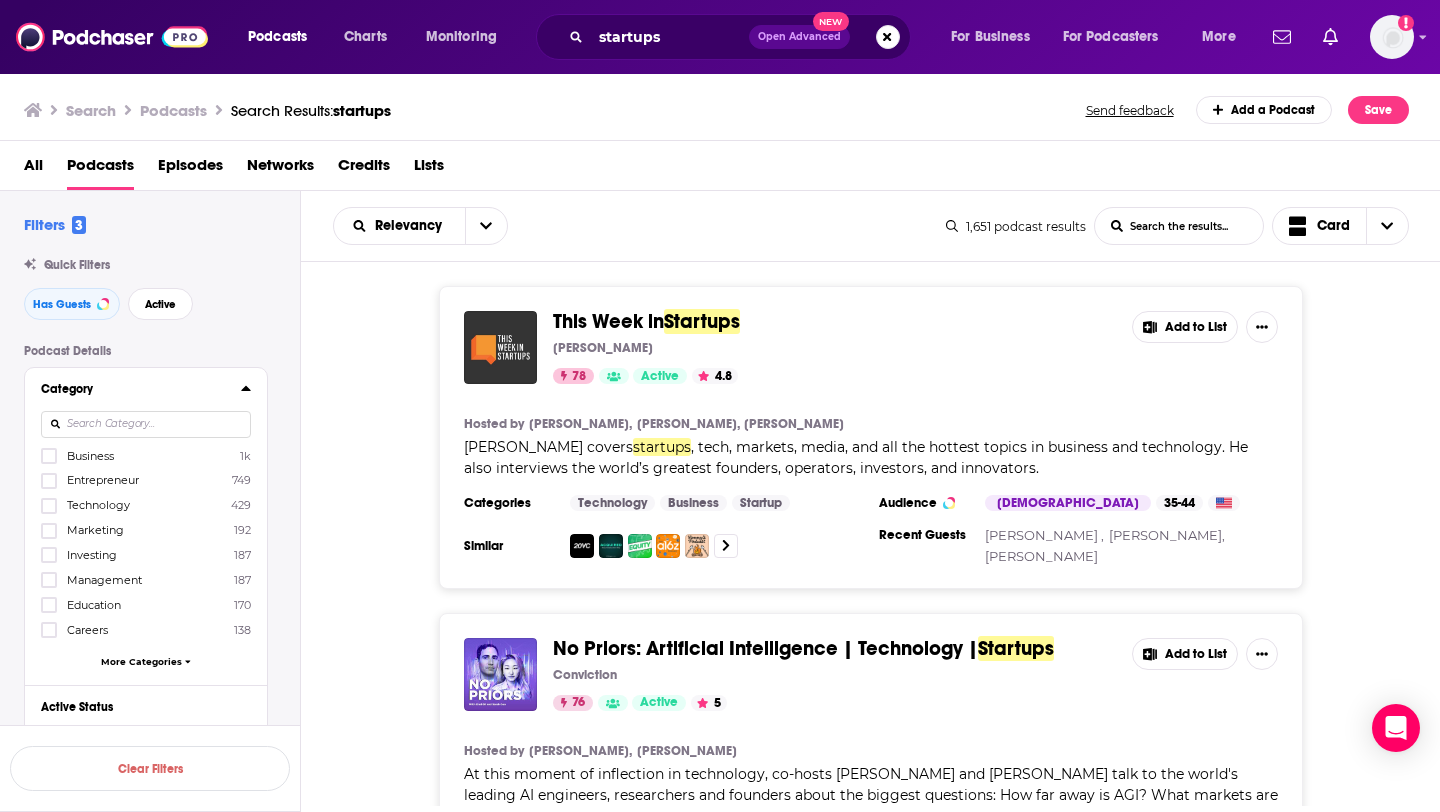 click on "Category Business 1k Entrepreneur 749 Technology 429 Marketing 192 Investing 187 Management 187 Education 170 Careers 138 More Categories" at bounding box center [146, 526] 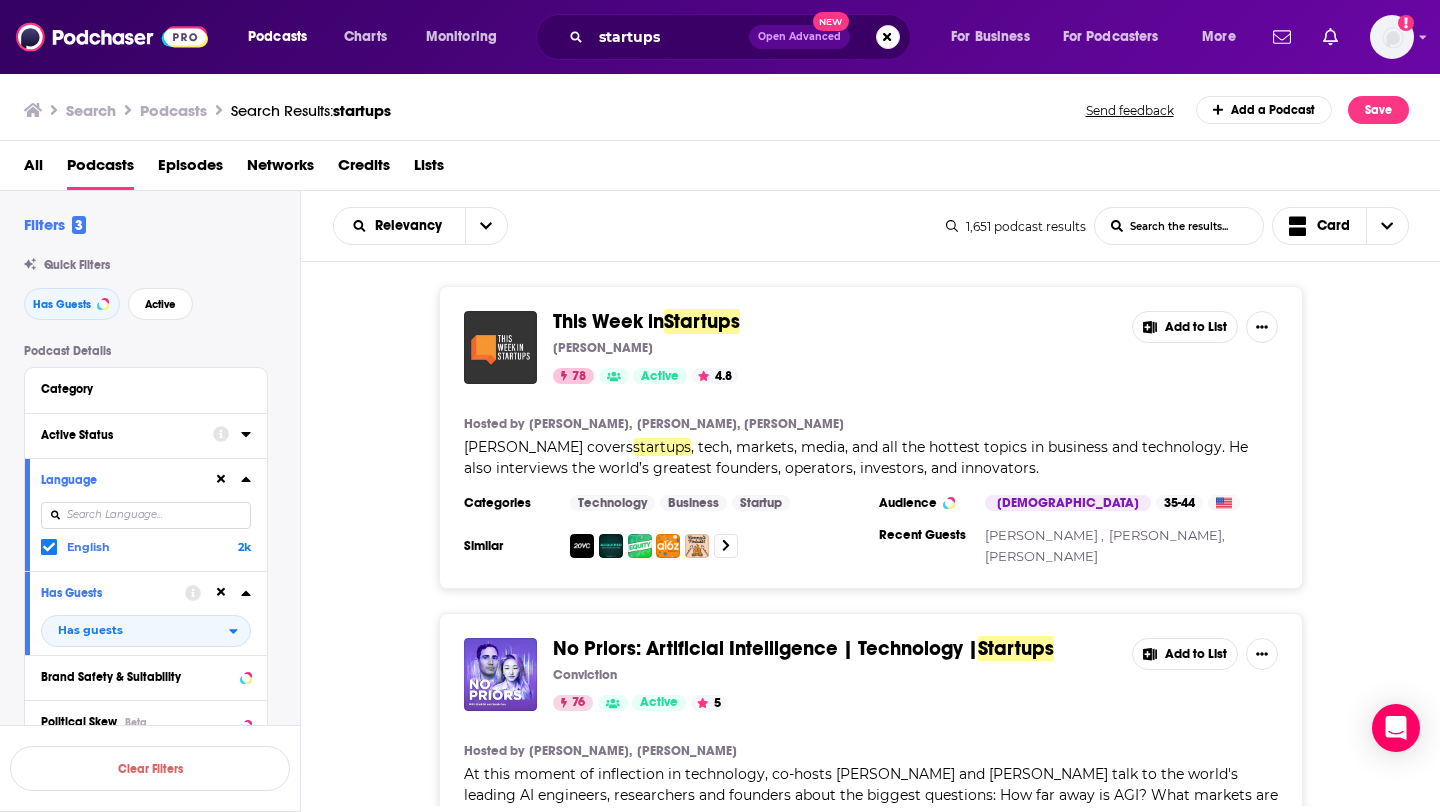 click 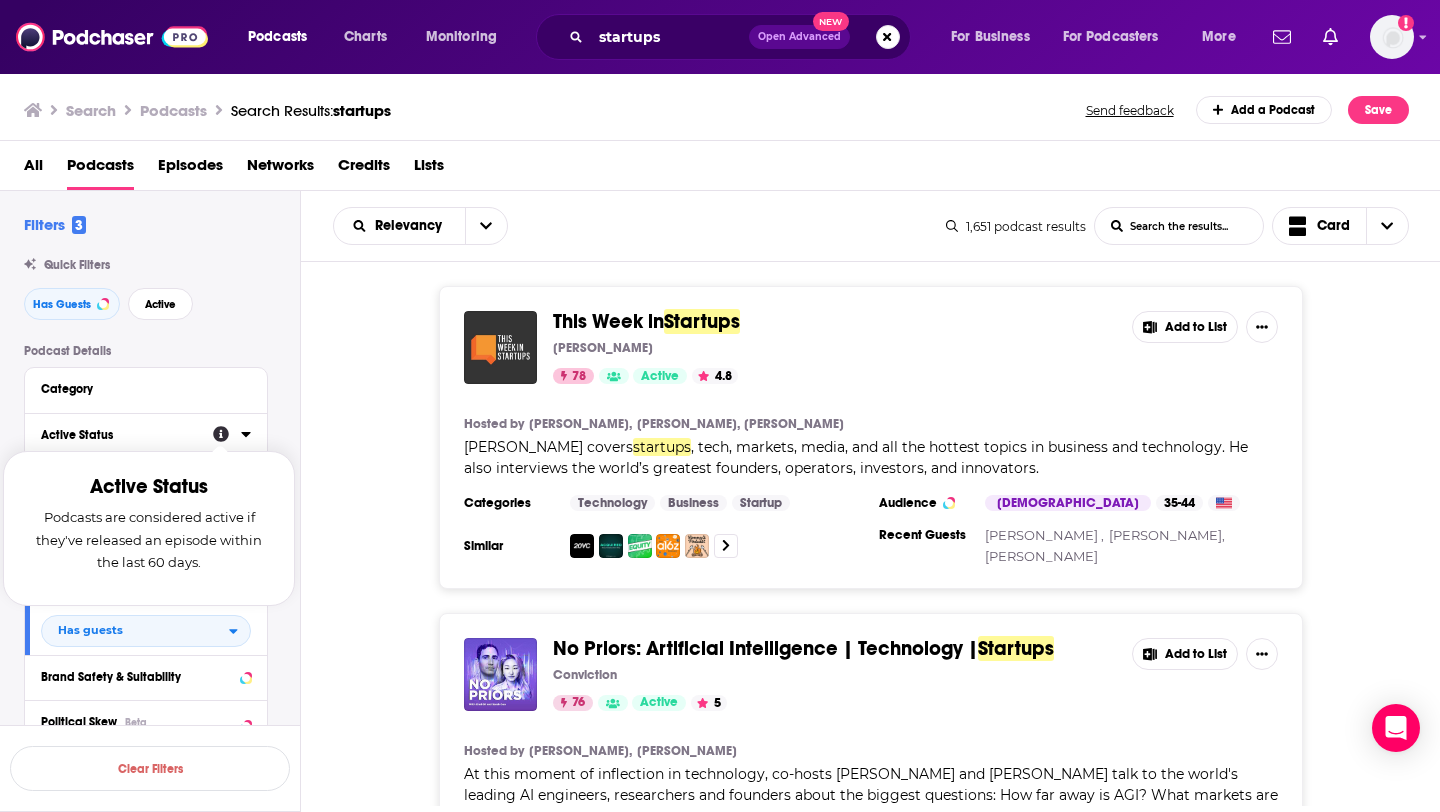 click on "Active Status Podcasts are considered active if they've released an episode within the last 60 days." at bounding box center [232, 434] 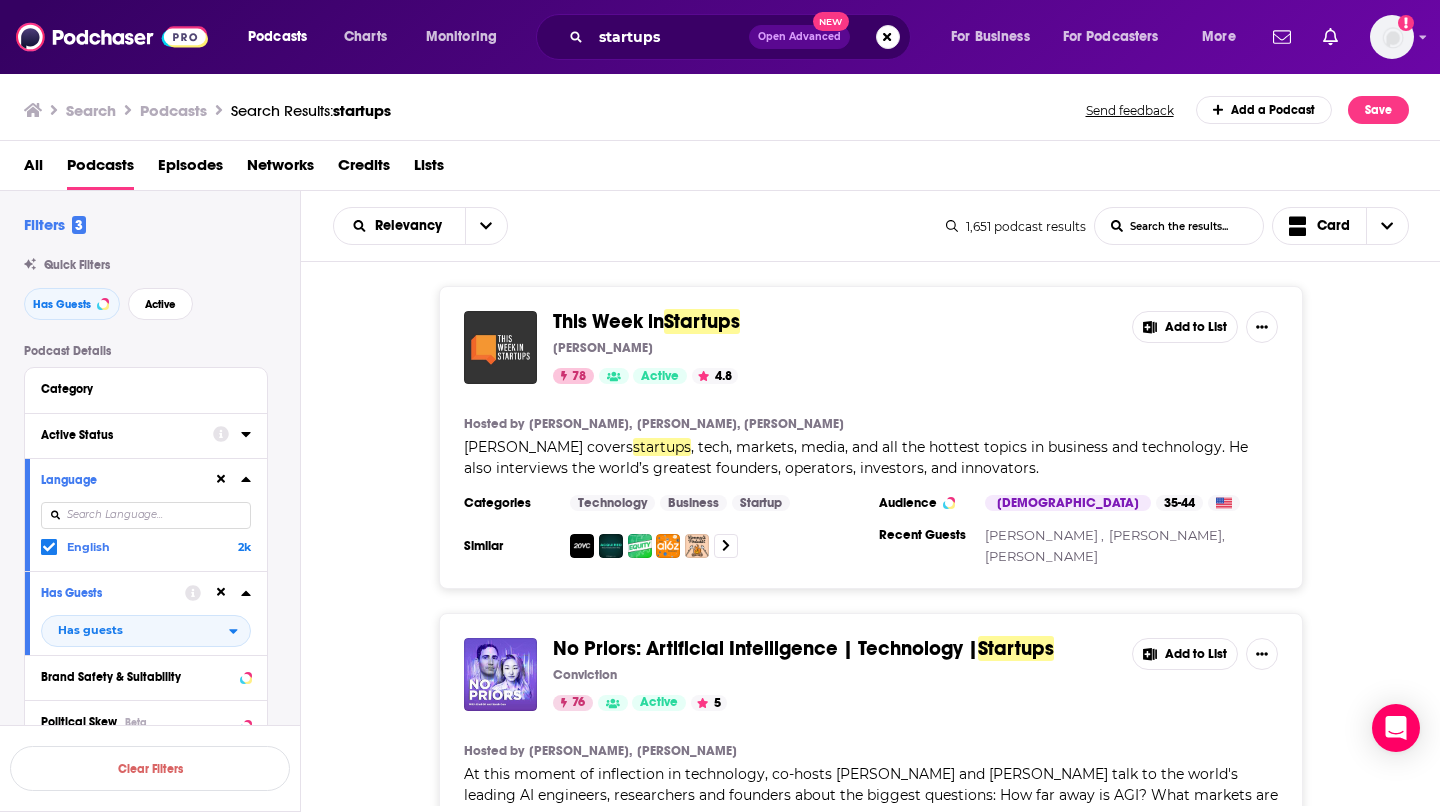 click 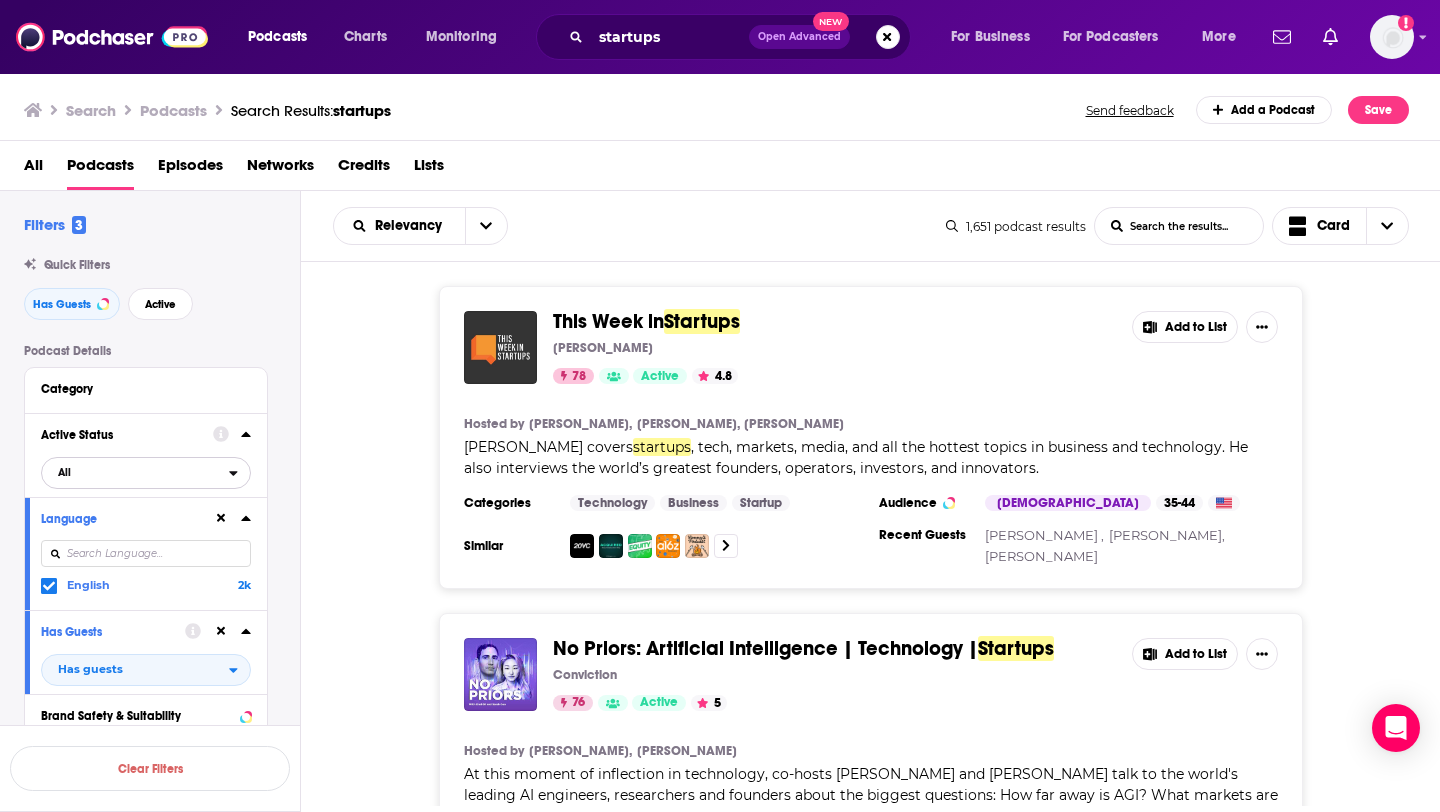 click on "All" at bounding box center [135, 472] 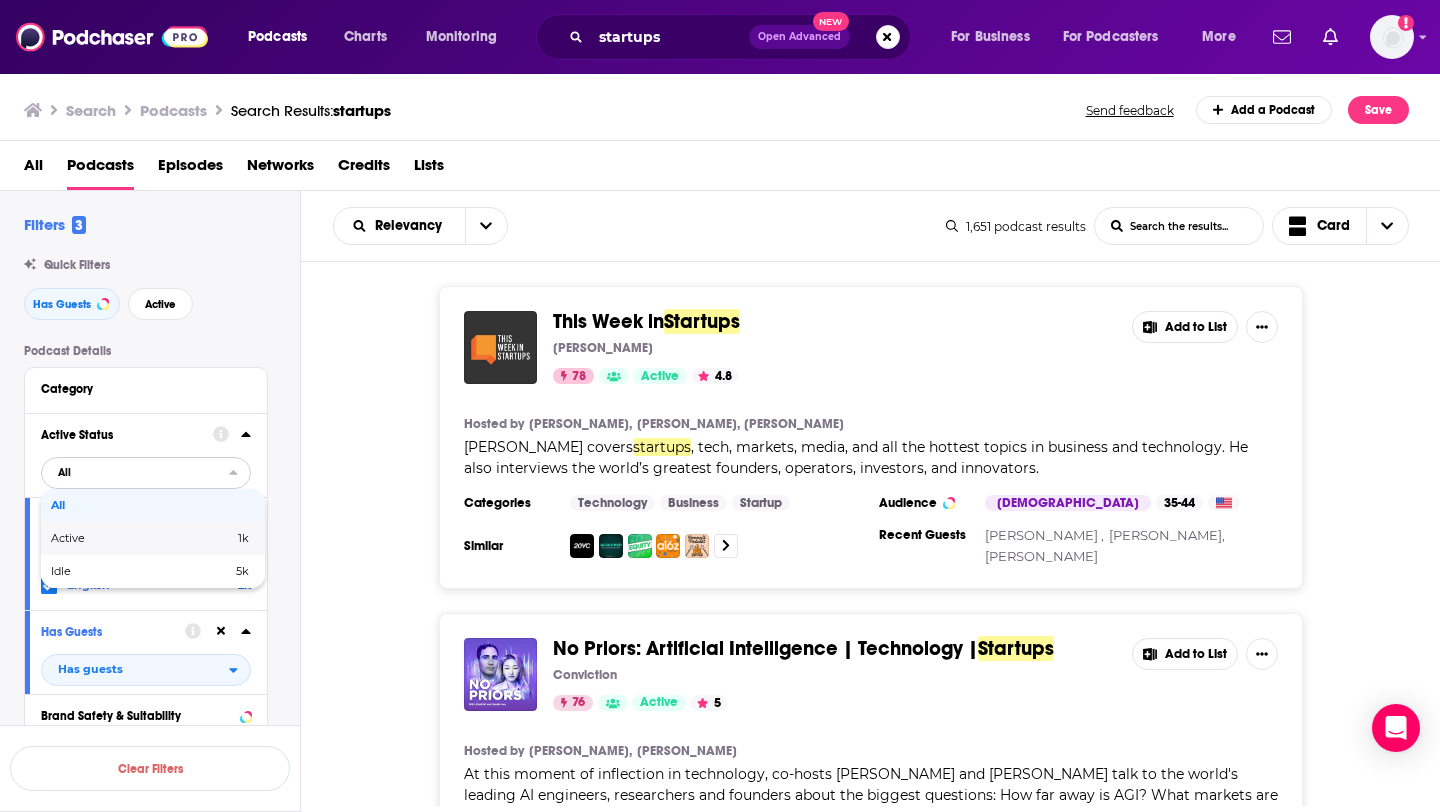 click on "1k" at bounding box center [204, 538] 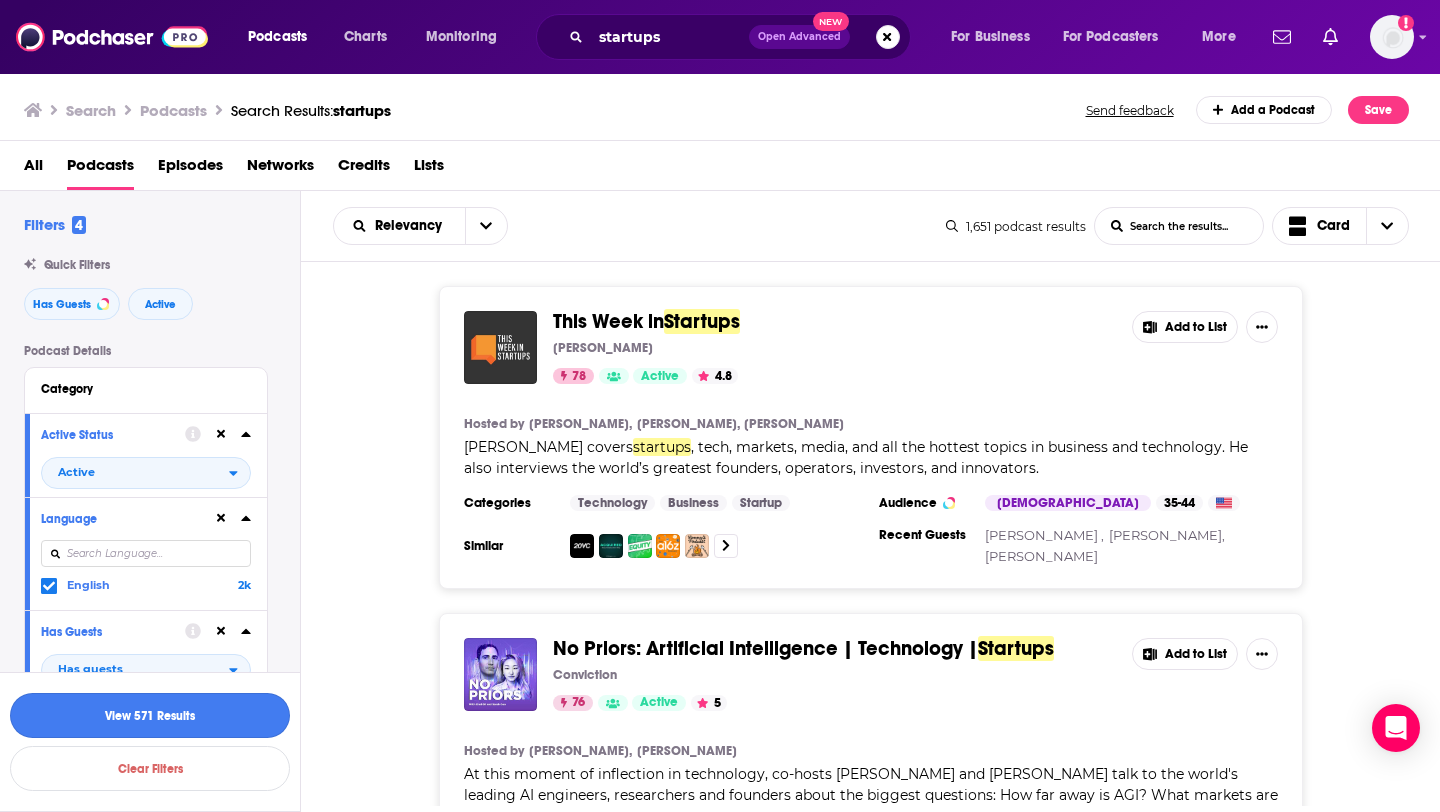 click on "View 571 Results" at bounding box center [150, 715] 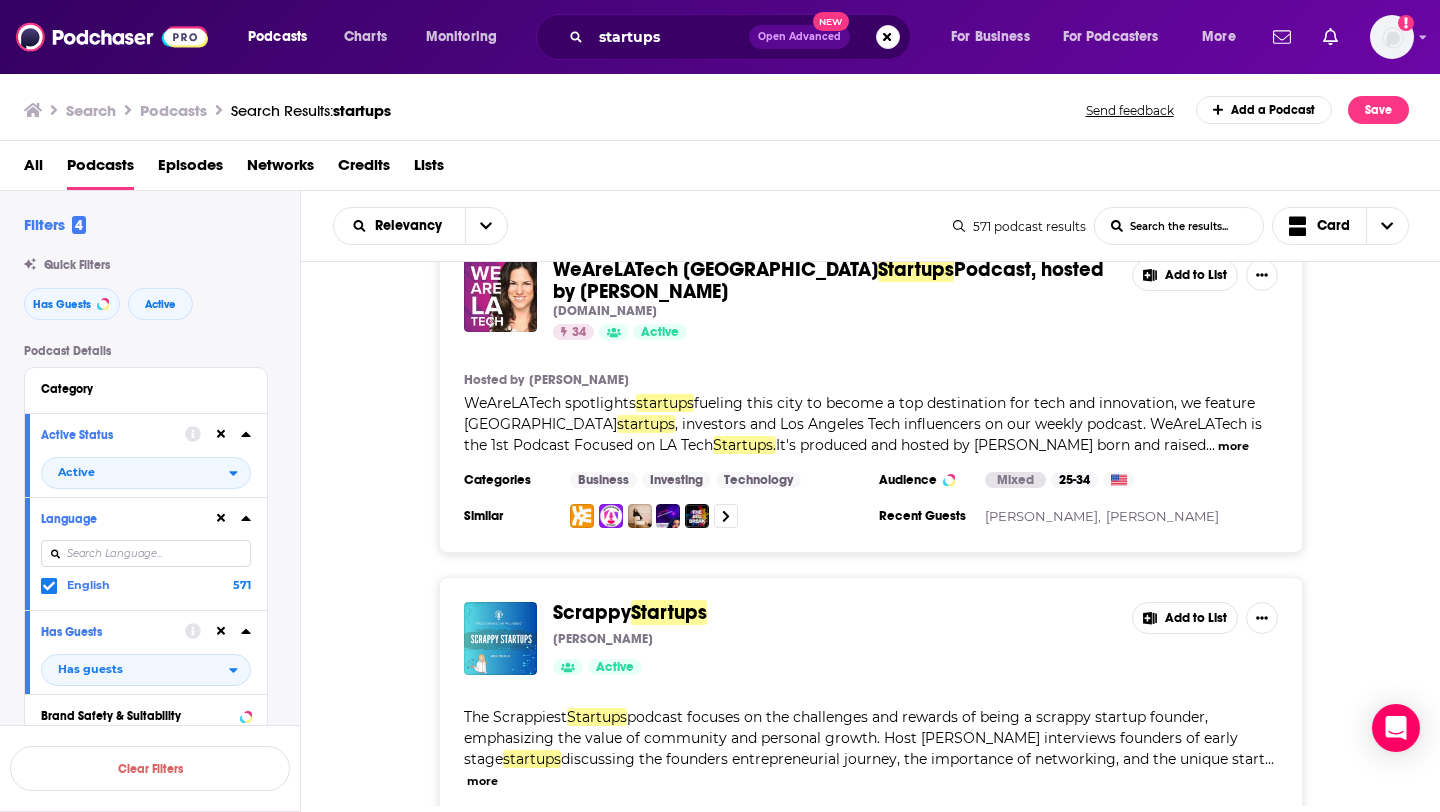scroll, scrollTop: 7688, scrollLeft: 0, axis: vertical 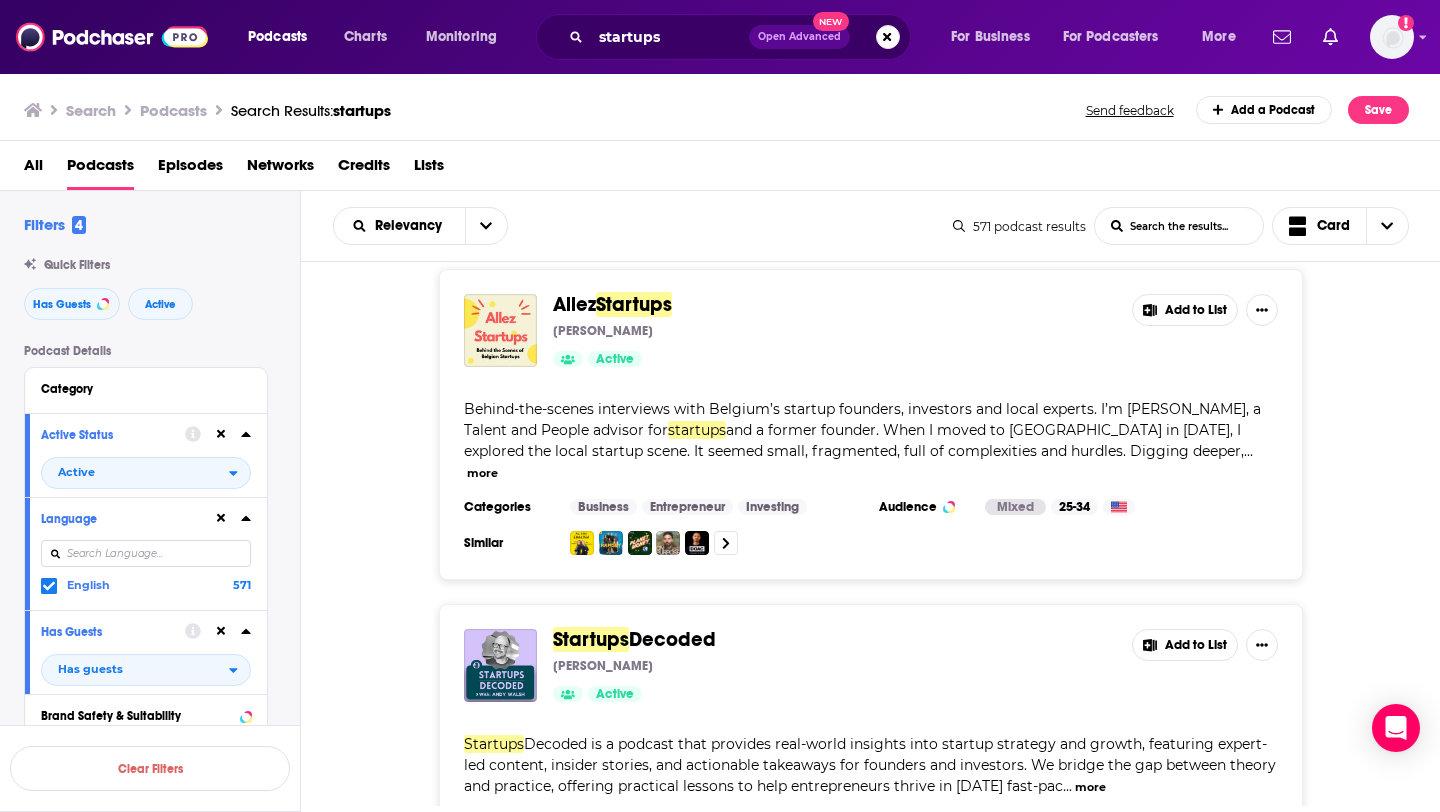 click on "Load More..." at bounding box center [871, 961] 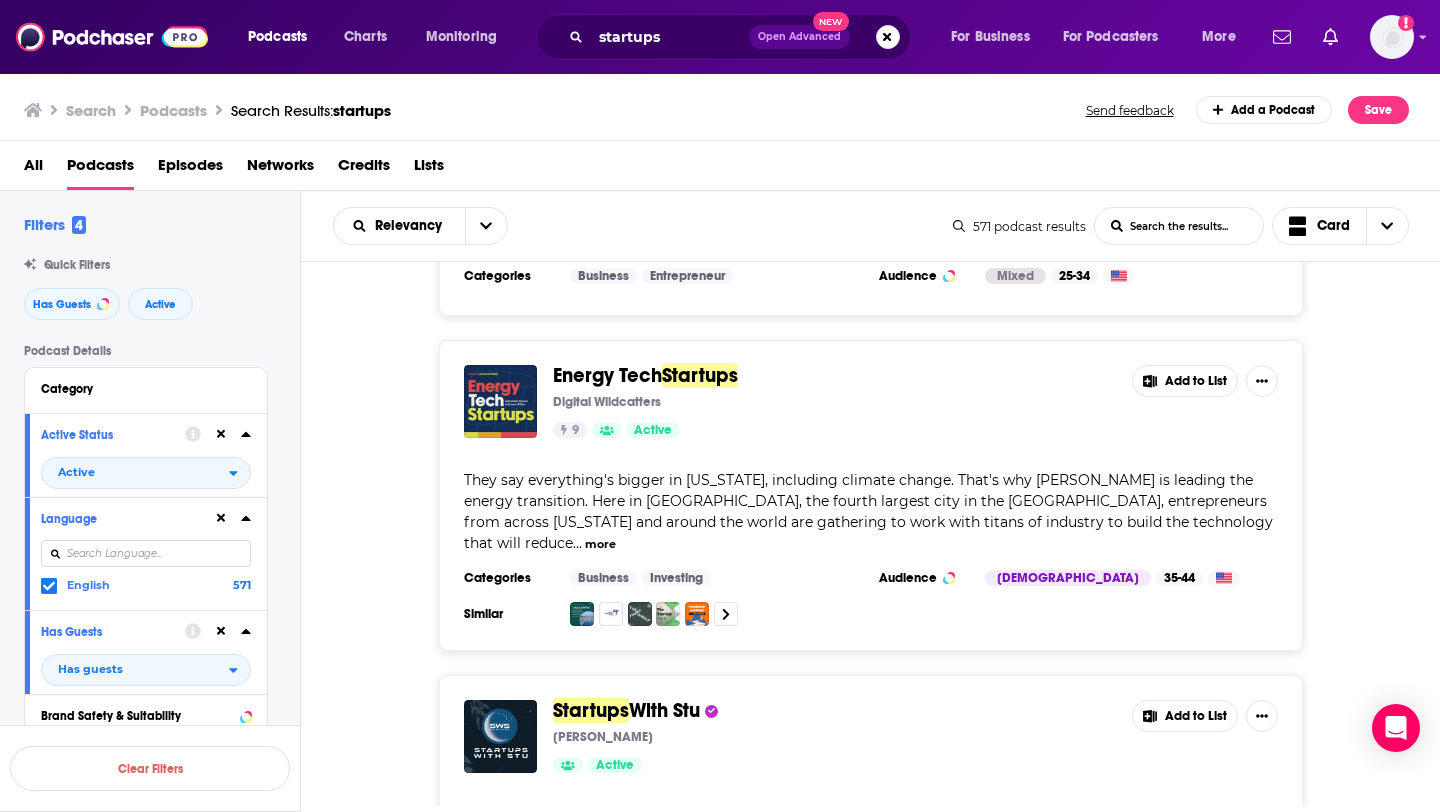 scroll, scrollTop: 8904, scrollLeft: 0, axis: vertical 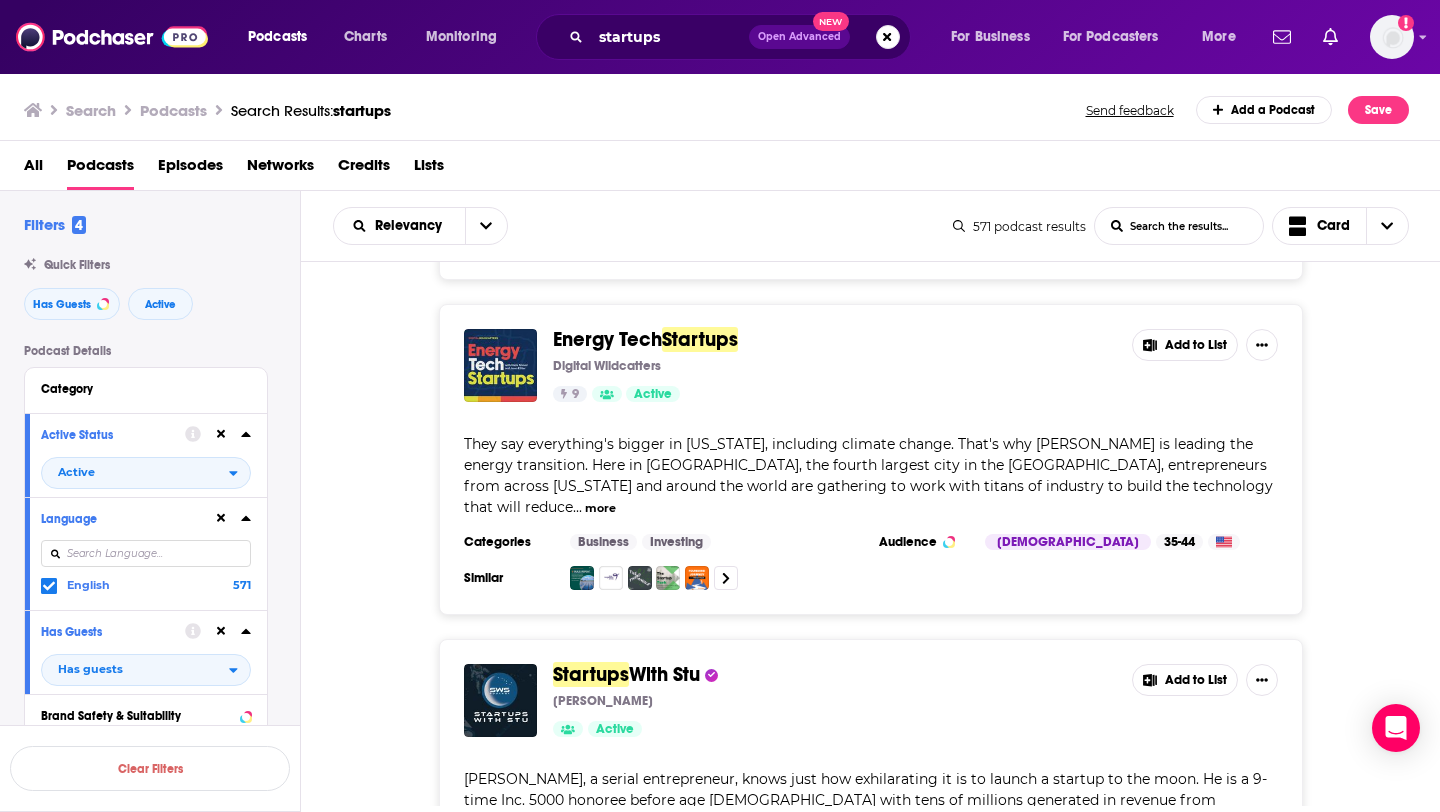 click on "With Stu" at bounding box center [664, 674] 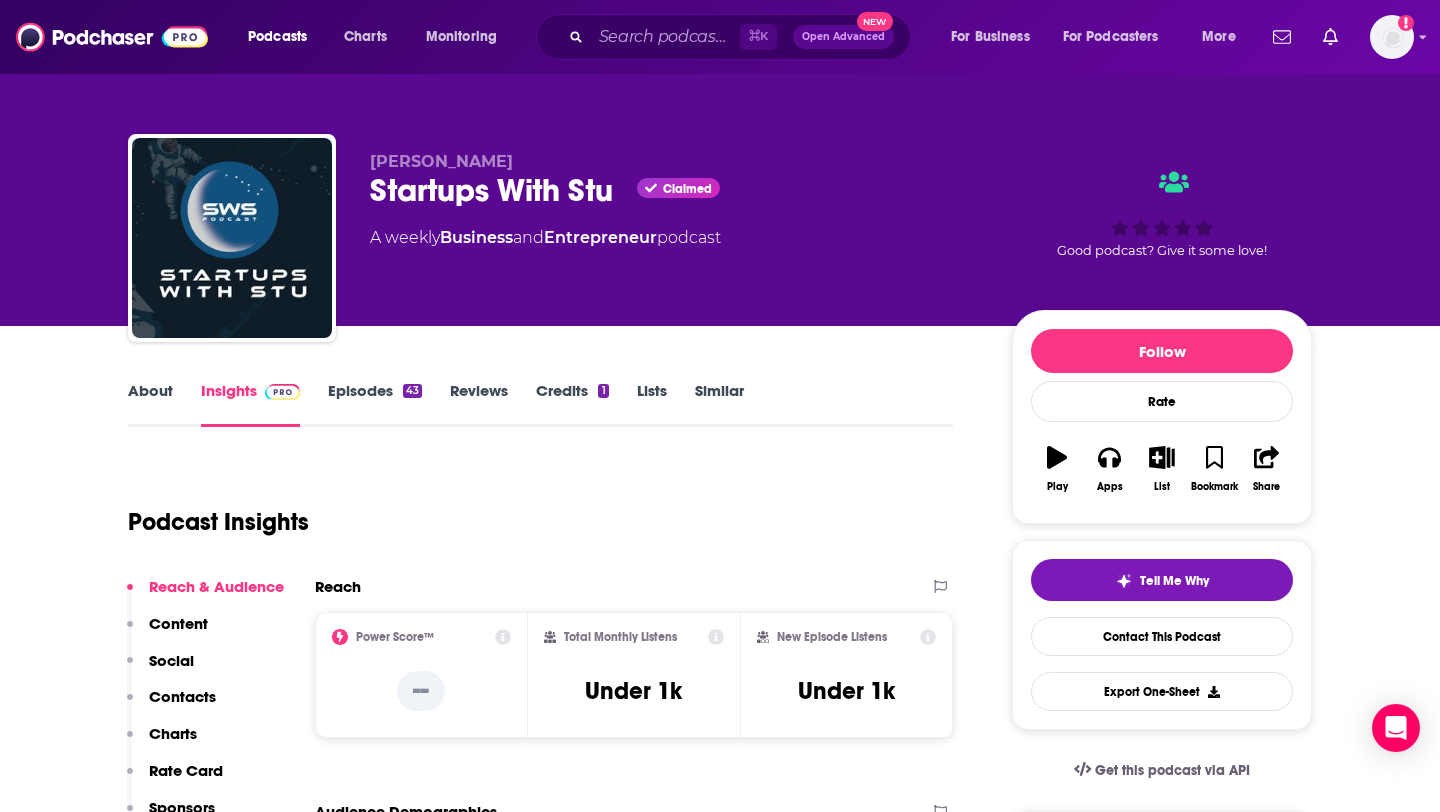 click on "About" at bounding box center [150, 404] 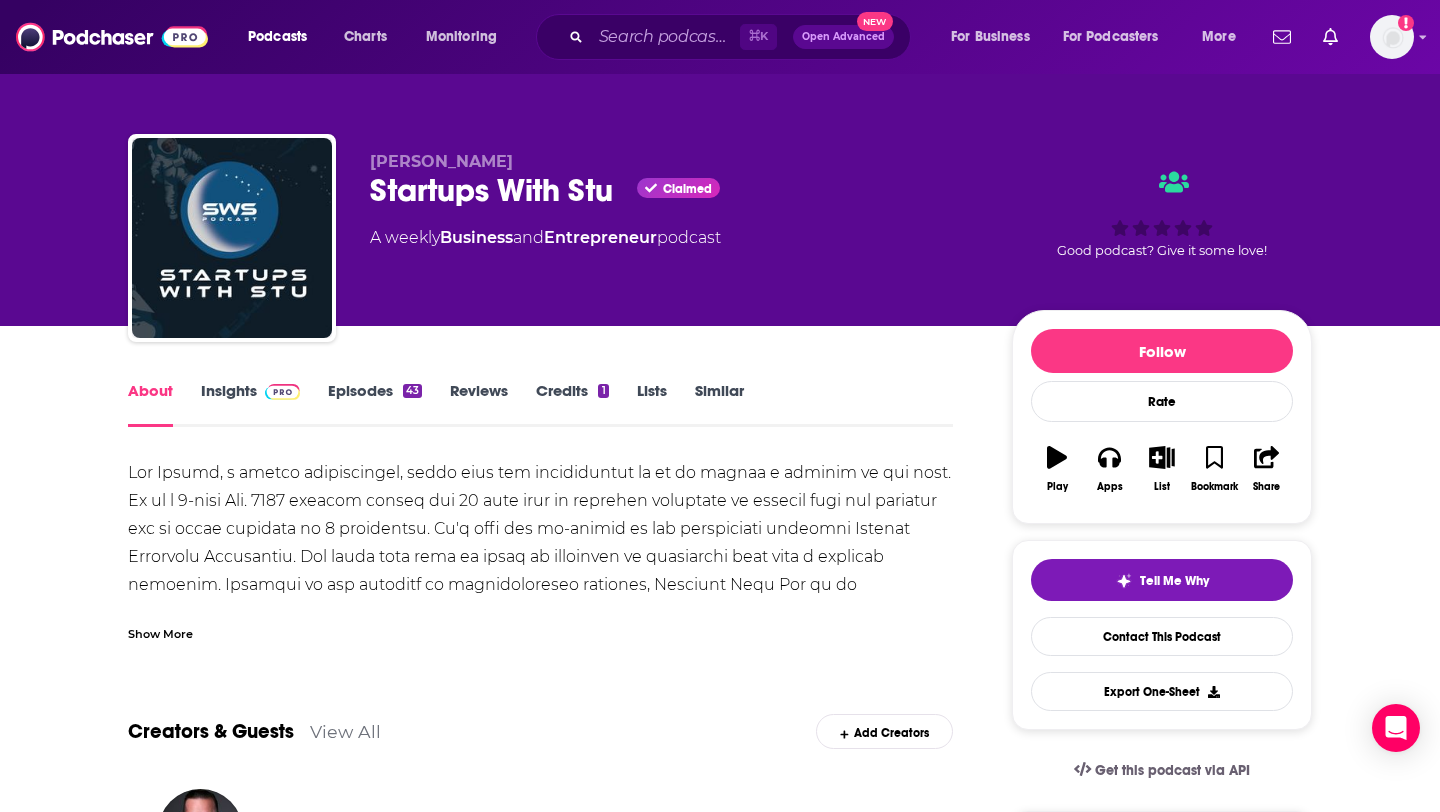 click on "Show More" at bounding box center (160, 632) 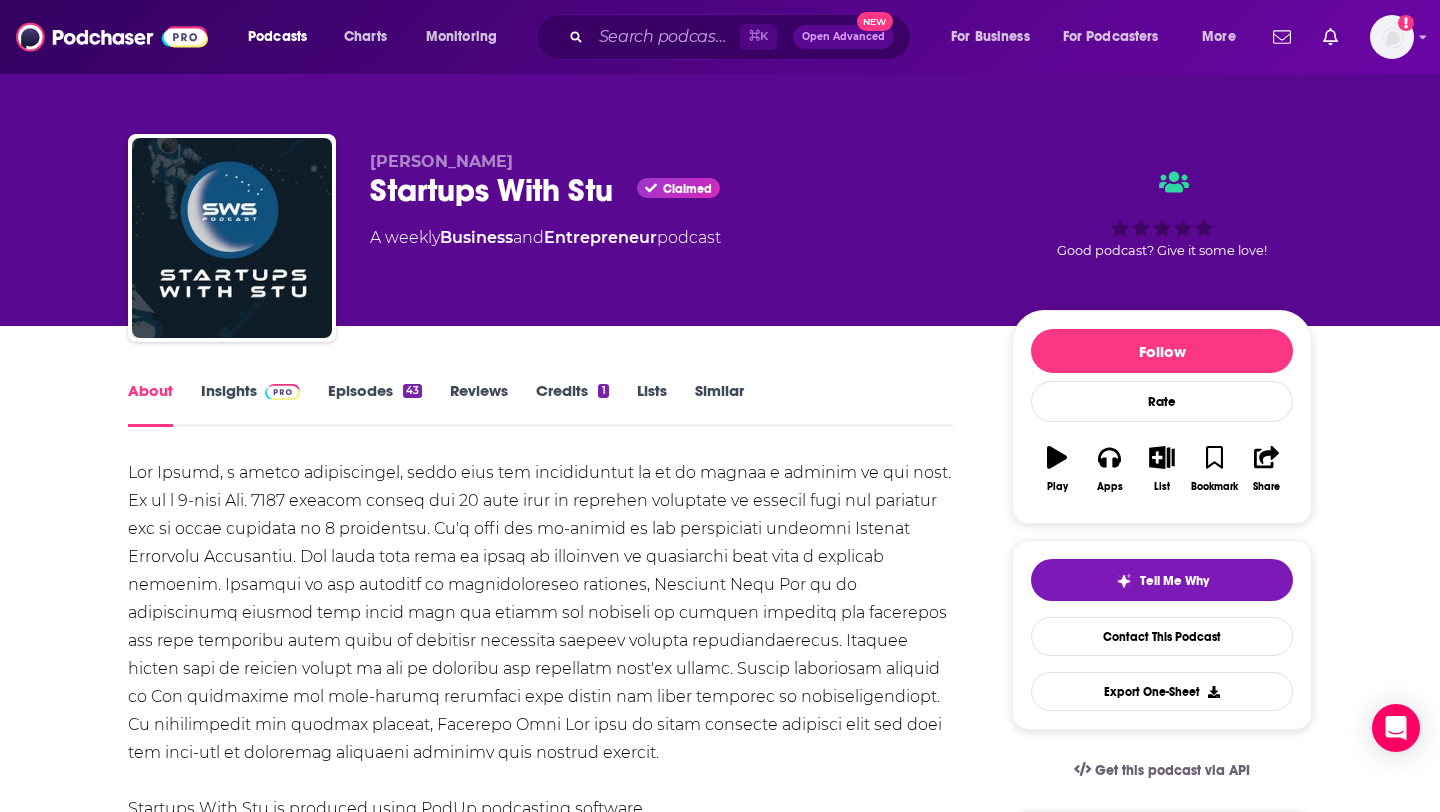 click on "Episodes 43" at bounding box center (375, 404) 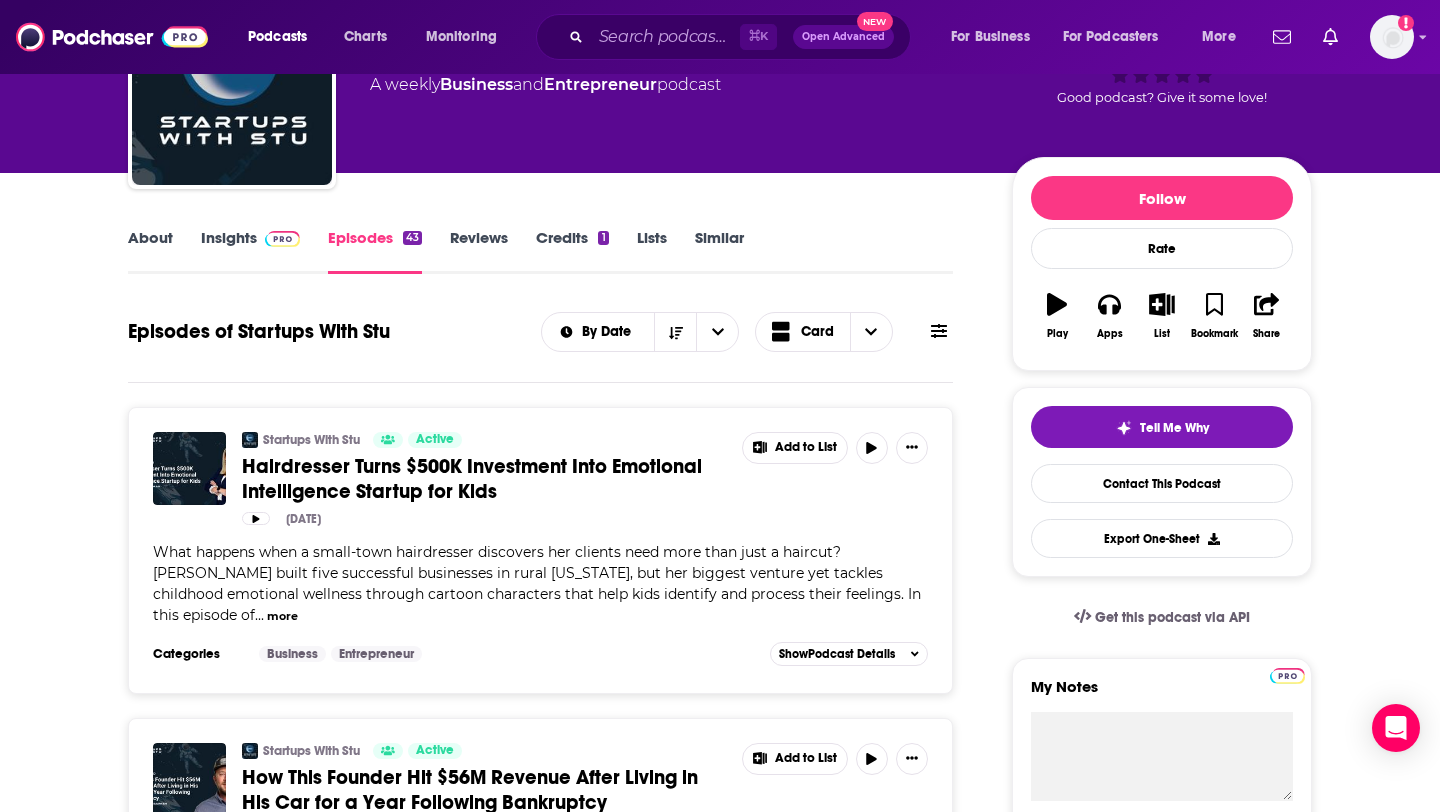 scroll, scrollTop: 0, scrollLeft: 0, axis: both 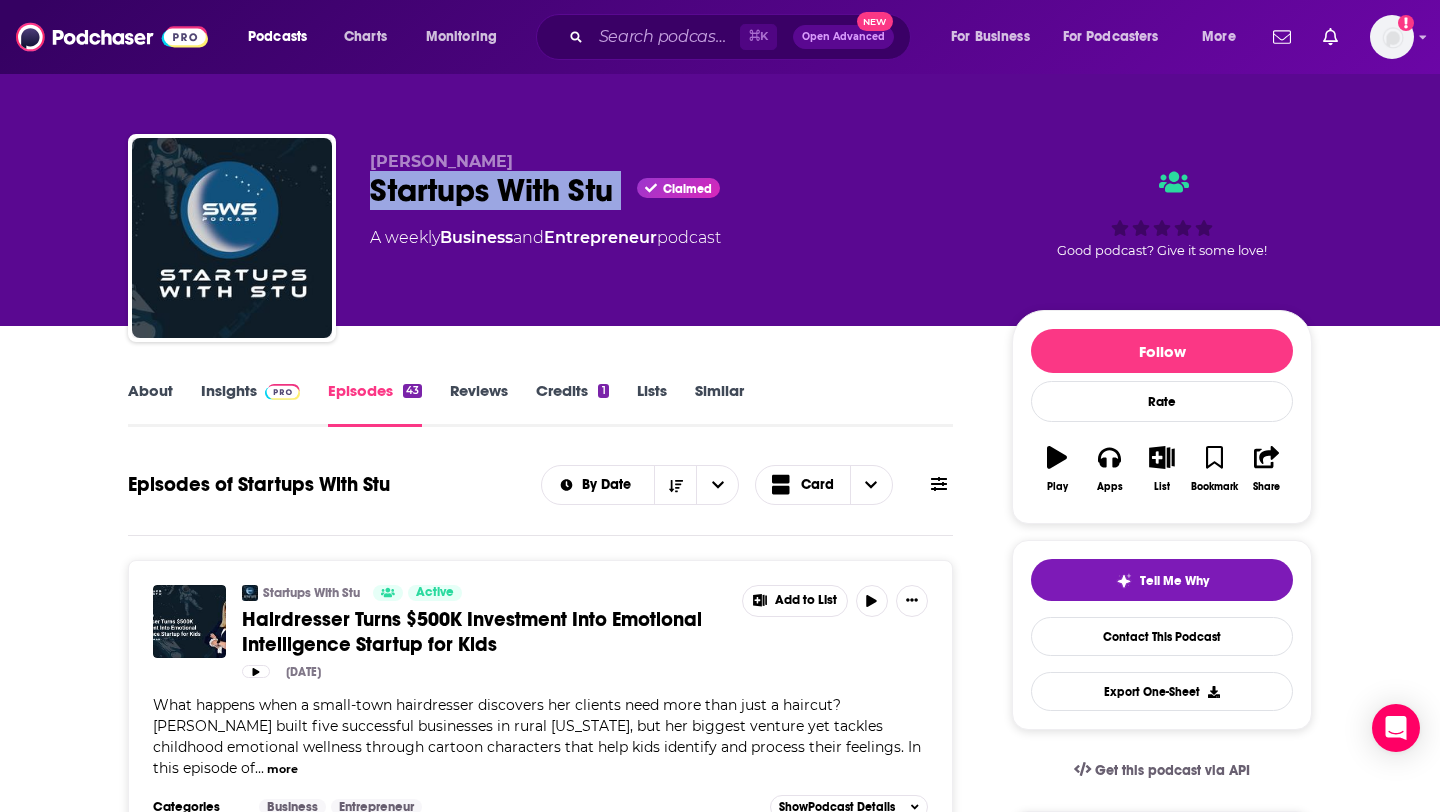 drag, startPoint x: 363, startPoint y: 196, endPoint x: 623, endPoint y: 197, distance: 260.00192 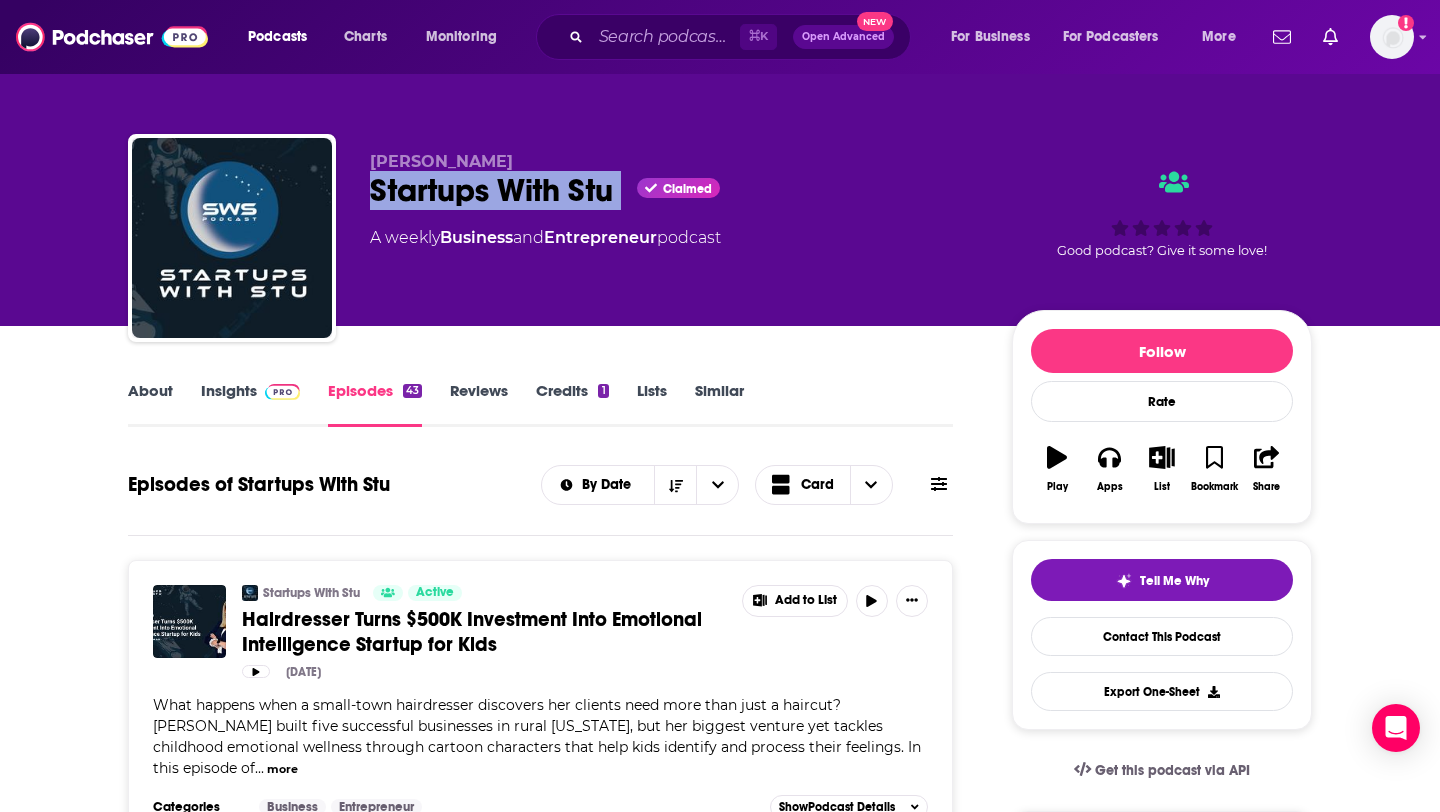 click on "Insights" at bounding box center (250, 404) 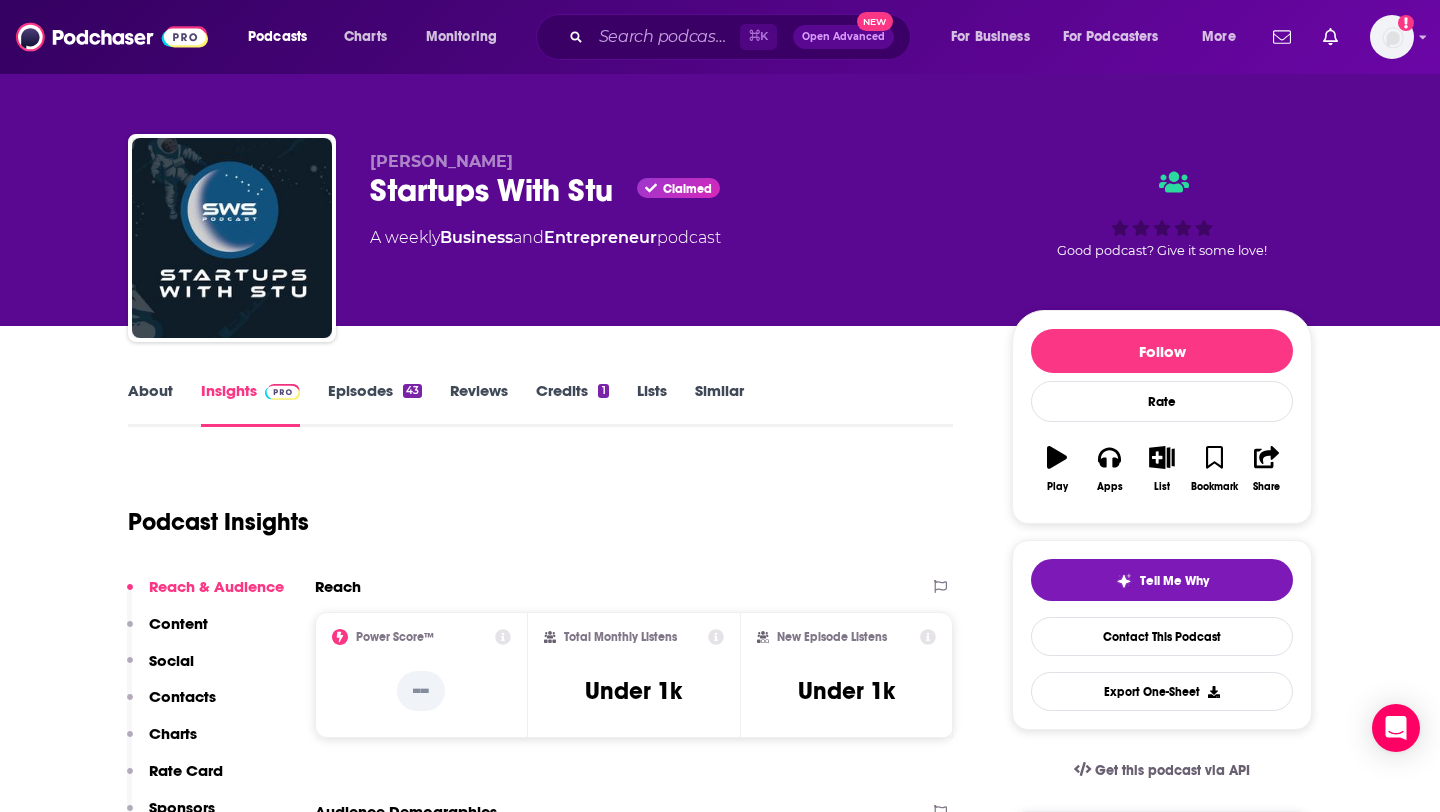 click on "Contacts" at bounding box center [182, 696] 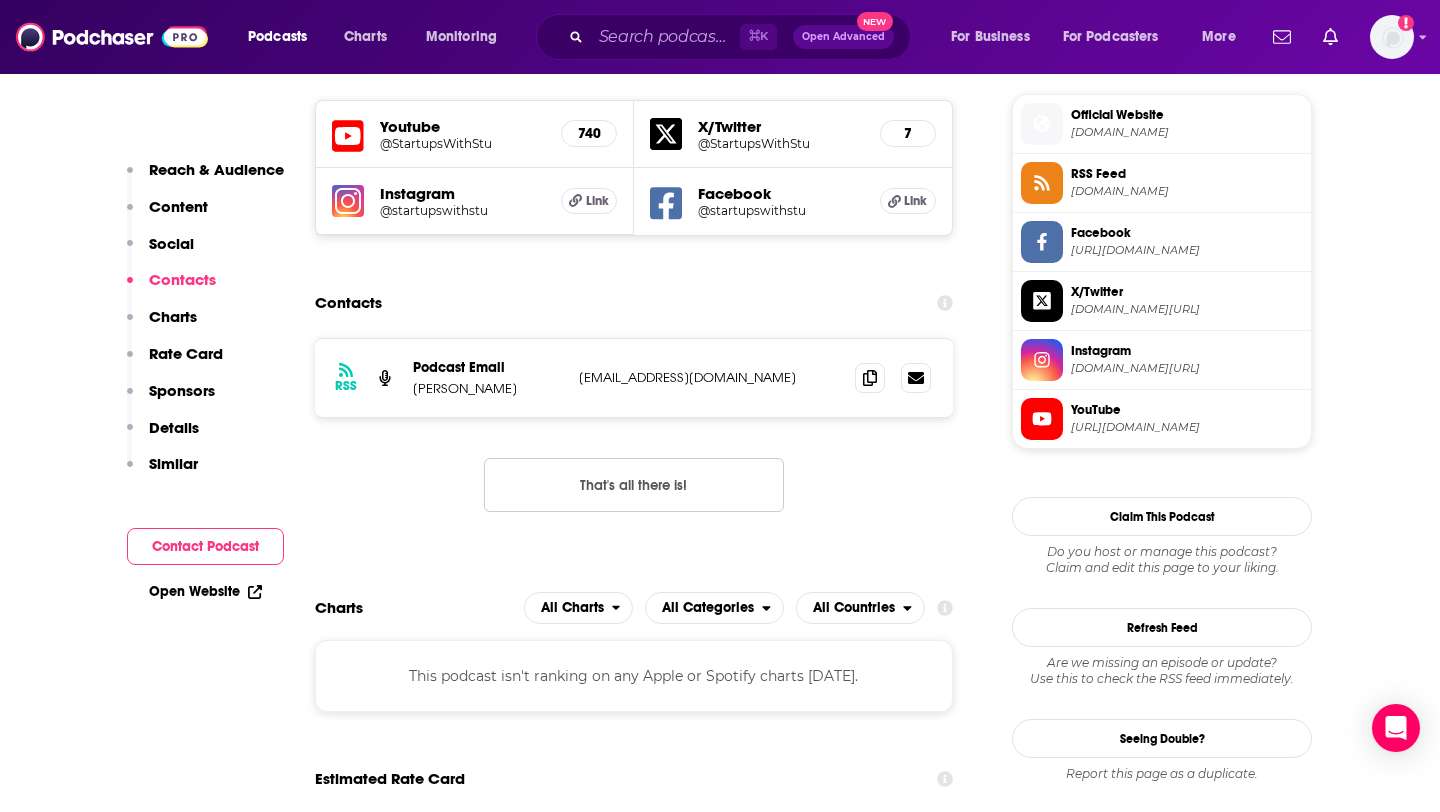 scroll, scrollTop: 1450, scrollLeft: 0, axis: vertical 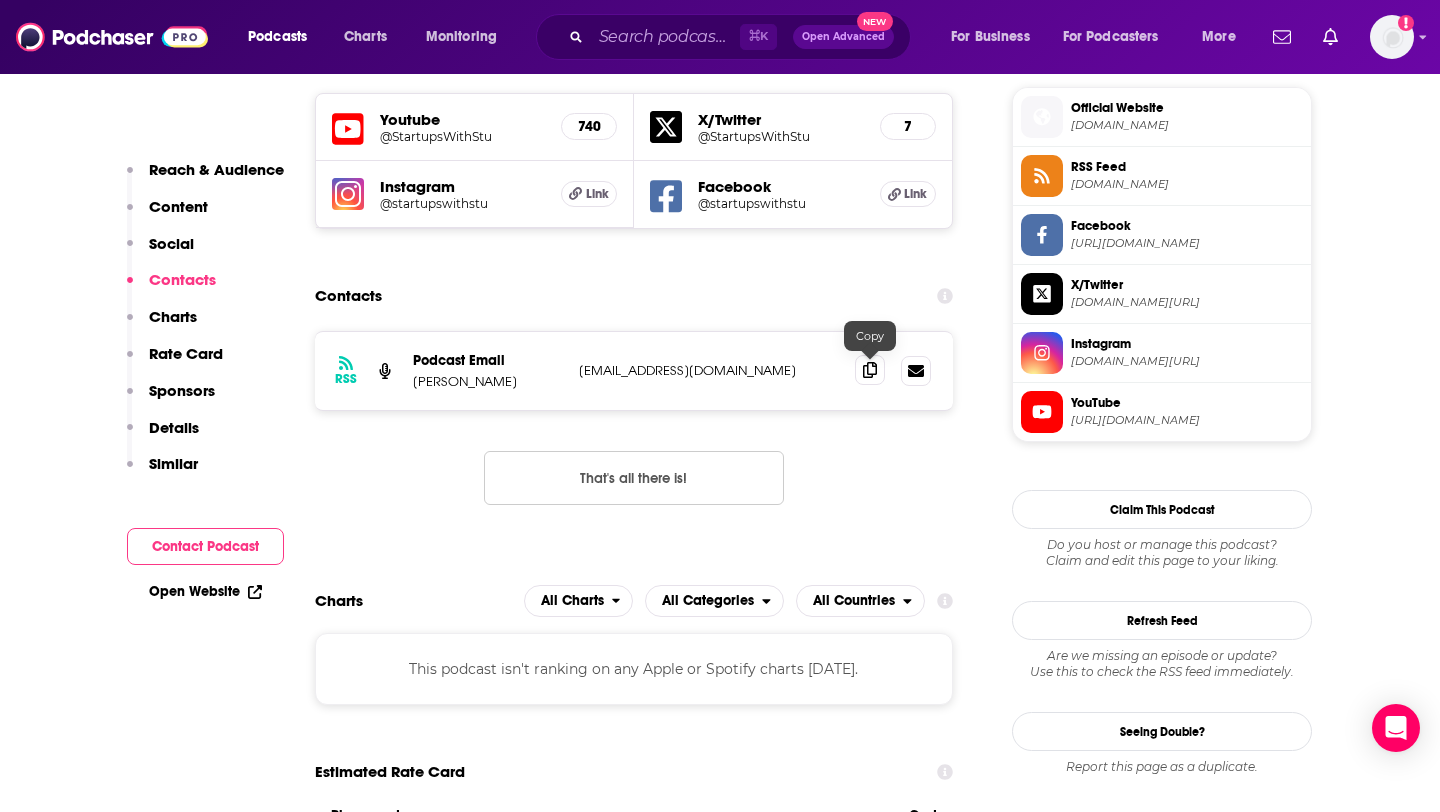 click at bounding box center (870, 370) 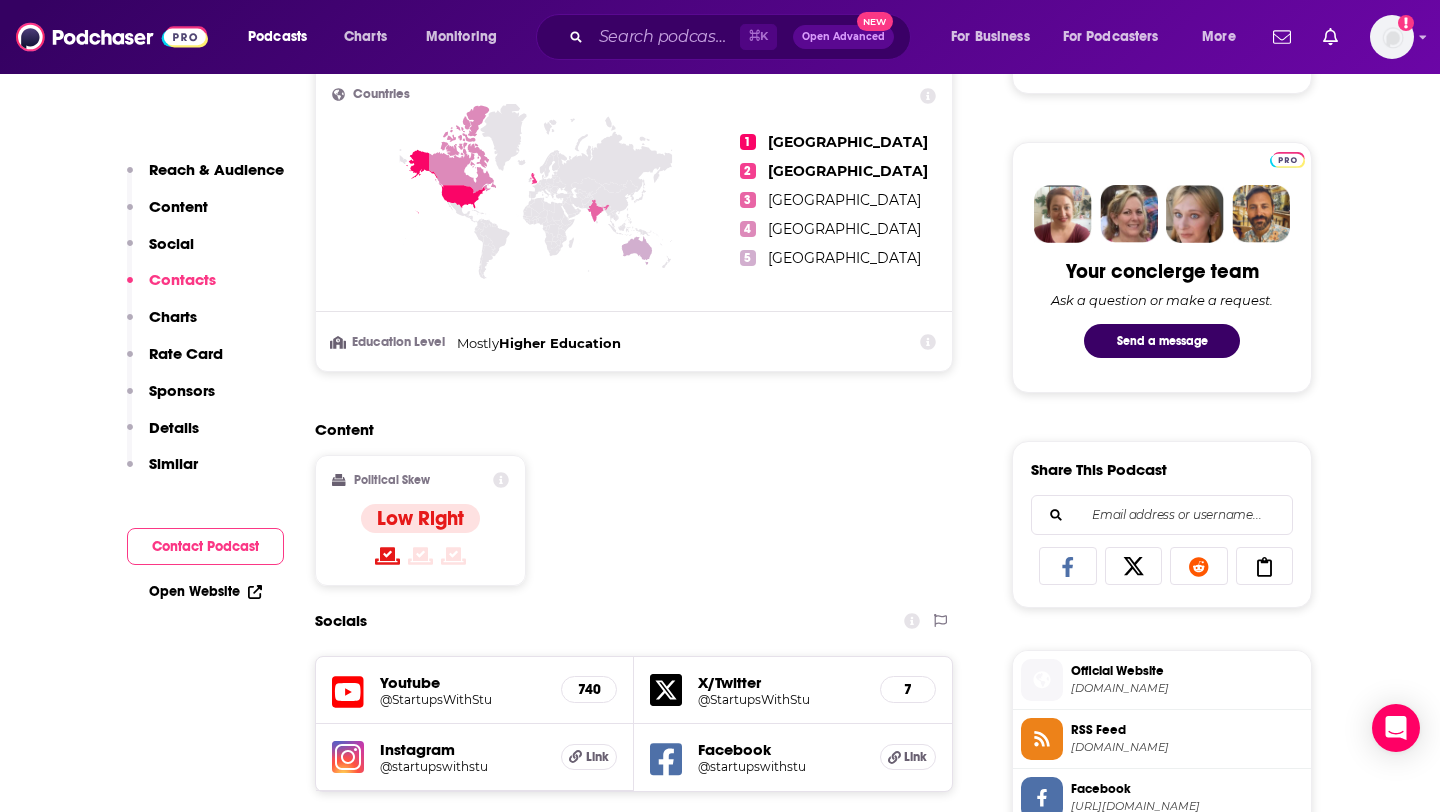 scroll, scrollTop: 0, scrollLeft: 0, axis: both 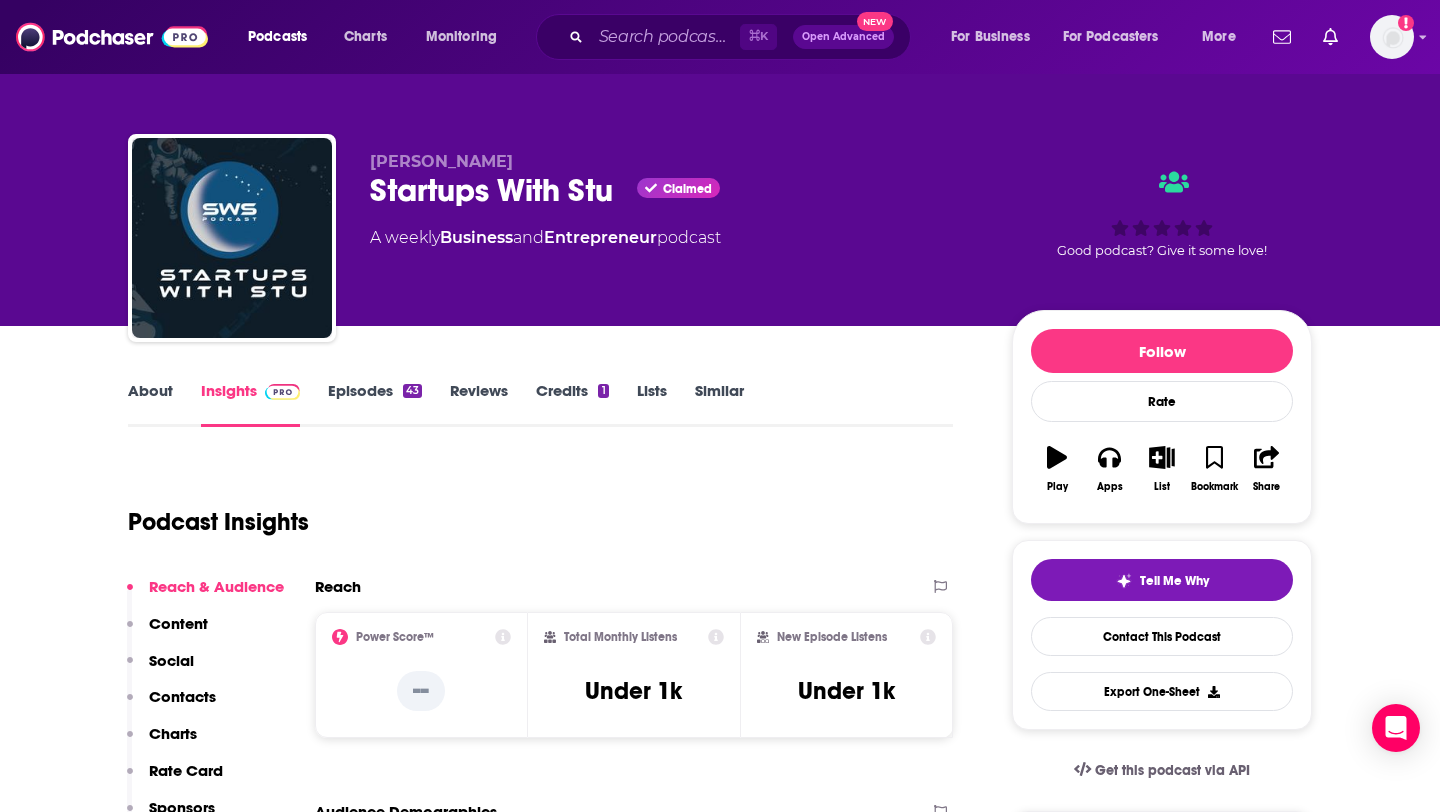click on "About Insights Episodes 43 Reviews Credits 1 Lists Similar Podcast Insights Reach & Audience Content Social Contacts Charts Rate Card Sponsors Details Similar Contact Podcast Open Website  Reach Power Score™ -- Total Monthly Listens Under 1k New Episode Listens Under 1k Export One-Sheet Audience Demographics Gender Male Age 33 yo Parental Status Mixed Countries 1 United States 2 United Kingdom 3 India 4 Canada 5 Australia Education Level Mostly  Higher Education Content Political Skew Low Right Socials Youtube @StartupsWithStu 740 X/Twitter @StartupsWithStu 7 Instagram @startupswithstu Link Facebook @startupswithstu Link Contacts   RSS   Podcast Email Stuart Draper startupswithstu@gmail.com startupswithstu@gmail.com That's all there is! Charts All Charts All Categories All Countries This podcast isn't ranking on any Apple or Spotify charts today. Estimated Rate Card Placement Cost Pre -roll Ads played  before an episode . $ 1  -  $ 100 Mid -roll Ads played  during an episode . $ 1  -  $ 100 Post -roll . $ 1" at bounding box center [720, 5331] 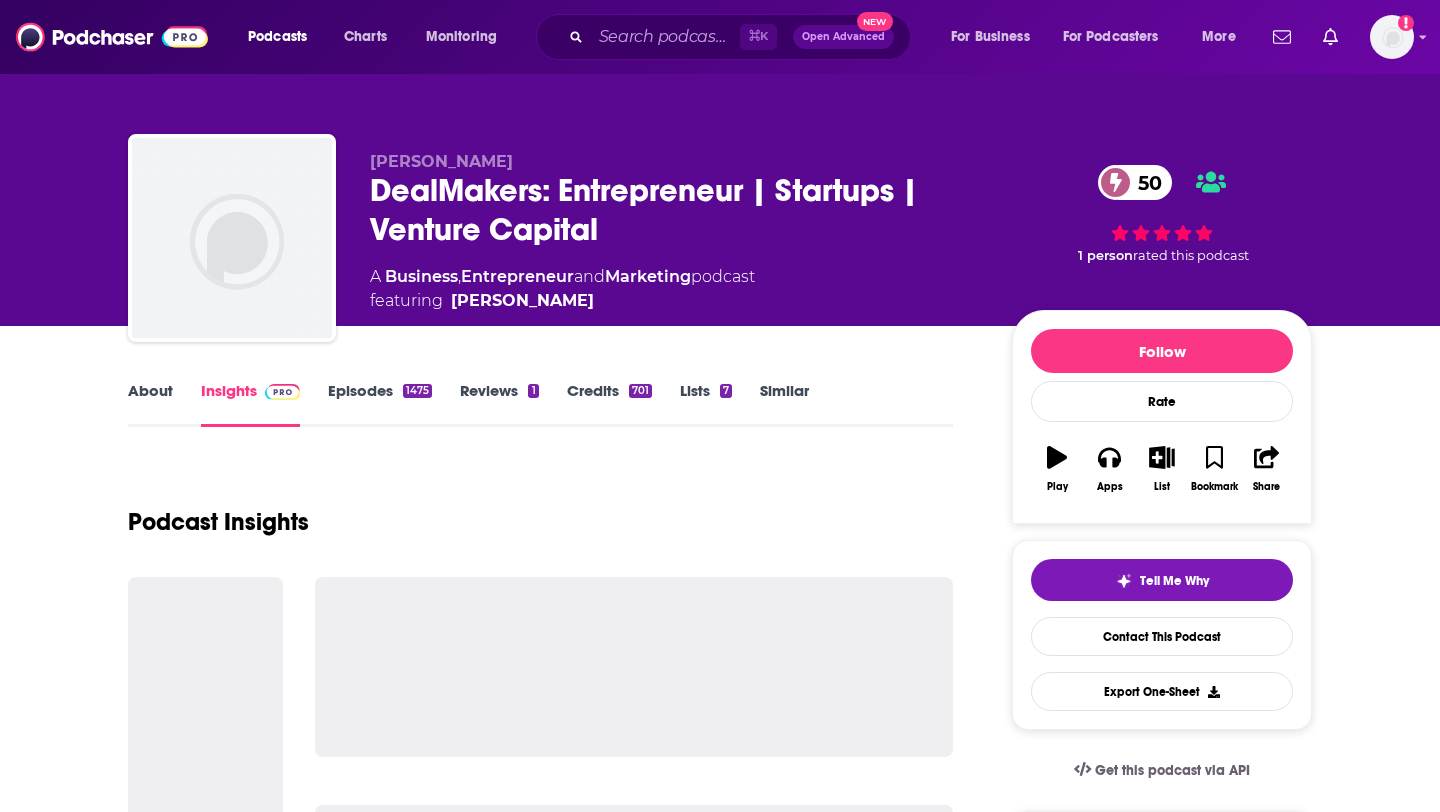 scroll, scrollTop: 0, scrollLeft: 0, axis: both 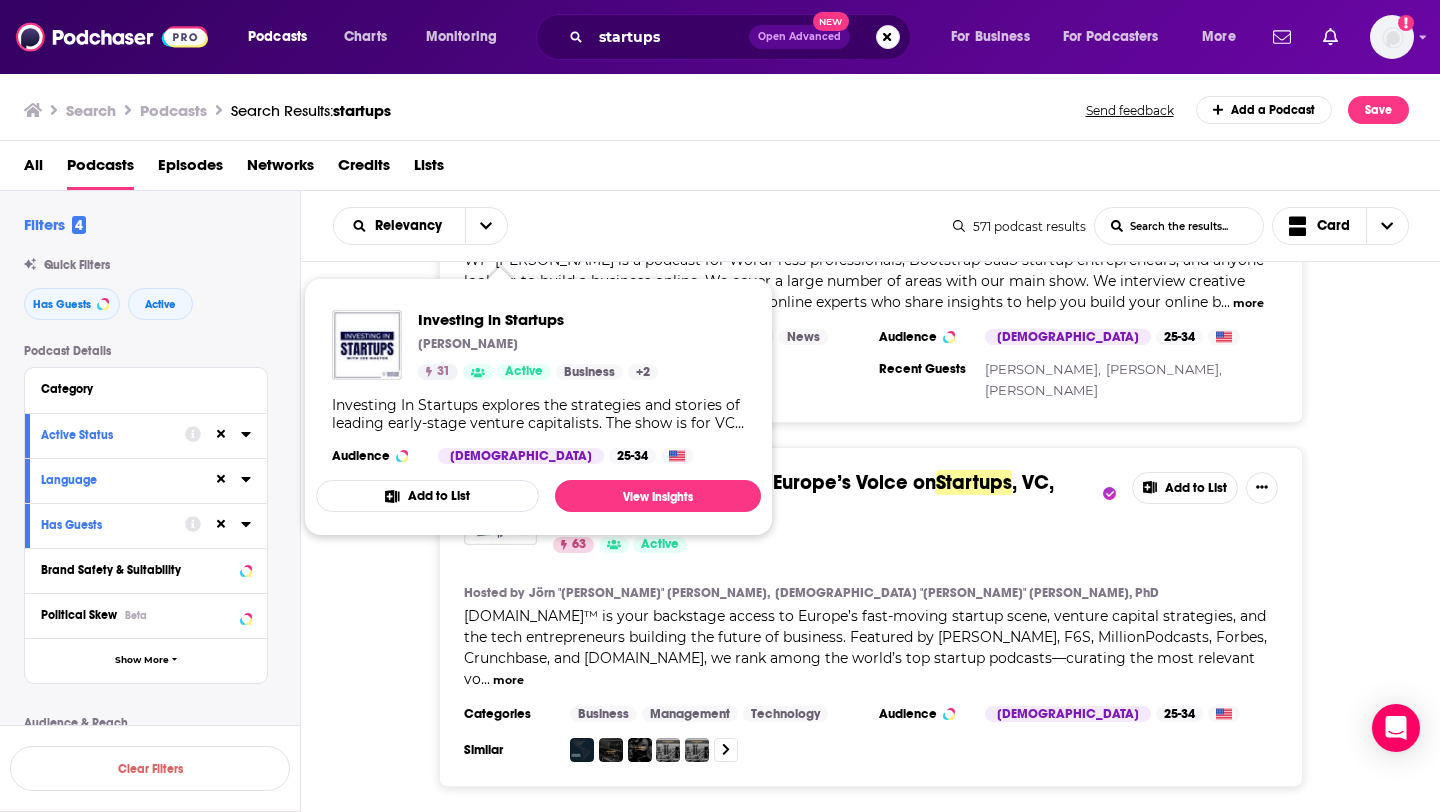 click on "🎙️ [DOMAIN_NAME]™ – Europe’s Voice on  Startups , VC, Innovation & Growth [PERSON_NAME][EMAIL_ADDRESS][DOMAIN_NAME] 63 Active Add to List Hosted by   [PERSON_NAME] "[PERSON_NAME]" [PERSON_NAME] "[PERSON_NAME]" [PERSON_NAME], PhD [DOMAIN_NAME]™ is your backstage access to Europe’s fast-moving startup scene, venture capital strategies, and the tech entrepreneurs building the future of business. Featured by [PERSON_NAME], F6S, MillionPodcasts, Forbes, Crunchbase, and [DOMAIN_NAME], we rank among the world’s top startup podcasts—curating the most relevant vo ...   more Categories Business Management Technology Audience [DEMOGRAPHIC_DATA] 25-34 Similar Add to List" at bounding box center [871, 617] 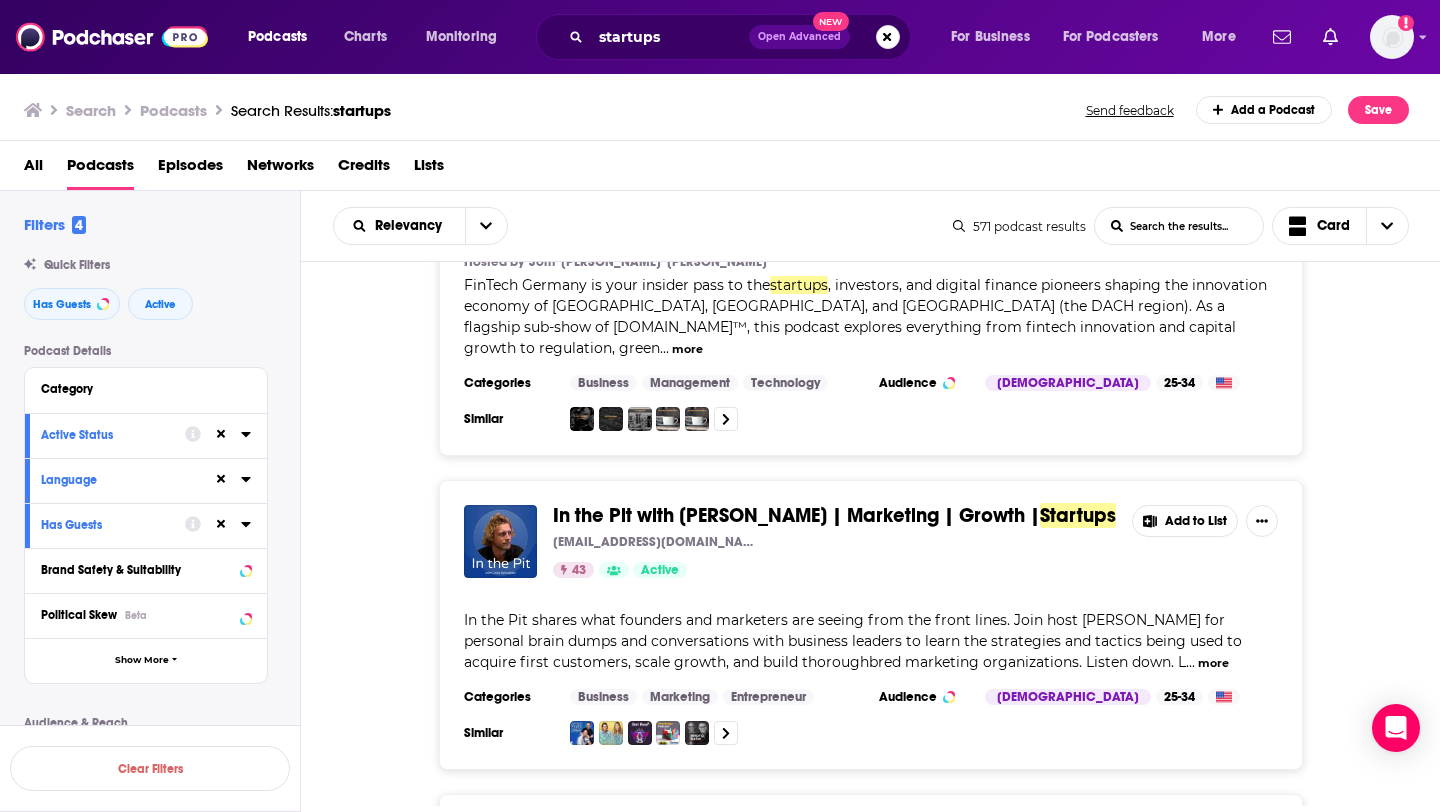 scroll, scrollTop: 6489, scrollLeft: 0, axis: vertical 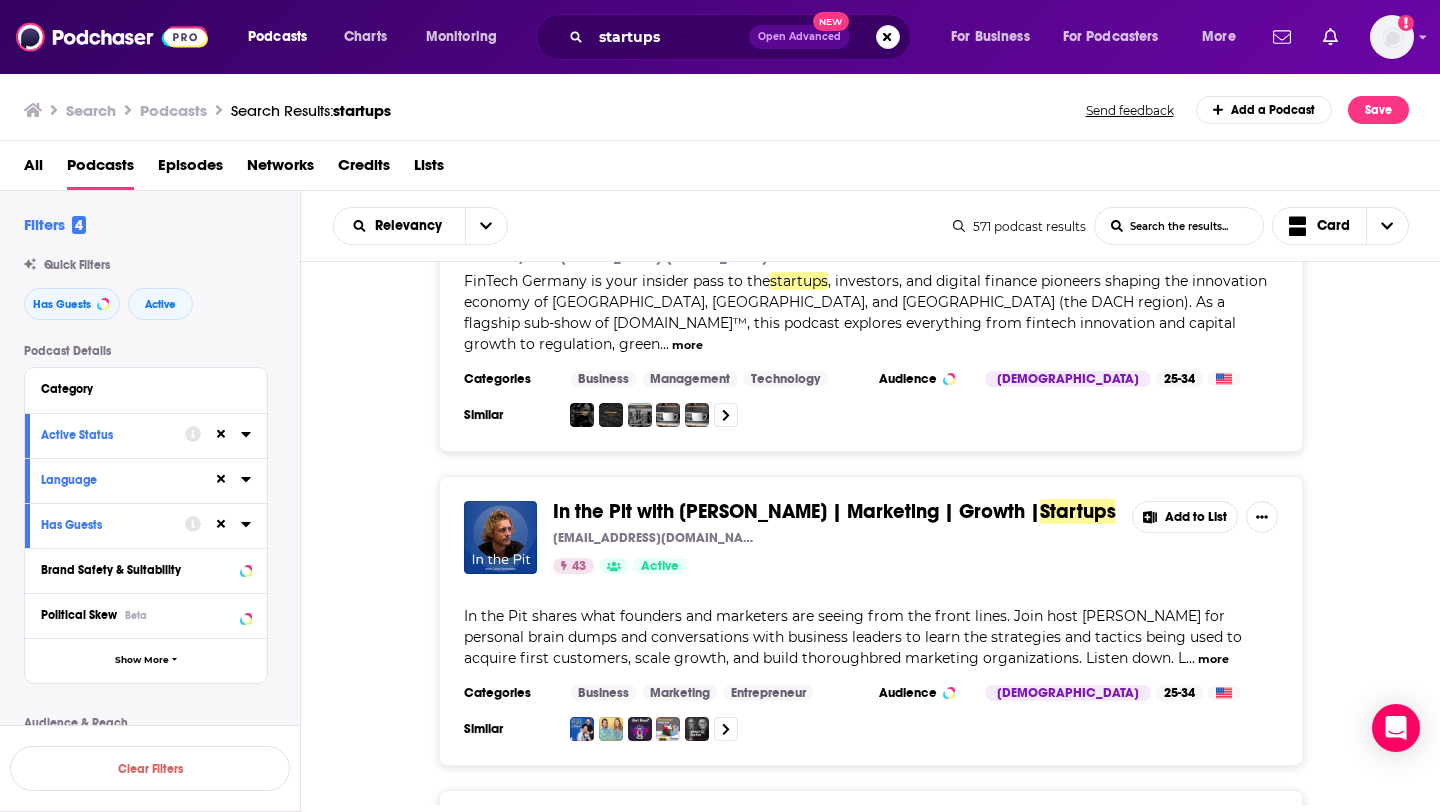 drag, startPoint x: 613, startPoint y: 532, endPoint x: 596, endPoint y: 505, distance: 31.906113 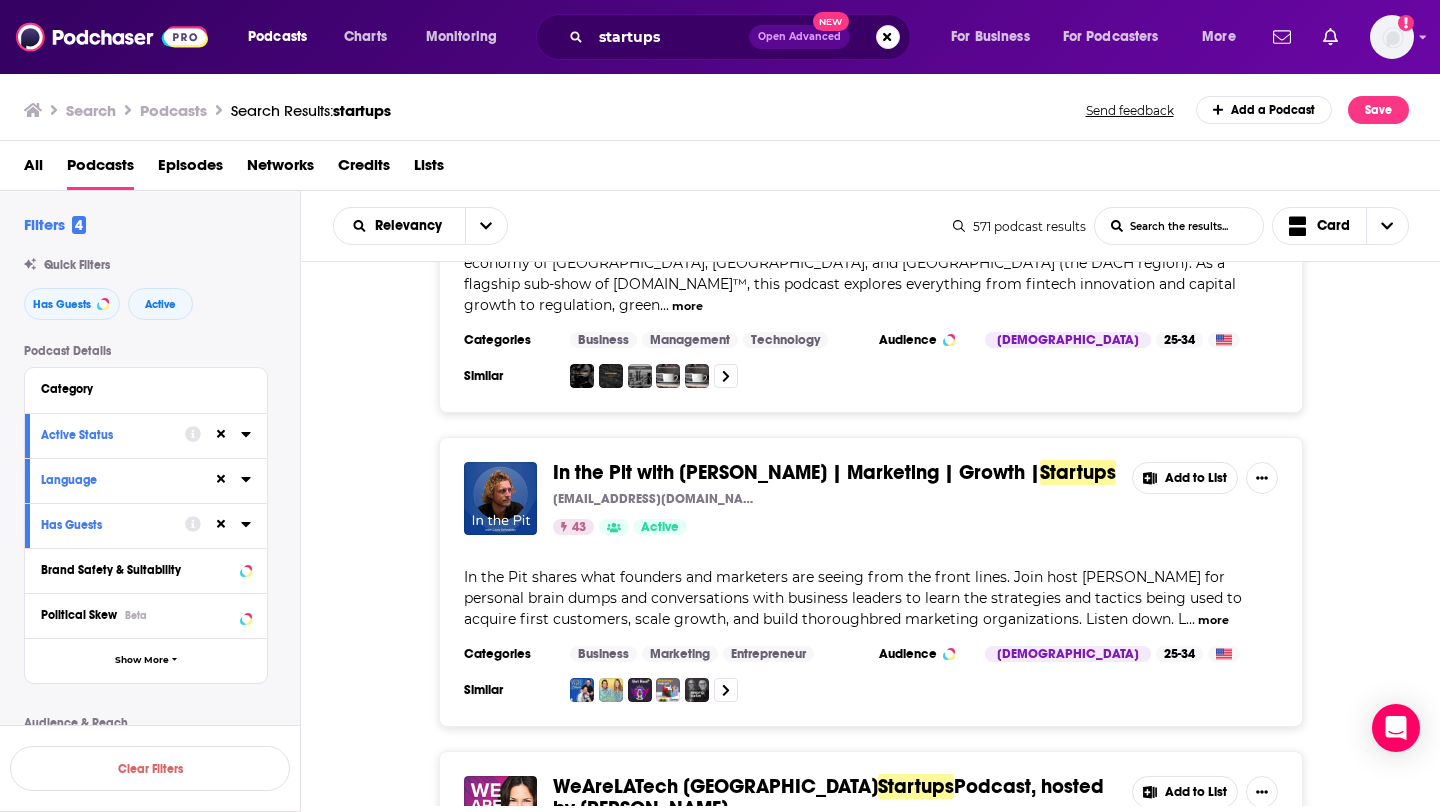 scroll, scrollTop: 6530, scrollLeft: 0, axis: vertical 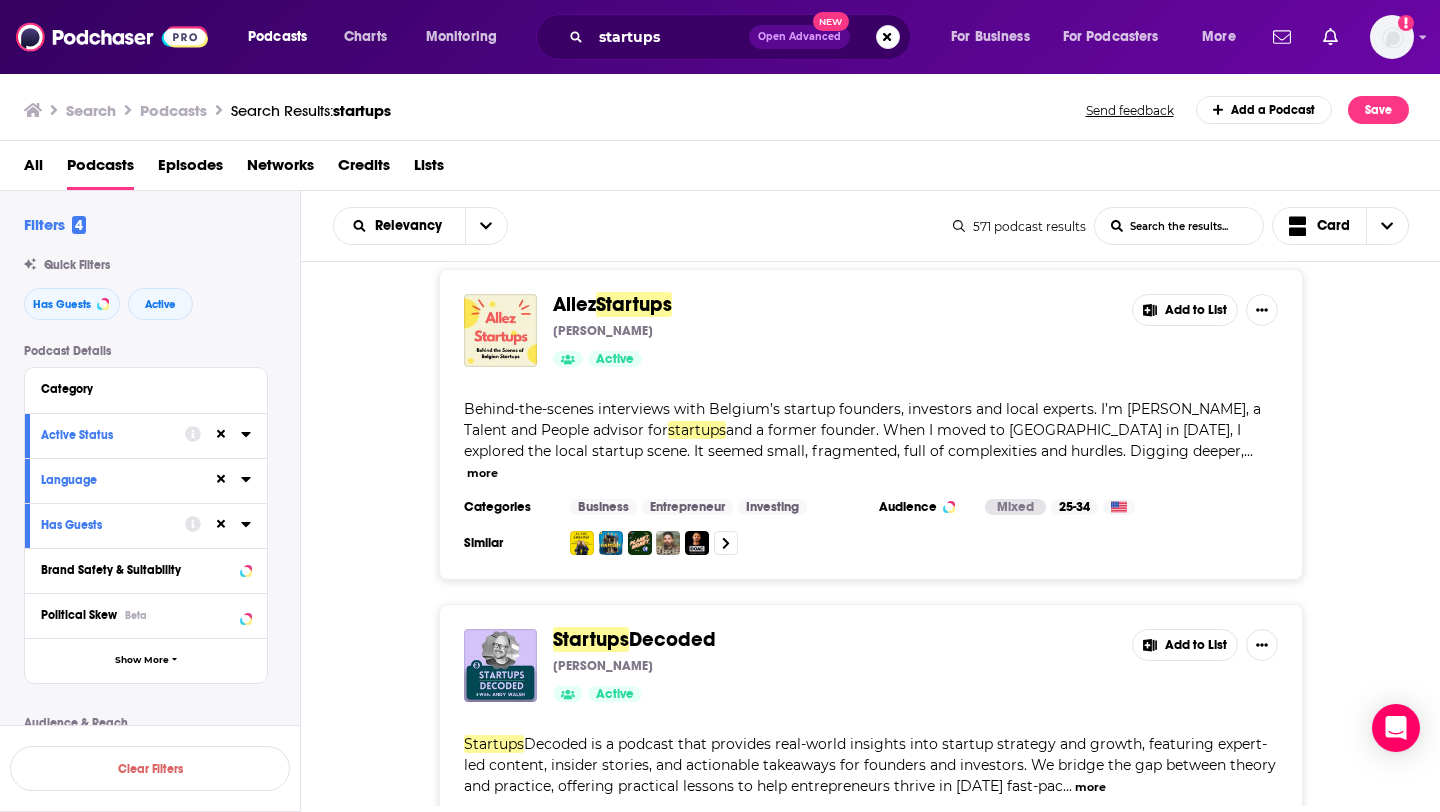 click on "This Week in  Startups [PERSON_NAME] 78 Active 4.8 Add to List Hosted by   [PERSON_NAME], [PERSON_NAME], [PERSON_NAME] [PERSON_NAME] covers  startups , tech, markets, media, and all the hottest topics in business and technology. He also interviews the world’s greatest founders, operators, investors, and innovators. Categories Technology Business Startup Audience [DEMOGRAPHIC_DATA] 35-44 Similar Recent Guests [PERSON_NAME] , [PERSON_NAME], [PERSON_NAME] Add to List No Priors: Artificial Intelligence | Technology |  Startups Conviction 76 Active 5 Add to List Hosted by   [PERSON_NAME], [PERSON_NAME] At this moment of inflection in technology, co-hosts [PERSON_NAME] and [PERSON_NAME] talk to the world's leading AI engineers, researchers and founders about the biggest questions: How far away is AGI? What markets are at risk for disruption? How will commerce, culture, and society change? What’s happening in state-of-the-art i ...   more Categories Technology Business Entrepreneur Audience [DEMOGRAPHIC_DATA] 35-44 Similar Recent Guests [PERSON_NAME], 68" at bounding box center (871, 534) 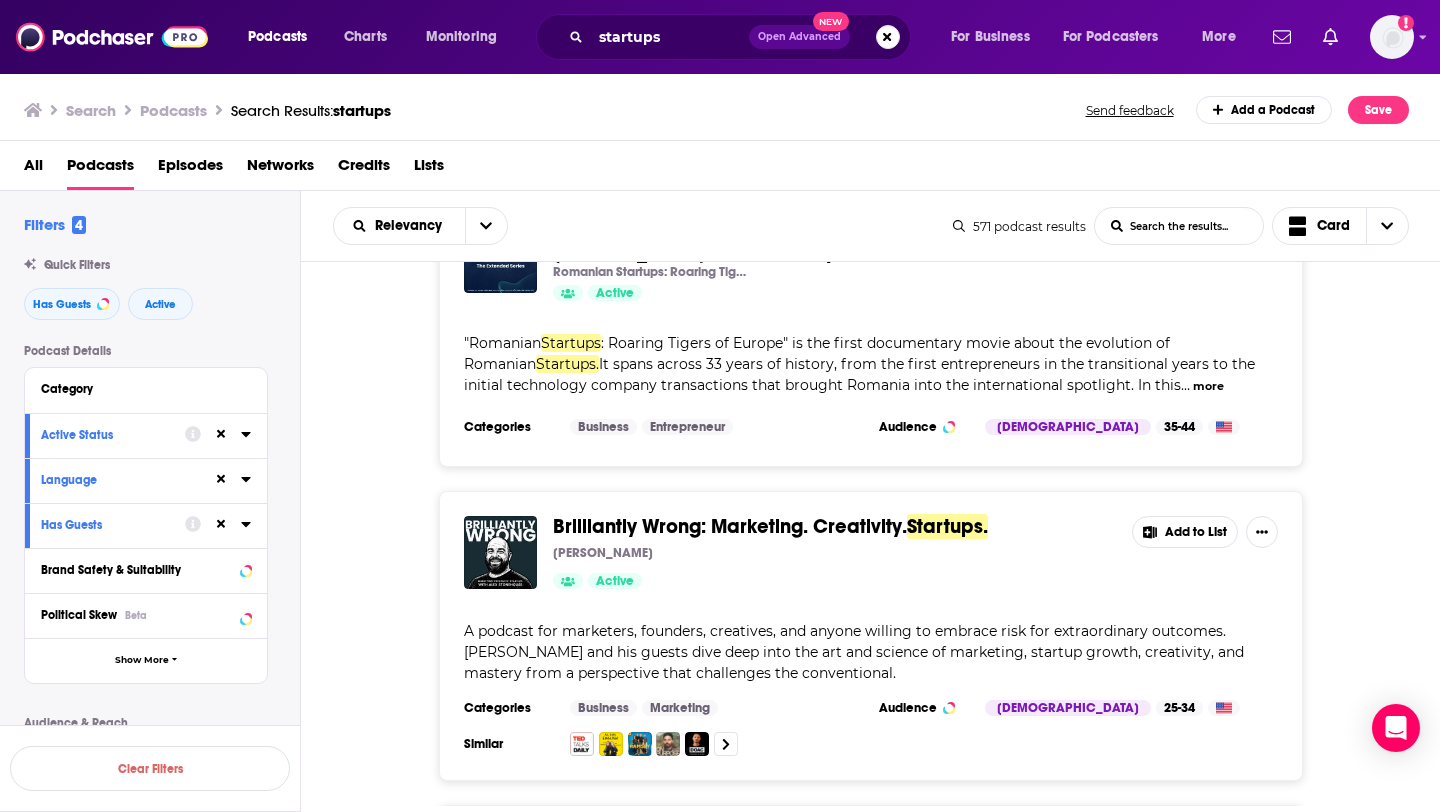 scroll, scrollTop: 14574, scrollLeft: 0, axis: vertical 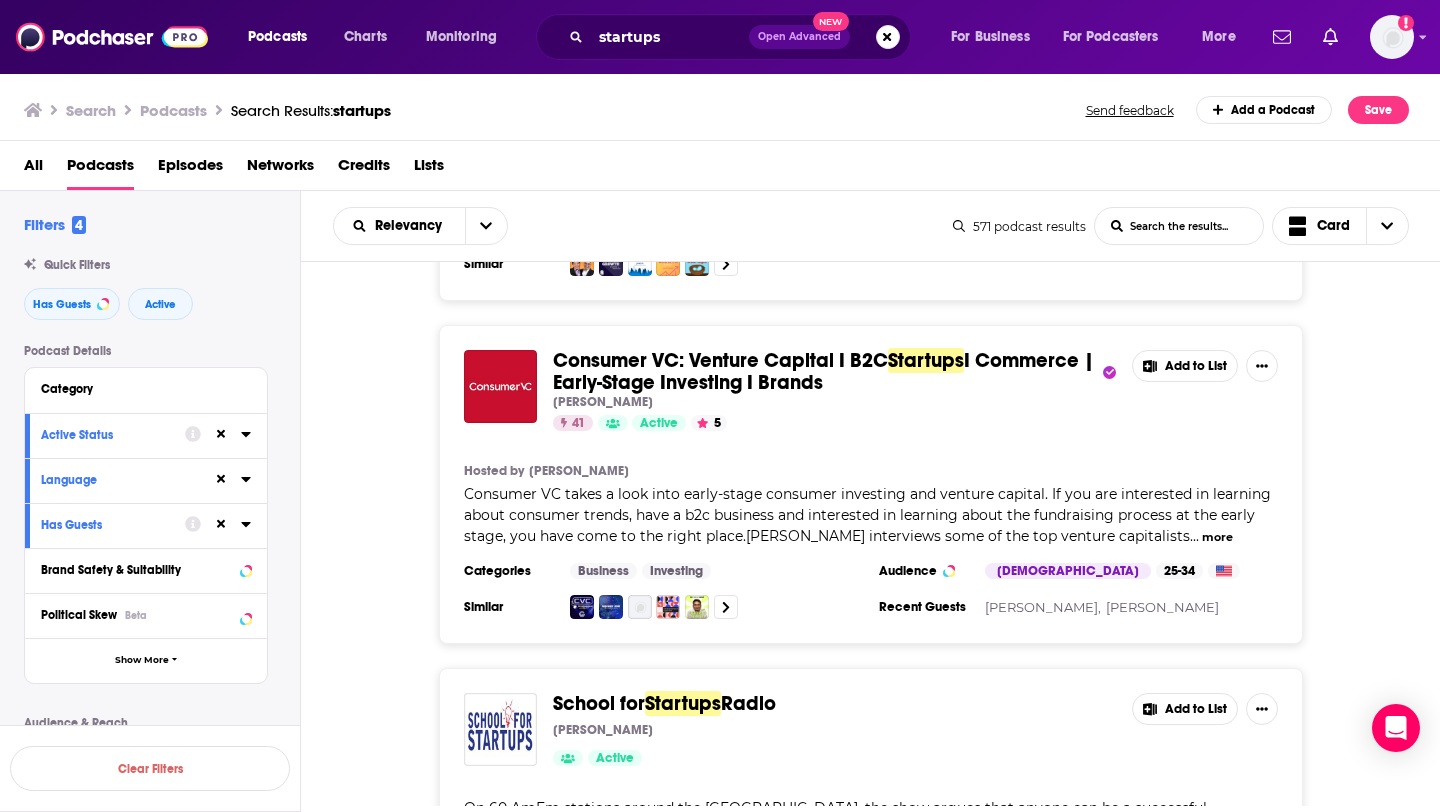 click on "School for" at bounding box center (599, 703) 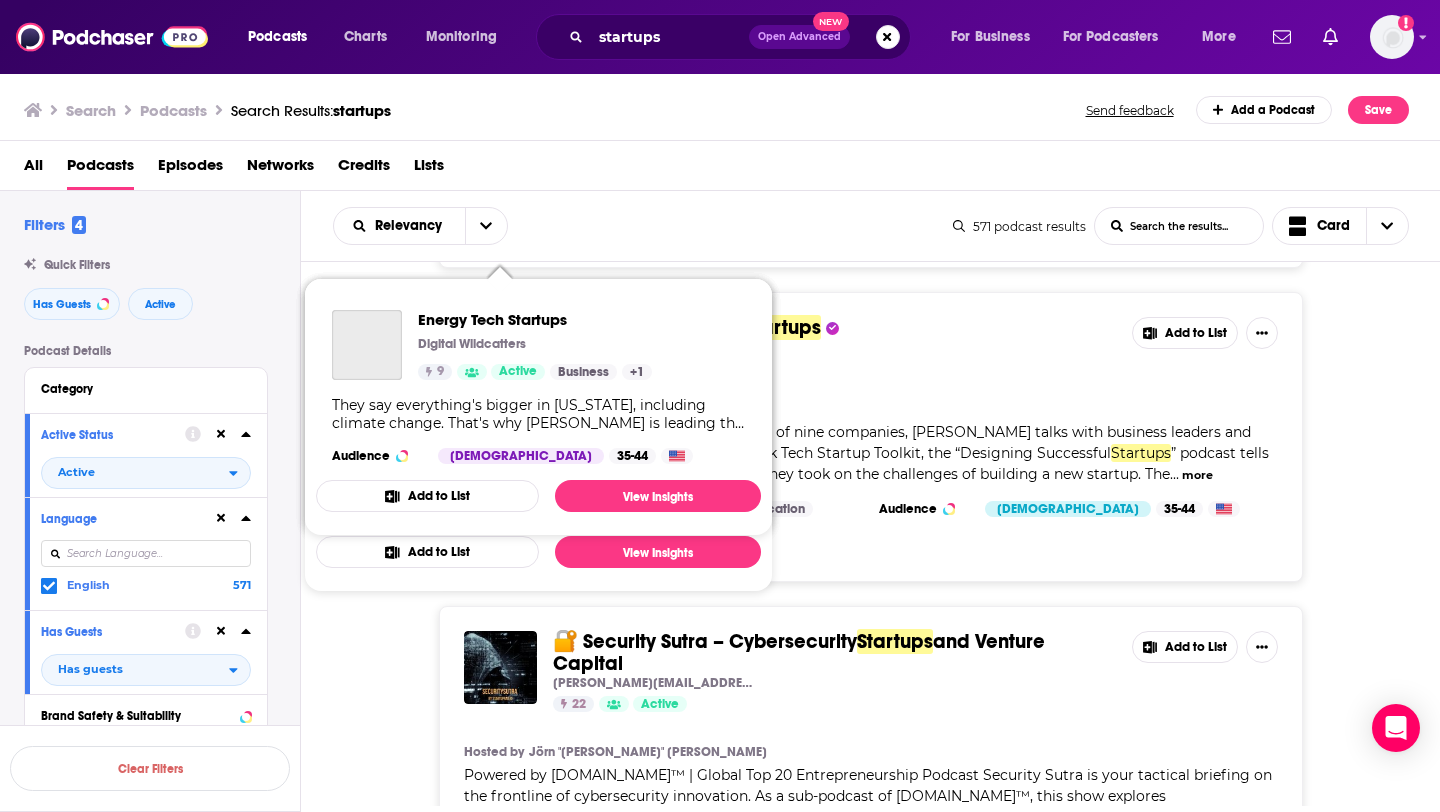 scroll, scrollTop: 9768, scrollLeft: 0, axis: vertical 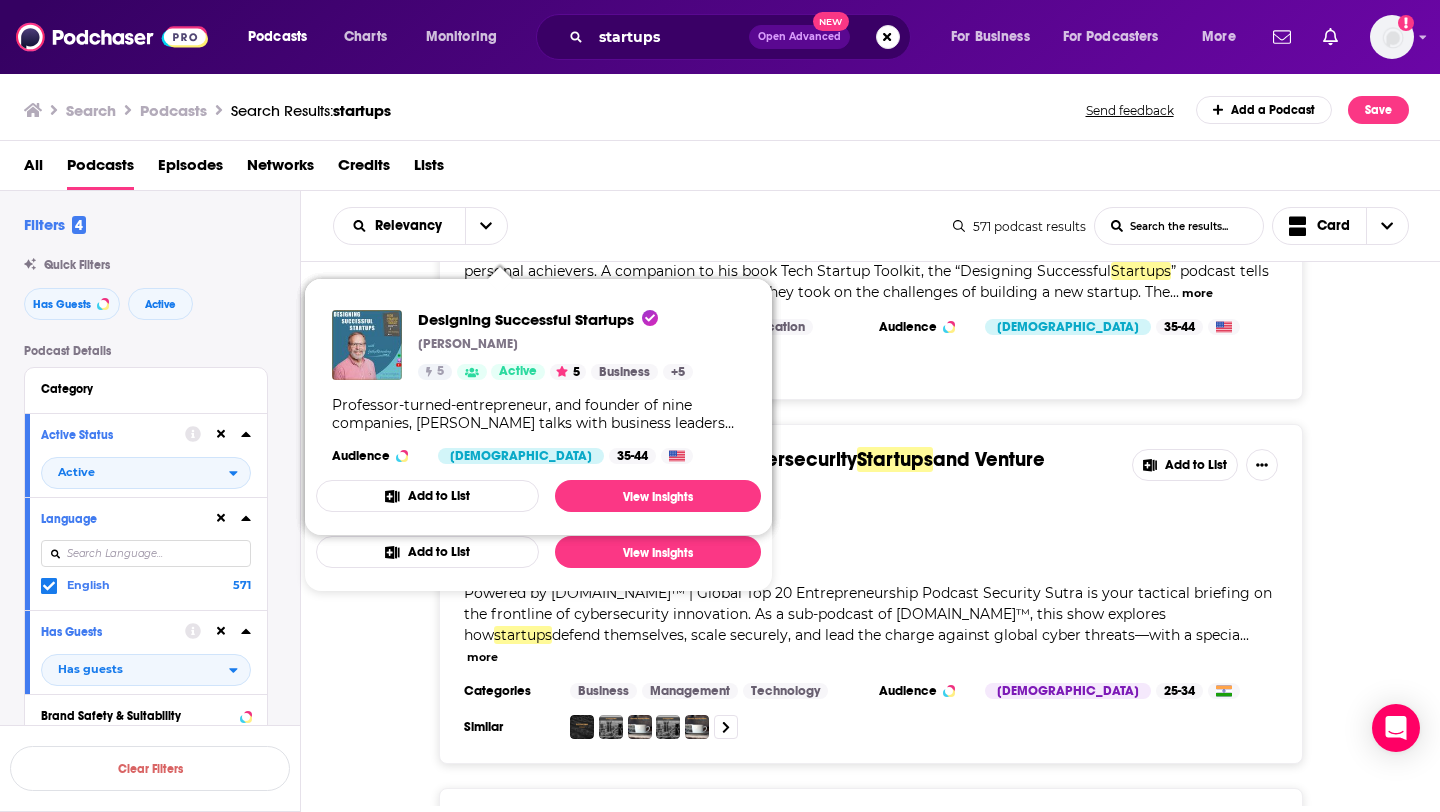 click on "This Week in  Startups [PERSON_NAME] 78 Active 4.8 Add to List Hosted by   [PERSON_NAME], [PERSON_NAME], [PERSON_NAME] [PERSON_NAME] covers  startups , tech, markets, media, and all the hottest topics in business and technology. He also interviews the world’s greatest founders, operators, investors, and innovators. Categories Technology Business Startup Audience [DEMOGRAPHIC_DATA] 35-44 Similar Recent Guests [PERSON_NAME] , [PERSON_NAME], [PERSON_NAME] Add to List No Priors: Artificial Intelligence | Technology |  Startups Conviction 76 Active 5 Add to List Hosted by   [PERSON_NAME], [PERSON_NAME] At this moment of inflection in technology, co-hosts [PERSON_NAME] and [PERSON_NAME] talk to the world's leading AI engineers, researchers and founders about the biggest questions: How far away is AGI? What markets are at risk for disruption? How will commerce, culture, and society change? What’s happening in state-of-the-art i ...   more Categories Technology Business Entrepreneur Audience [DEMOGRAPHIC_DATA] 35-44 Similar Recent Guests [PERSON_NAME], 68" at bounding box center [871, -2397] 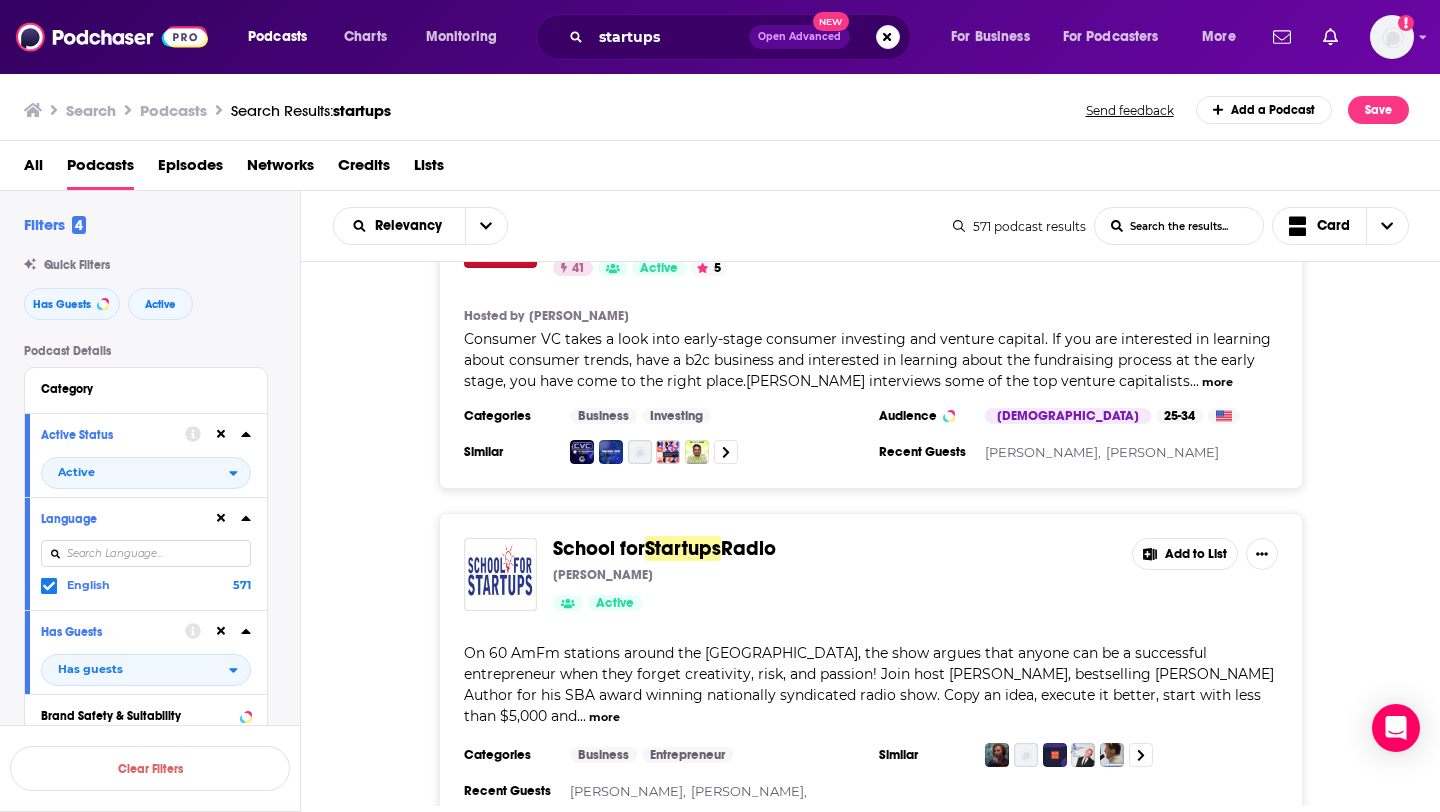scroll, scrollTop: 15575, scrollLeft: 0, axis: vertical 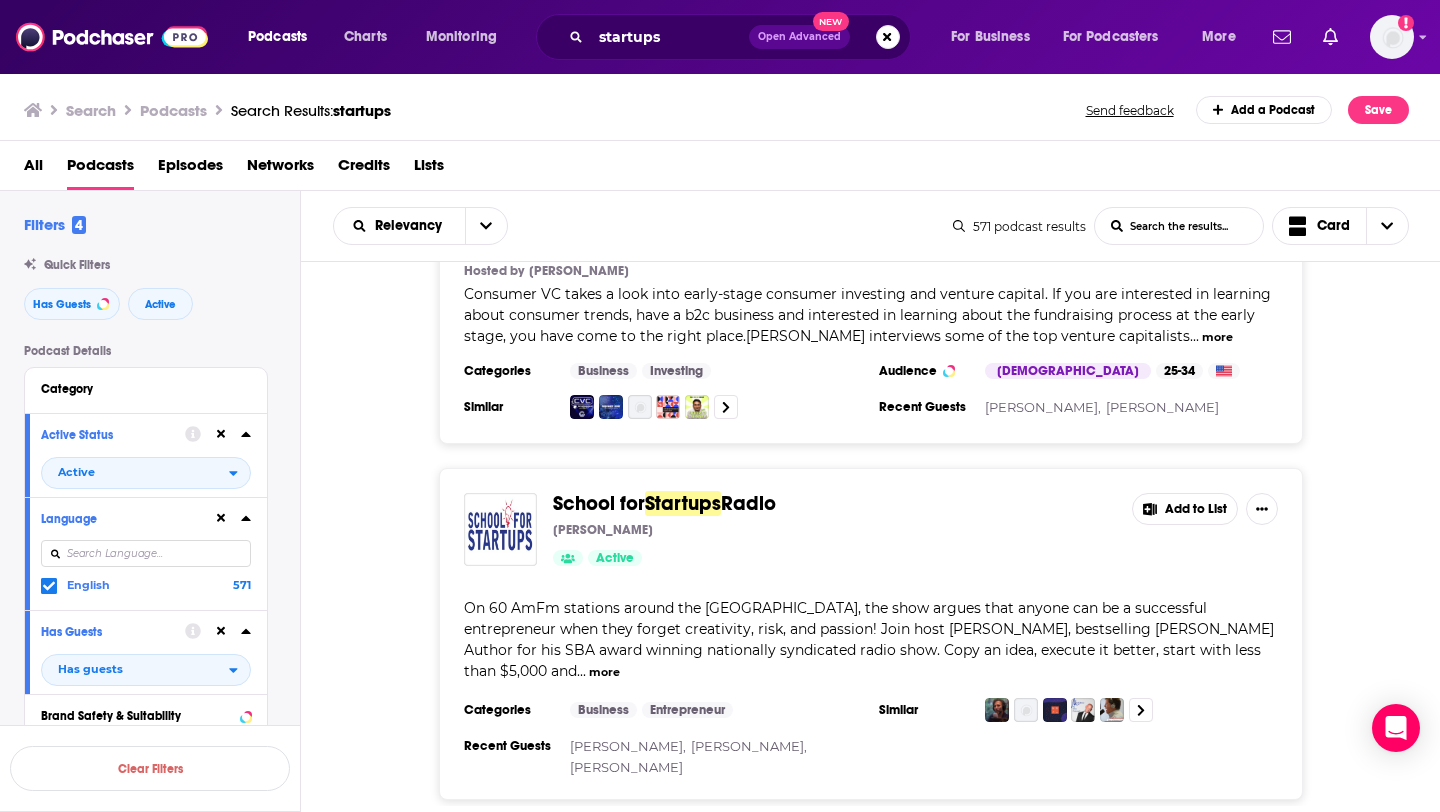click on "Load More..." at bounding box center [871, 1189] 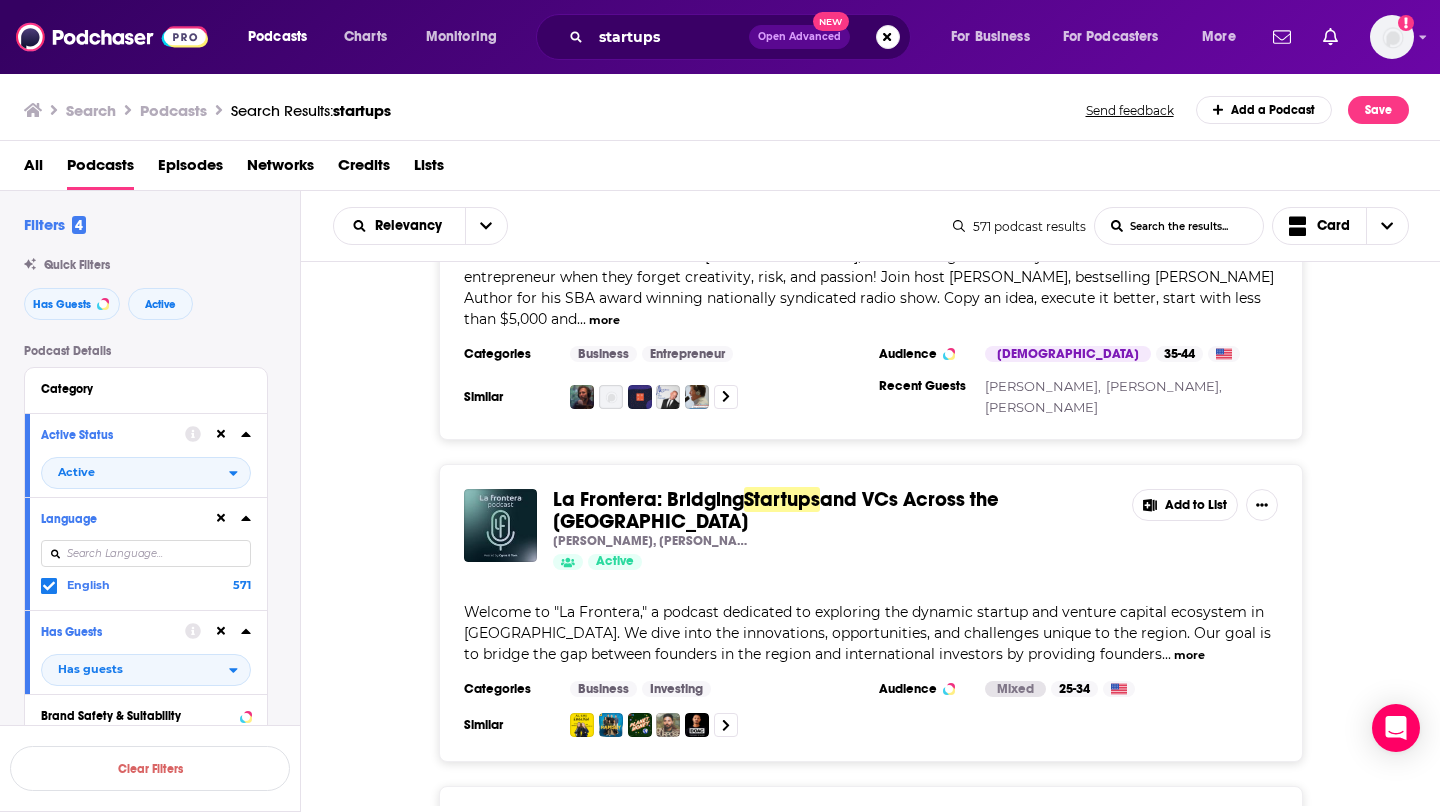 scroll, scrollTop: 16033, scrollLeft: 0, axis: vertical 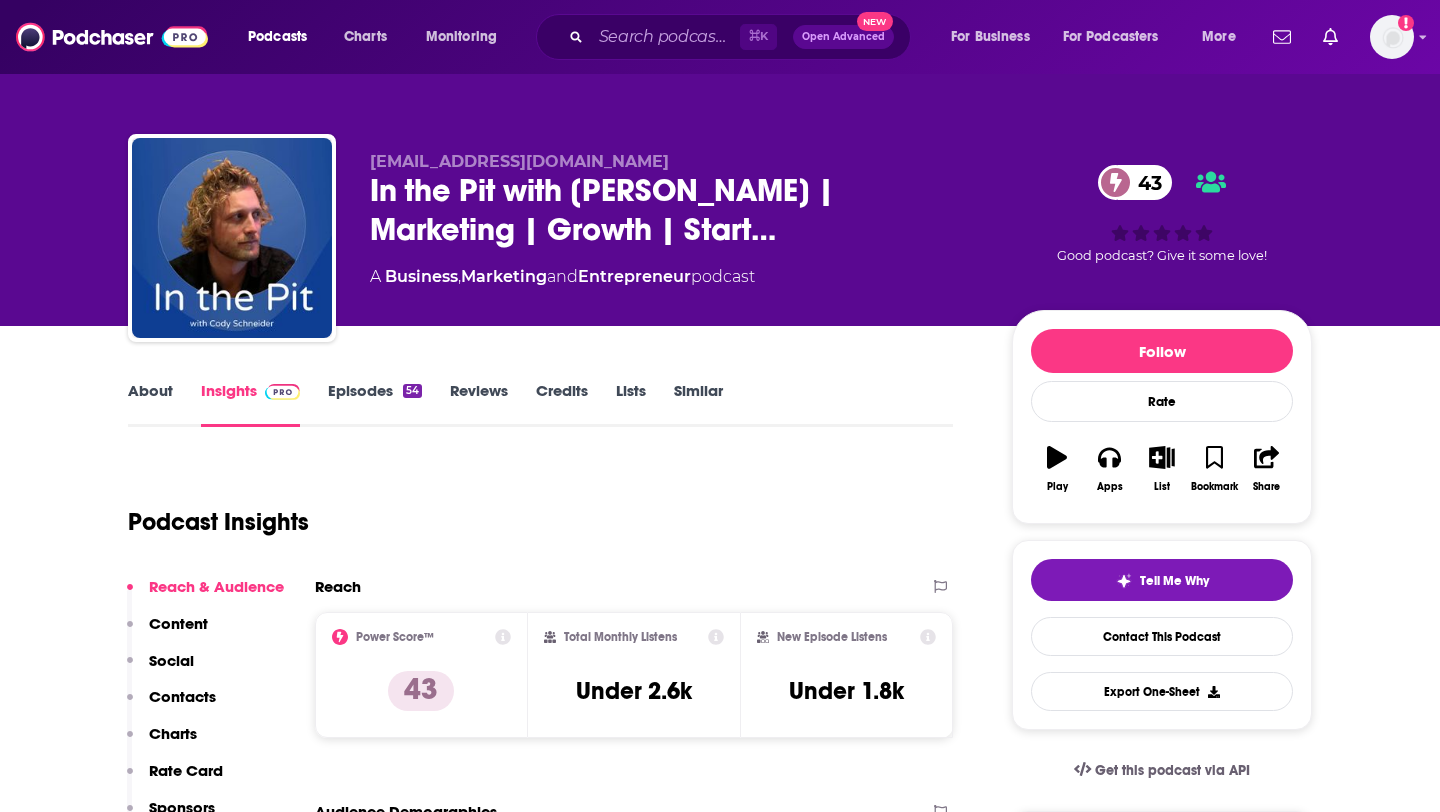 click on "About" at bounding box center (150, 404) 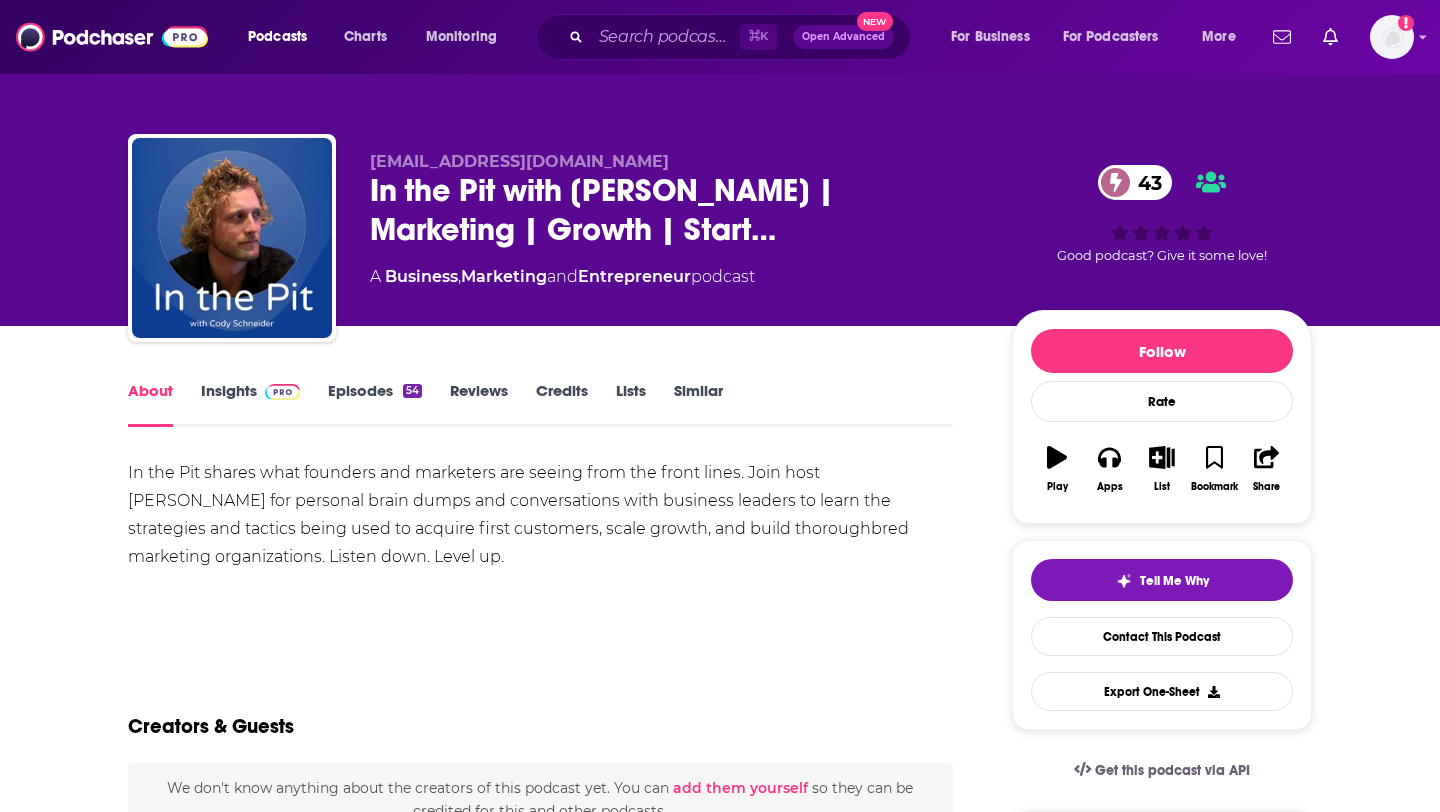 click on "Episodes 54" at bounding box center [375, 404] 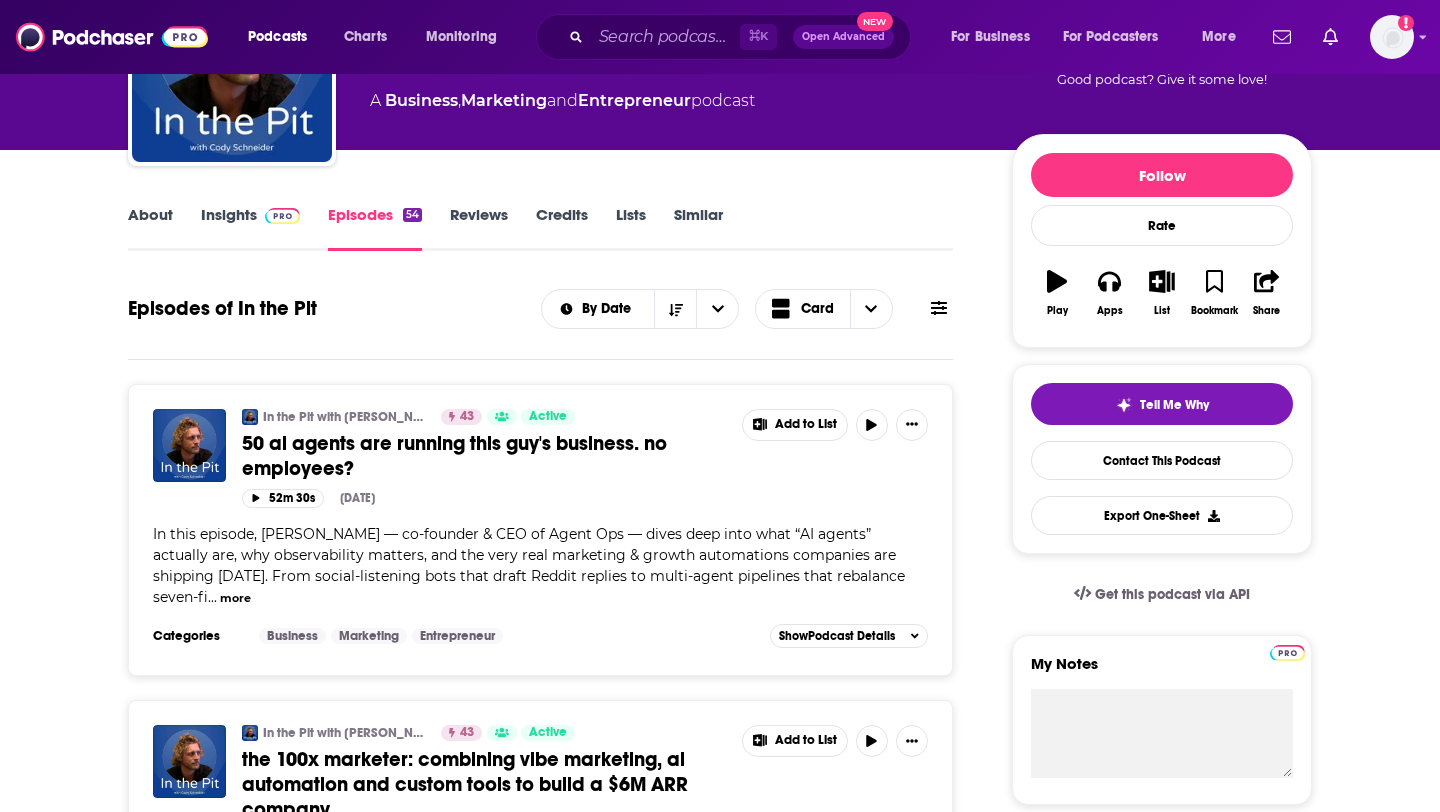 scroll, scrollTop: 0, scrollLeft: 0, axis: both 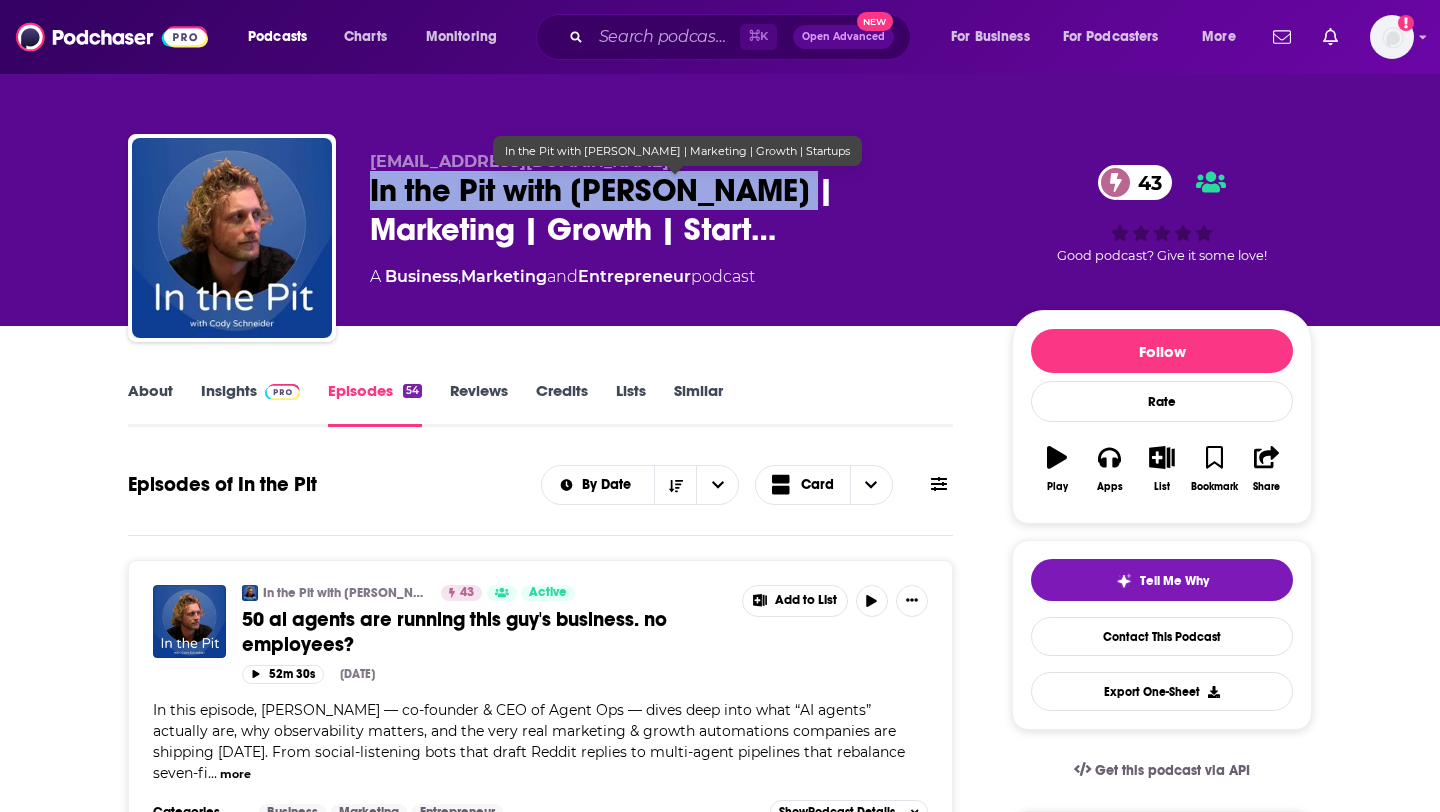 drag, startPoint x: 354, startPoint y: 183, endPoint x: 805, endPoint y: 200, distance: 451.32028 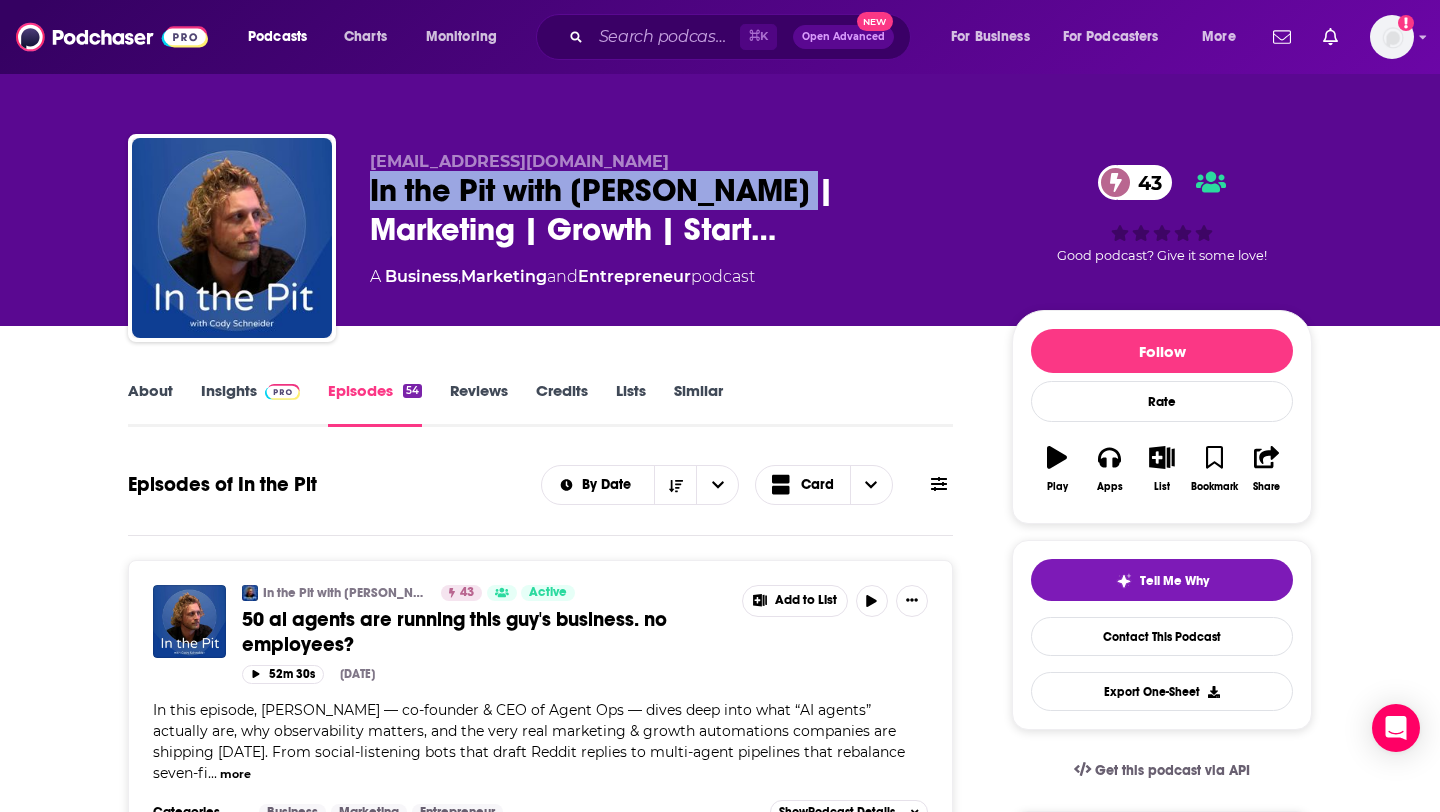 click on "Insights" at bounding box center (250, 404) 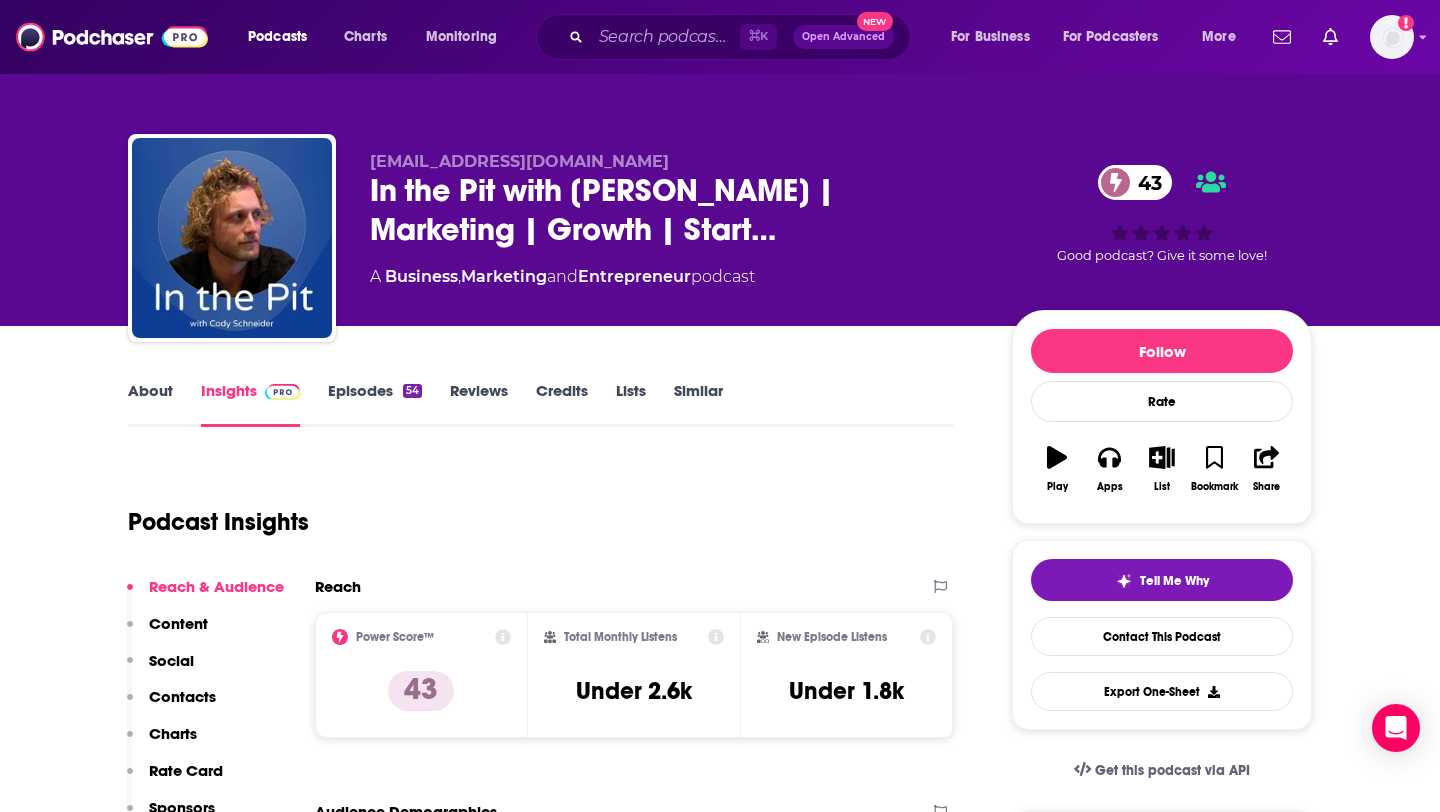 click on "Reach & Audience Content Social Contacts Charts Rate Card Sponsors Details Similar" at bounding box center (205, 742) 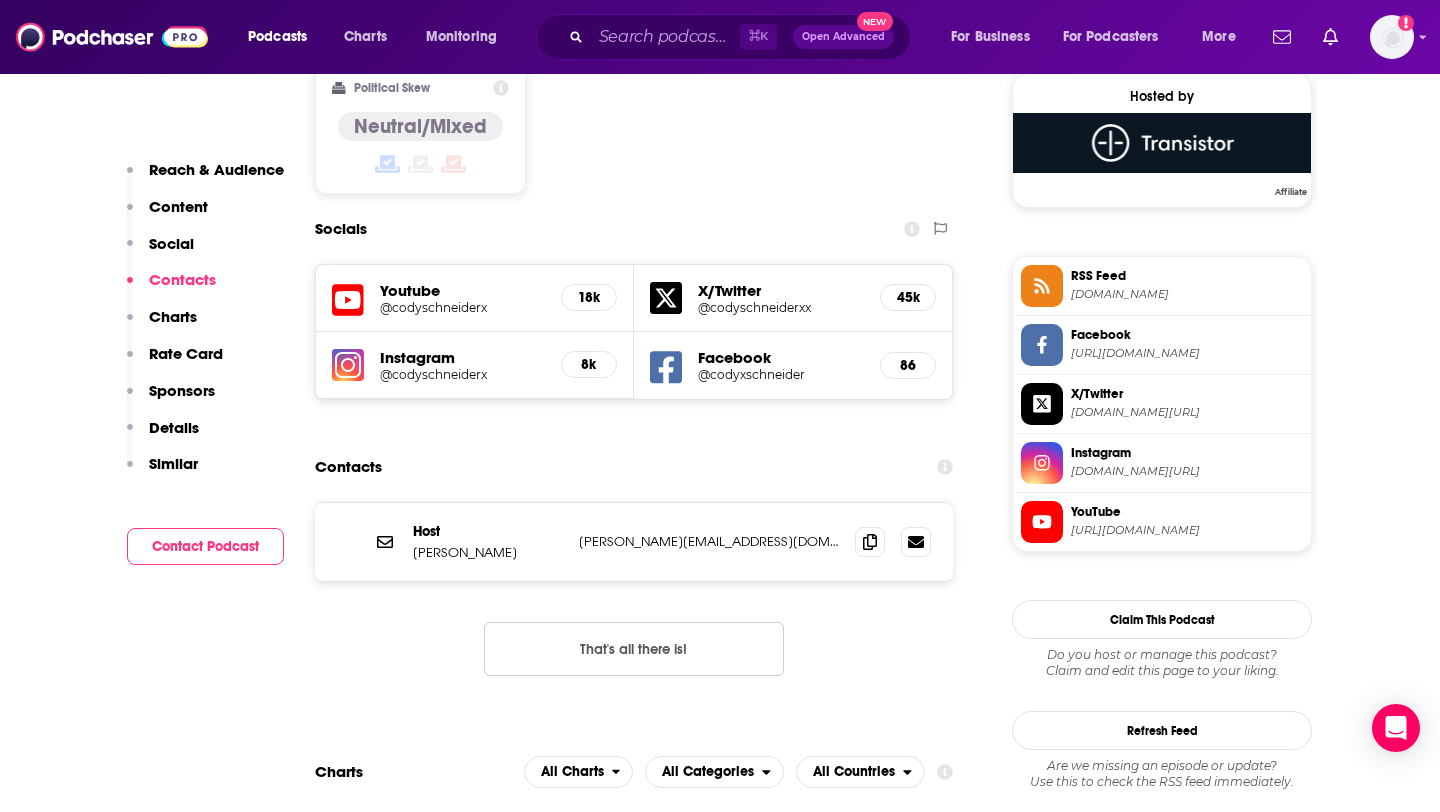 scroll, scrollTop: 1694, scrollLeft: 0, axis: vertical 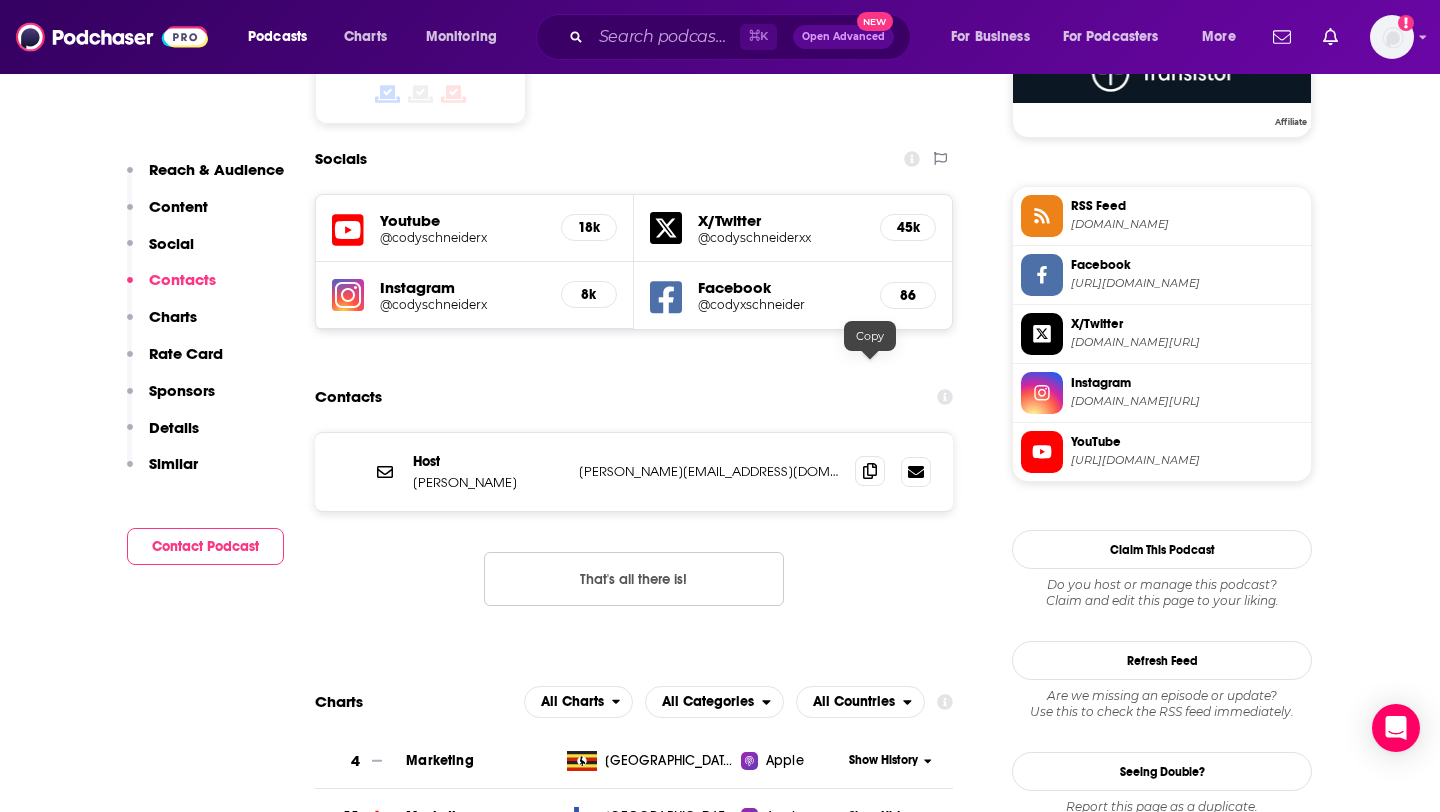 click 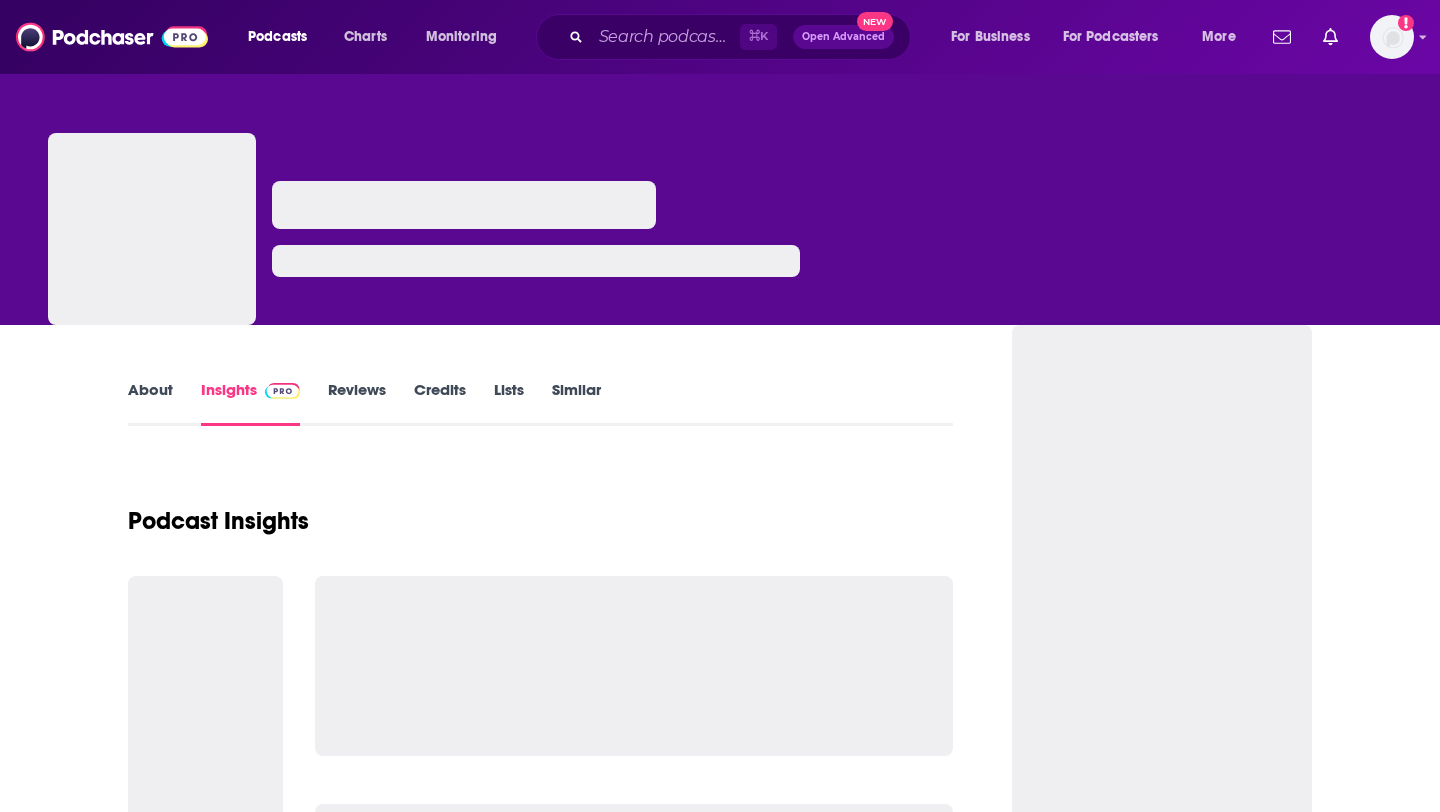 scroll, scrollTop: 0, scrollLeft: 0, axis: both 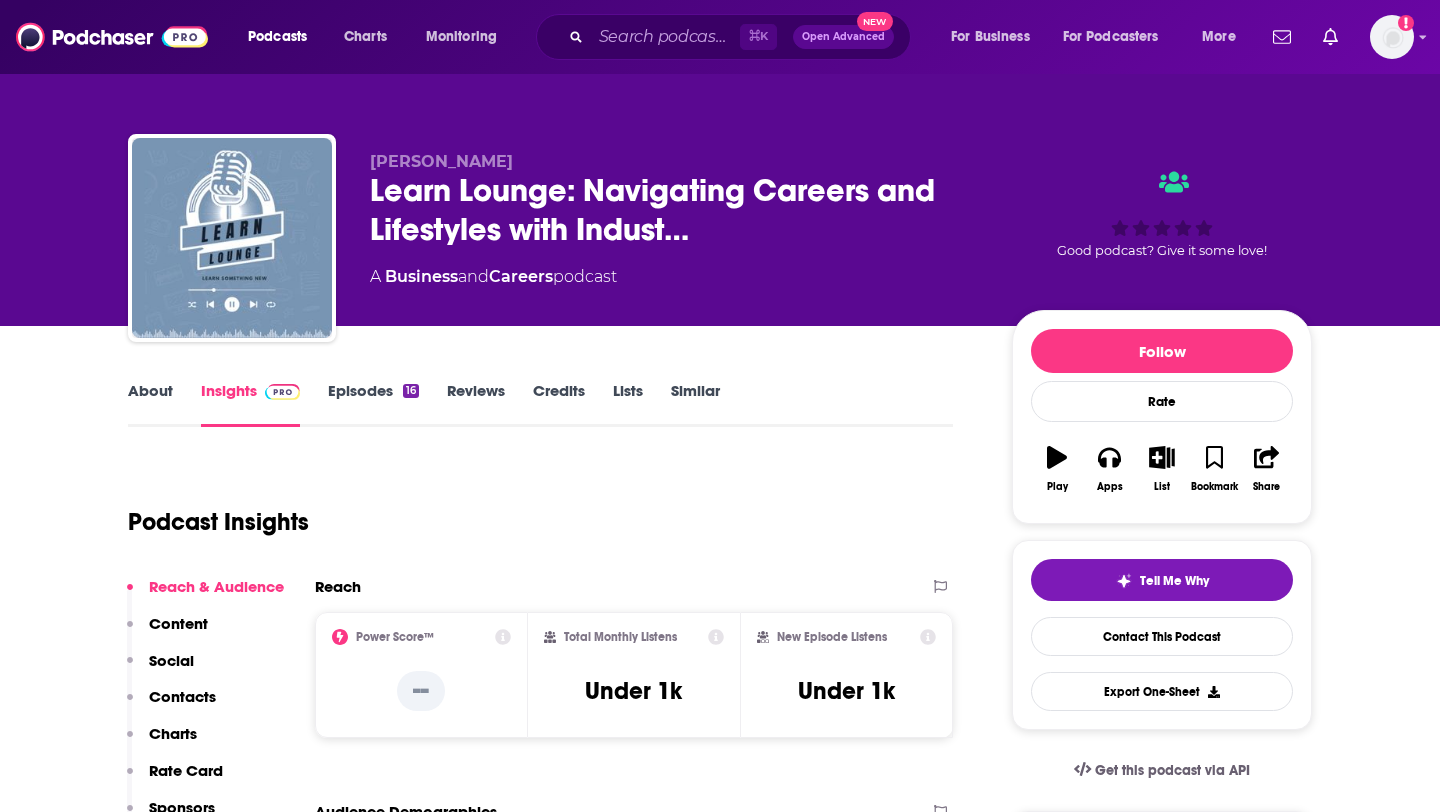 click on "About" at bounding box center [150, 404] 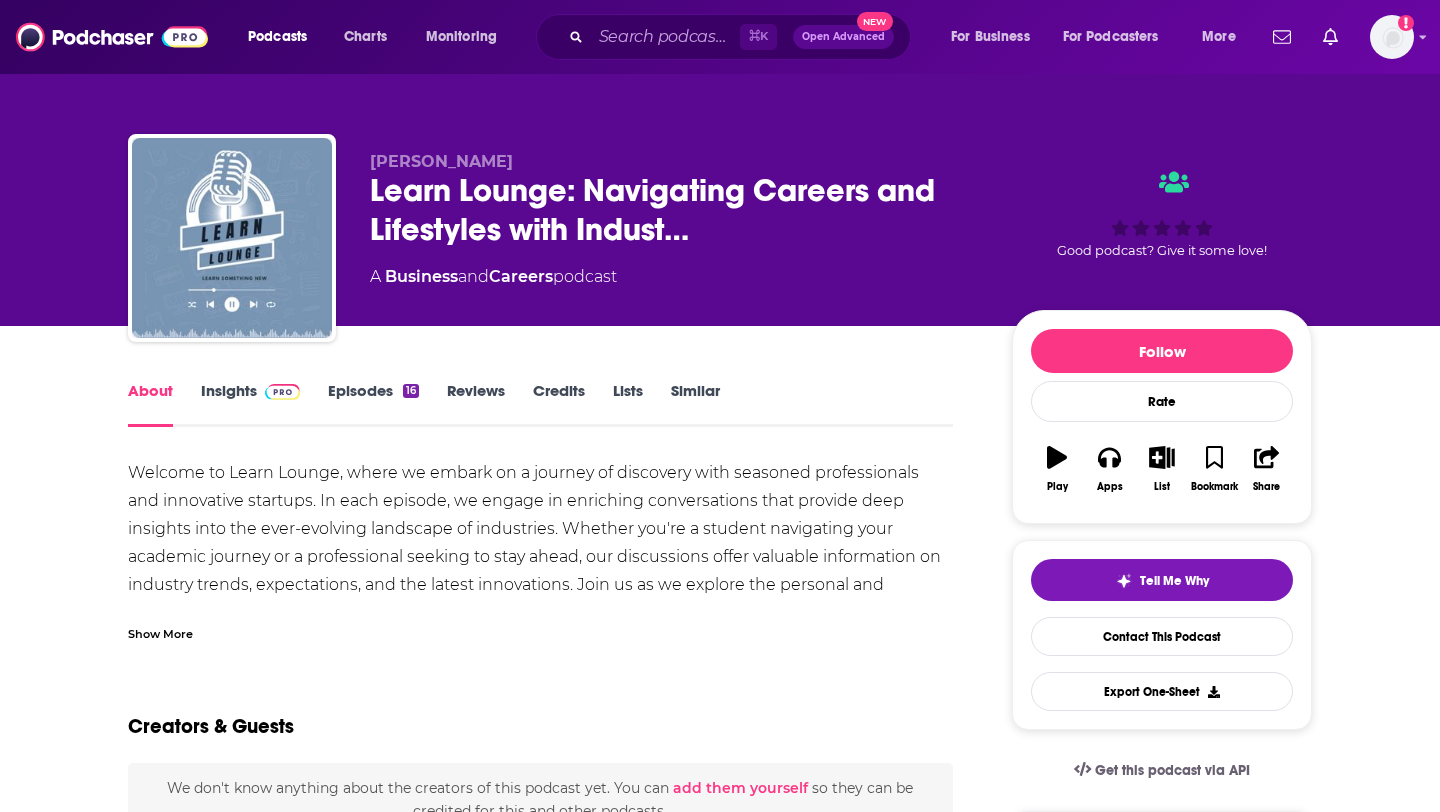 click on "About" at bounding box center [150, 404] 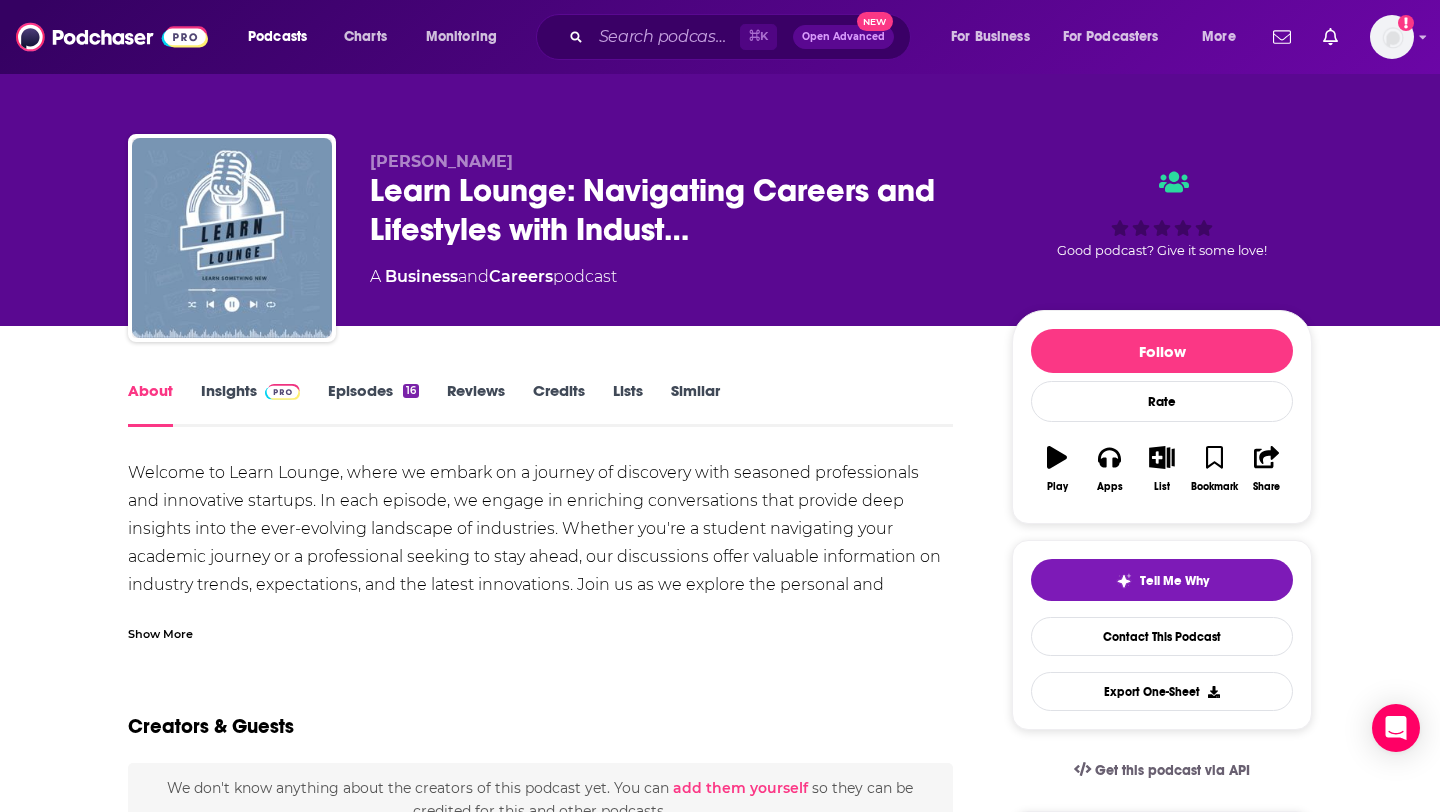 click on "Episodes 16" at bounding box center (373, 404) 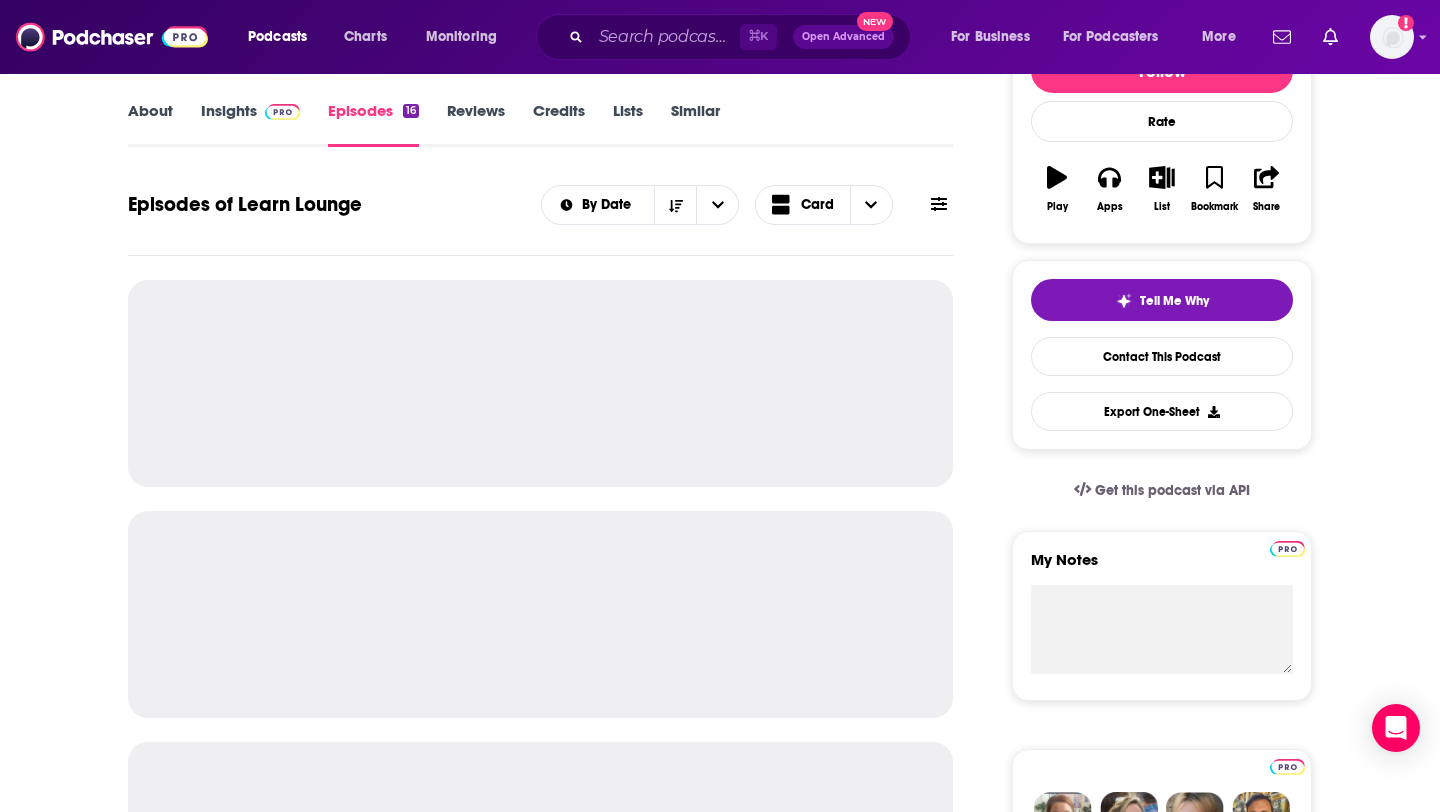 scroll, scrollTop: 187, scrollLeft: 0, axis: vertical 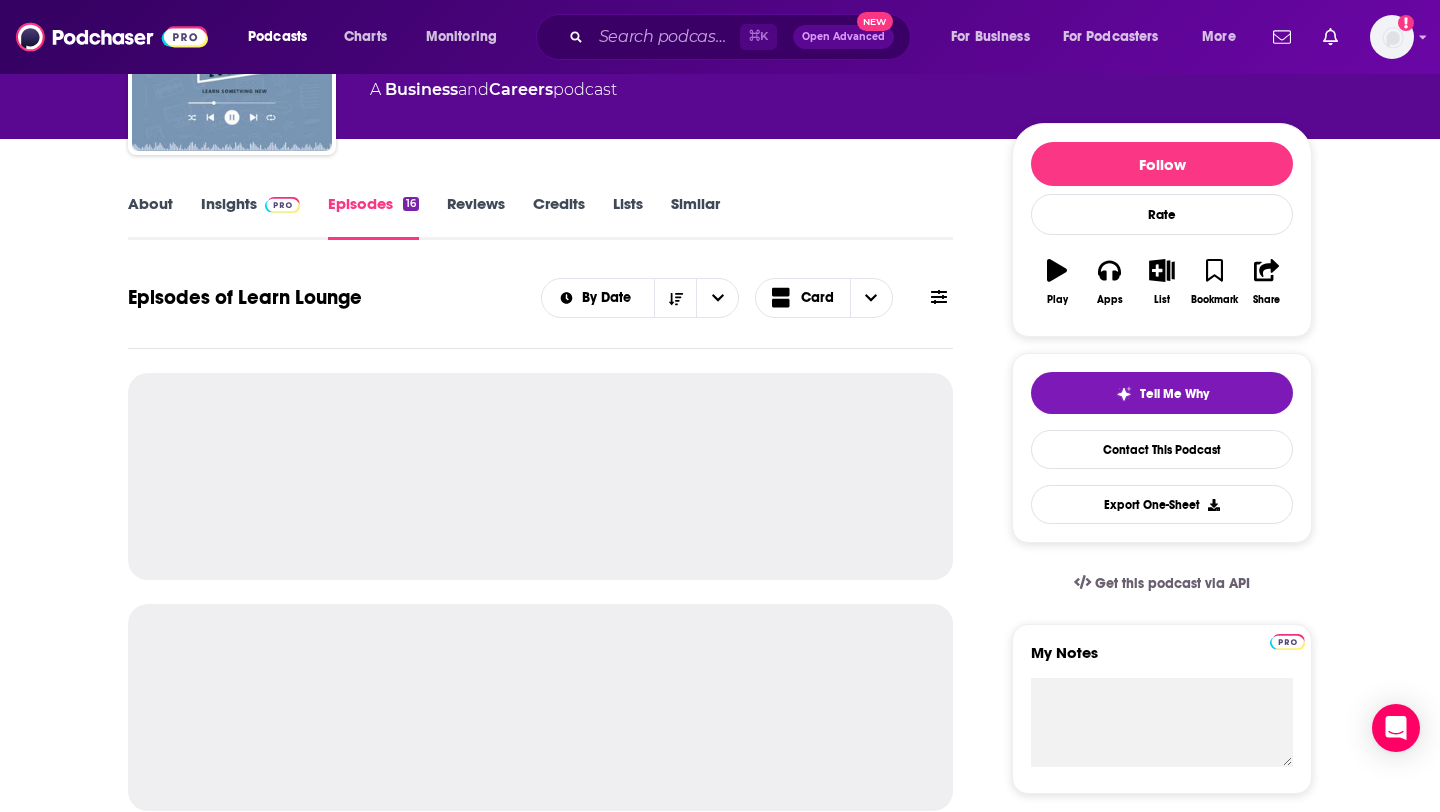 click on "About" at bounding box center [150, 217] 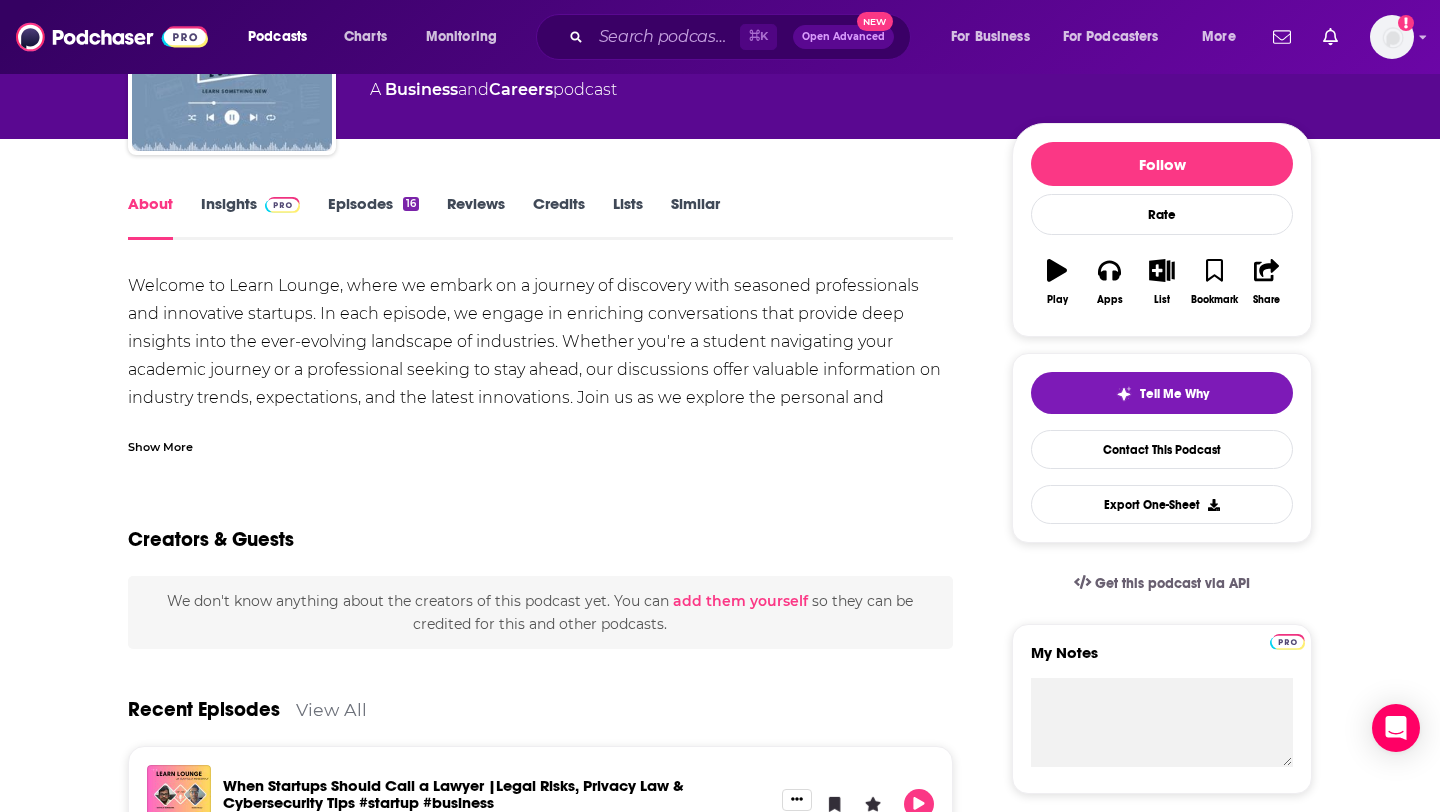 scroll, scrollTop: 0, scrollLeft: 0, axis: both 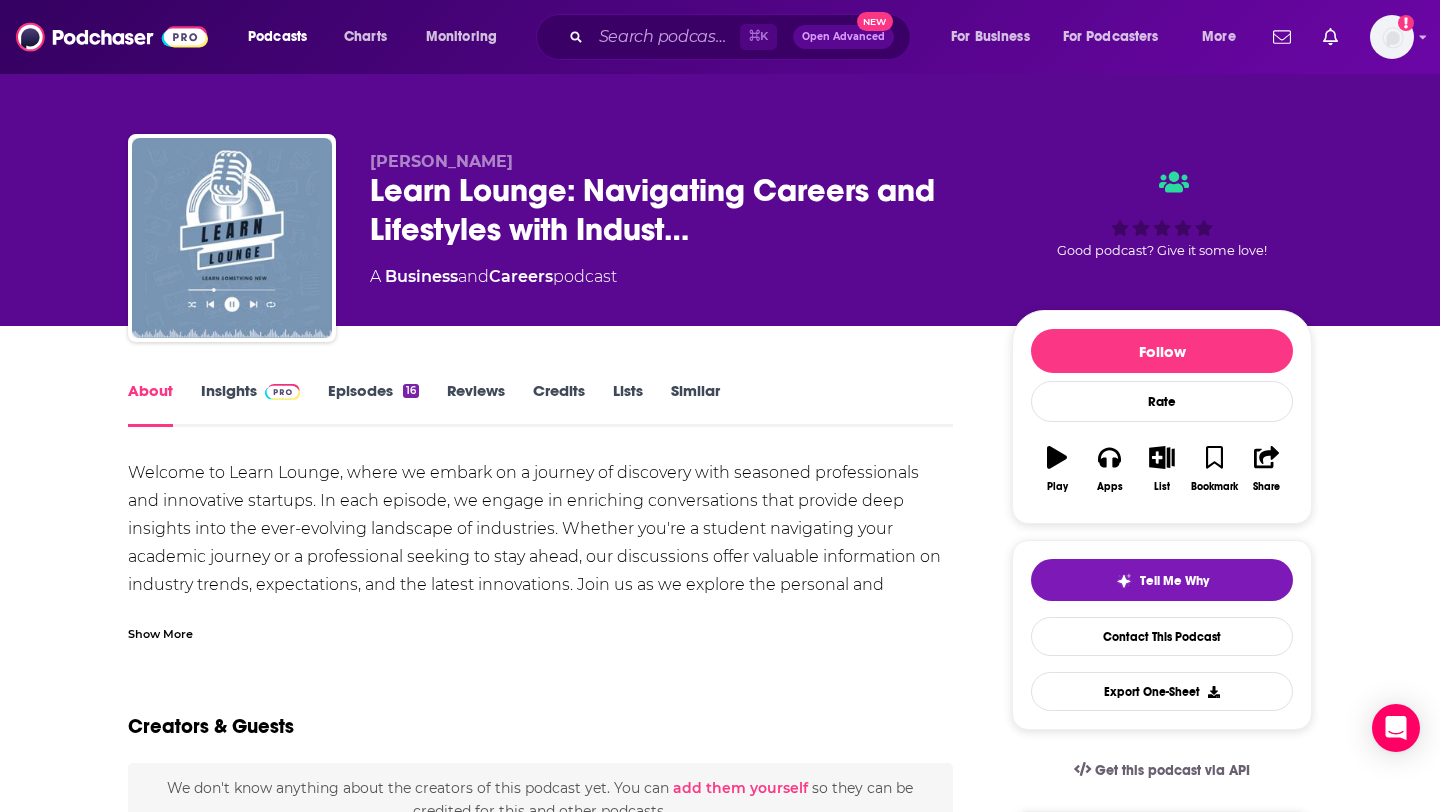 click on "Episodes 16" at bounding box center (373, 404) 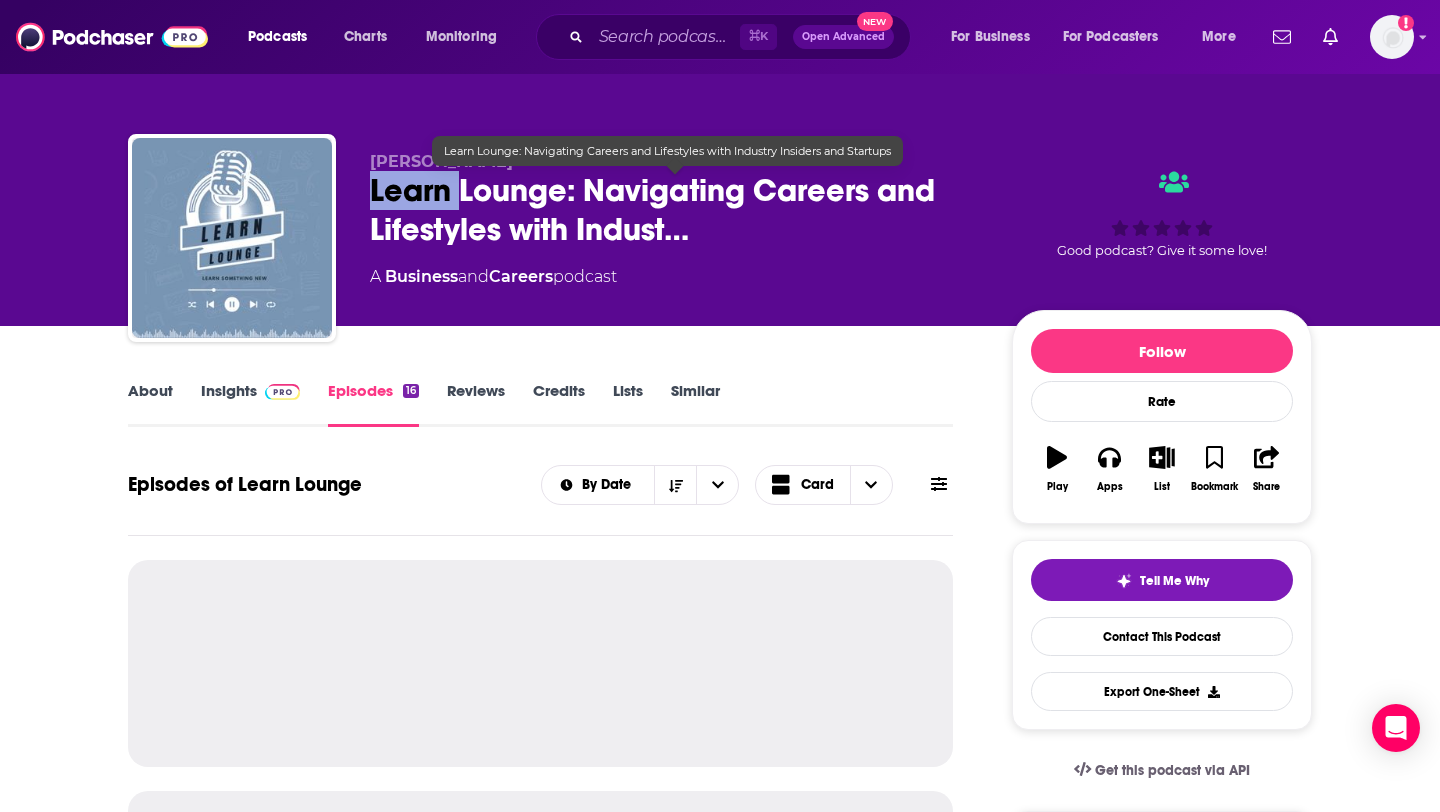 drag, startPoint x: 348, startPoint y: 179, endPoint x: 465, endPoint y: 186, distance: 117.20921 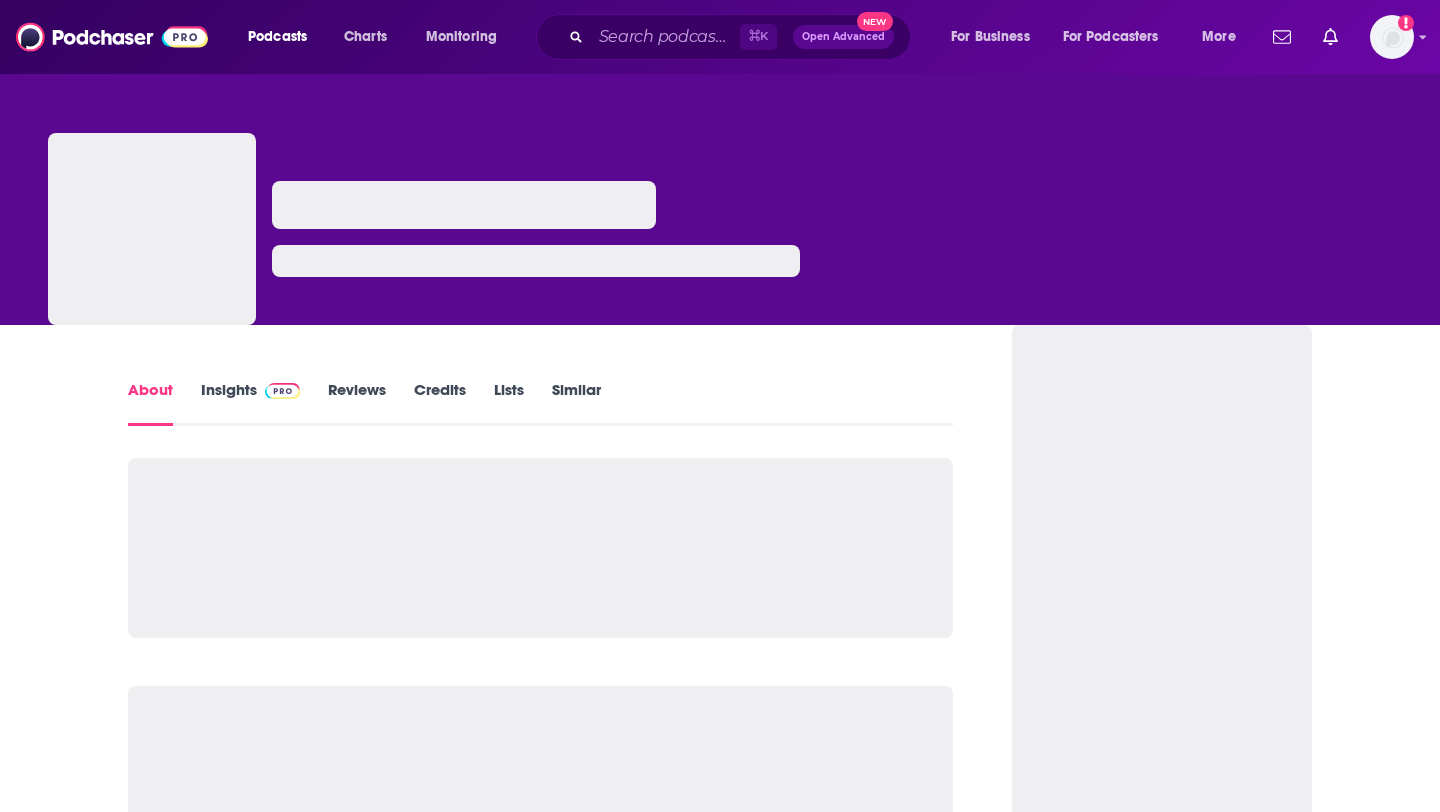 scroll, scrollTop: 0, scrollLeft: 0, axis: both 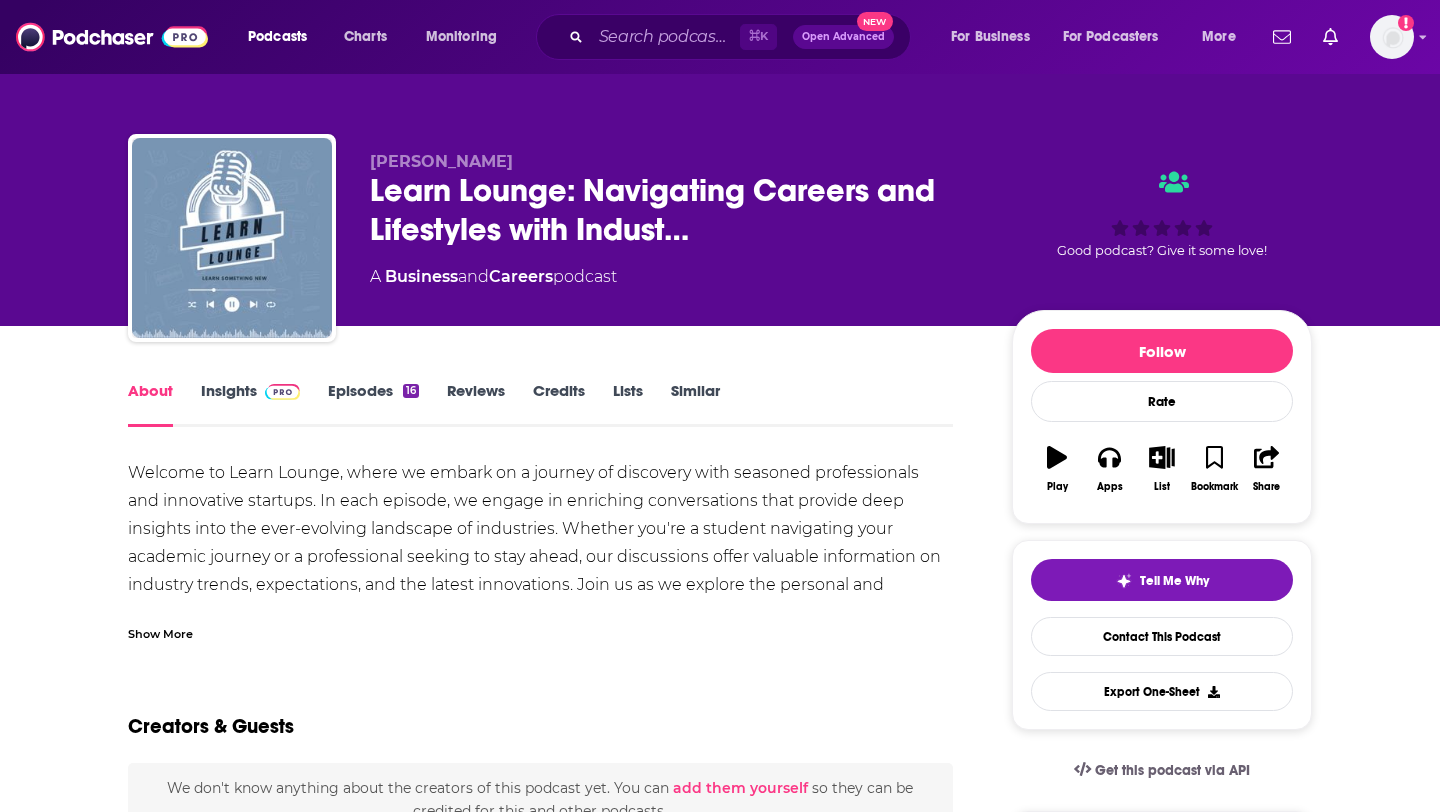 click on "Insights" at bounding box center (250, 404) 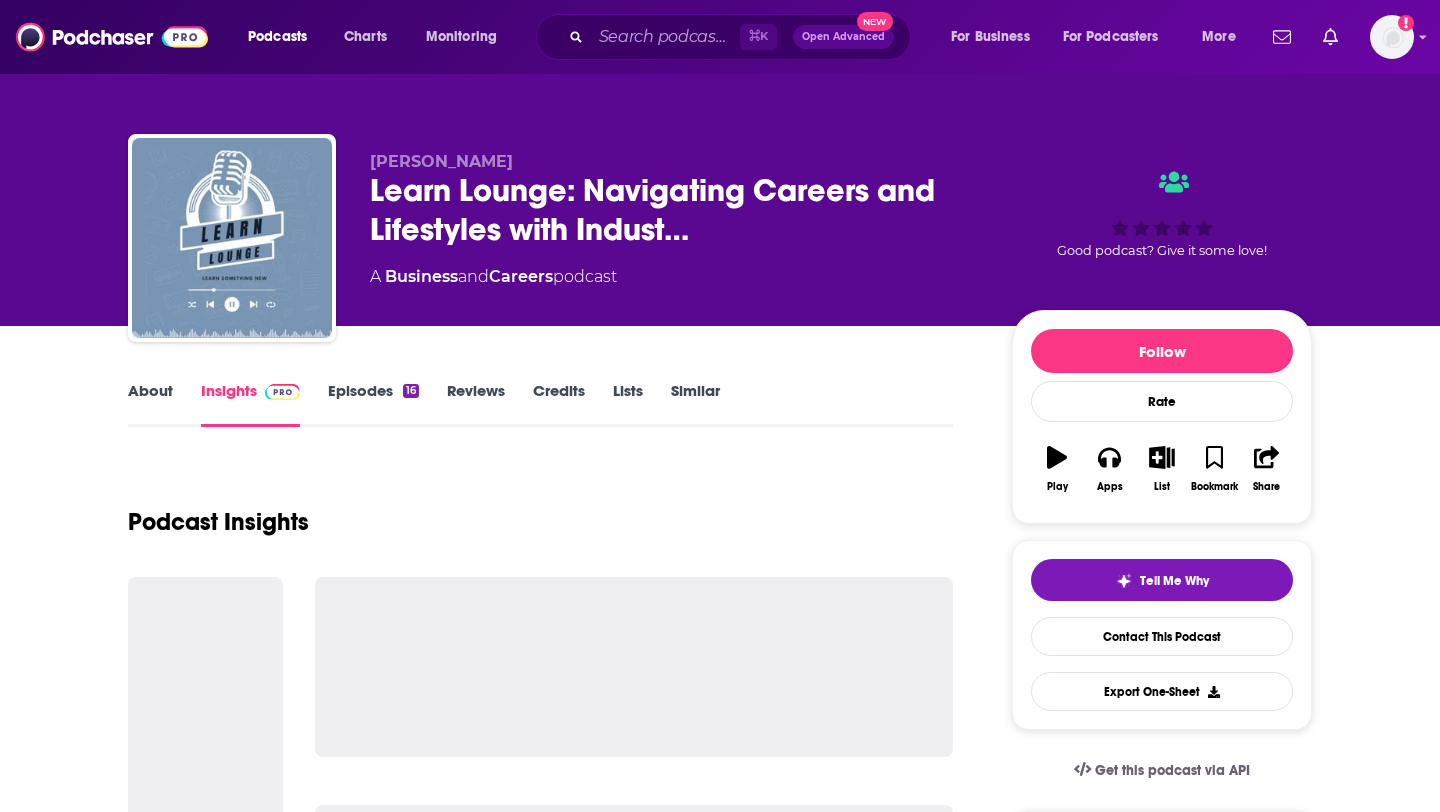 click on "Episodes 16" at bounding box center [373, 404] 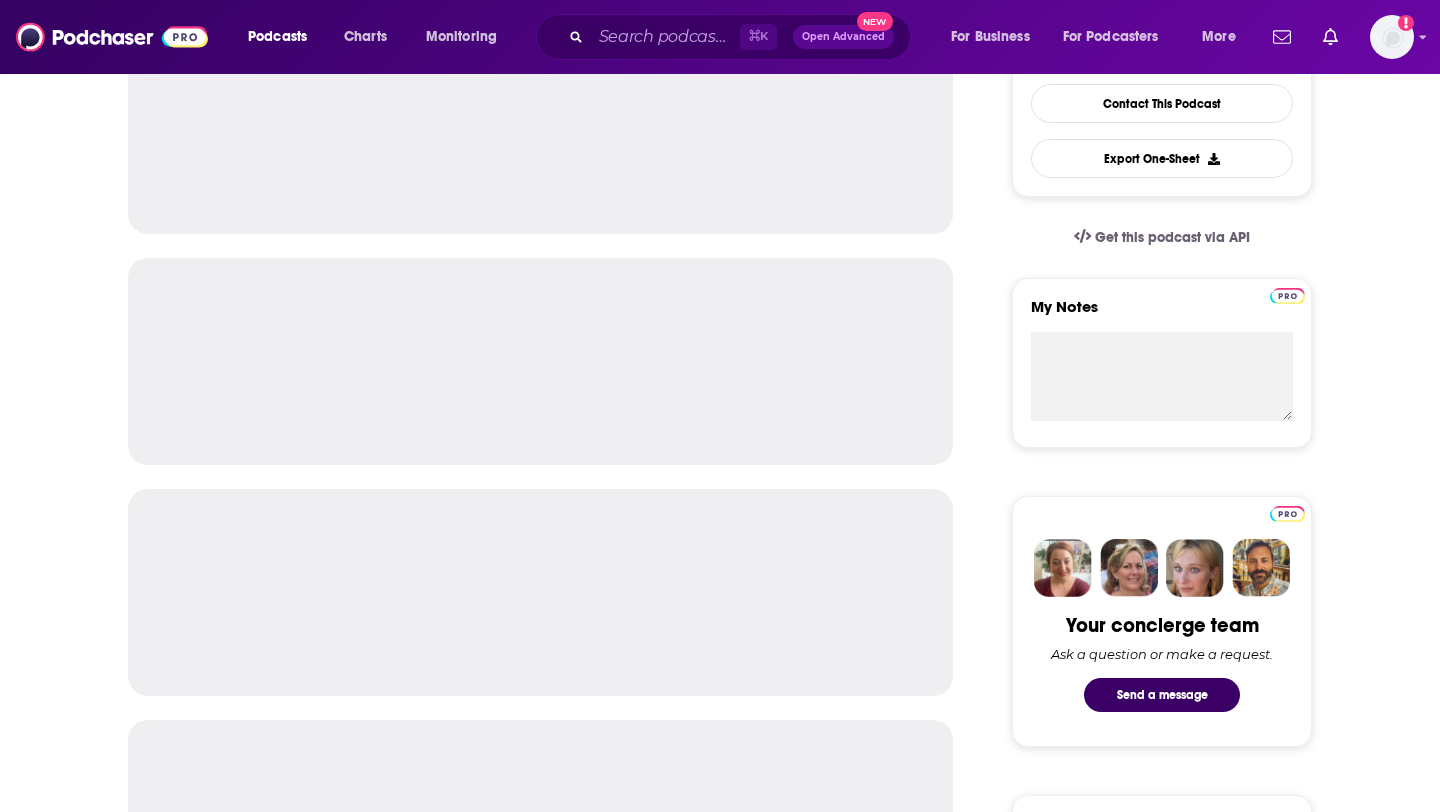 scroll, scrollTop: 0, scrollLeft: 0, axis: both 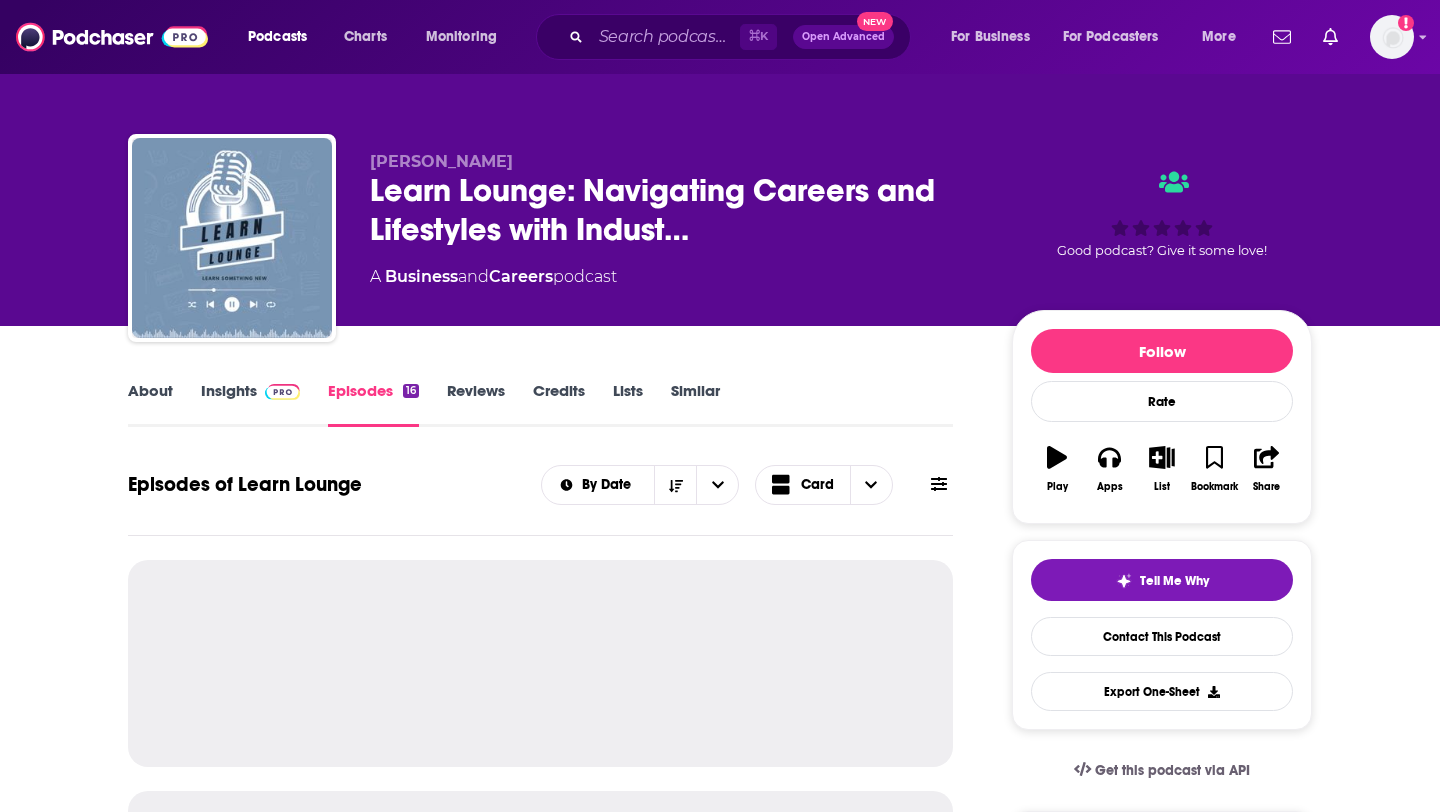 click on "Insights" at bounding box center [250, 404] 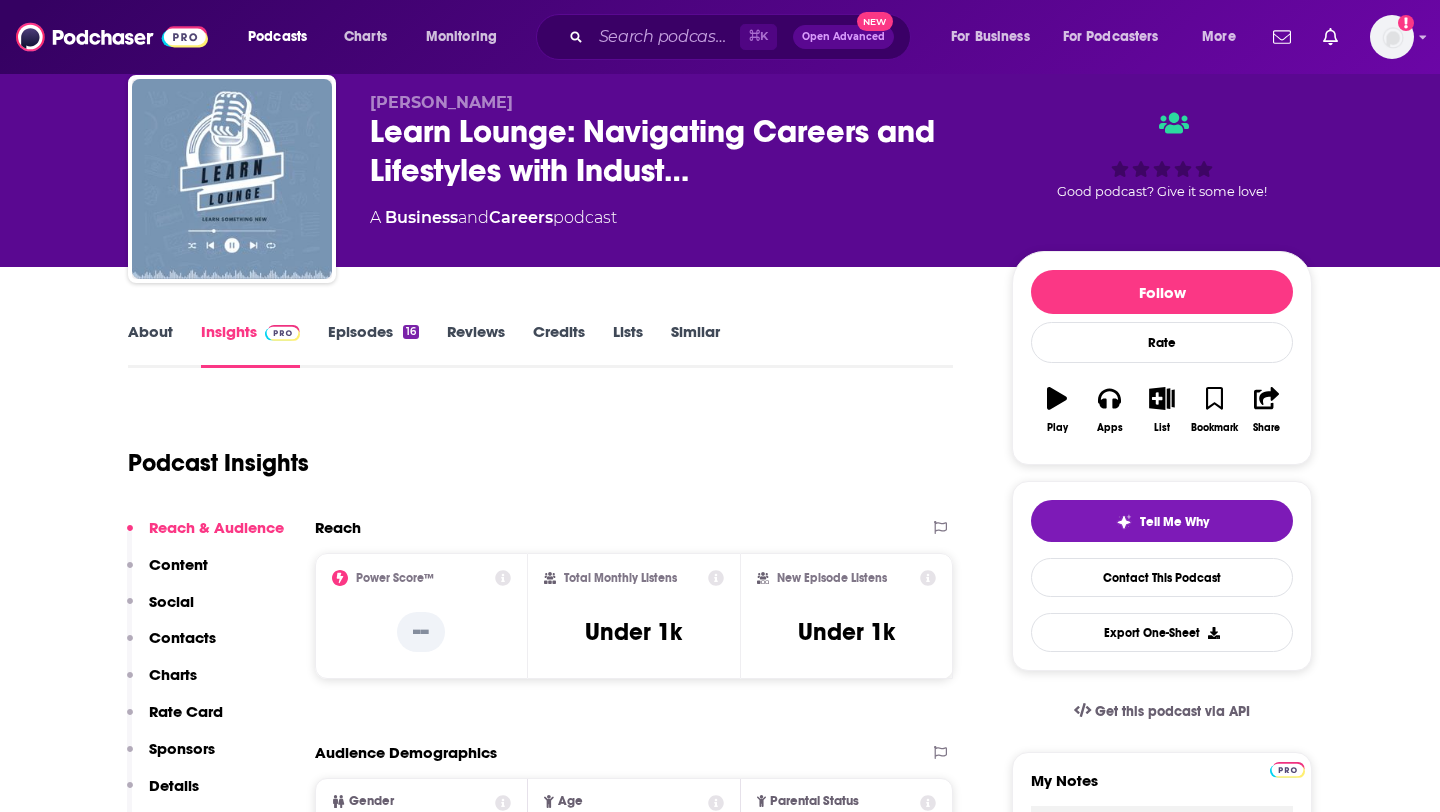 scroll, scrollTop: 0, scrollLeft: 0, axis: both 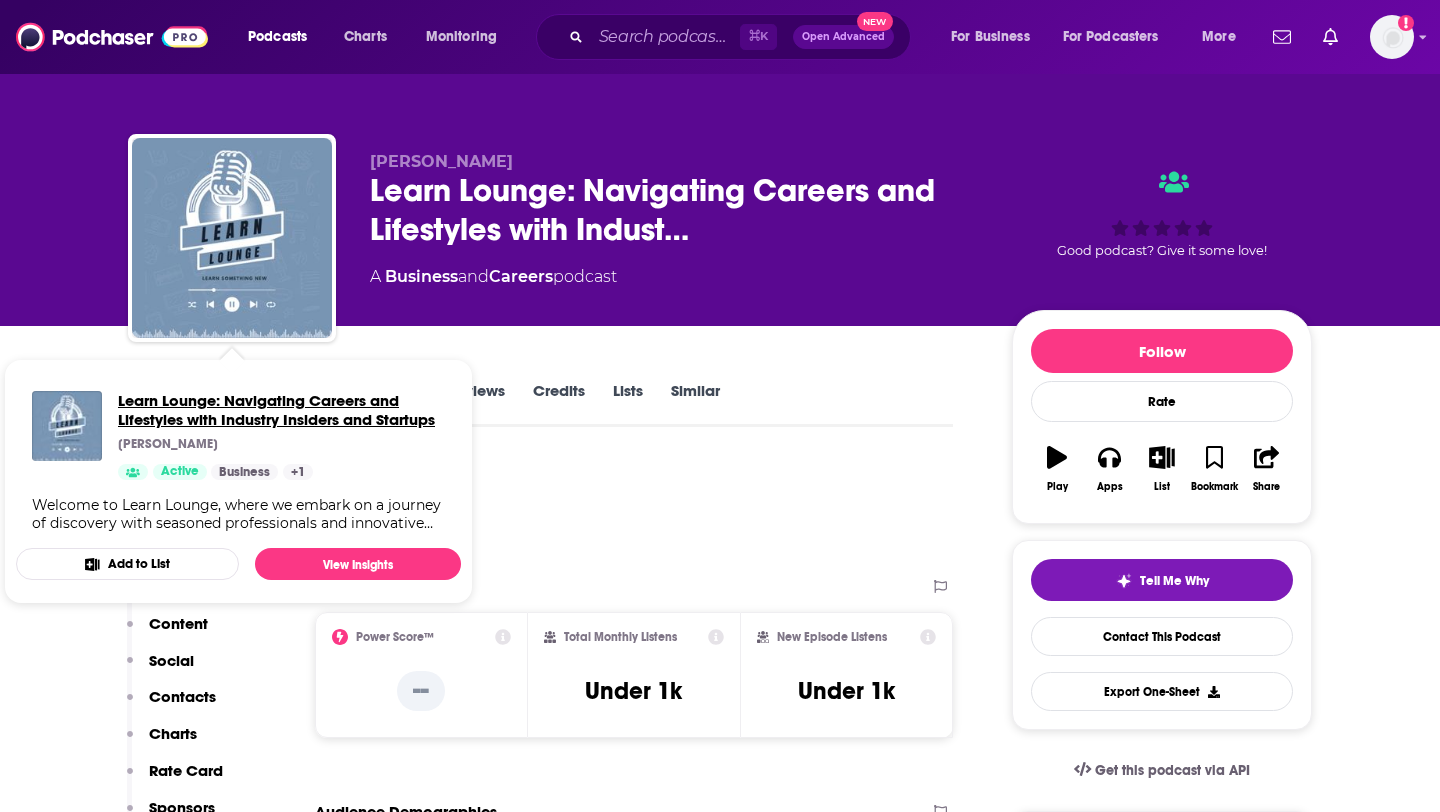 click on "Learn Lounge: Navigating Careers and Lifestyles with Industry Insiders and Startups" at bounding box center [281, 410] 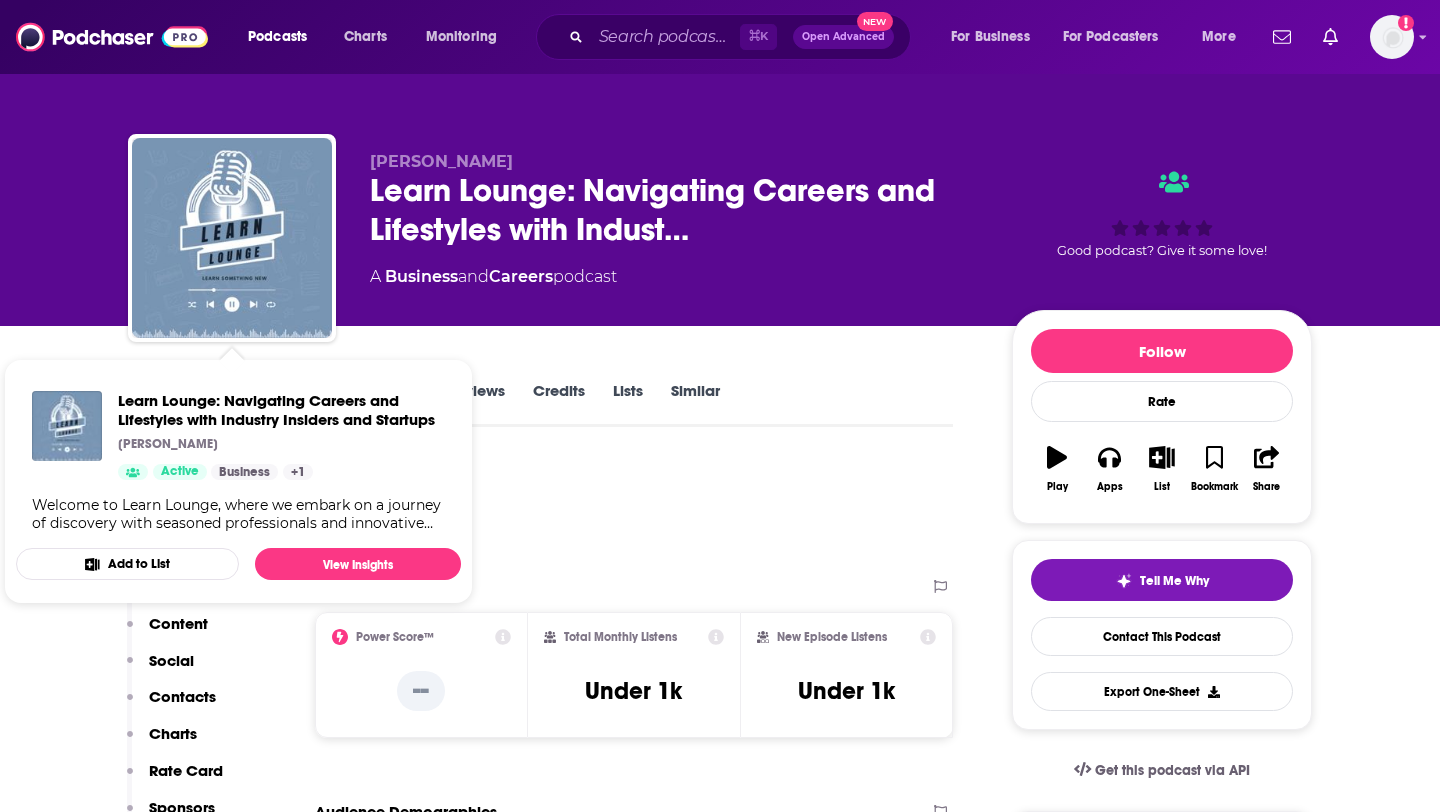 click on "Raviteja Mureboina   Learn Lounge: Navigating Careers and Lifestyles with Indust… A   Business  and  Careers  podcast Good podcast? Give it some love!" at bounding box center [720, 163] 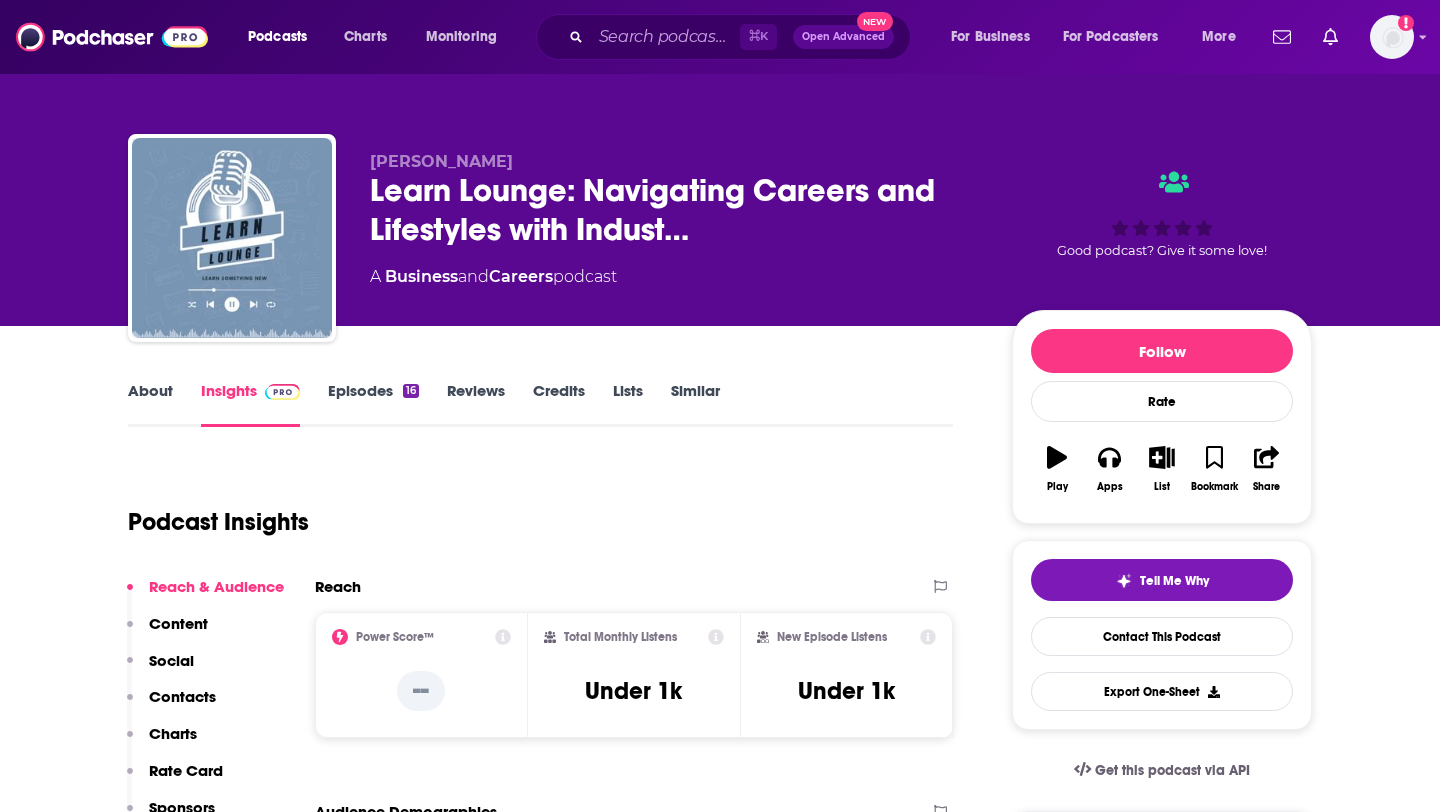 click on "About" at bounding box center (150, 404) 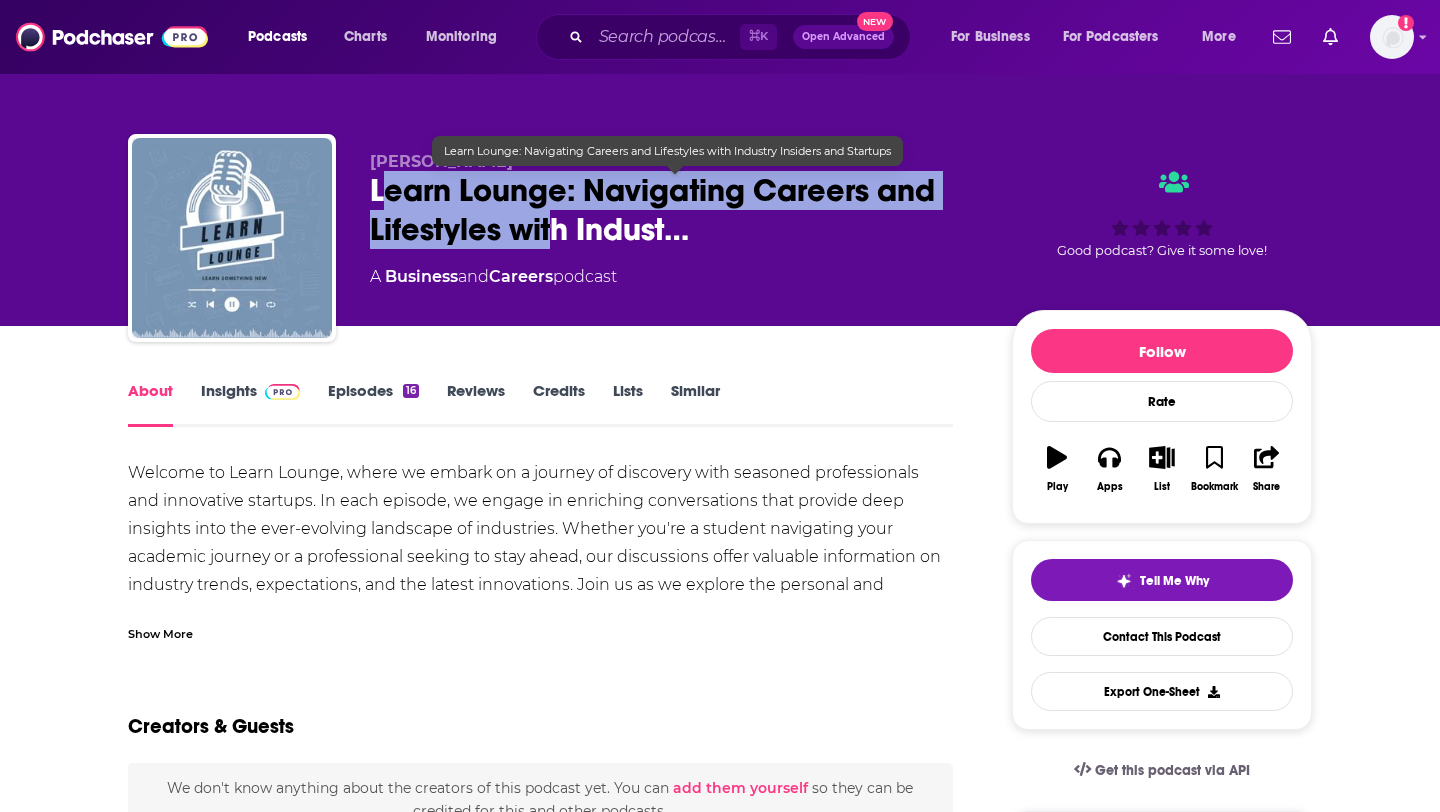 drag, startPoint x: 382, startPoint y: 174, endPoint x: 555, endPoint y: 204, distance: 175.5819 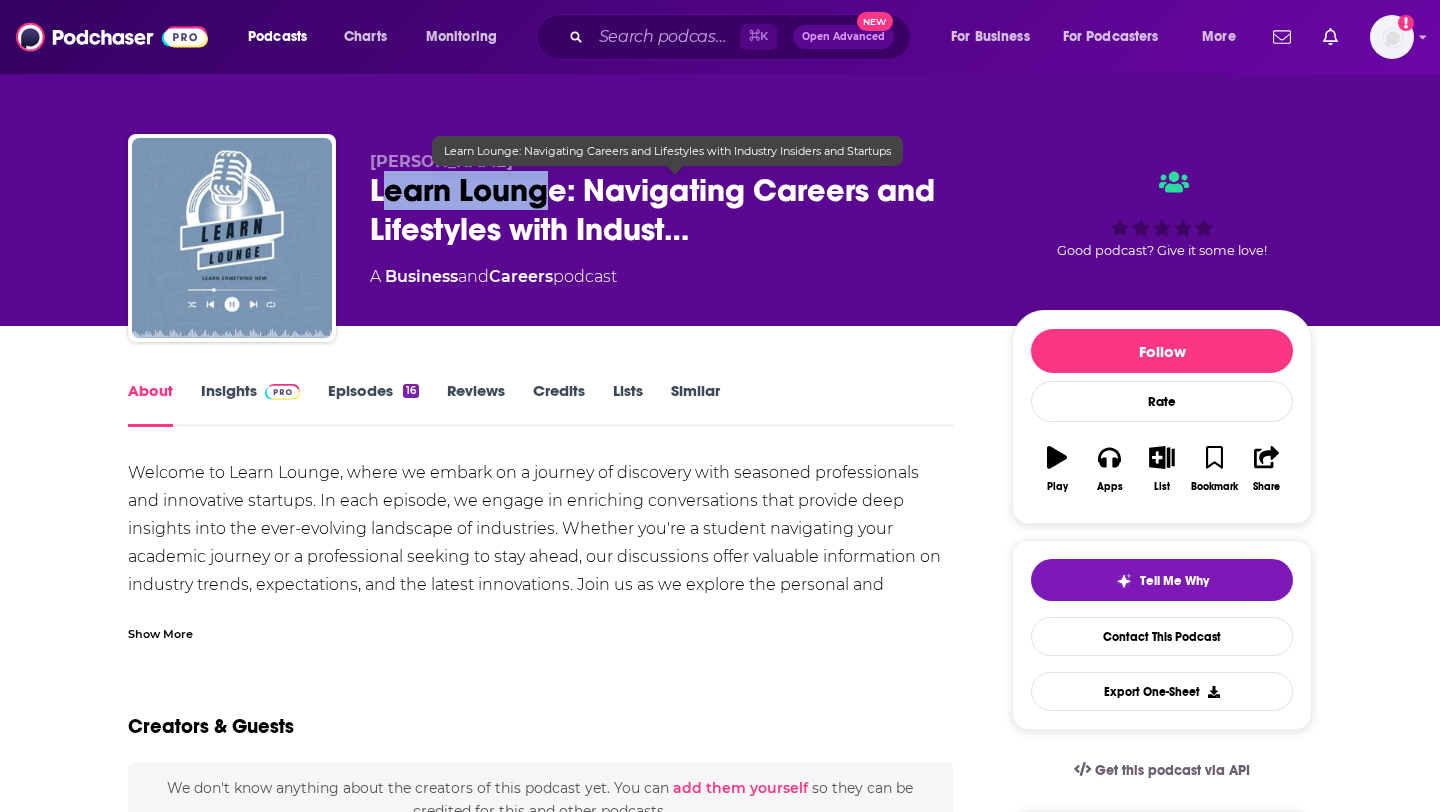 click on "Learn Lounge: Navigating Careers and Lifestyles with Indust…" at bounding box center (675, 210) 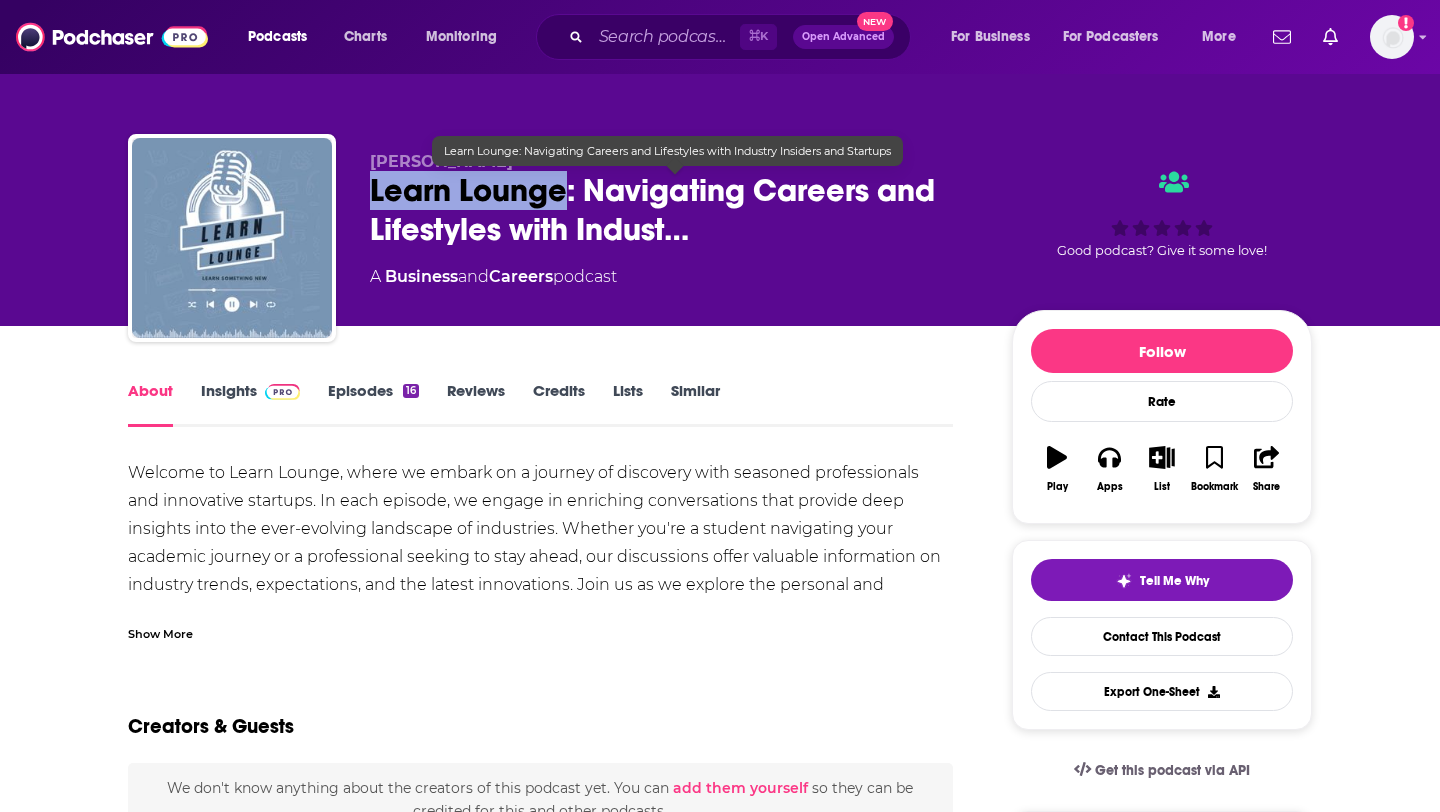 drag, startPoint x: 566, startPoint y: 194, endPoint x: 365, endPoint y: 199, distance: 201.06218 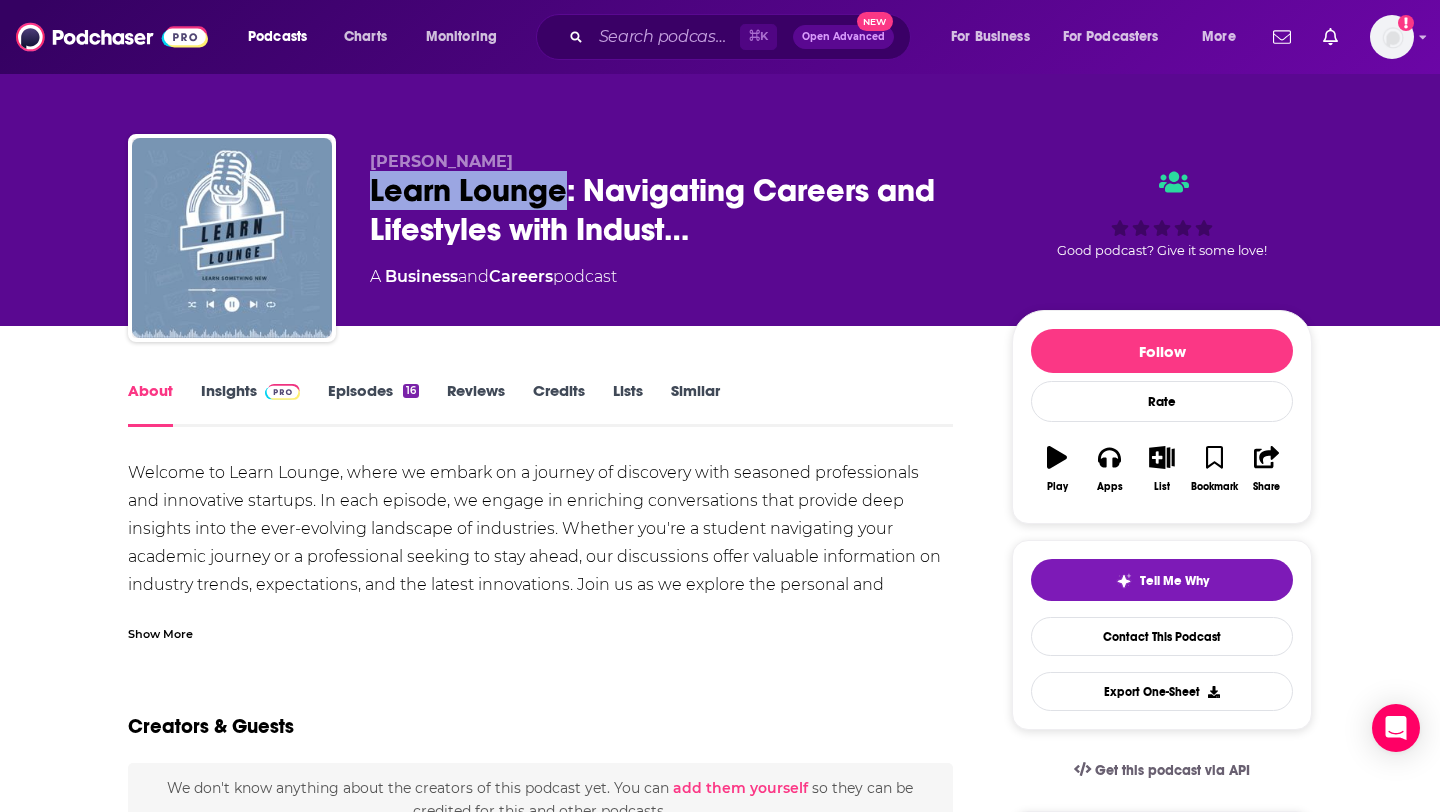 click on "Insights" at bounding box center [250, 404] 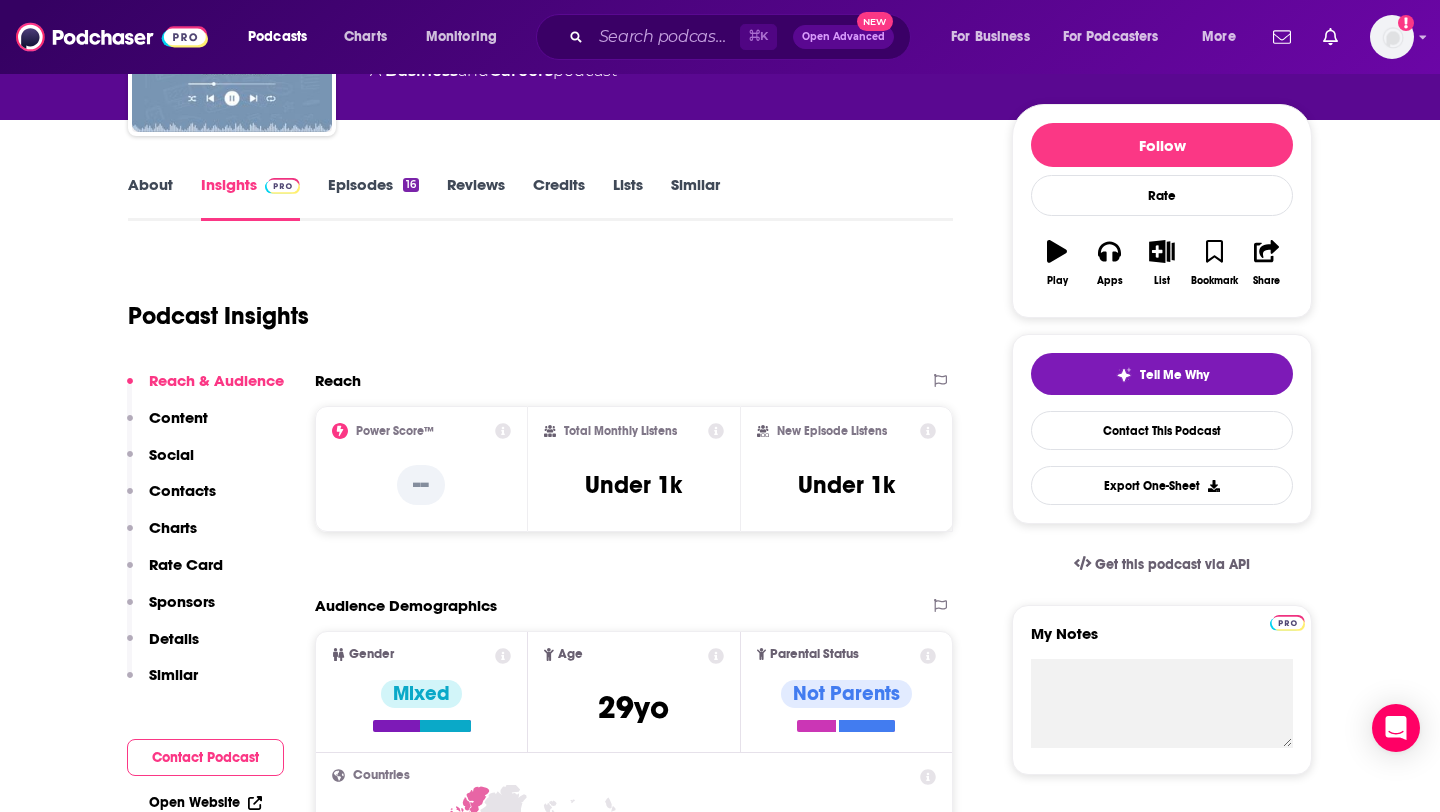 click on "Contacts" at bounding box center (182, 490) 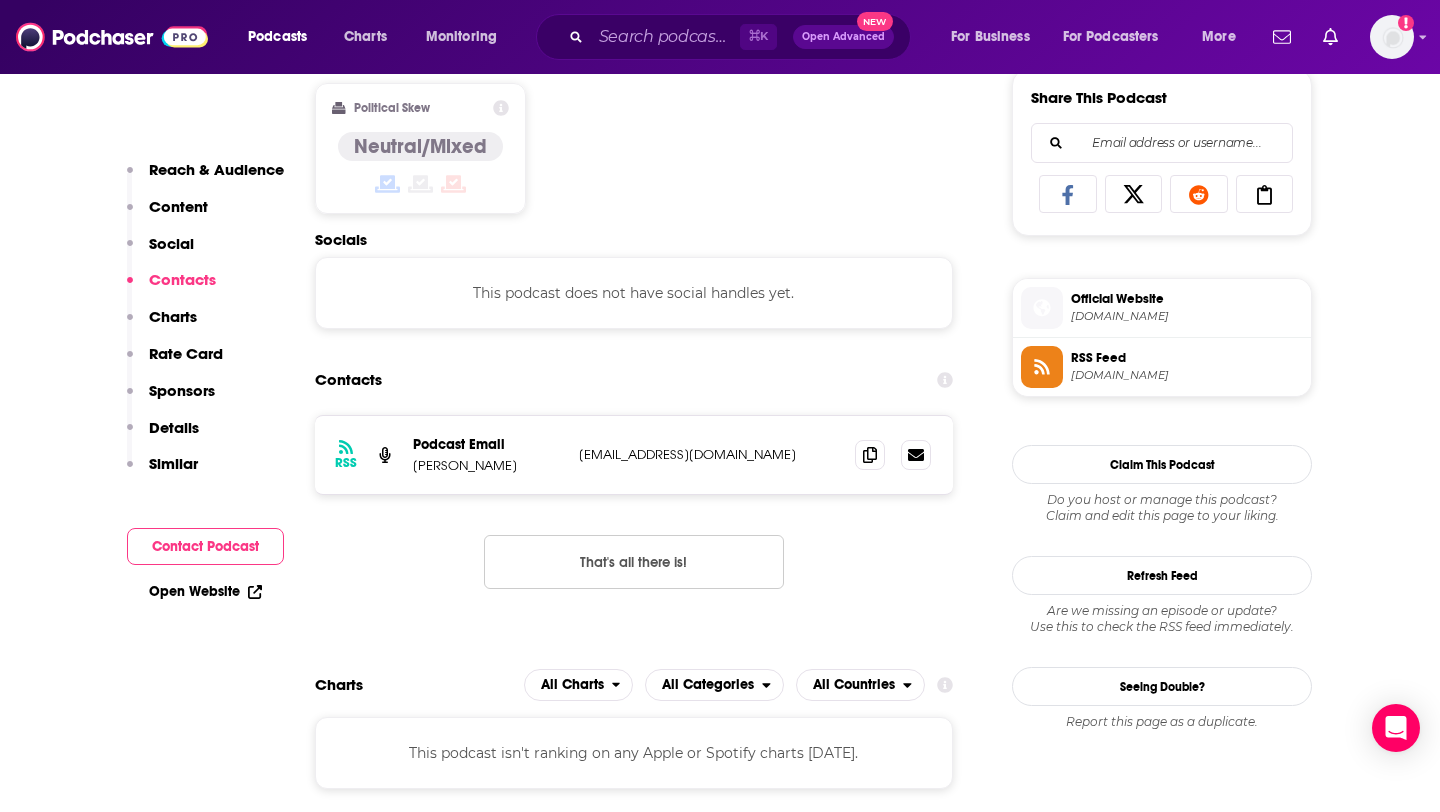 scroll, scrollTop: 1343, scrollLeft: 0, axis: vertical 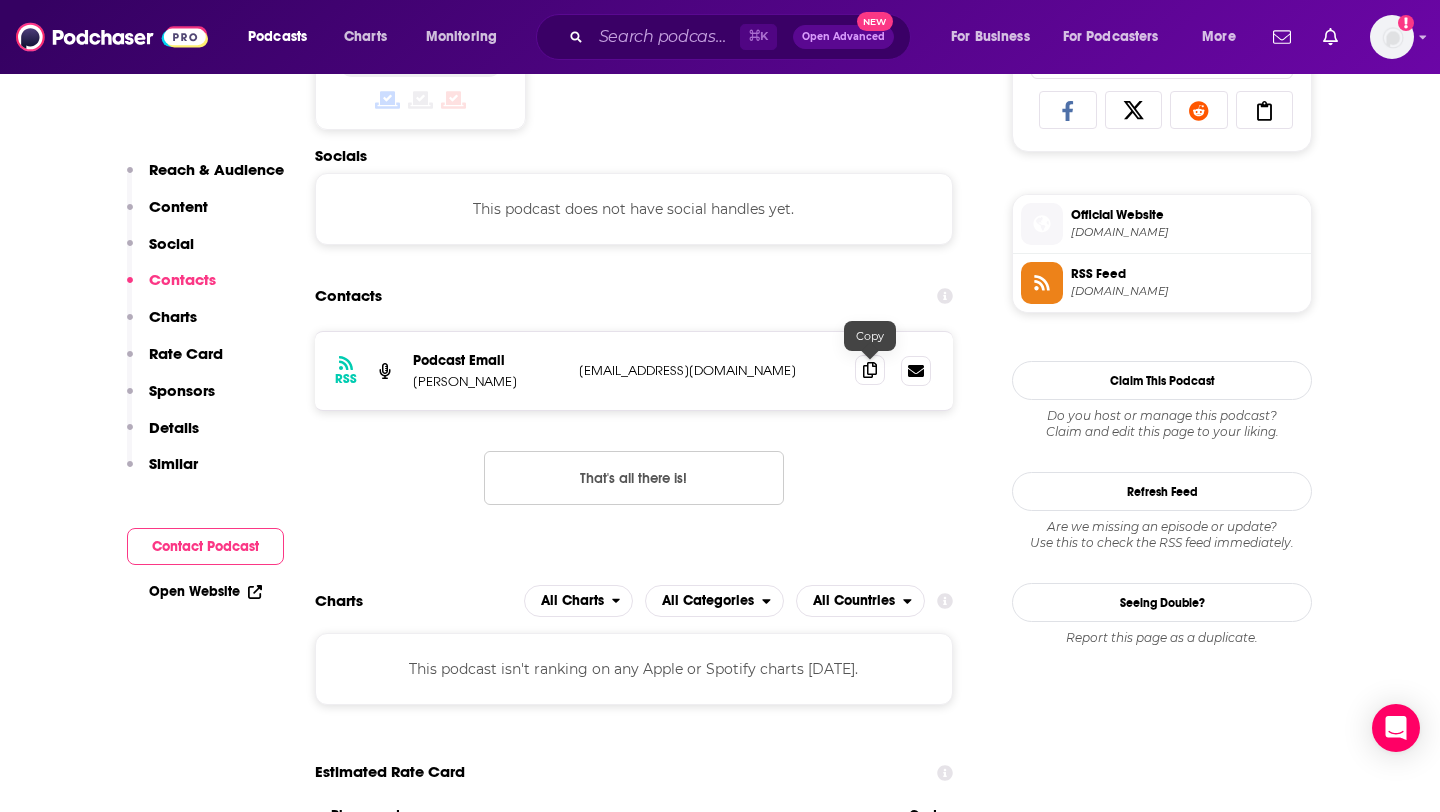 click 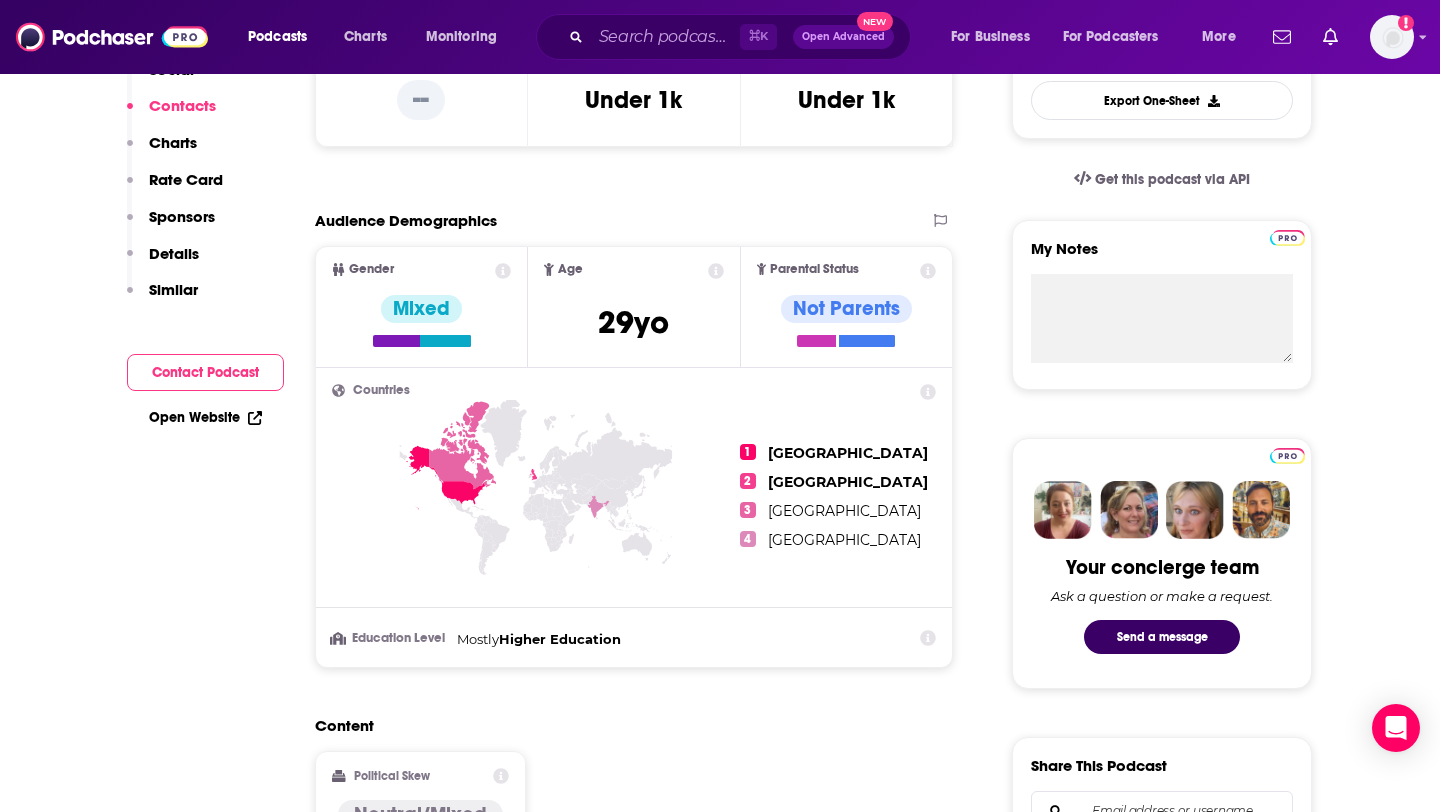 scroll, scrollTop: 0, scrollLeft: 0, axis: both 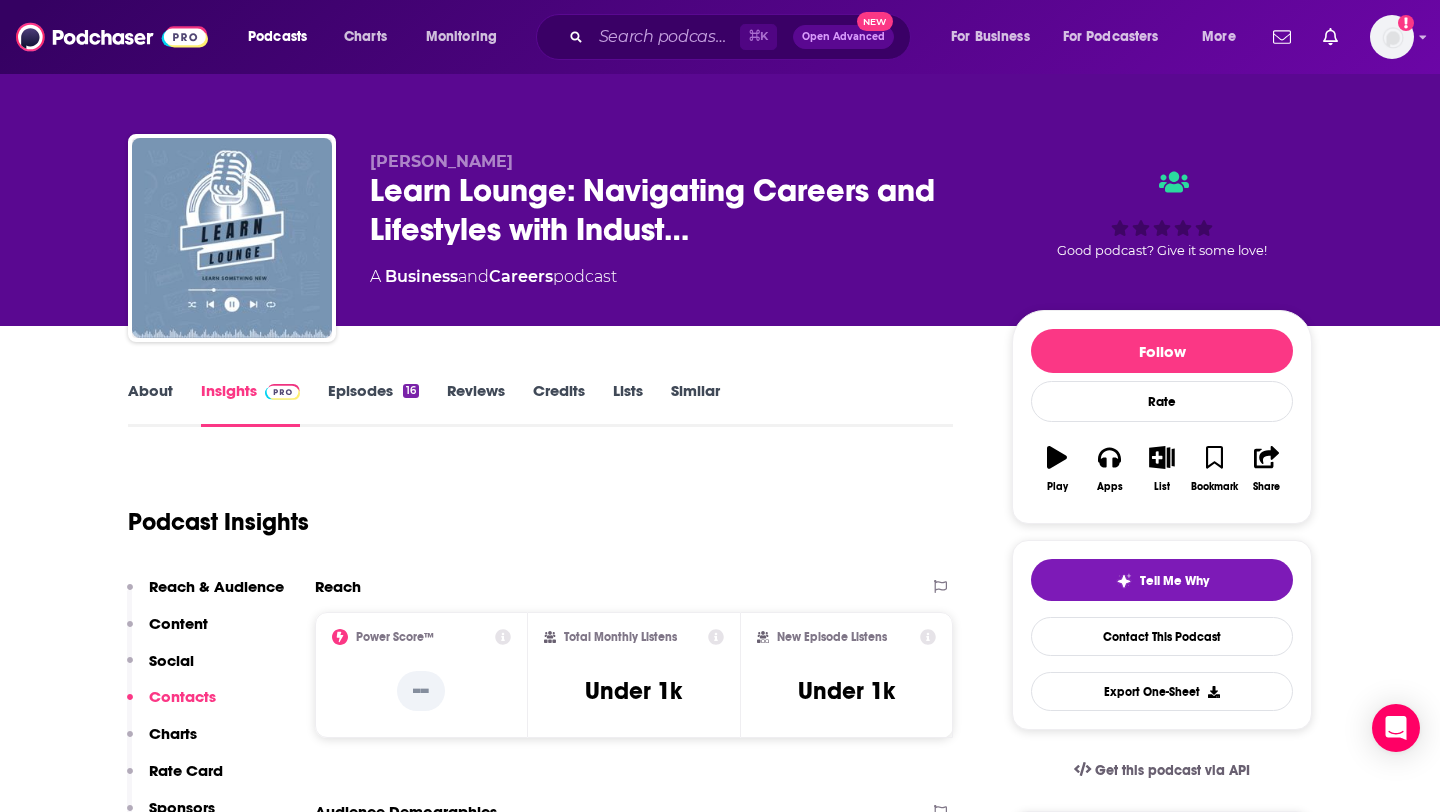 click on "About" at bounding box center [150, 404] 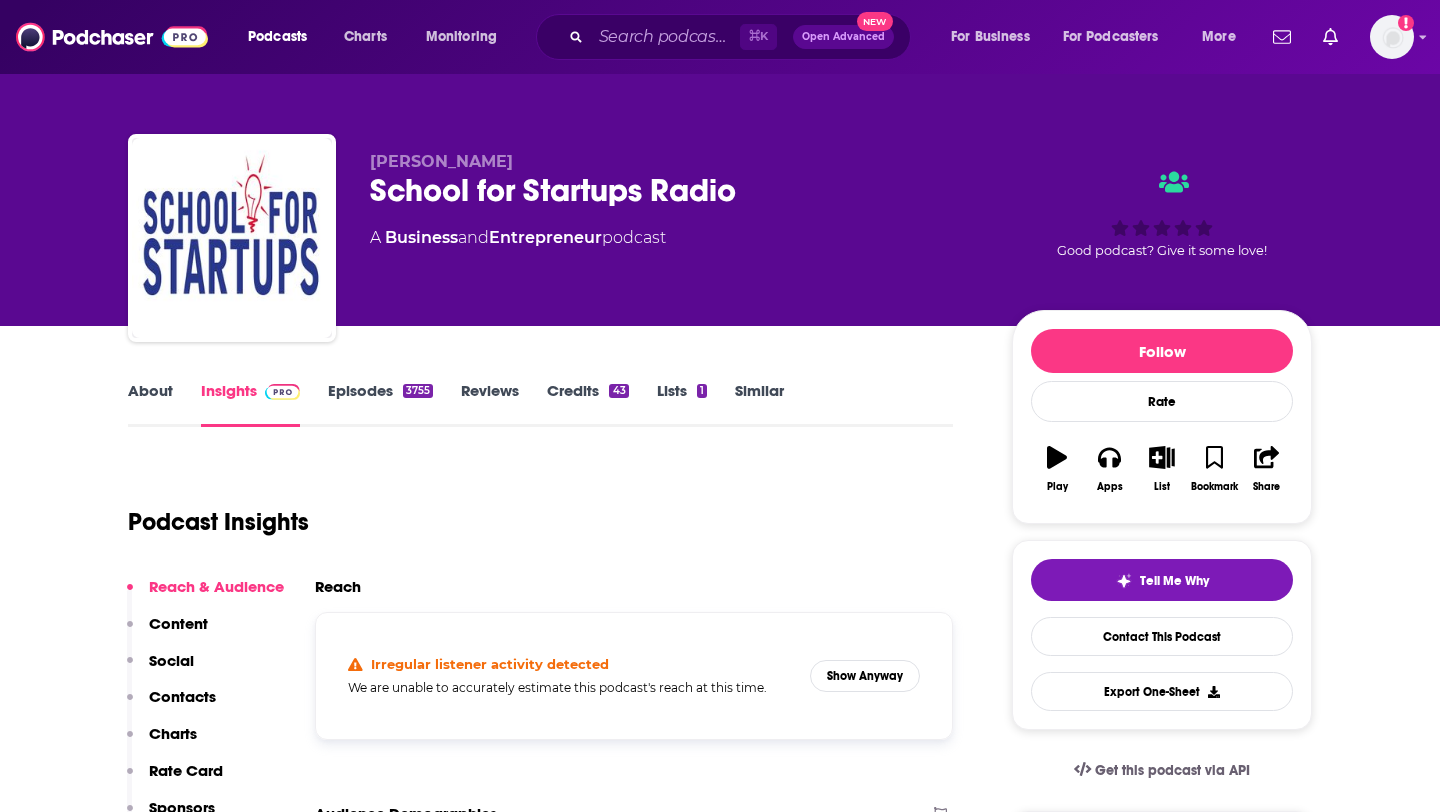 scroll, scrollTop: 0, scrollLeft: 0, axis: both 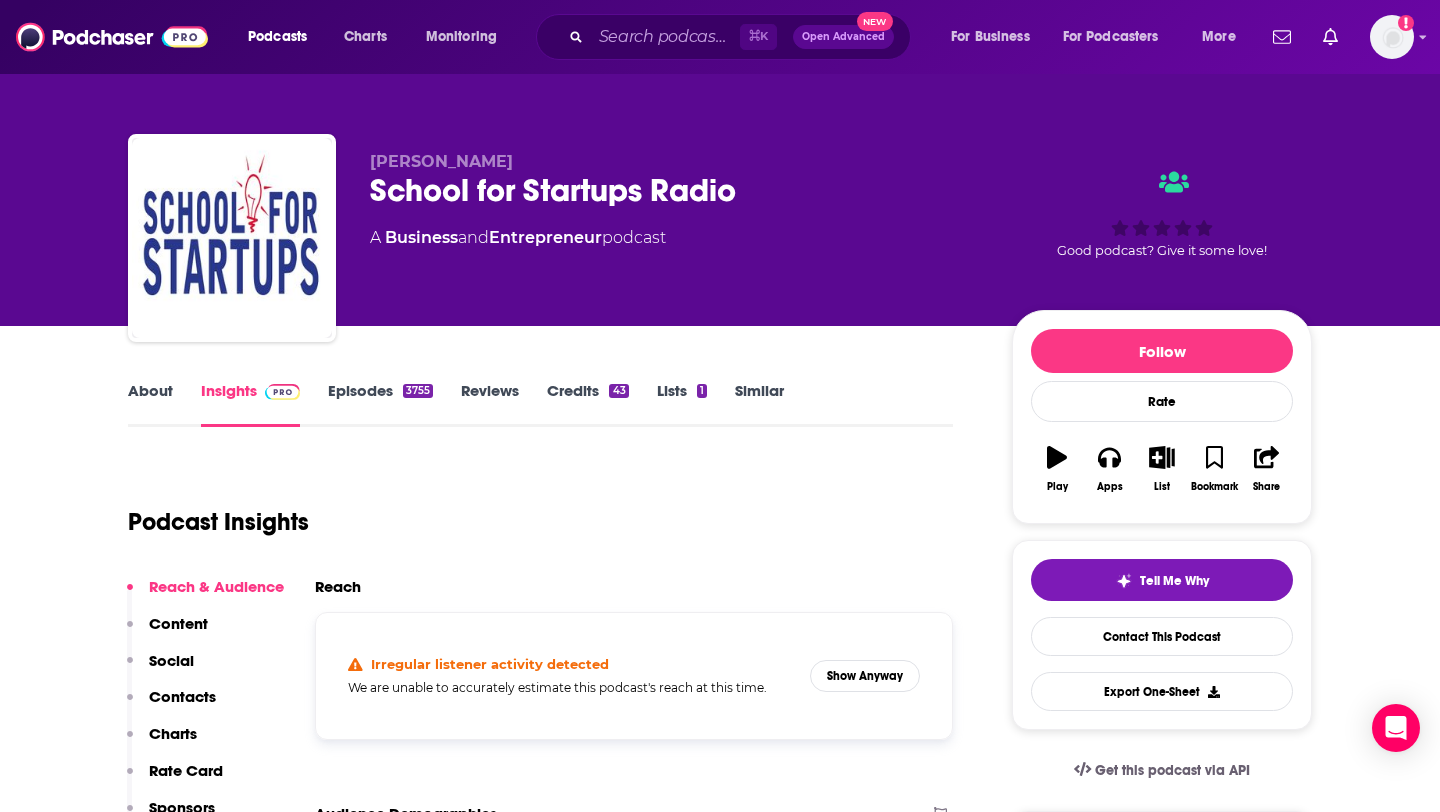click on "Contacts" at bounding box center [182, 696] 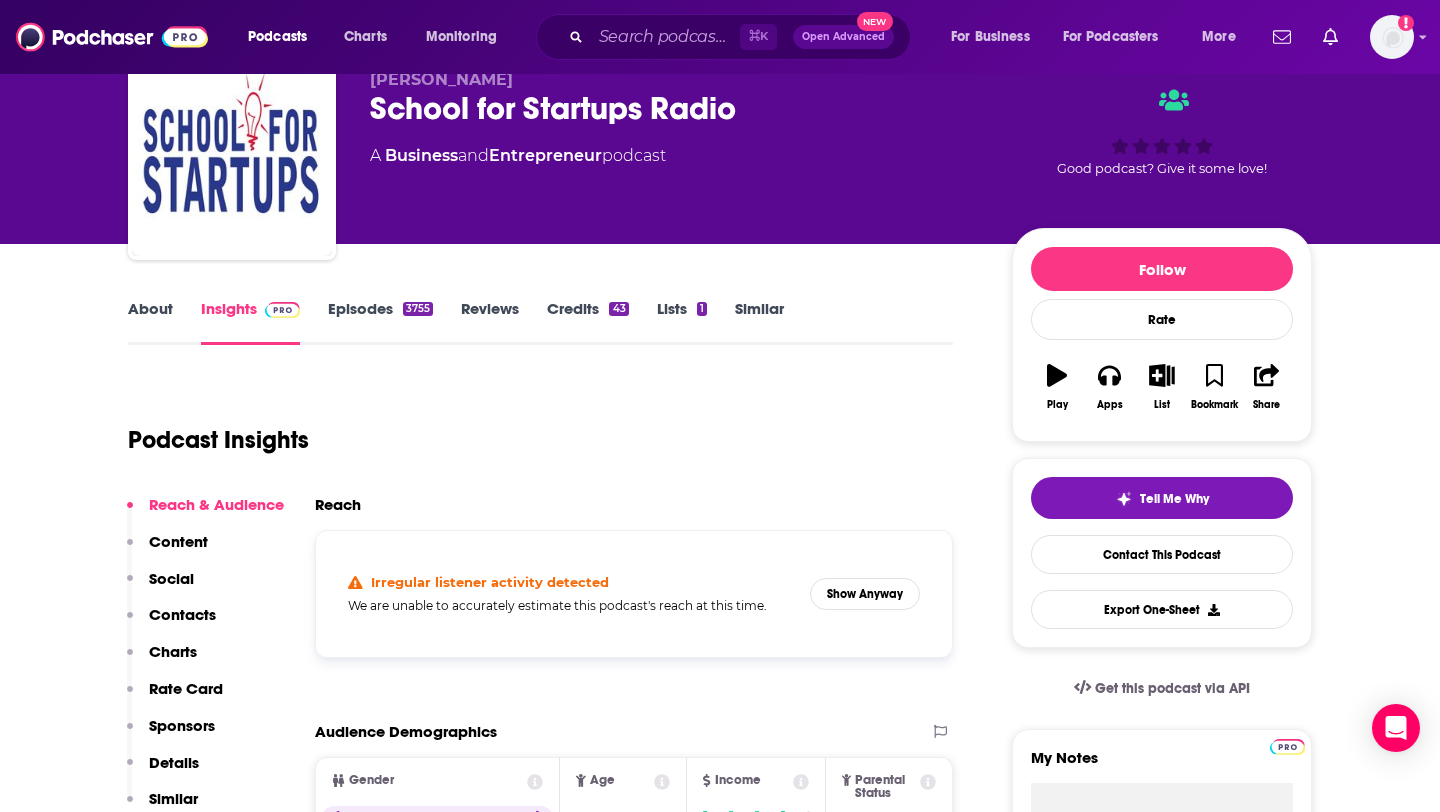 scroll, scrollTop: 0, scrollLeft: 0, axis: both 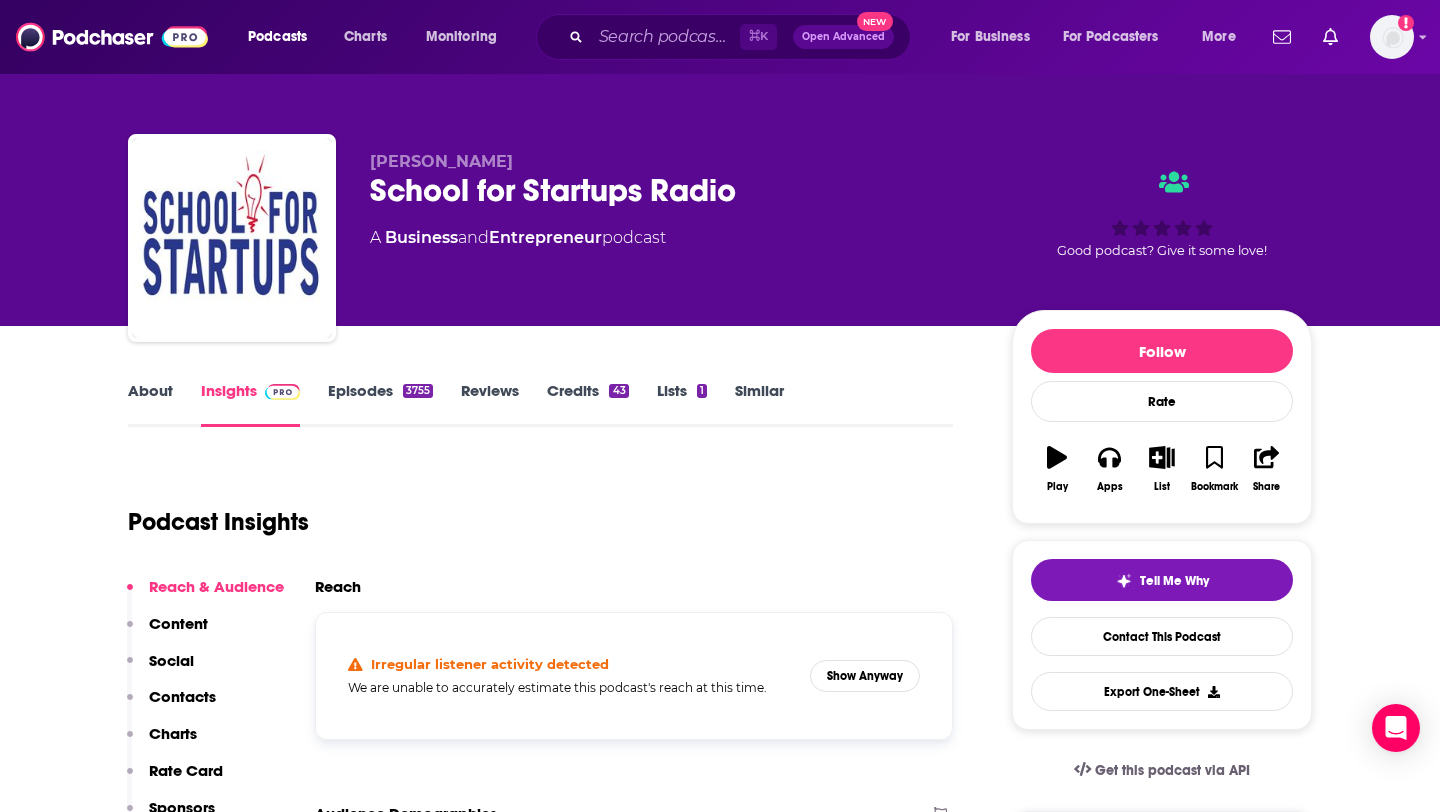 click on "Episodes 3755" at bounding box center [380, 404] 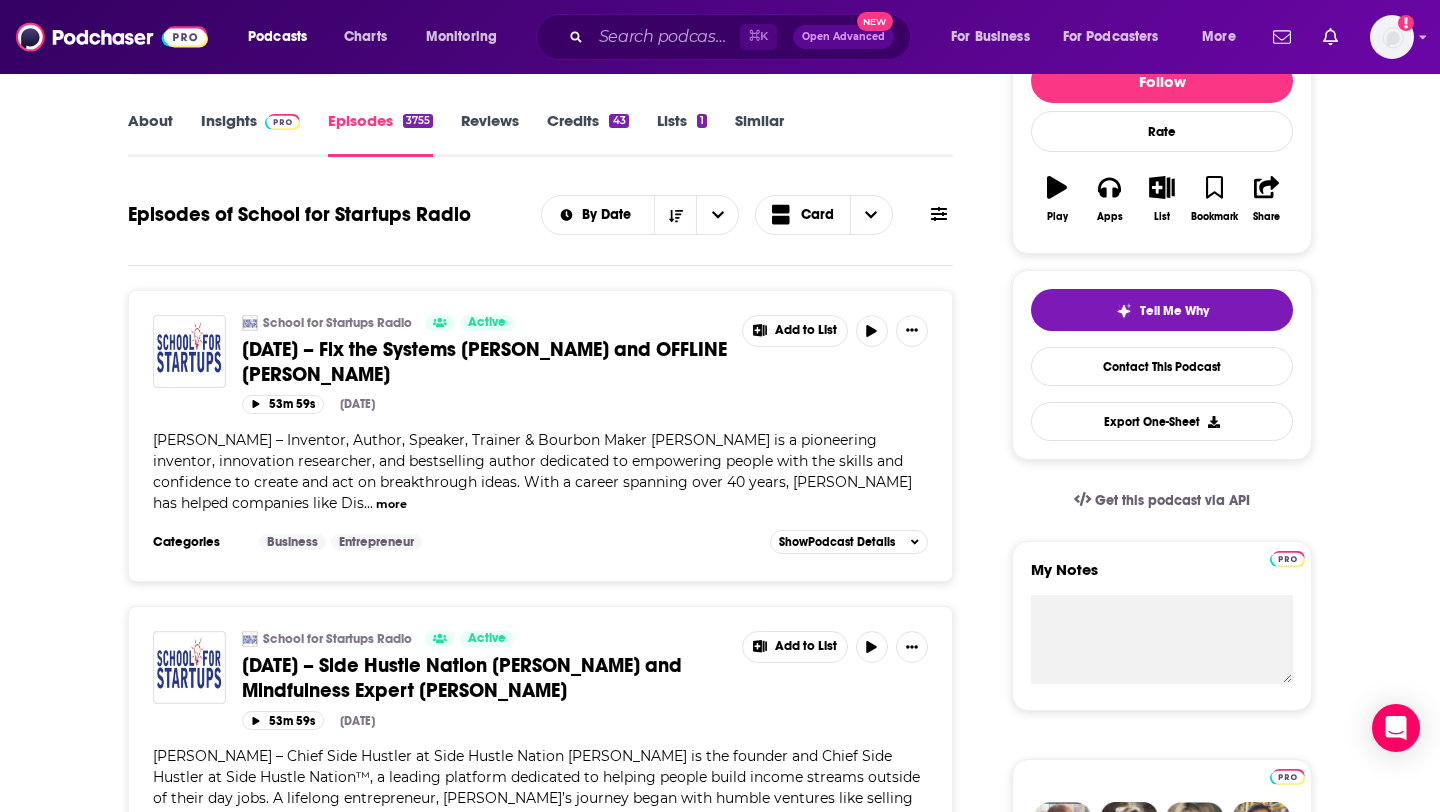 scroll, scrollTop: 268, scrollLeft: 0, axis: vertical 